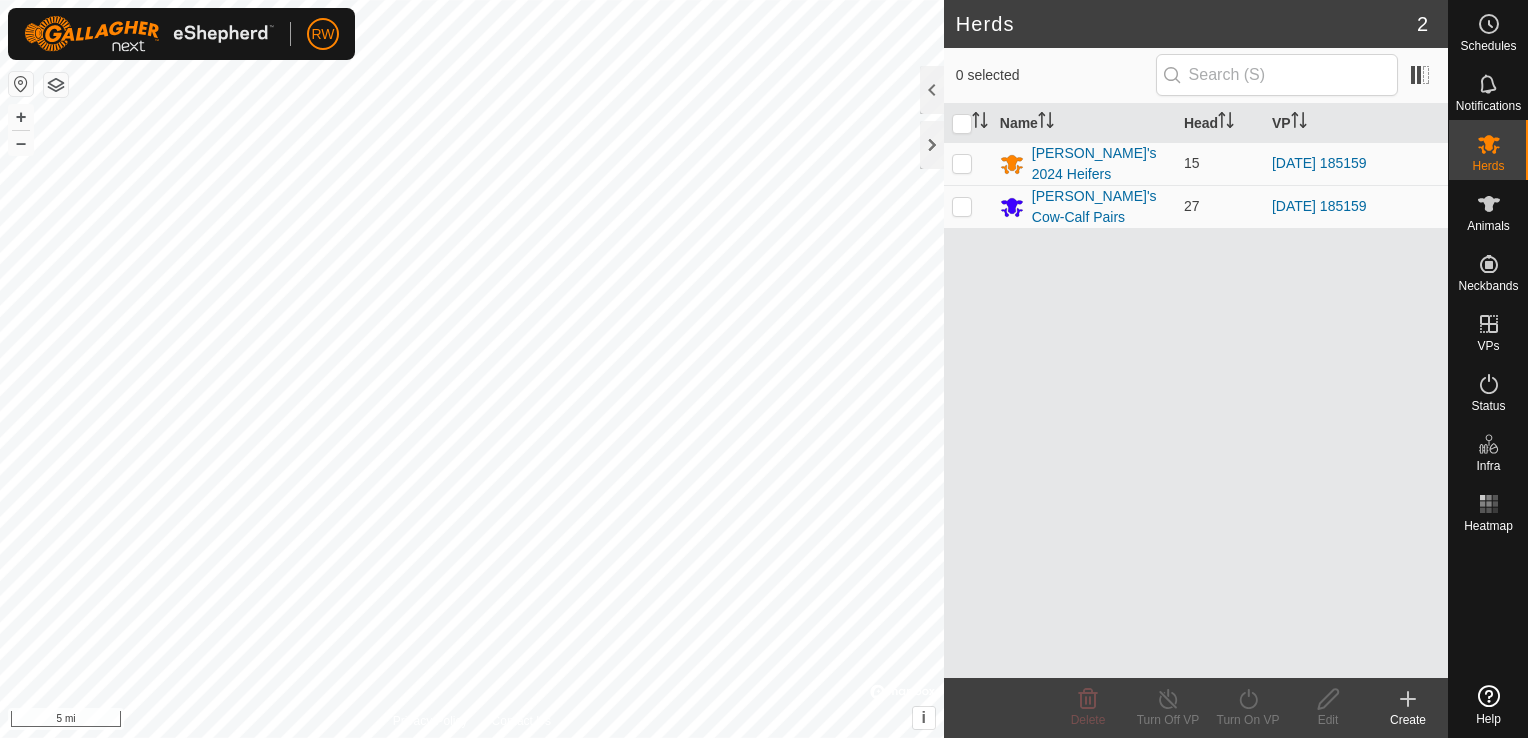 scroll, scrollTop: 0, scrollLeft: 0, axis: both 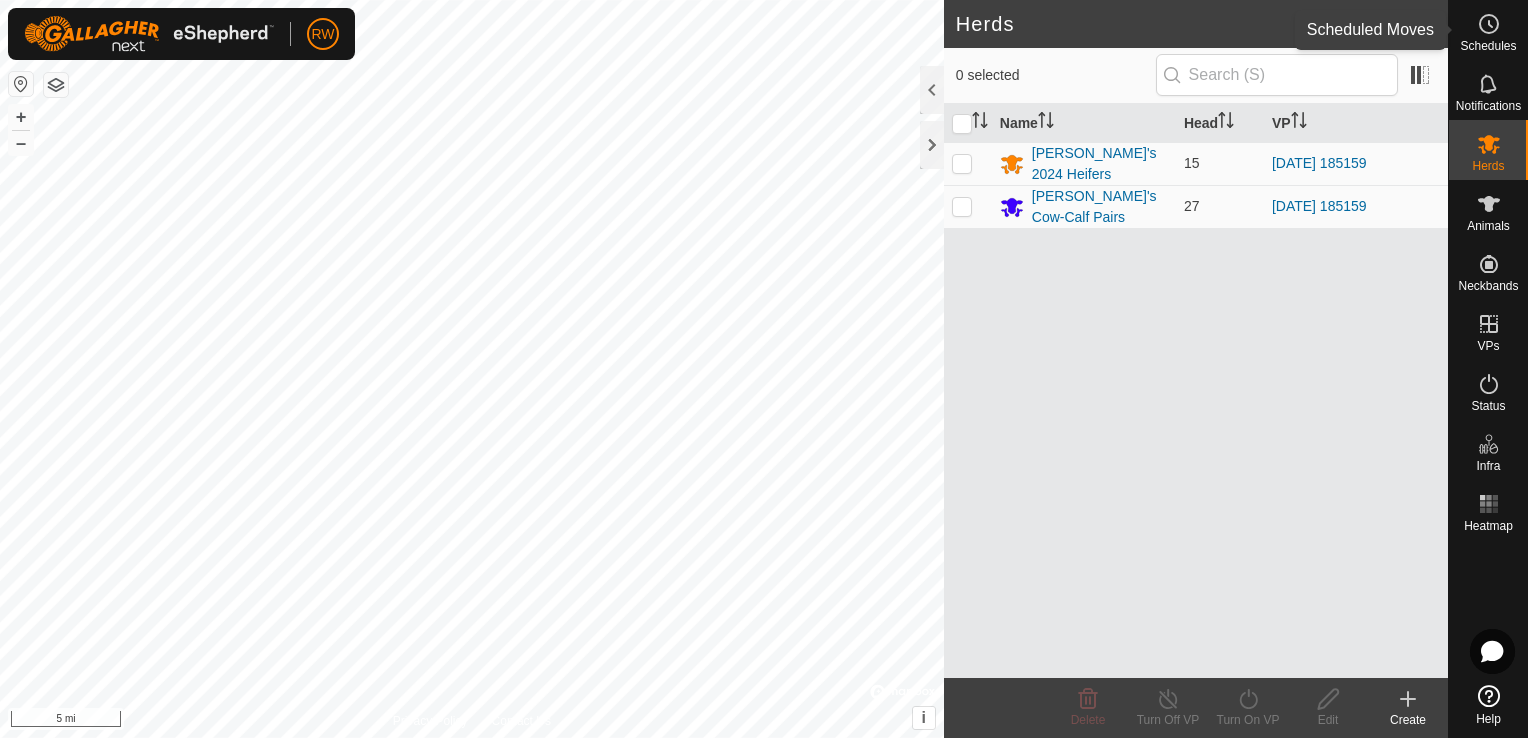 click 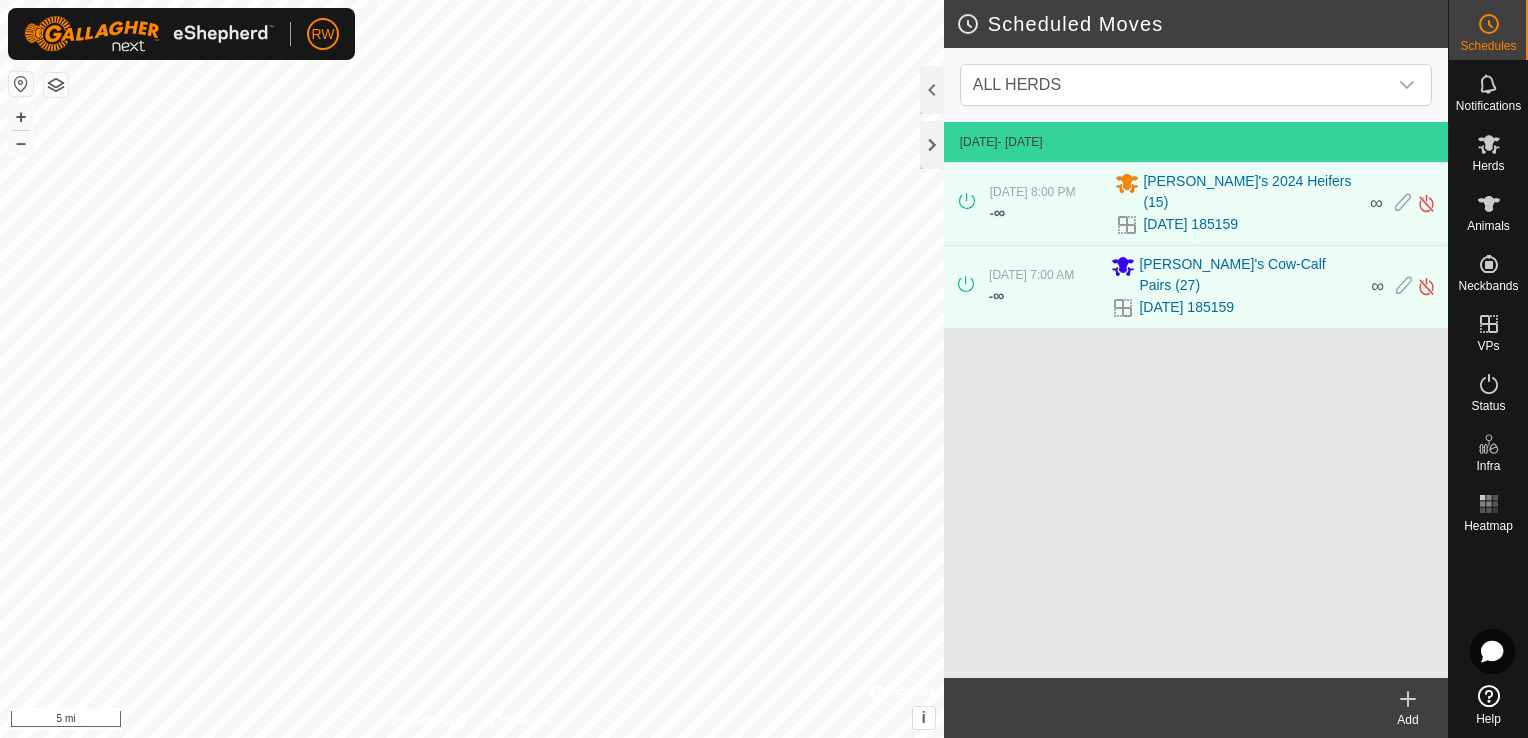 click 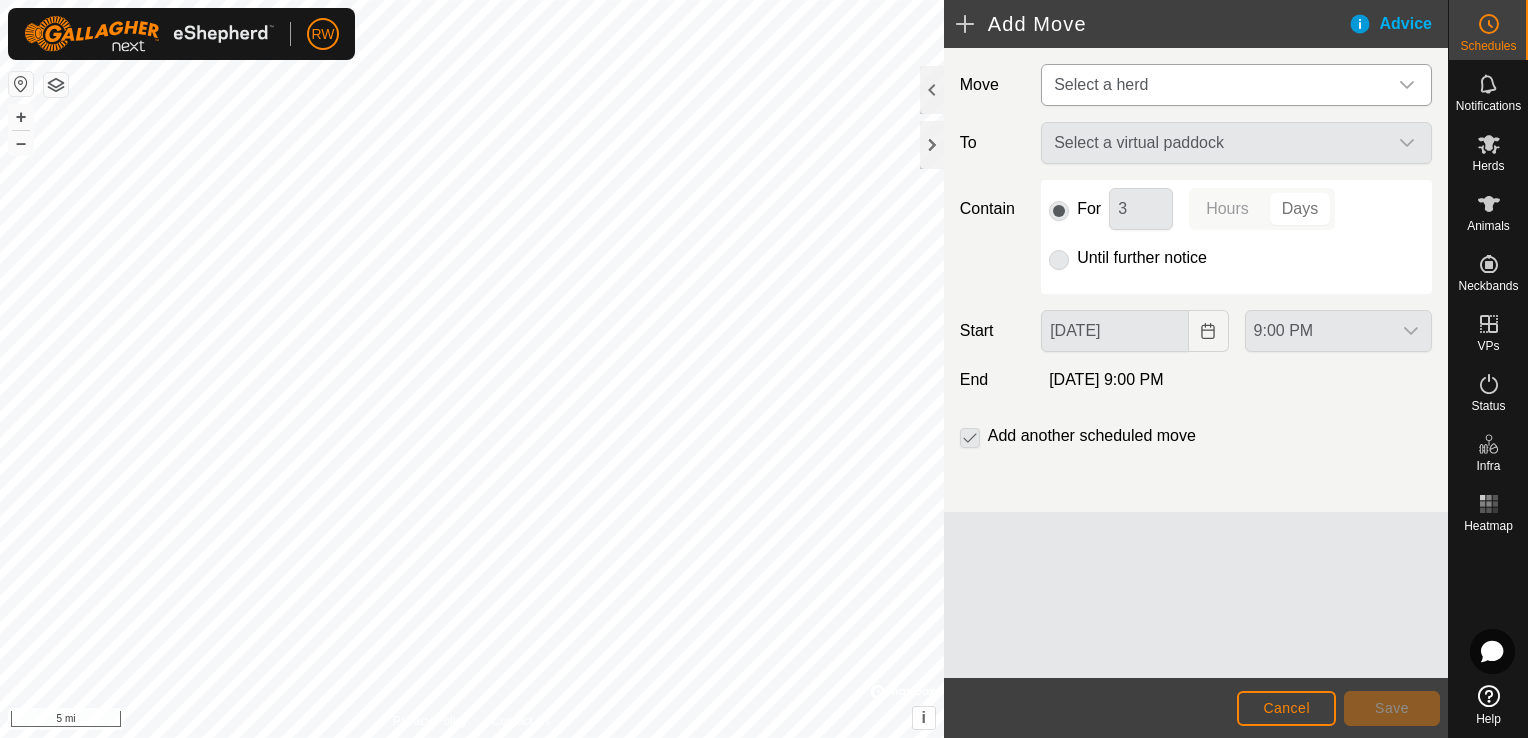 click 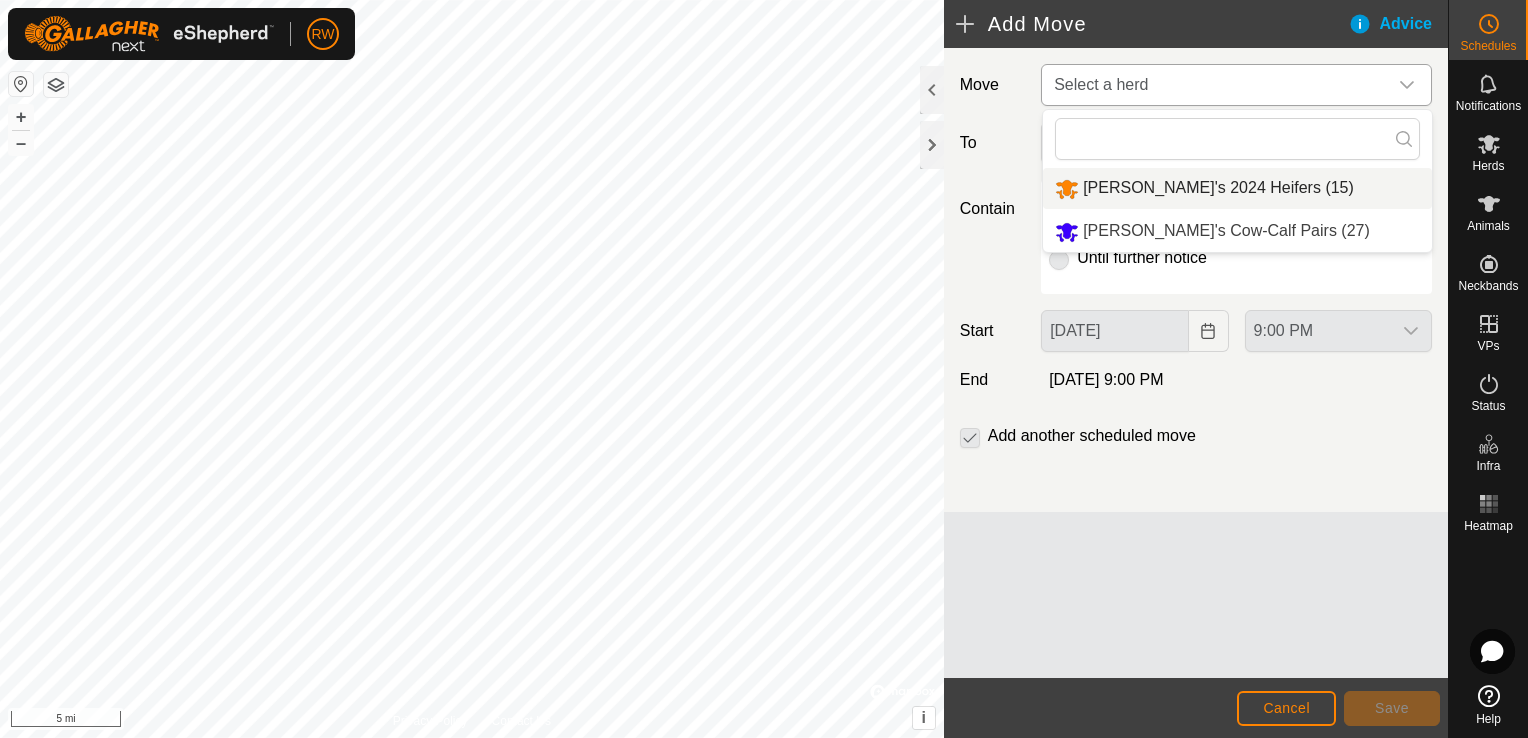 click on "[PERSON_NAME]'s 2024 Heifers (15)" at bounding box center [1237, 188] 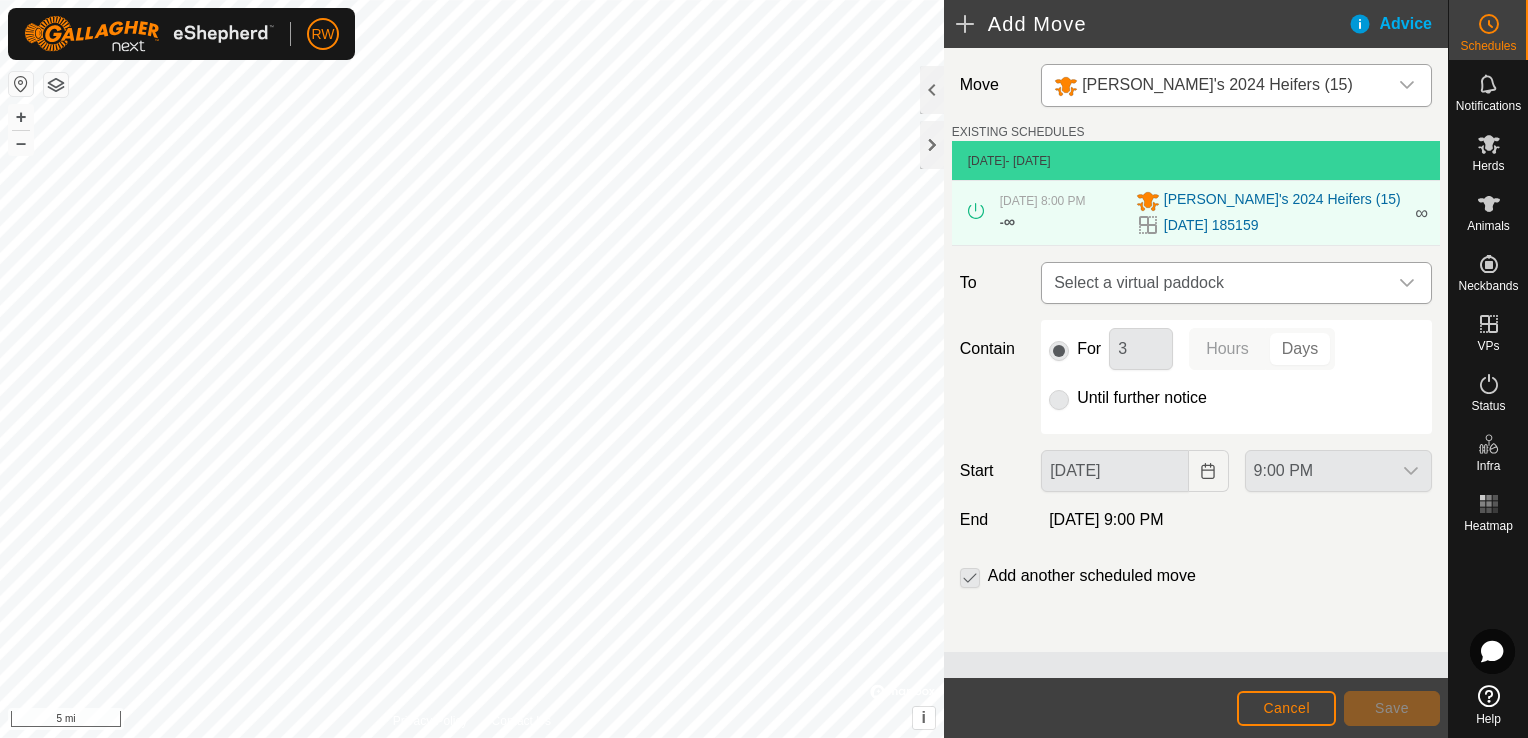 click 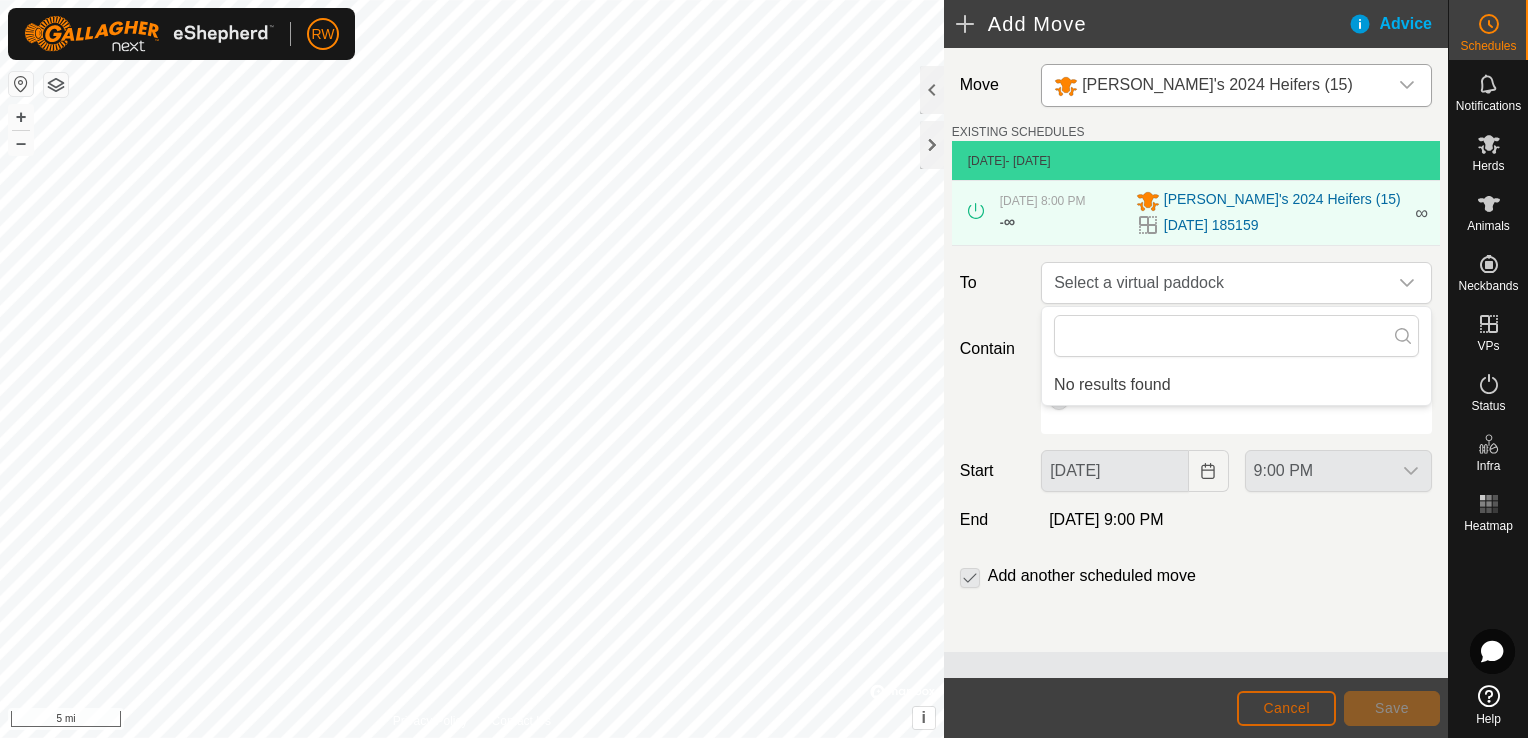 click on "Cancel" 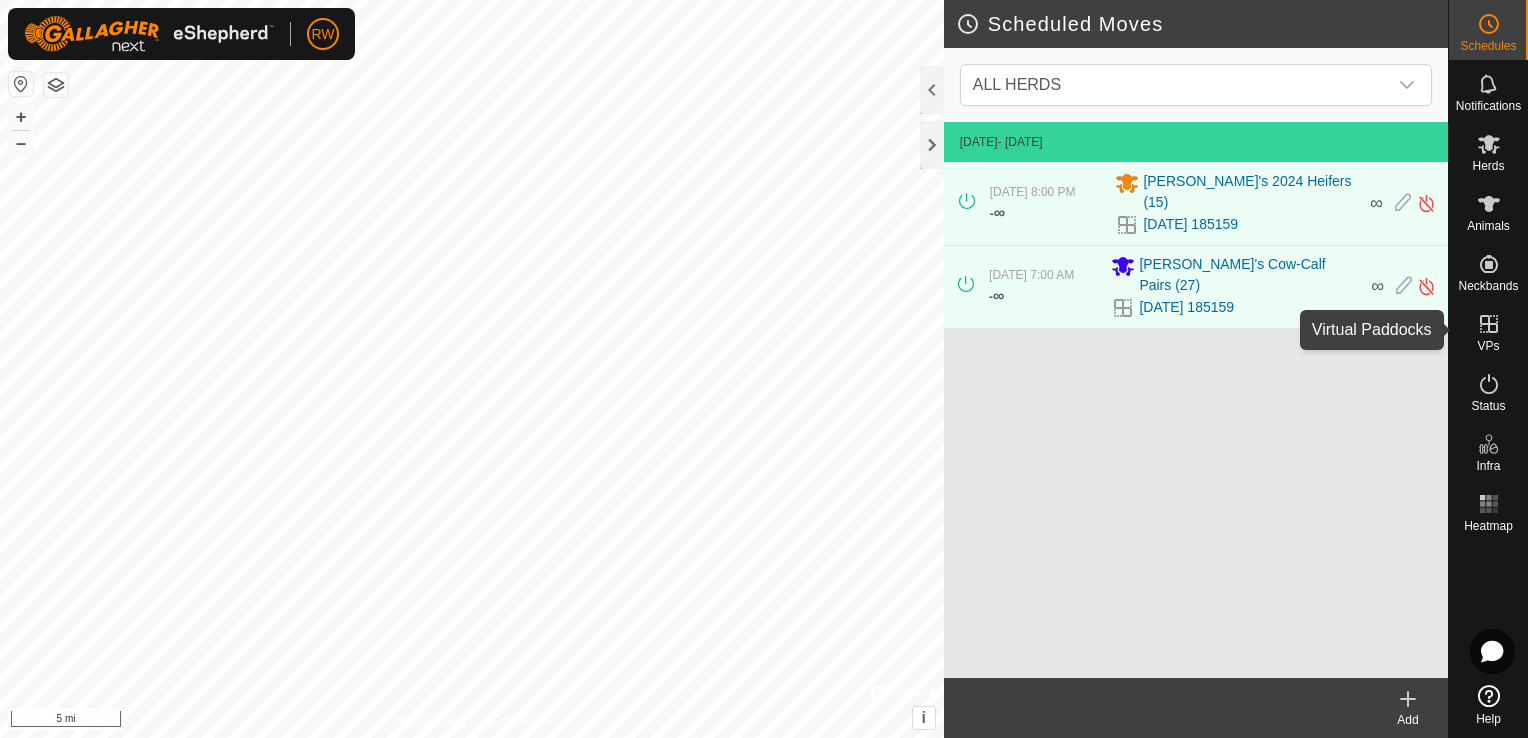click 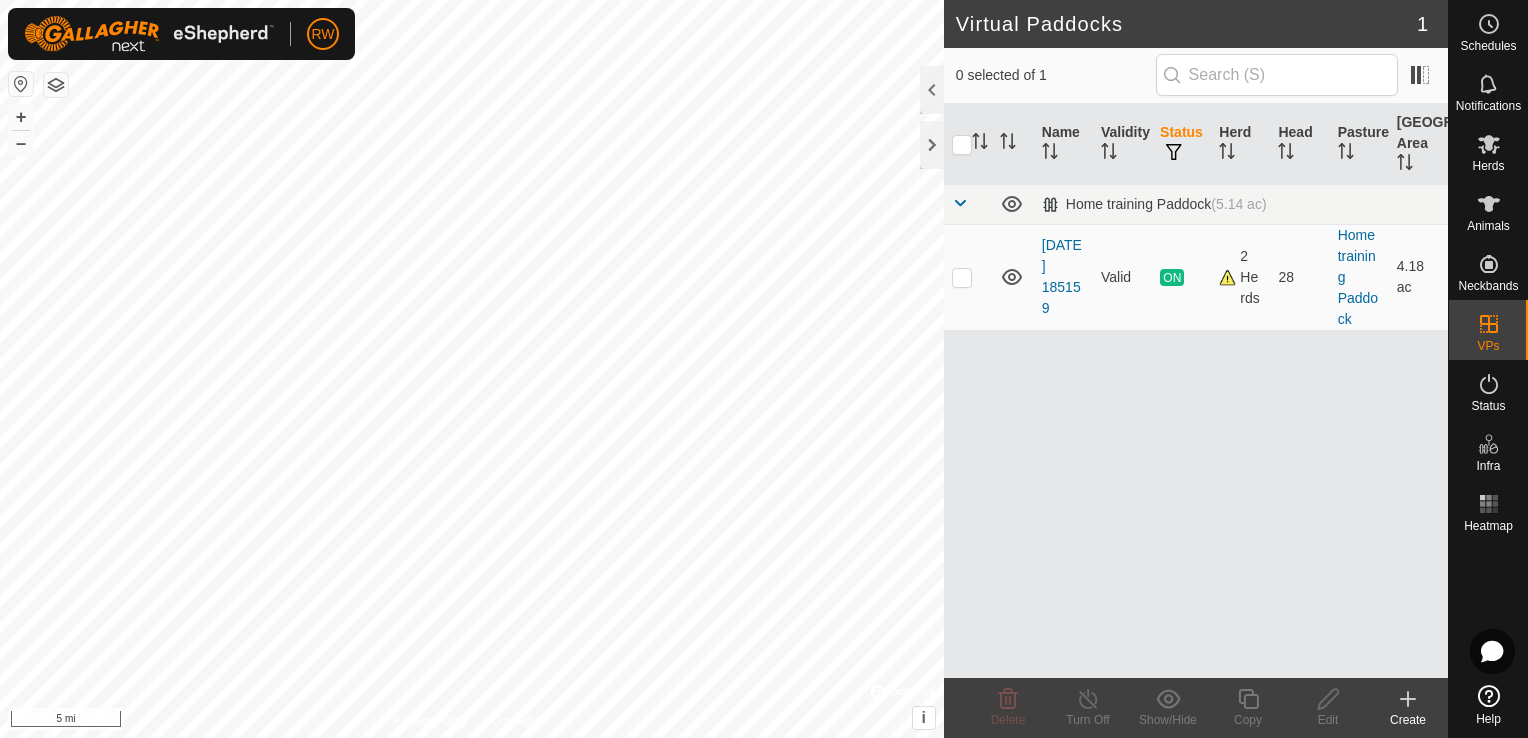 click 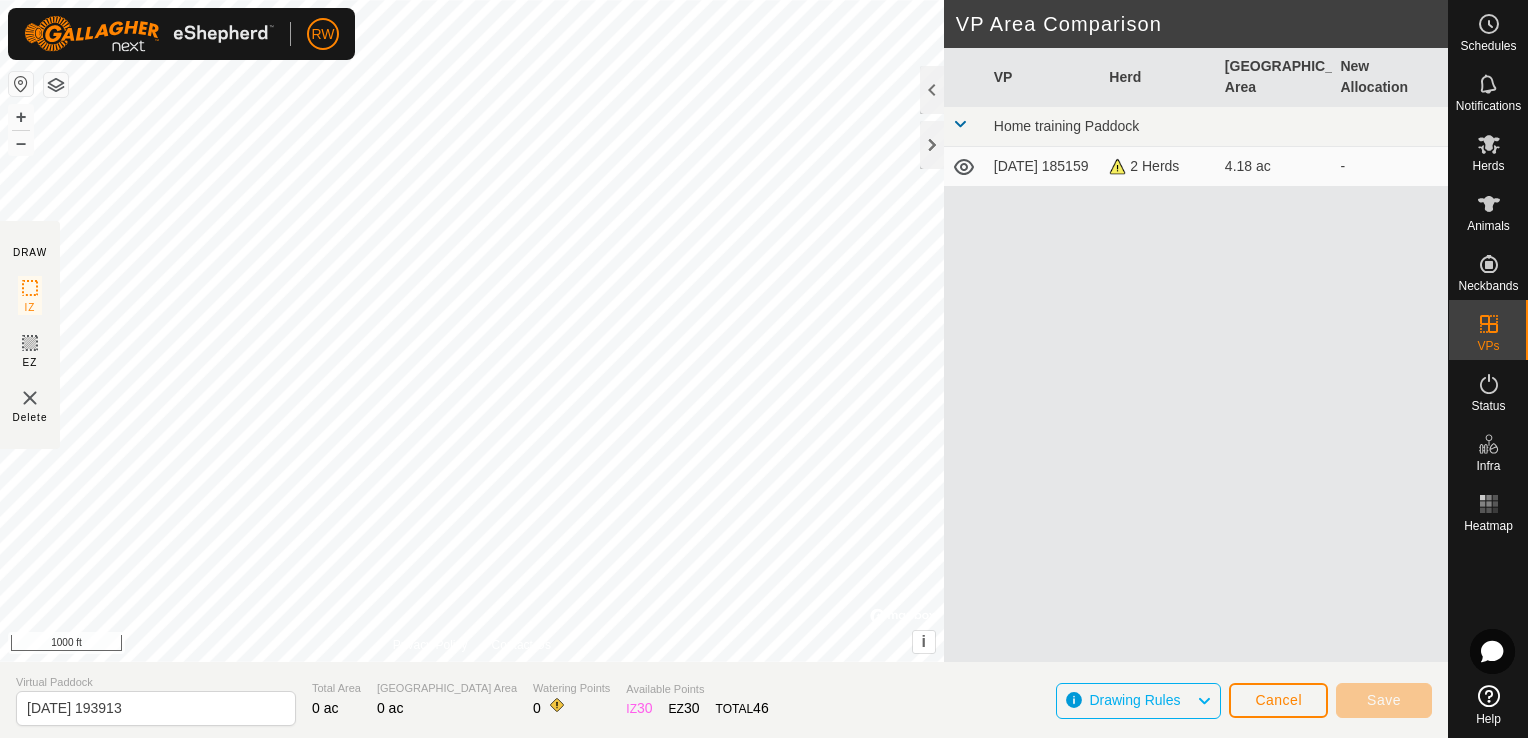 click on "RW Schedules Notifications Herds Animals Neckbands VPs Status Infra Heatmap Help DRAW IZ EZ Delete Privacy Policy Contact Us + – ⇧ i ©  Mapbox , ©  OpenStreetMap ,  Improve this map 1000 ft VP Area Comparison     VP   Herd   Grazing Area   New Allocation  Home training Paddock  [DATE] 185159   2 Herds   4.18 ac   -  Virtual Paddock [DATE] 193913 Total Area 0 ac Grazing Area 0 ac Watering Points 0 Available Points  IZ   30  EZ  30  TOTAL   46 Drawing Rules Cancel Save" at bounding box center [764, 369] 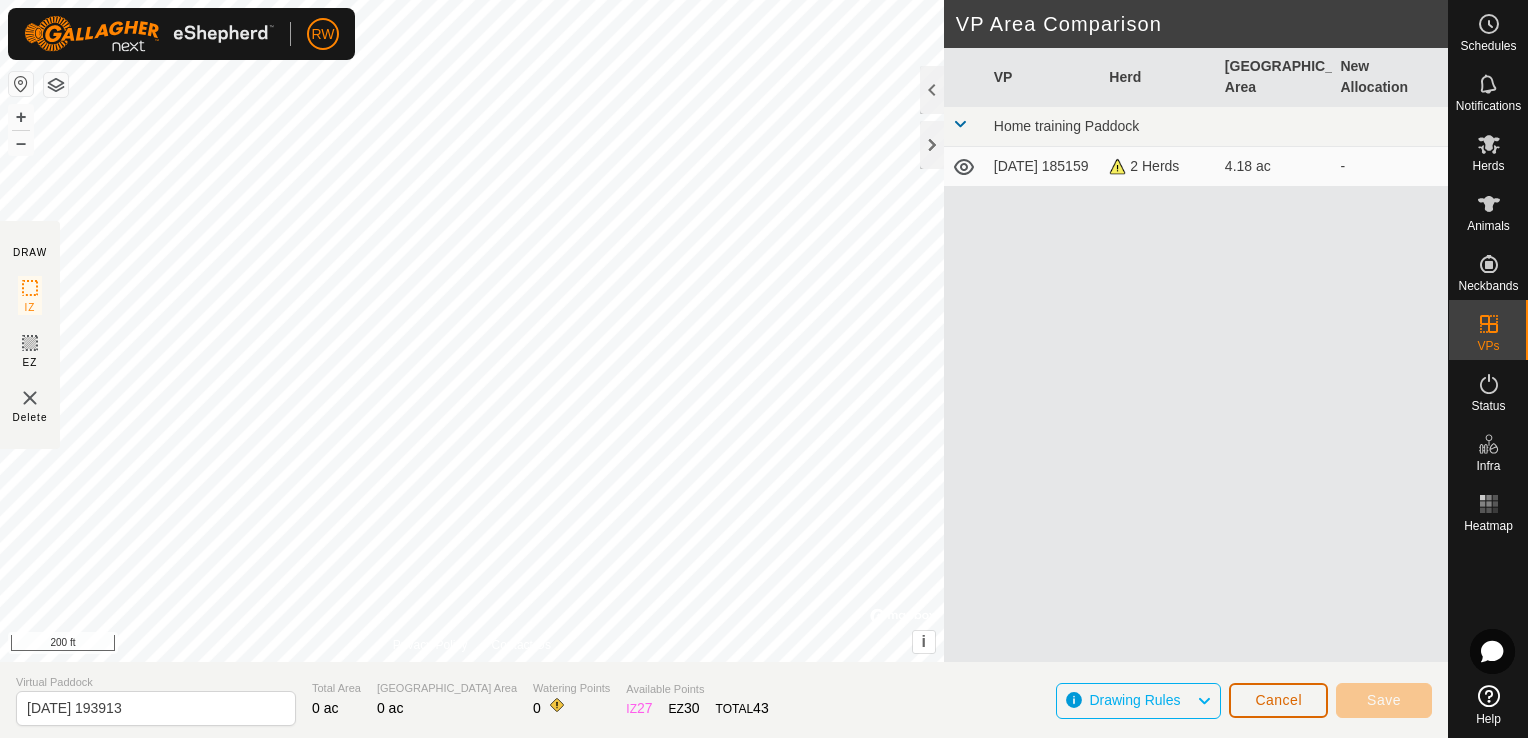 click on "Cancel" 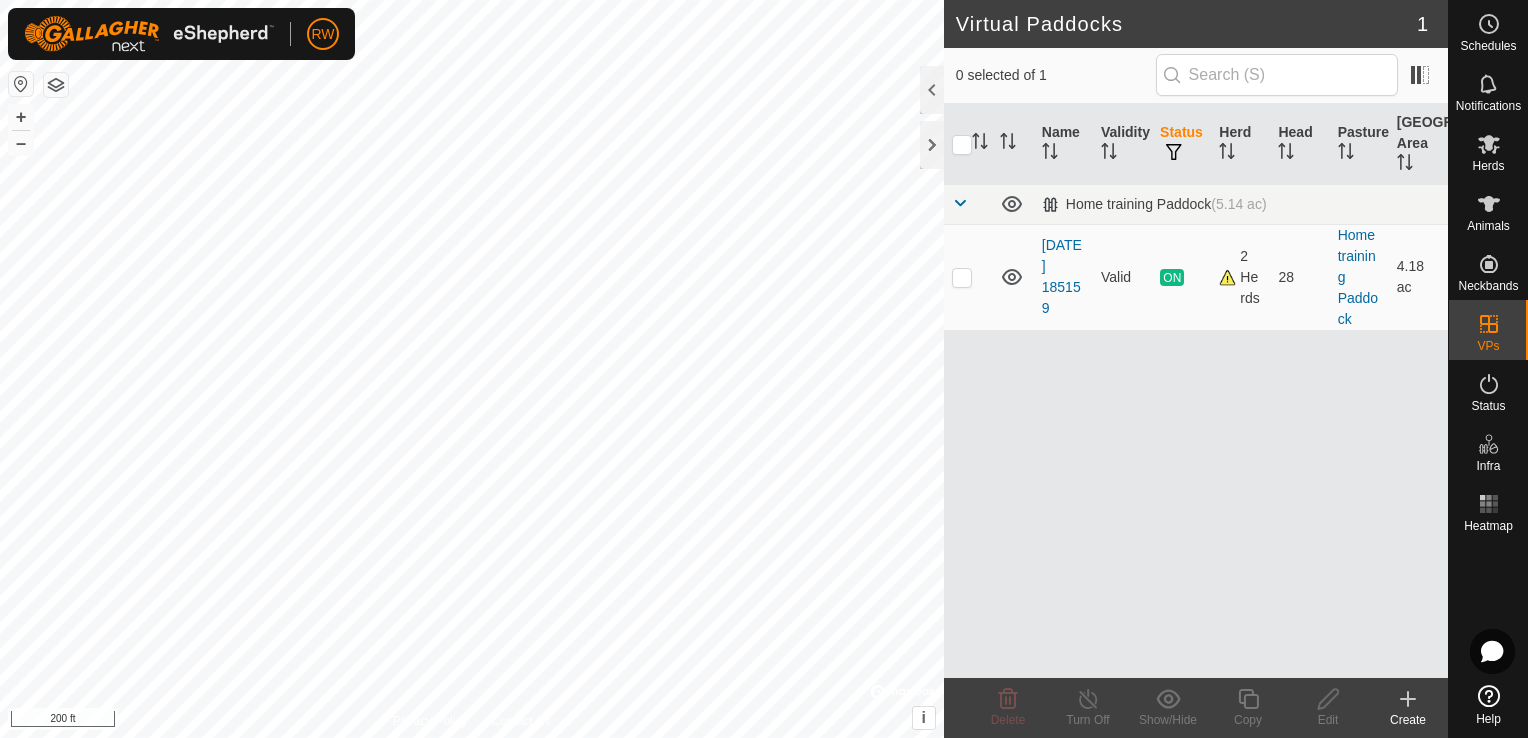 click 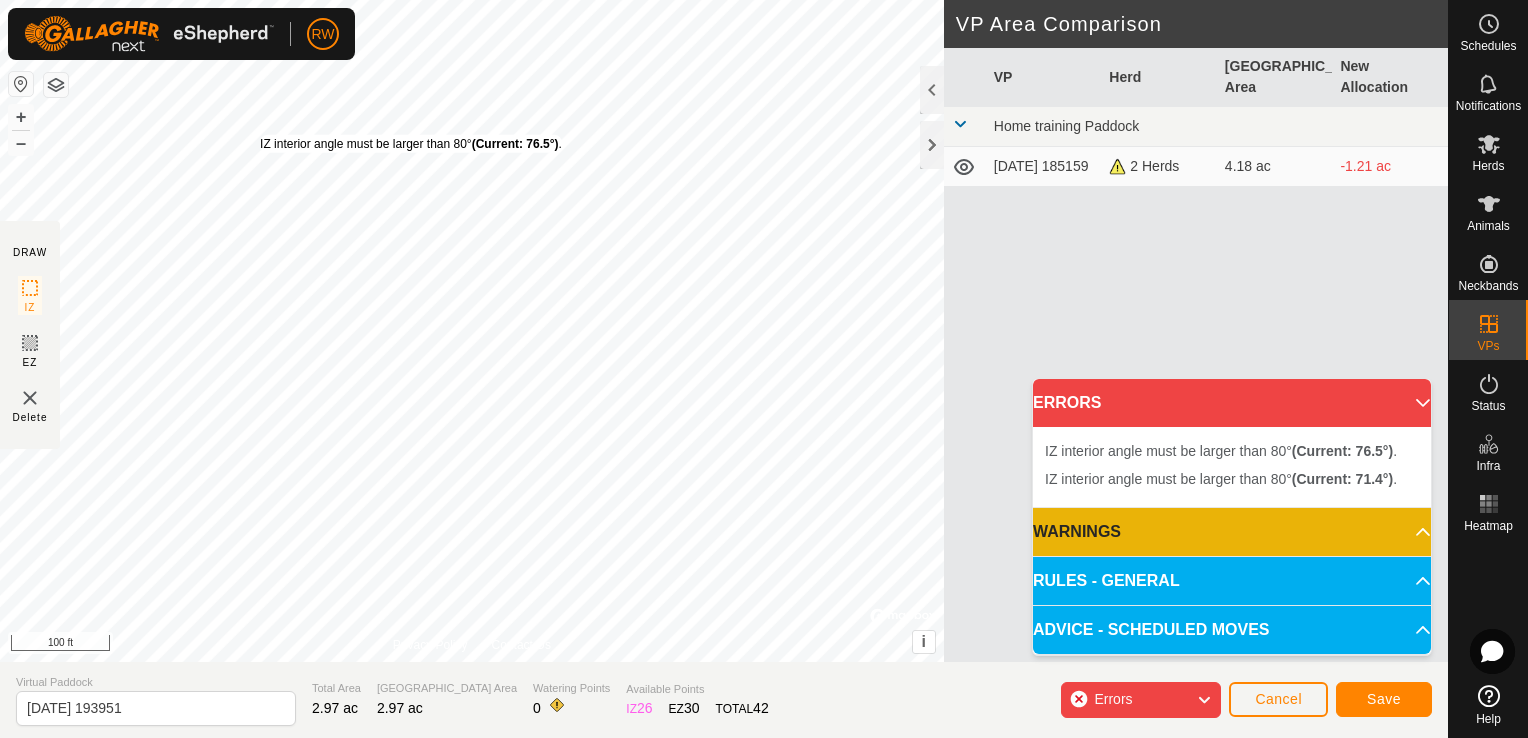 click on "IZ interior angle must be larger than 80°  (Current: 76.5°) . + – ⇧ i ©  Mapbox , ©  OpenStreetMap ,  Improve this map 100 ft" at bounding box center [472, 331] 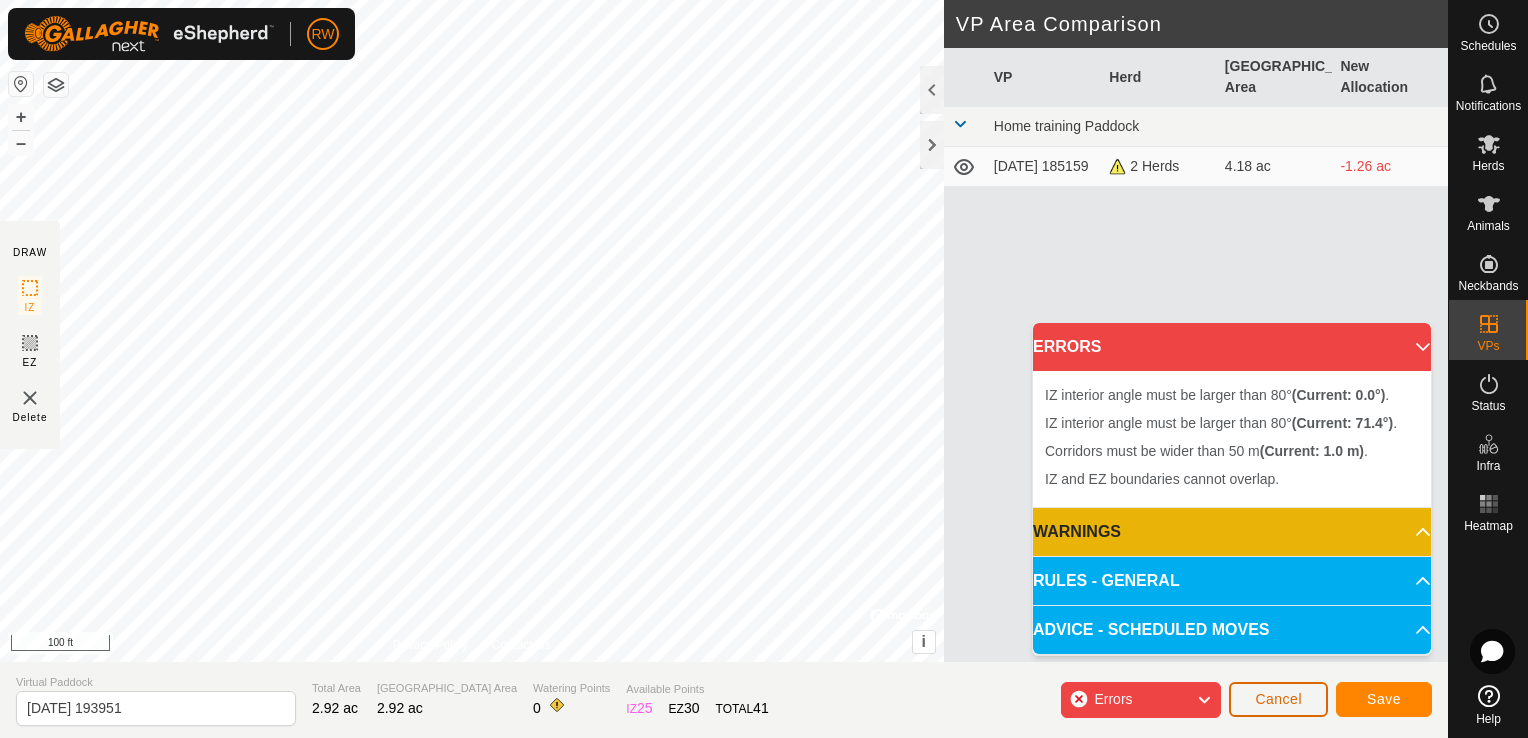 drag, startPoint x: 254, startPoint y: 128, endPoint x: 1280, endPoint y: 694, distance: 1171.7645 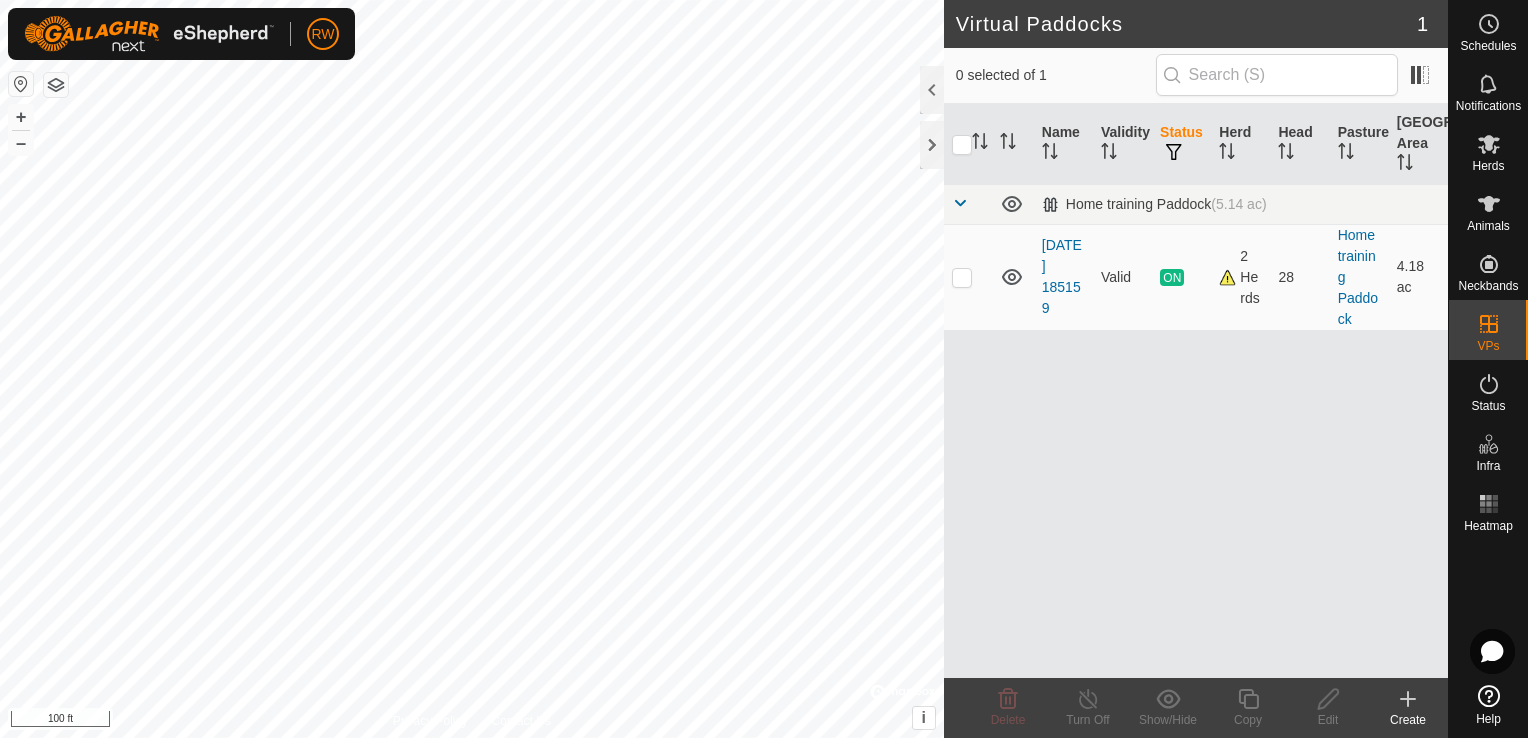 click 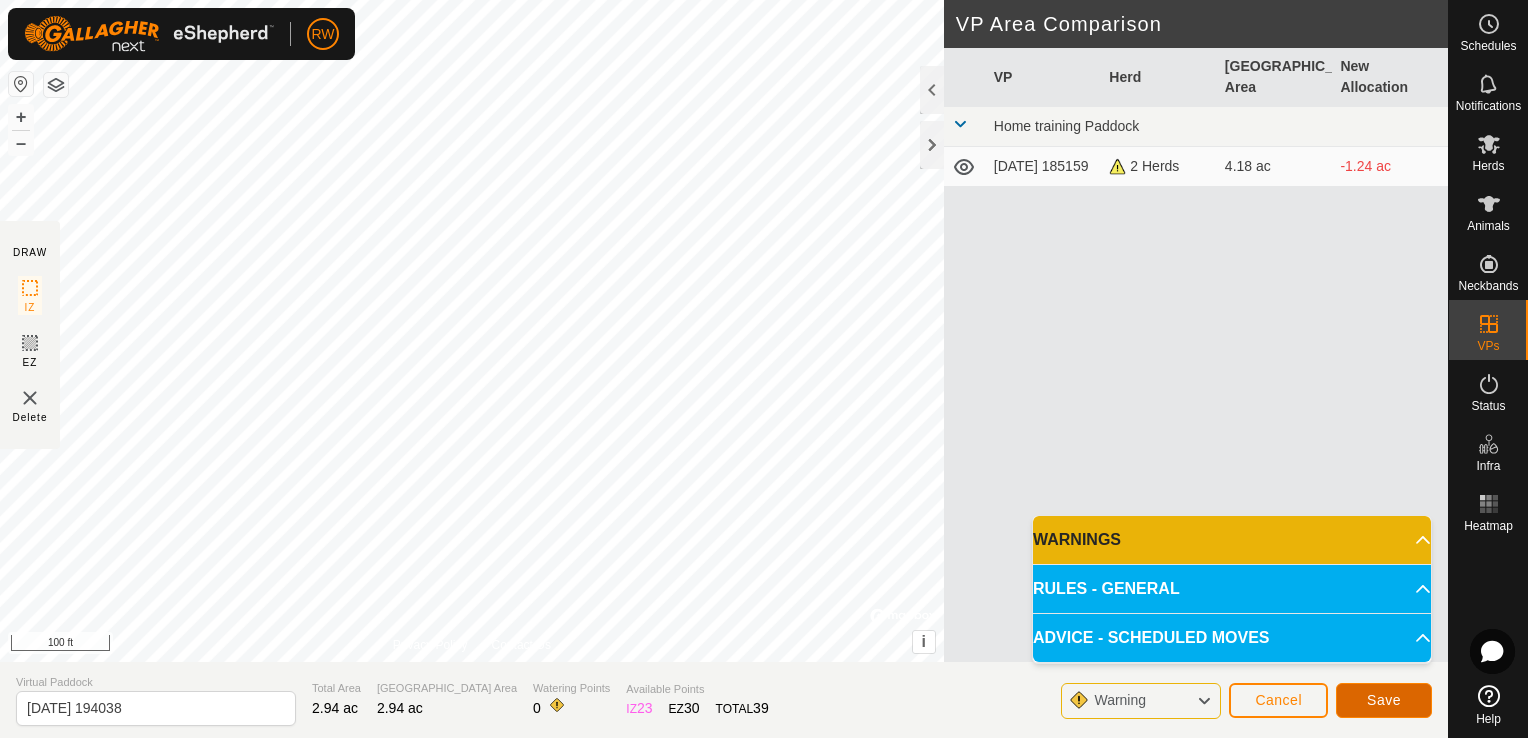 drag, startPoint x: 992, startPoint y: 530, endPoint x: 1405, endPoint y: 699, distance: 446.23984 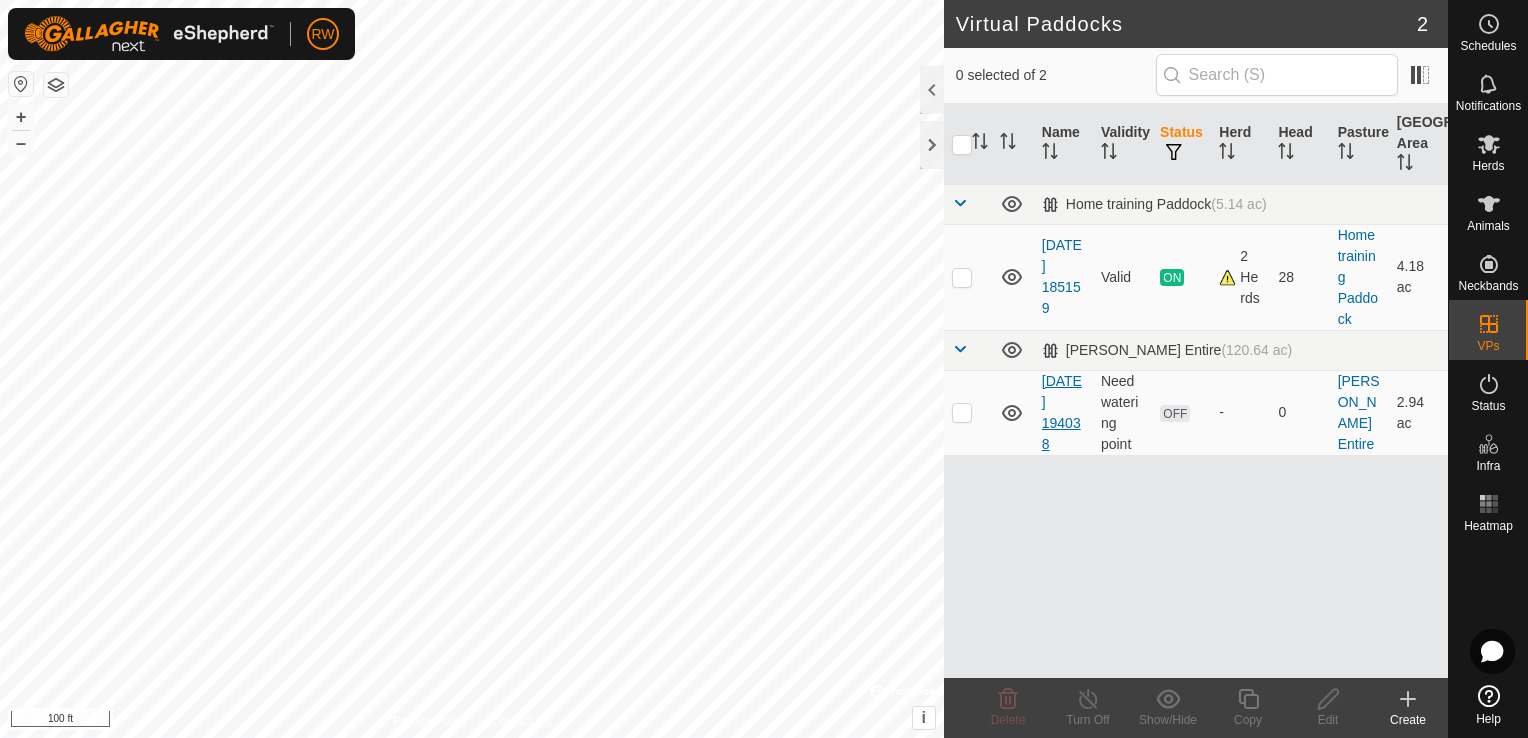 drag, startPoint x: 1123, startPoint y: 427, endPoint x: 1065, endPoint y: 414, distance: 59.439045 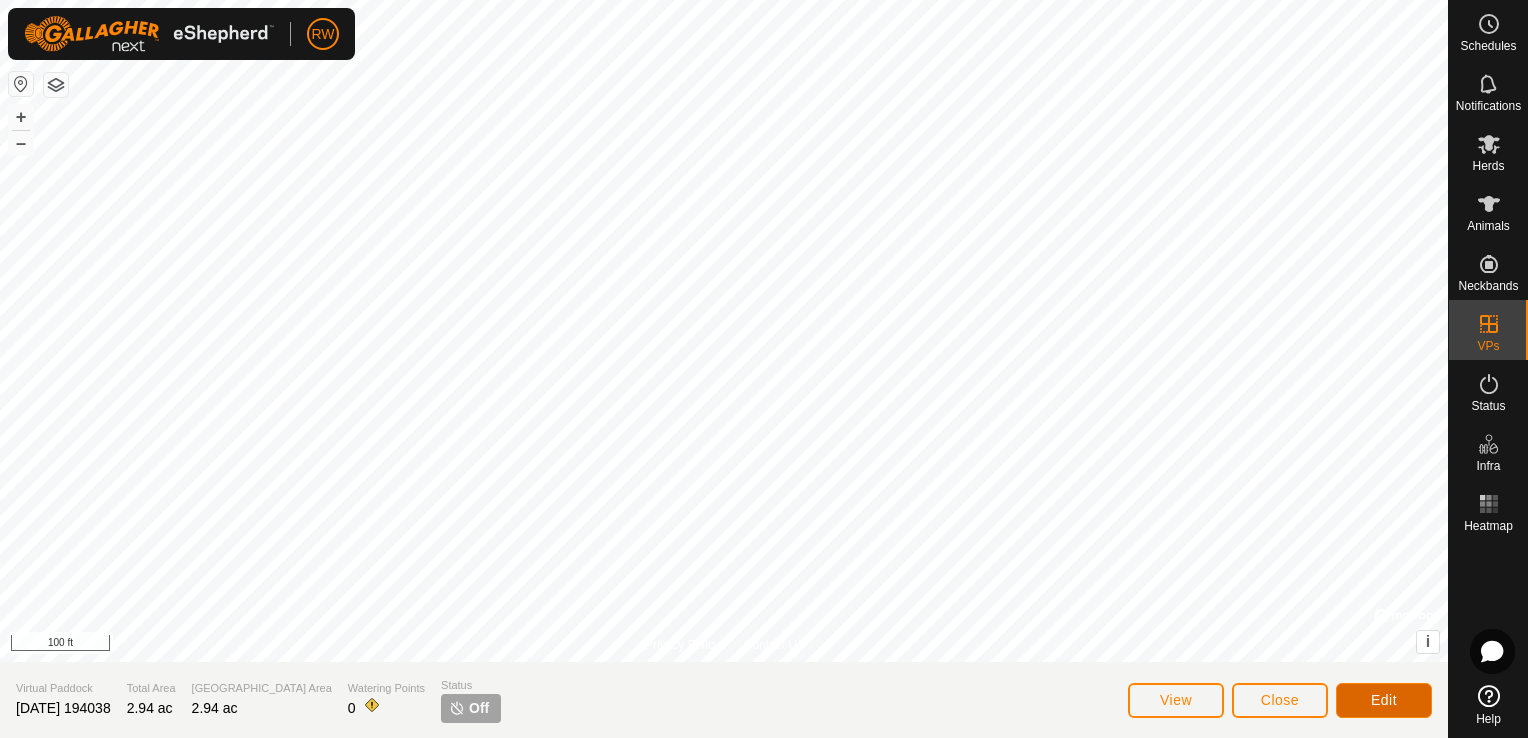 click on "Edit" 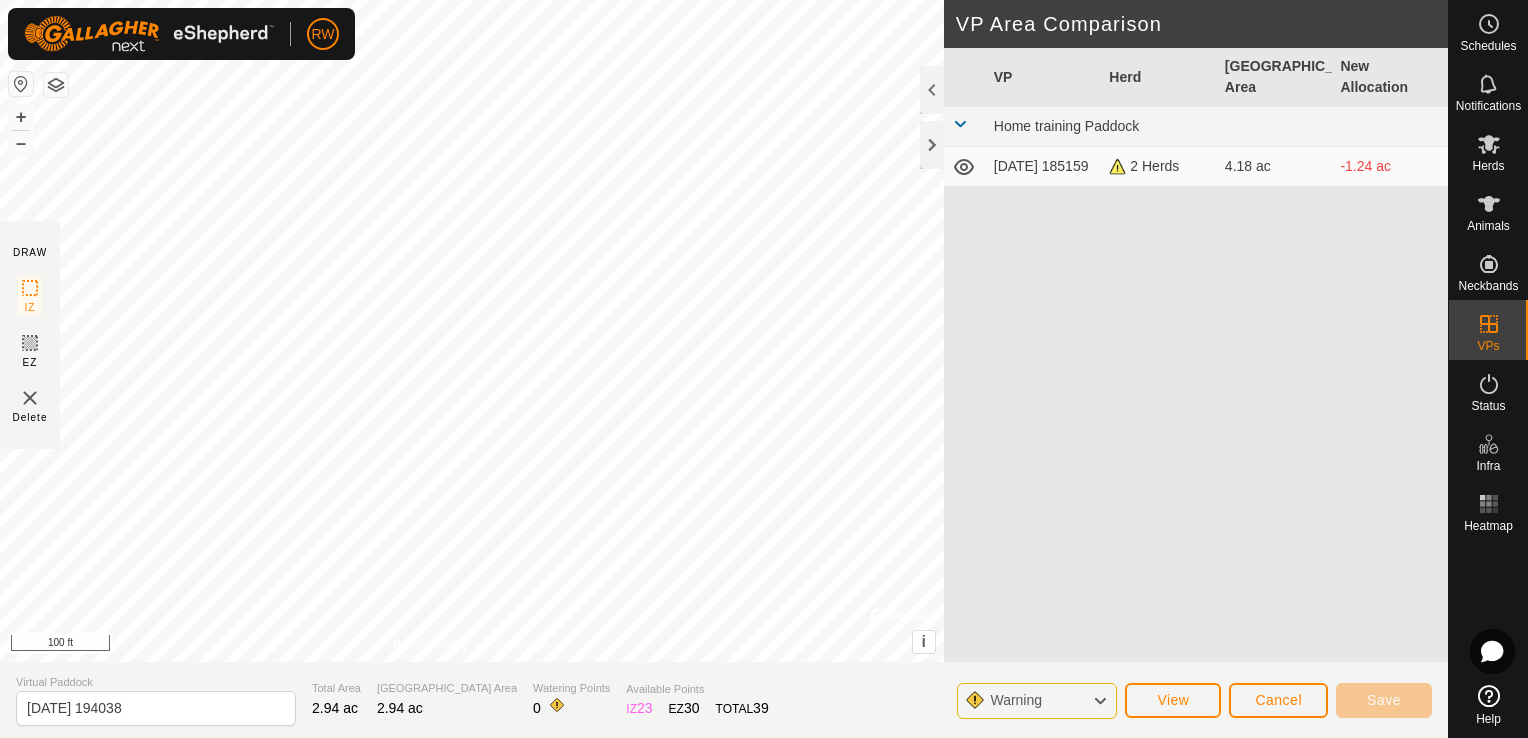 drag, startPoint x: 1351, startPoint y: 344, endPoint x: 1487, endPoint y: 26, distance: 345.86124 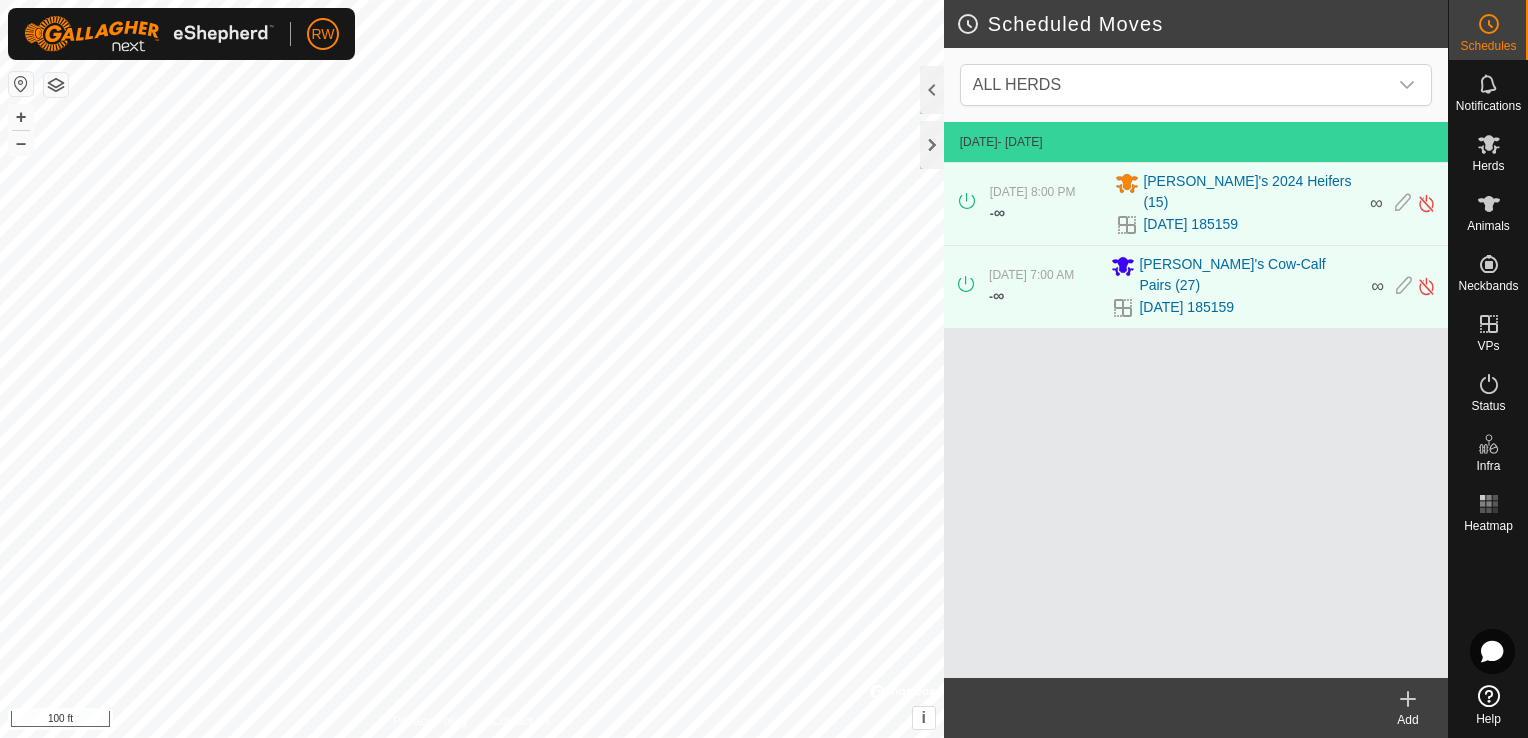 click 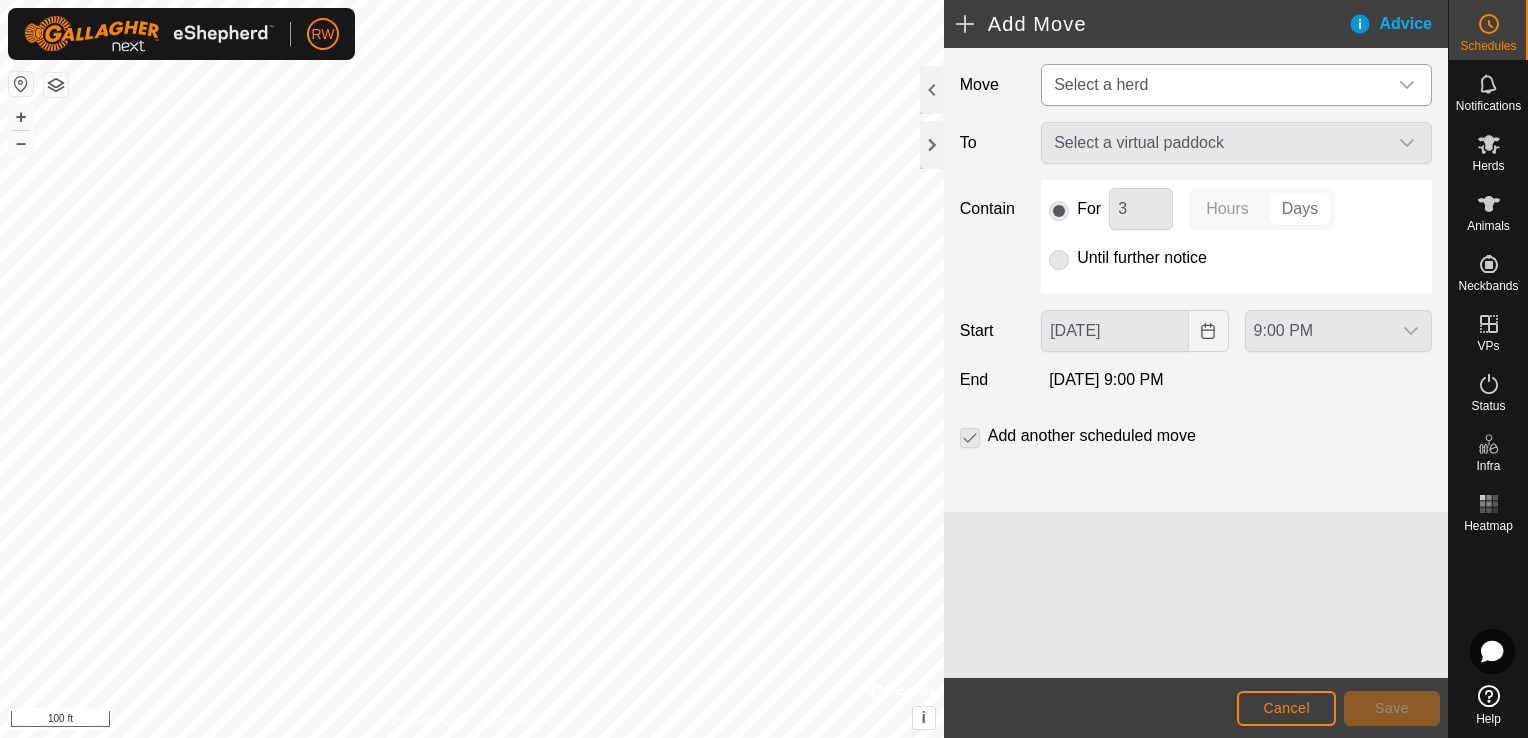 click 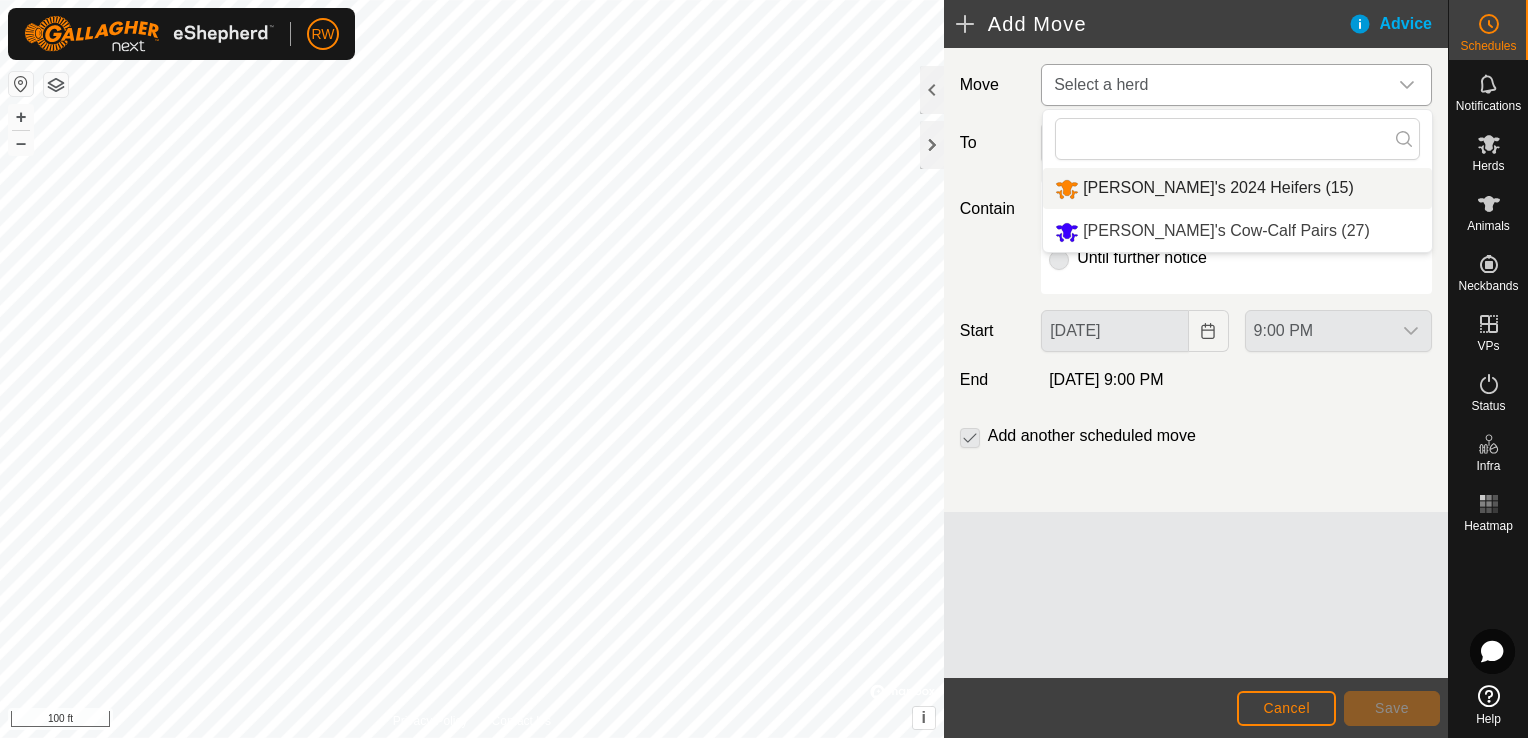 click on "[PERSON_NAME]'s 2024 Heifers (15)" at bounding box center [1237, 188] 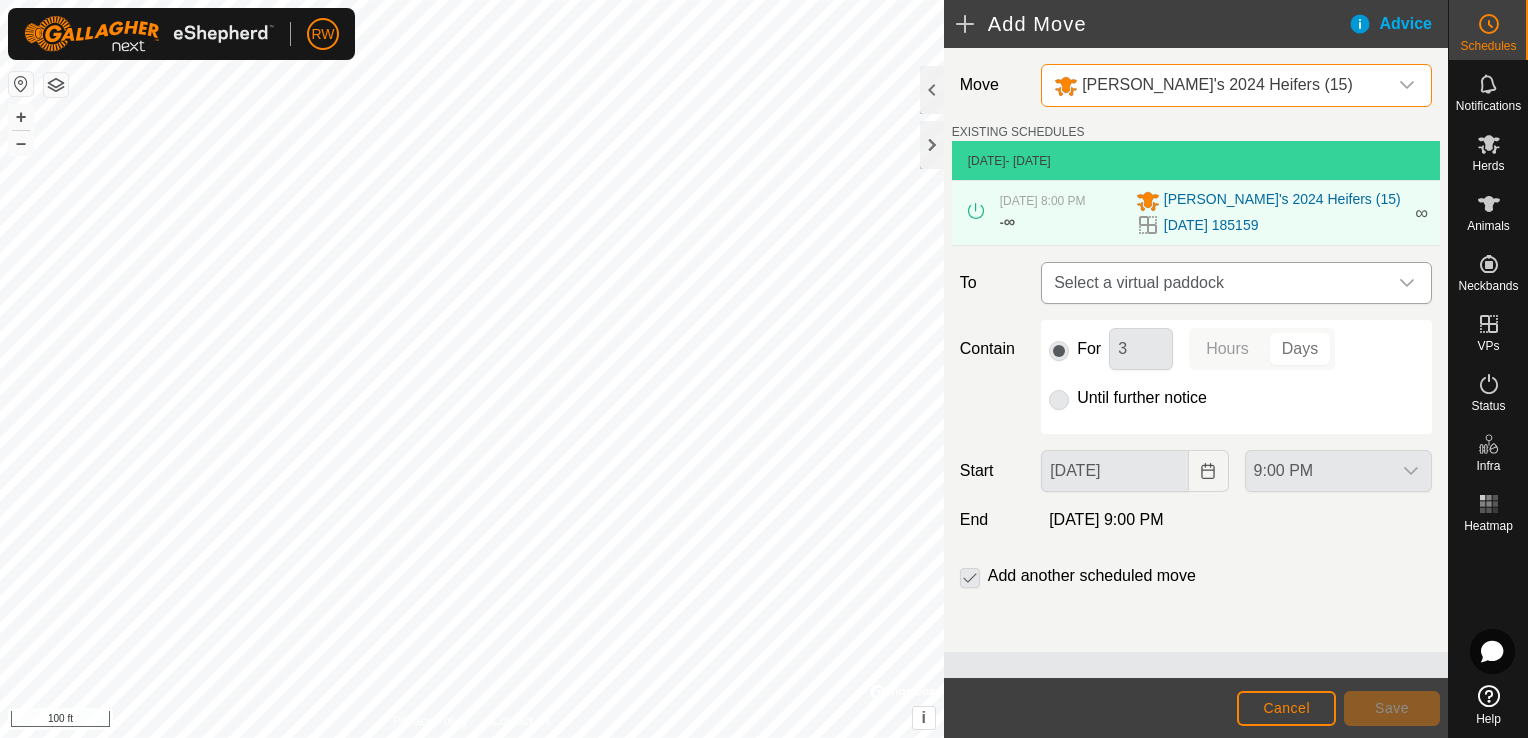 click 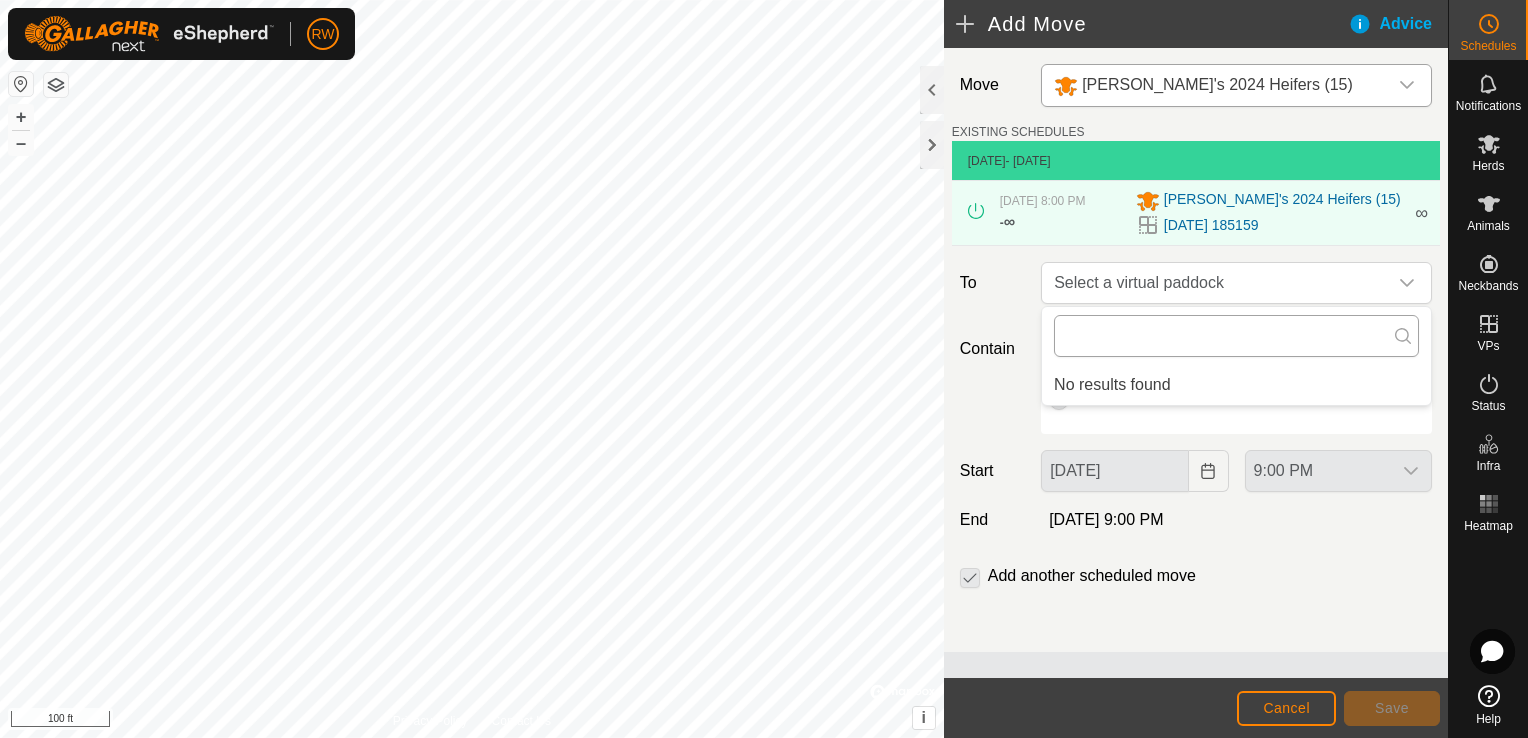 click at bounding box center (1236, 336) 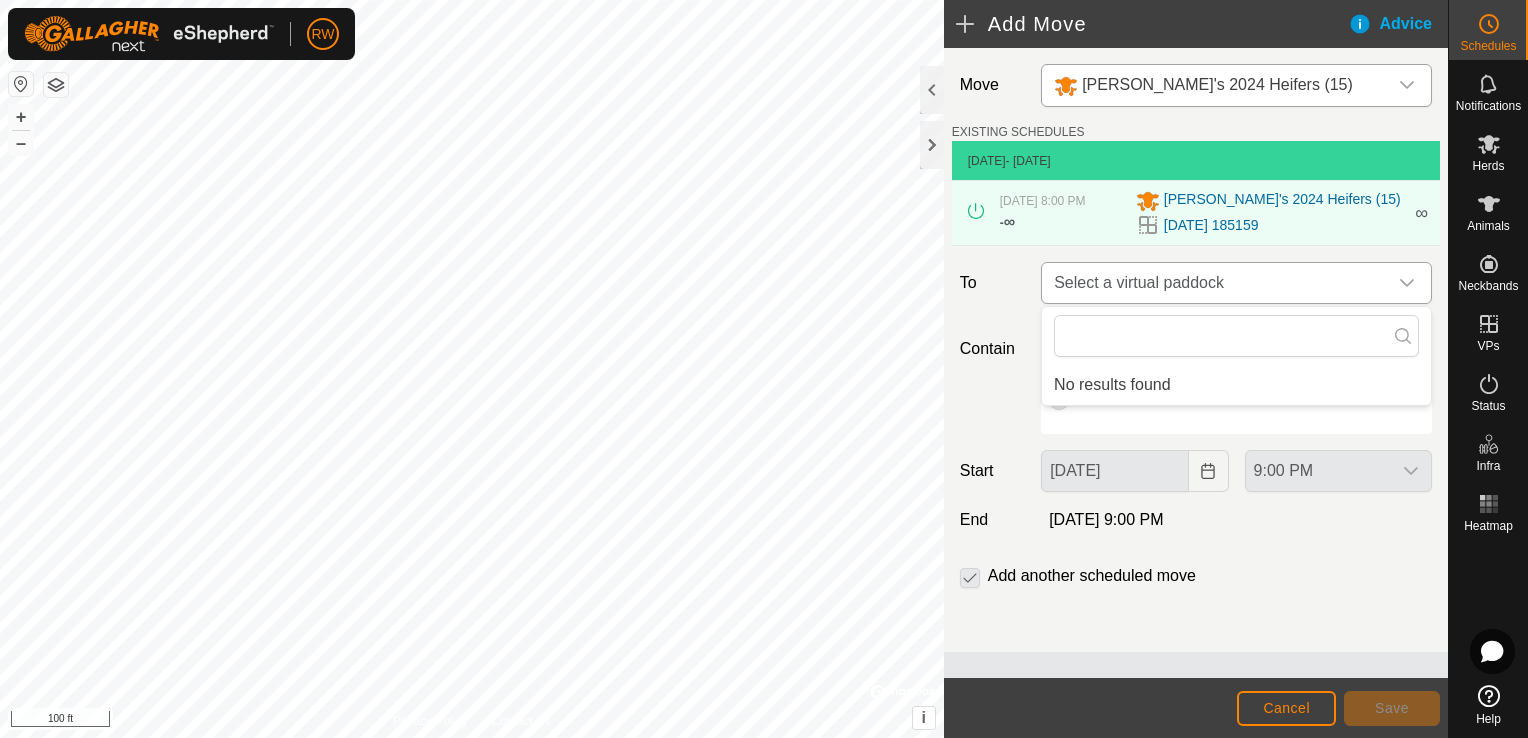 click 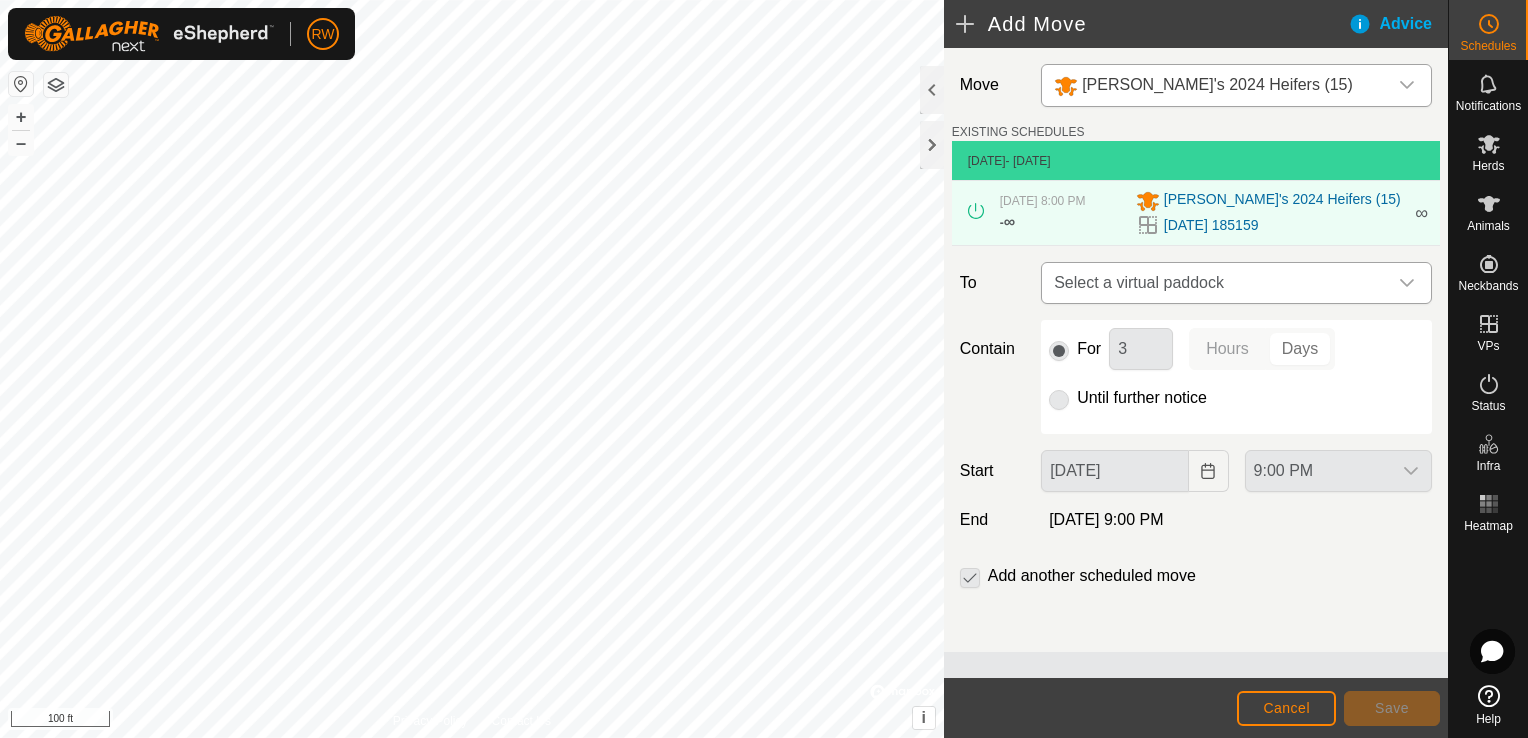 click 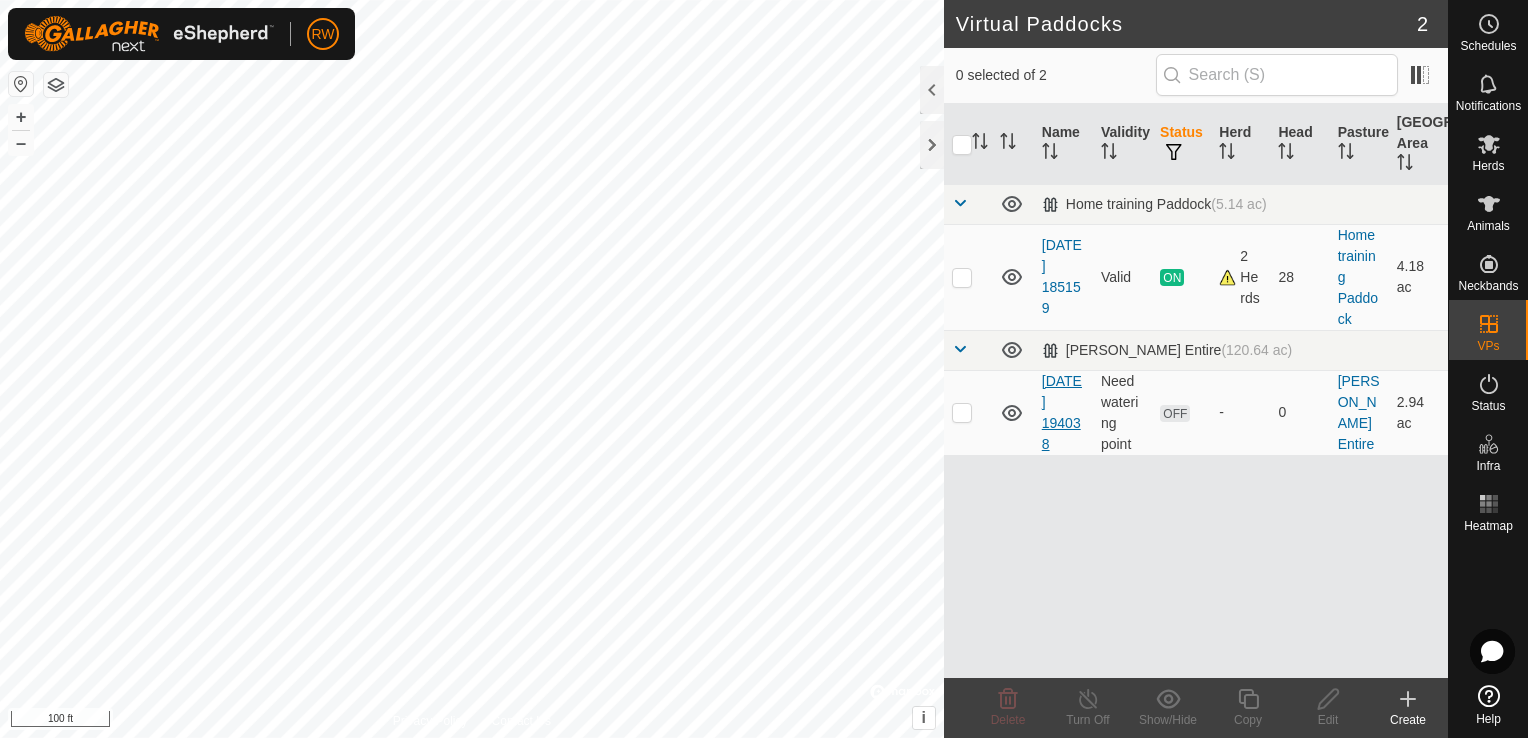 click on "[DATE] 194038" at bounding box center [1062, 412] 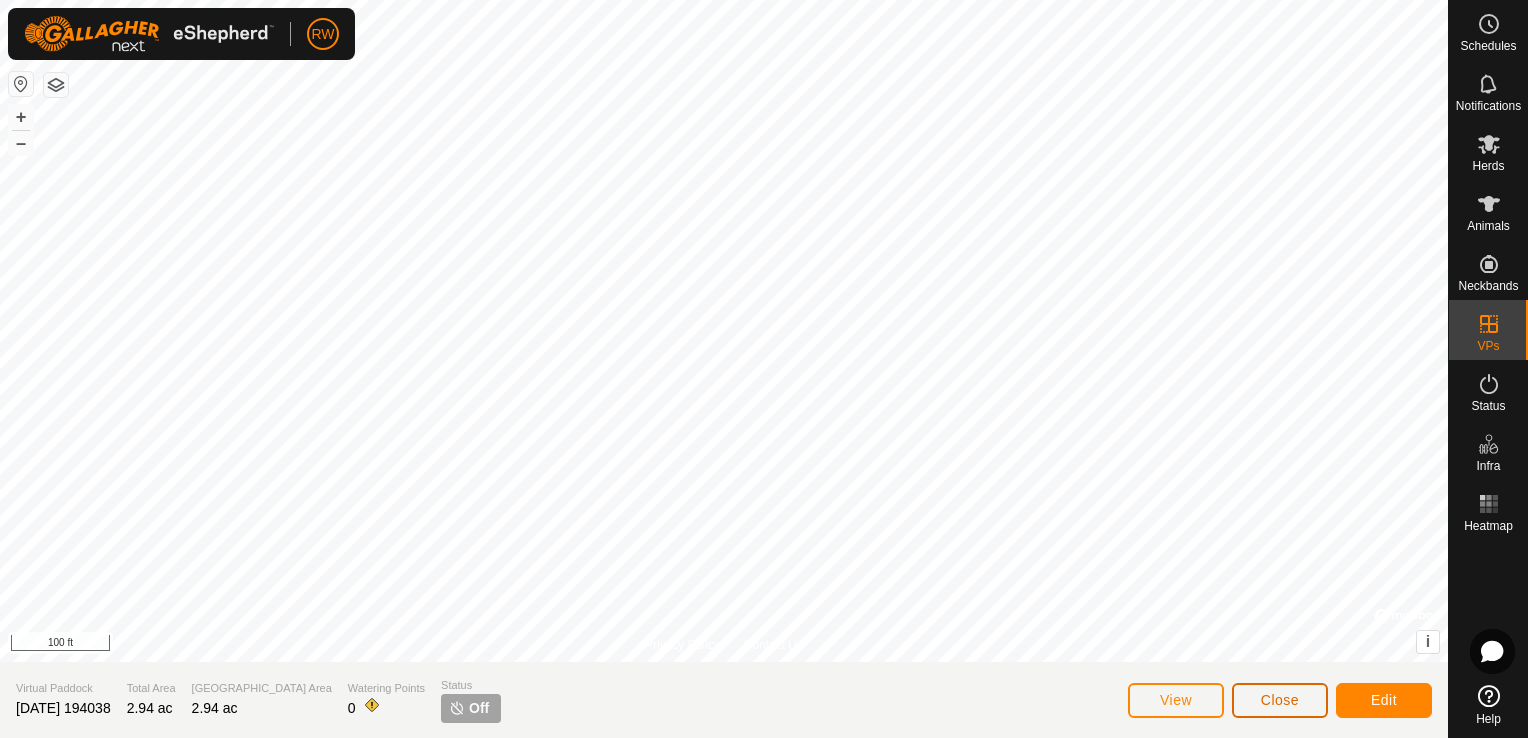 click on "Close" 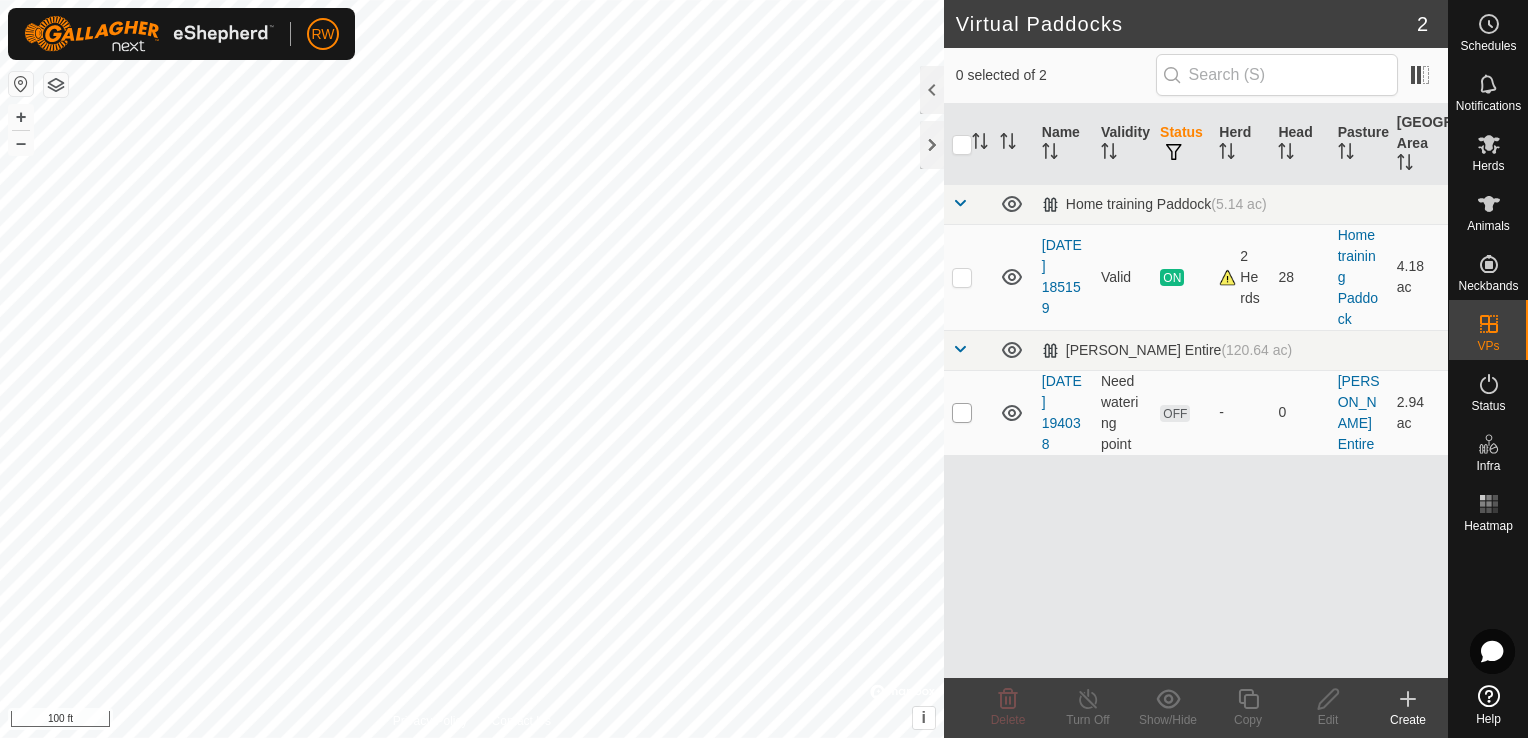 click at bounding box center (962, 413) 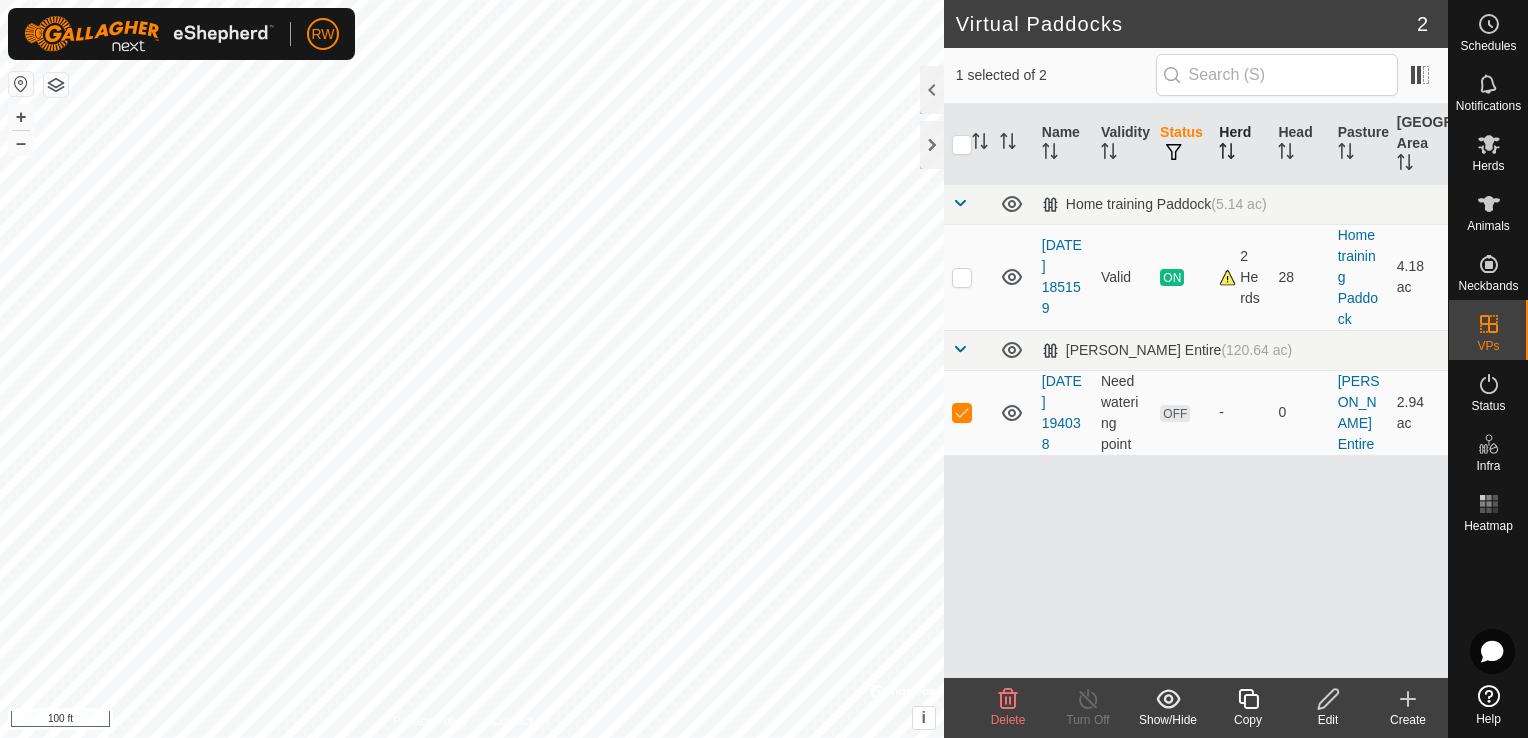 click on "Herd" at bounding box center [1240, 144] 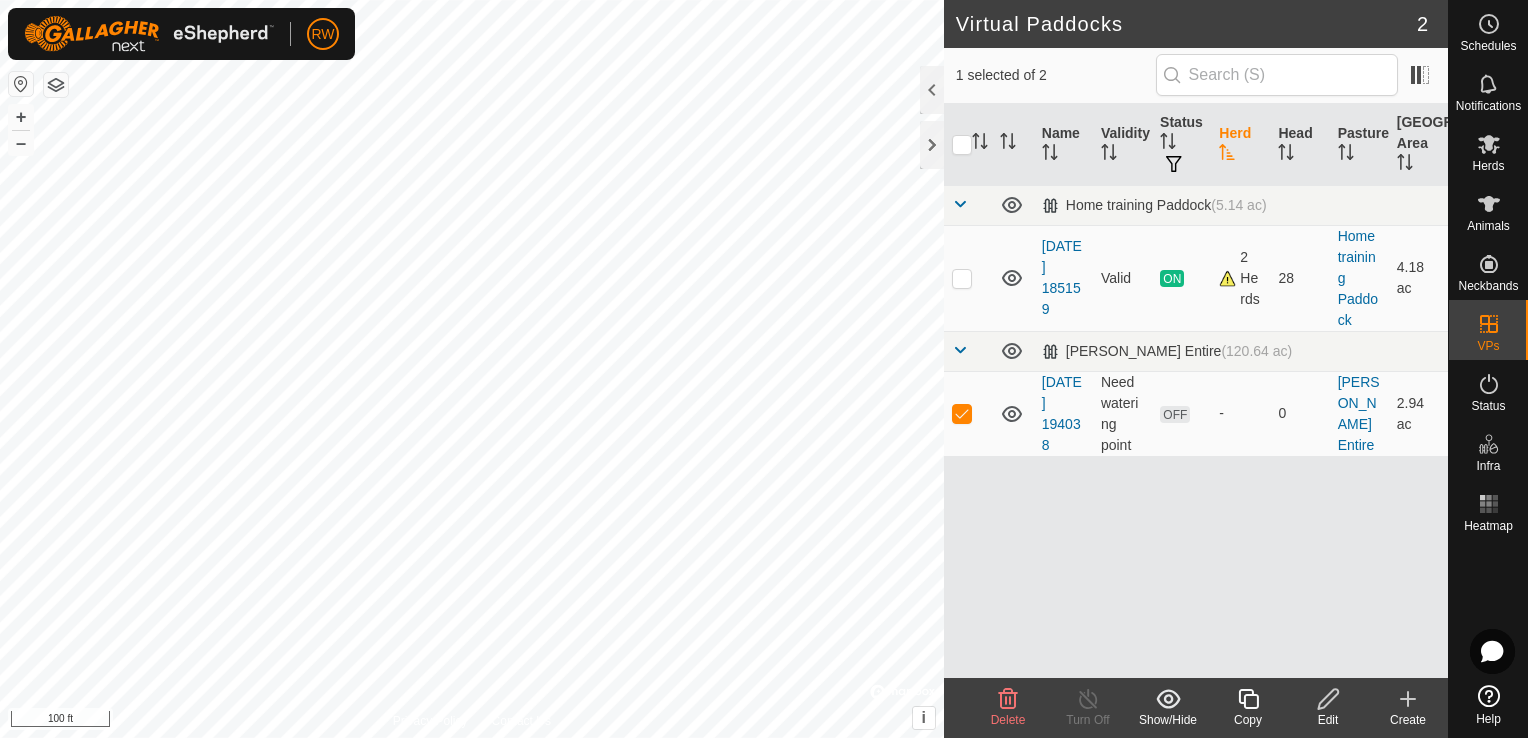 click on "Herd" at bounding box center (1240, 145) 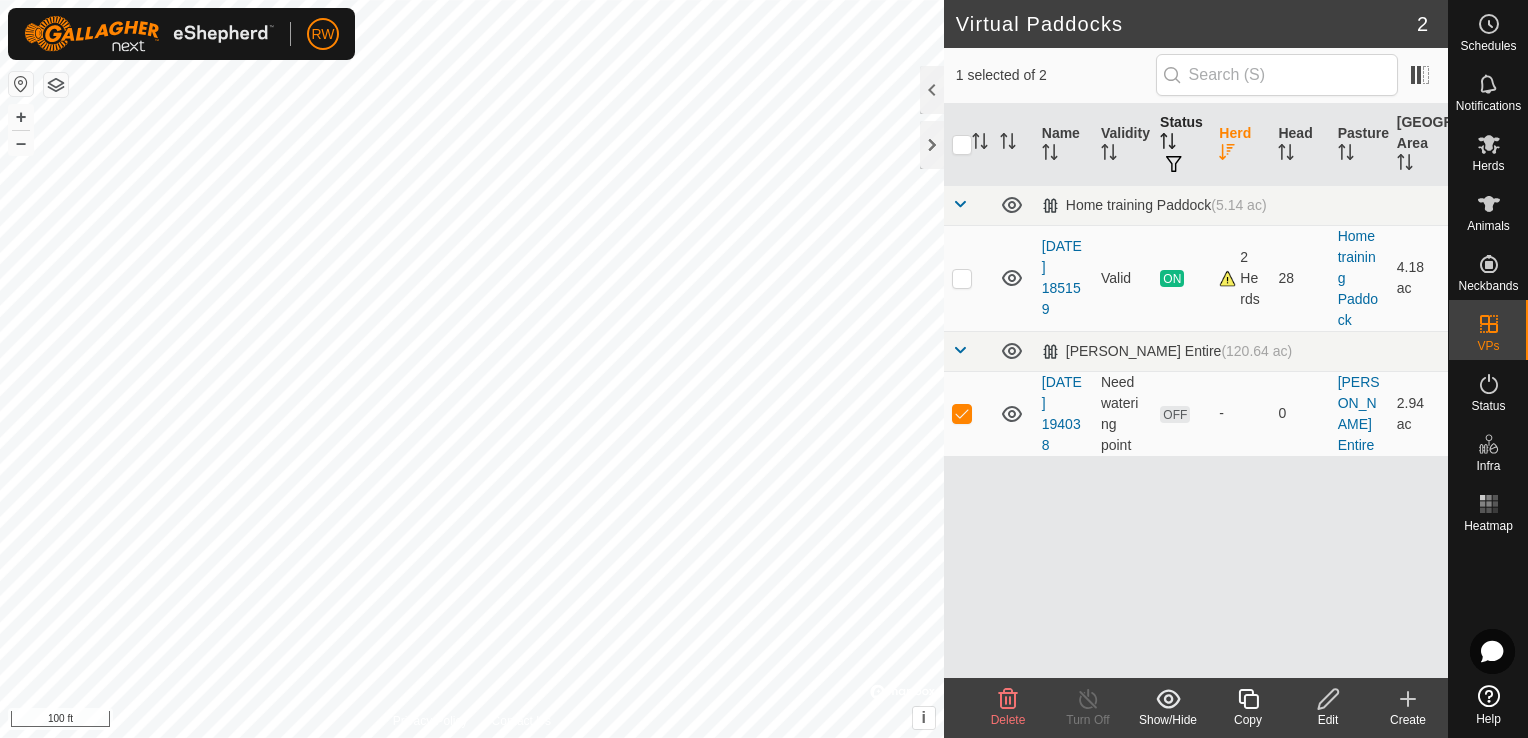 click on "Status" at bounding box center (1181, 145) 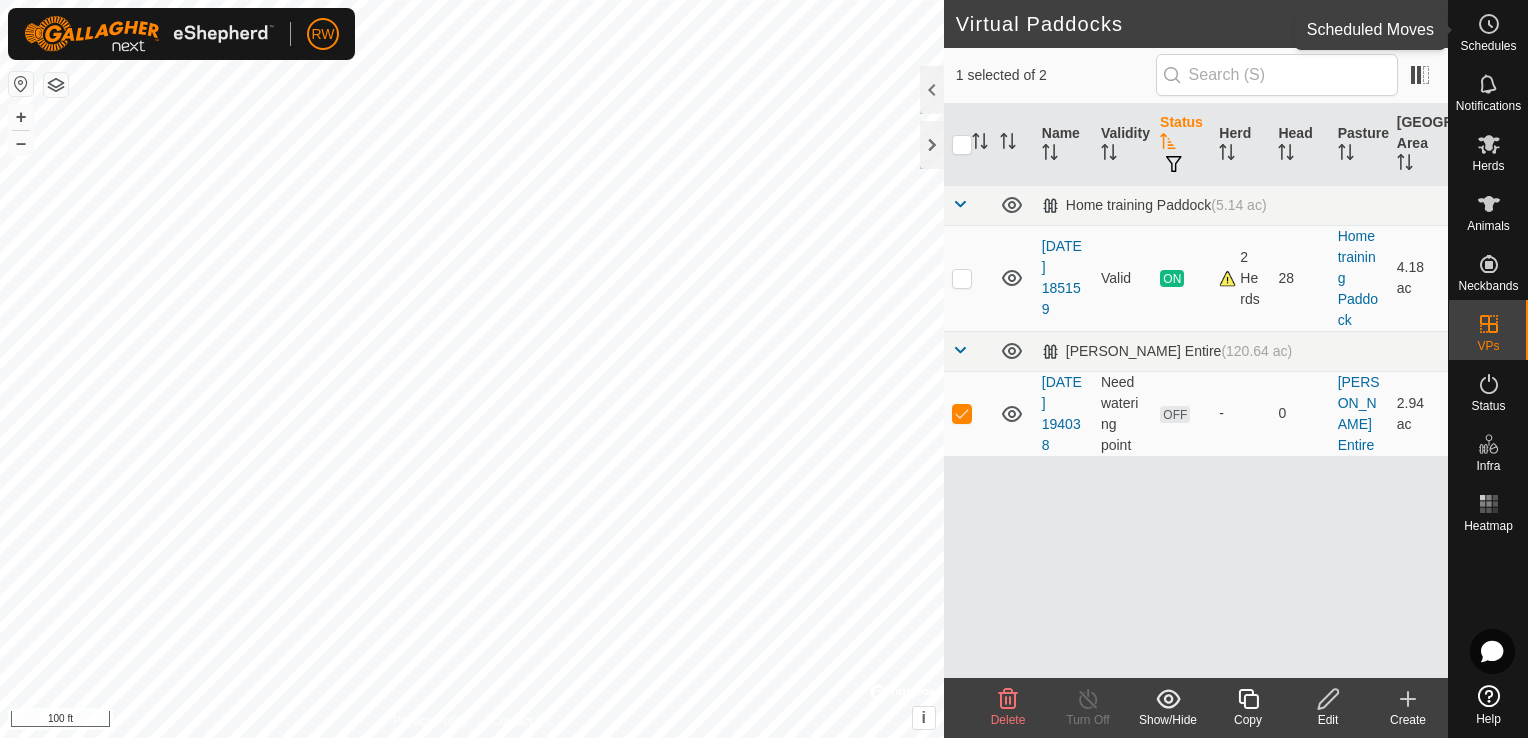 click 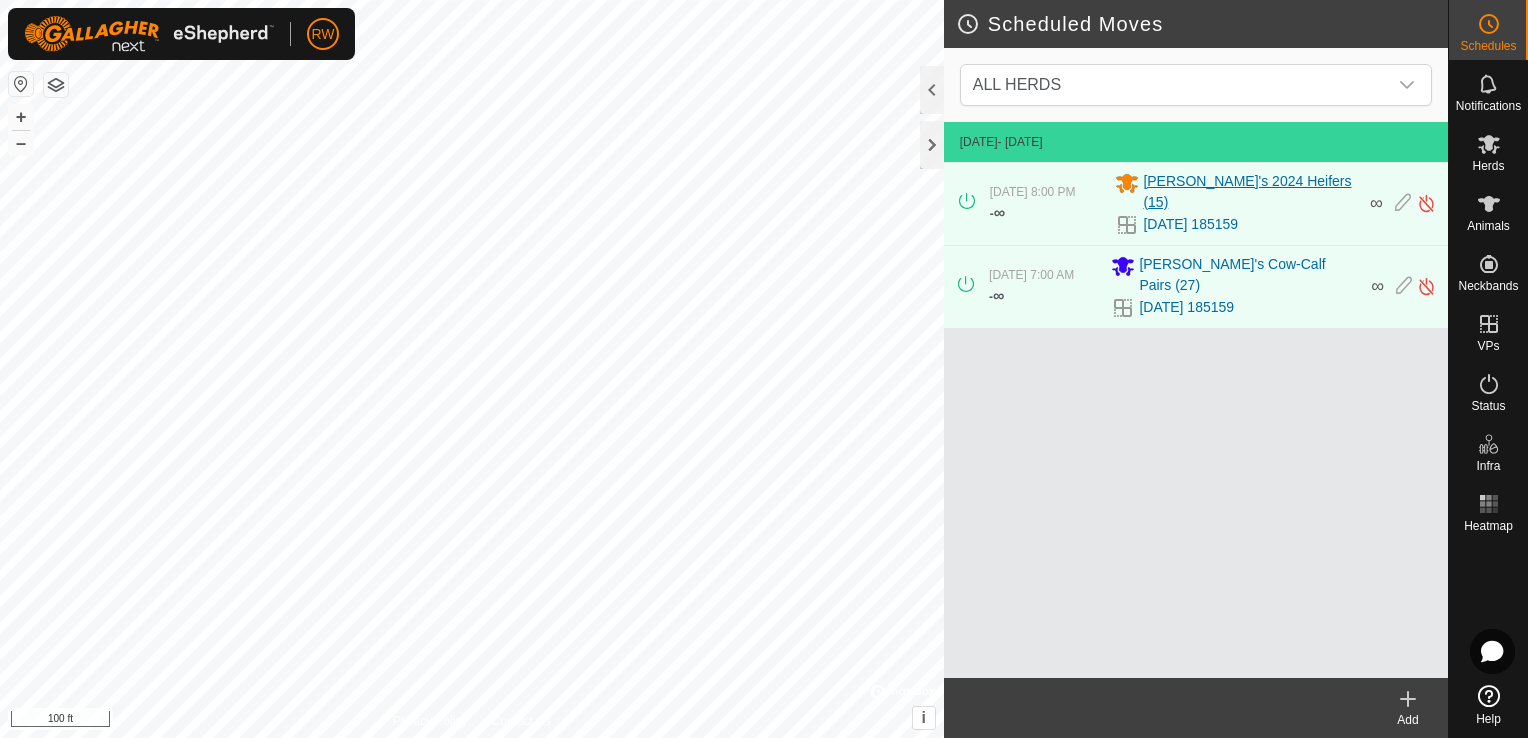 click on "[PERSON_NAME]'s 2024 Heifers (15)" at bounding box center (1250, 192) 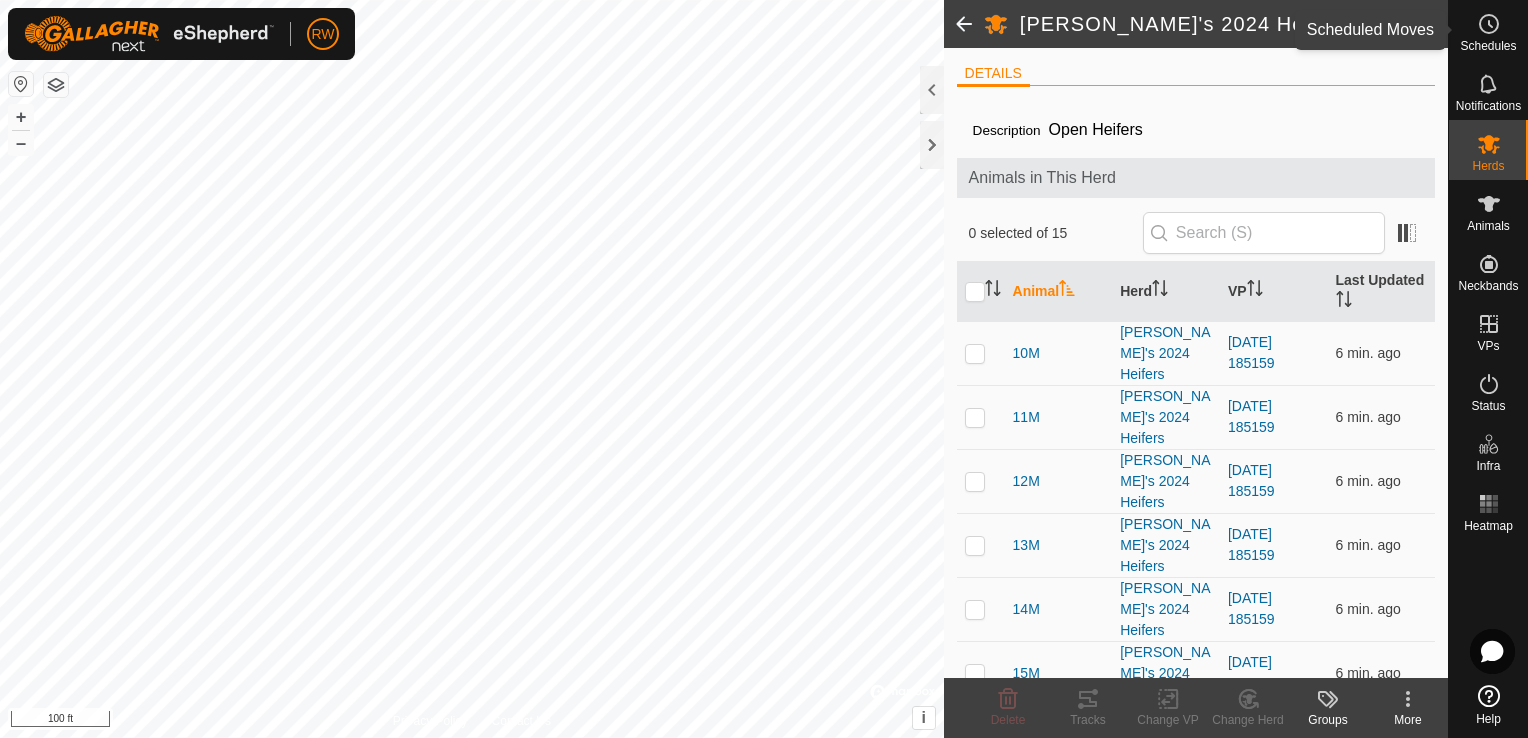 click 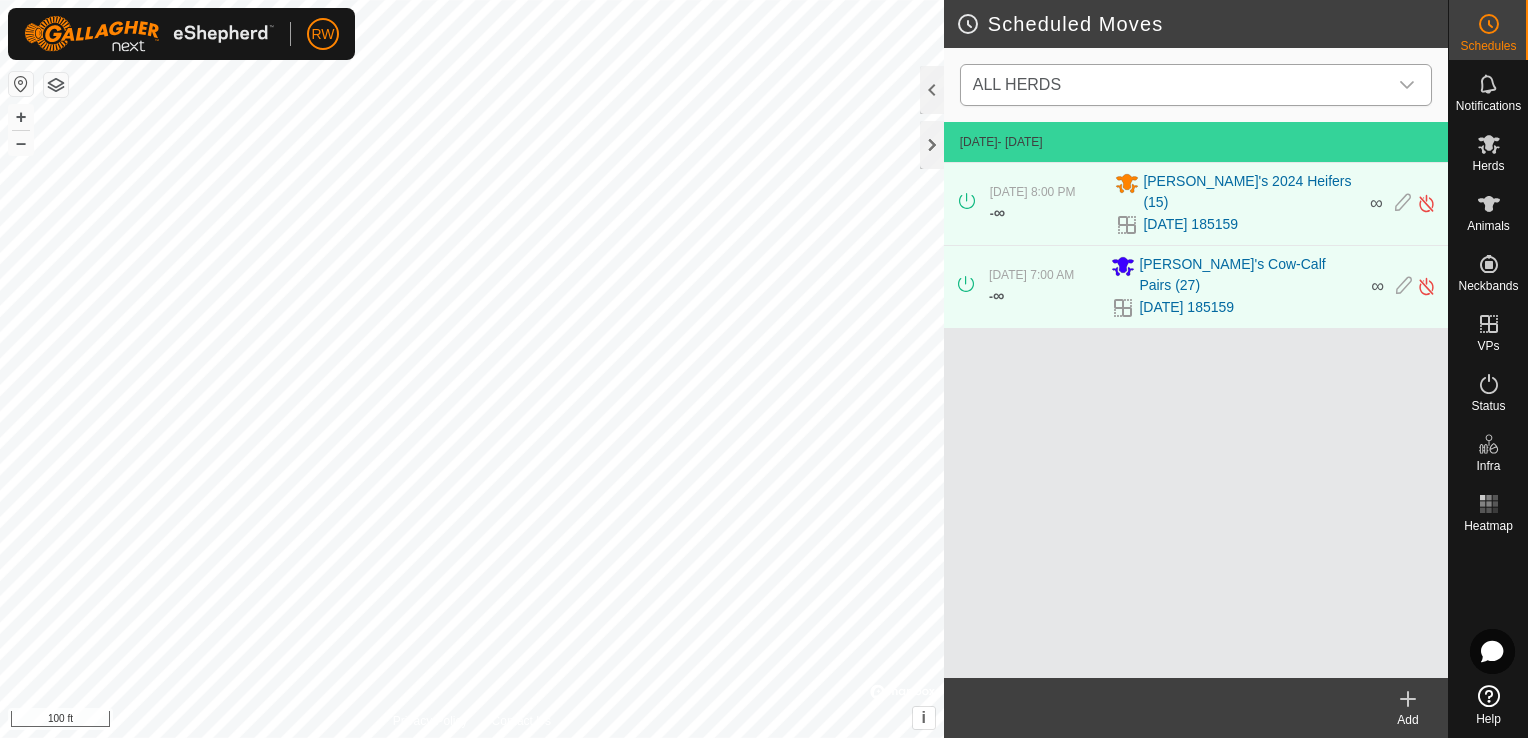 click 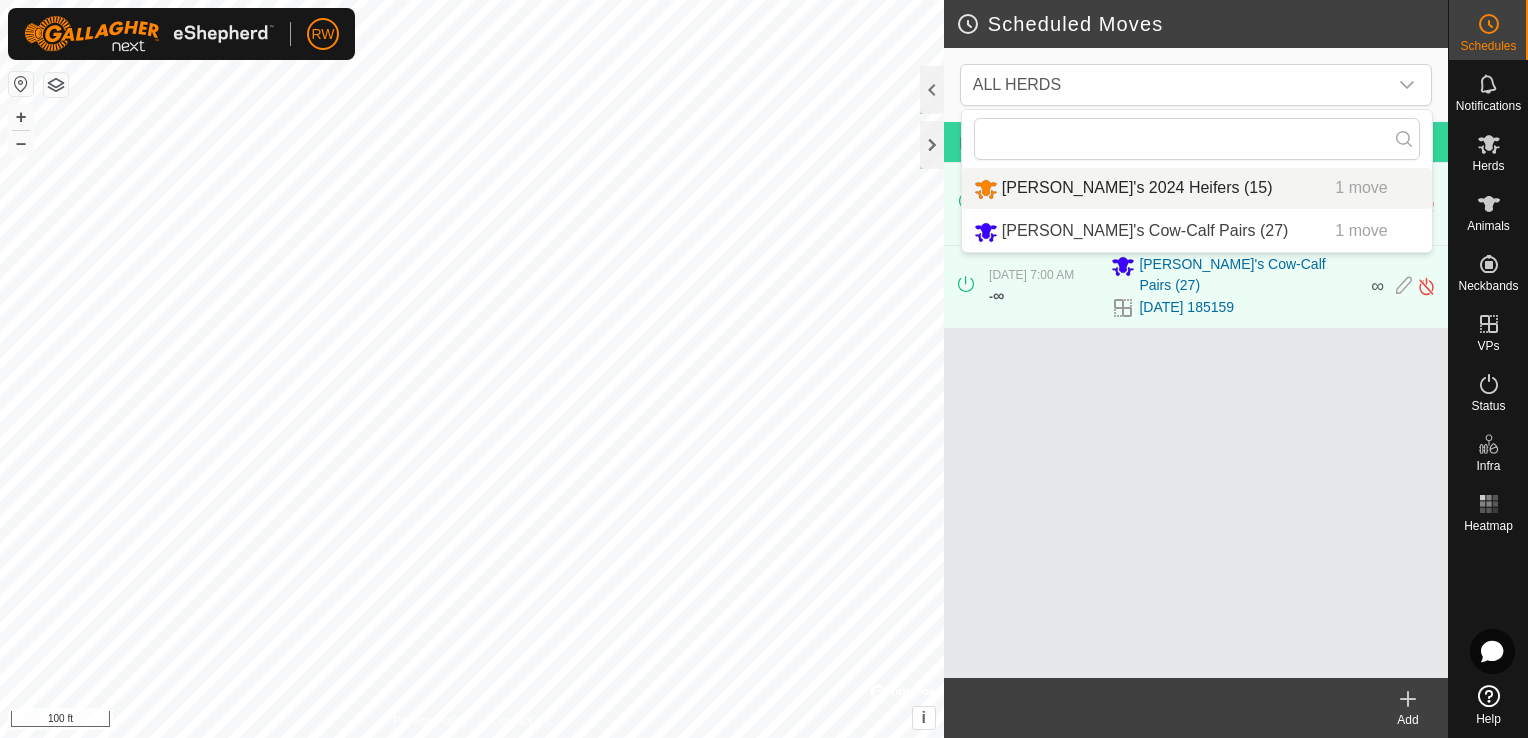 click 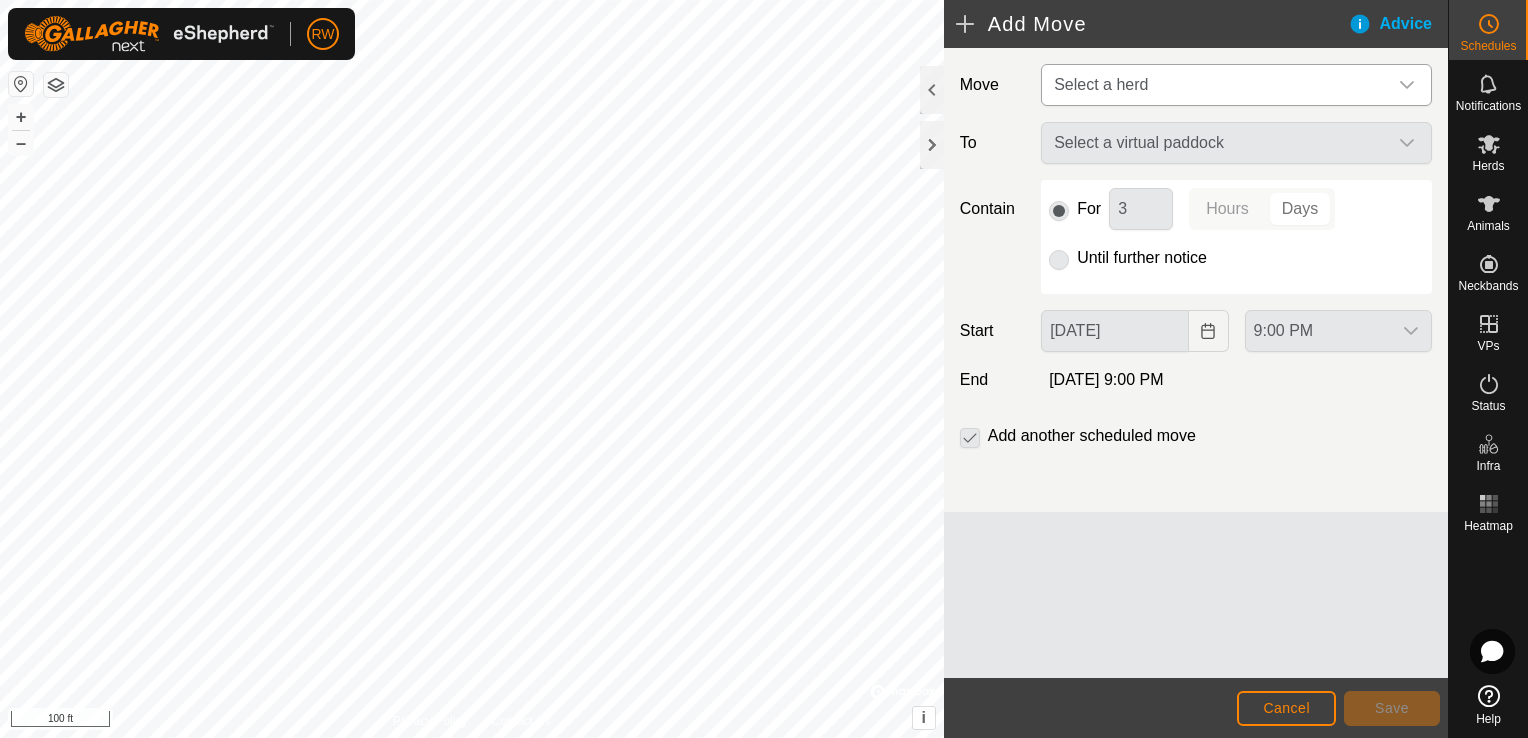 click 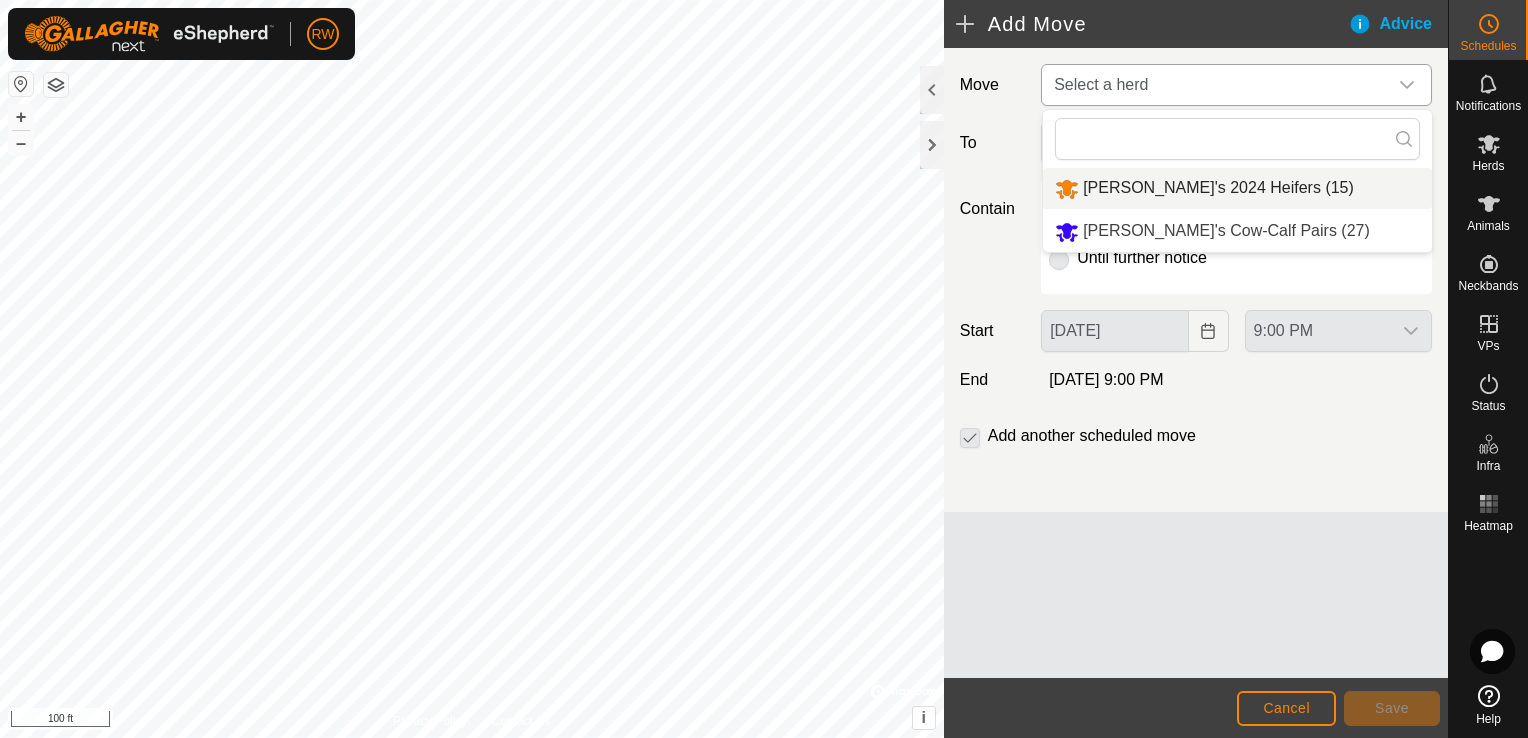 click on "[PERSON_NAME]'s 2024 Heifers (15)" at bounding box center (1237, 188) 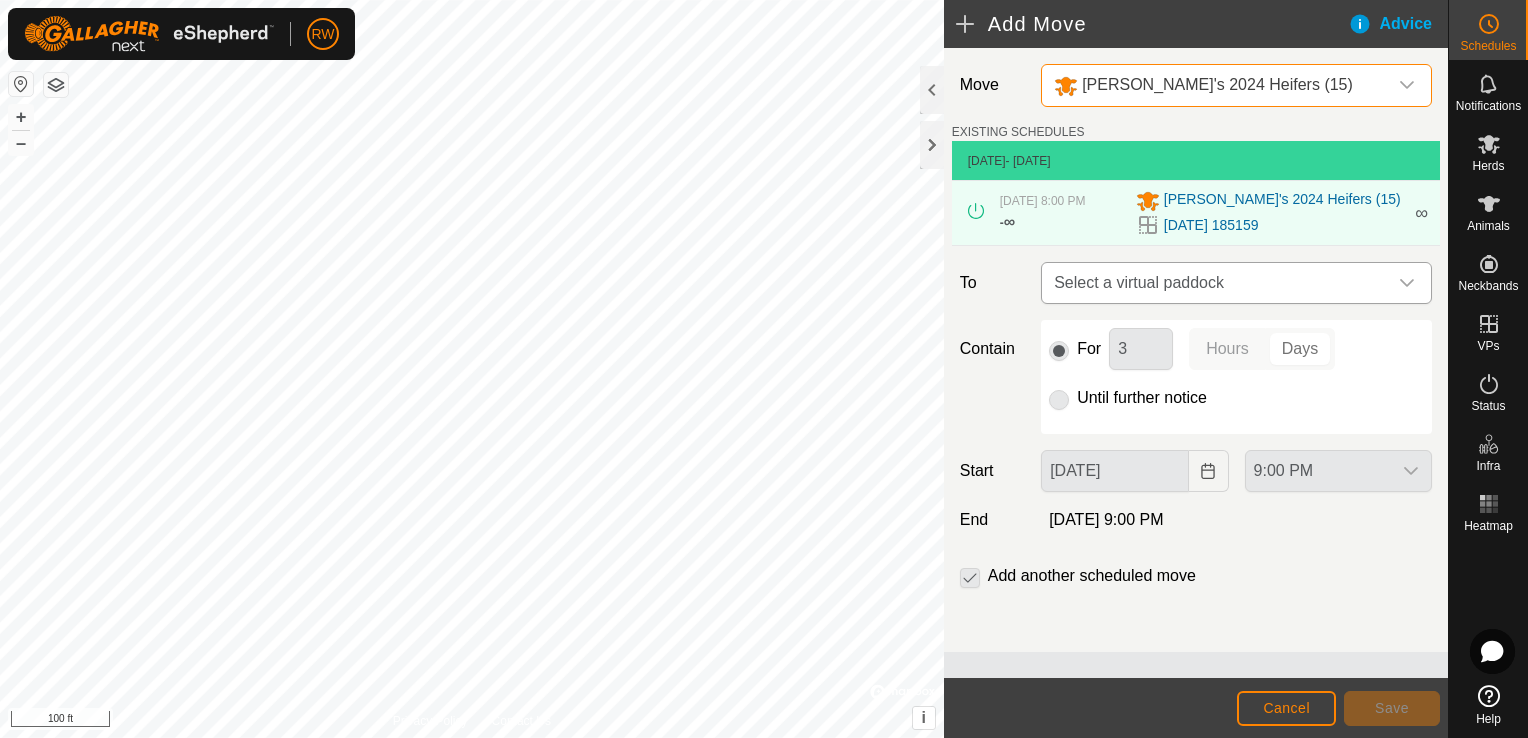 click 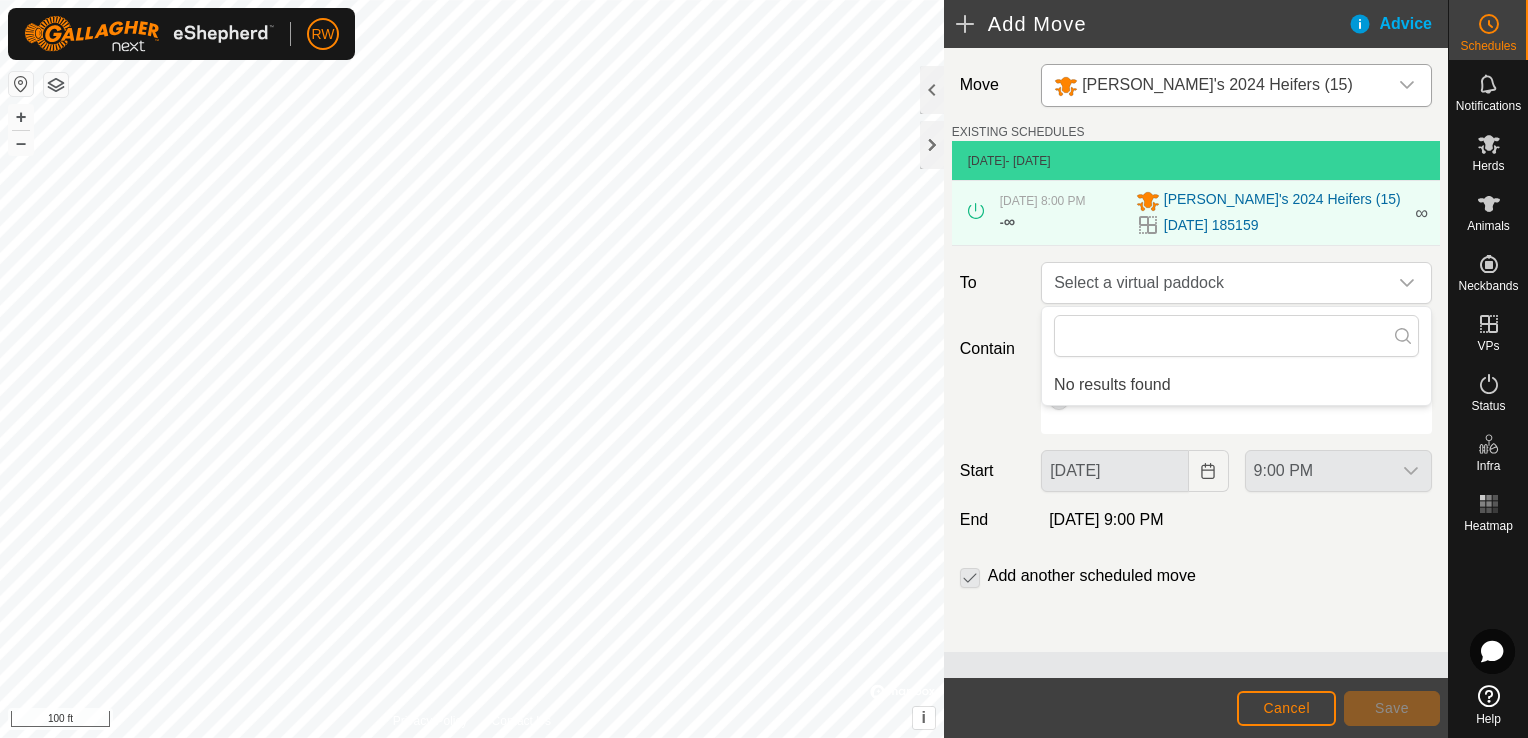 click 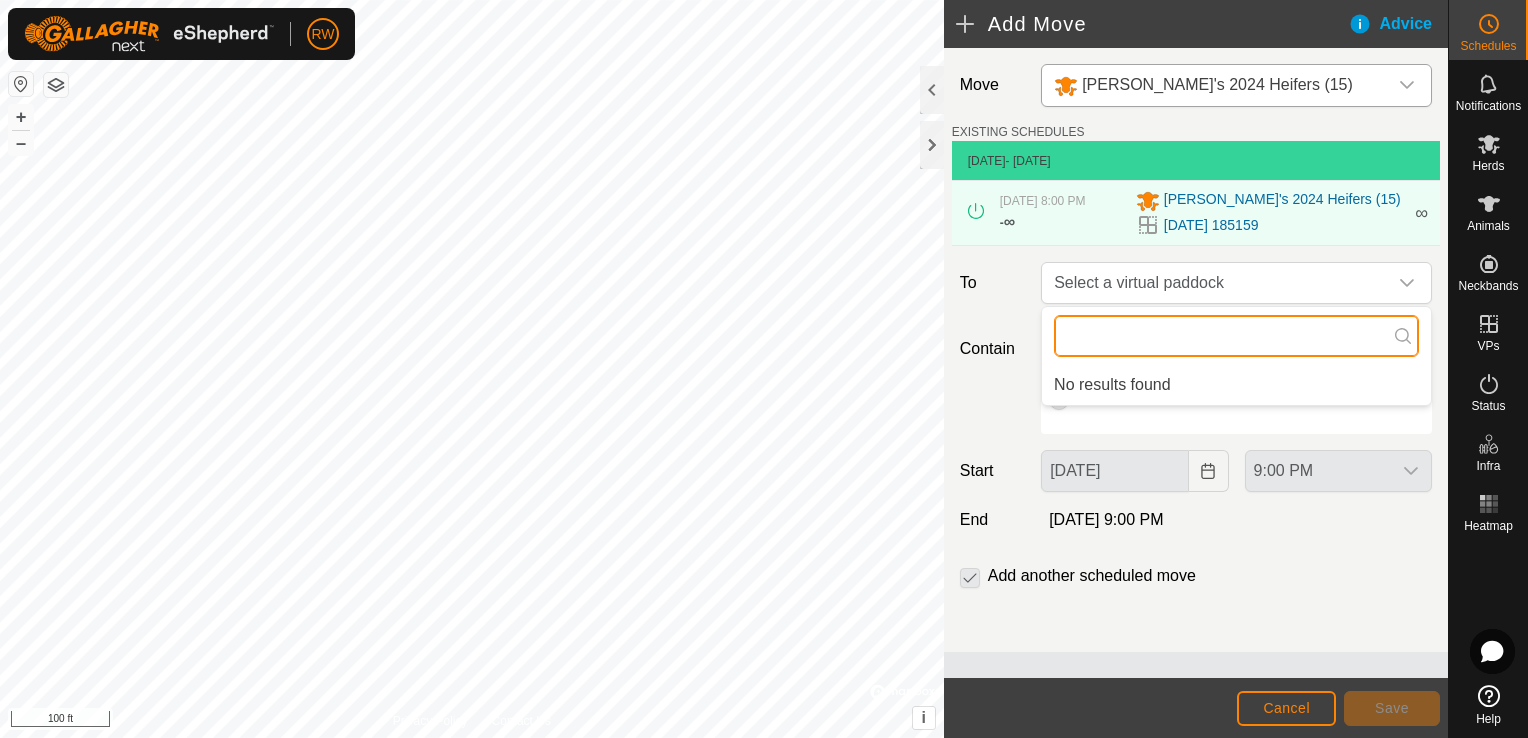 click at bounding box center [1236, 336] 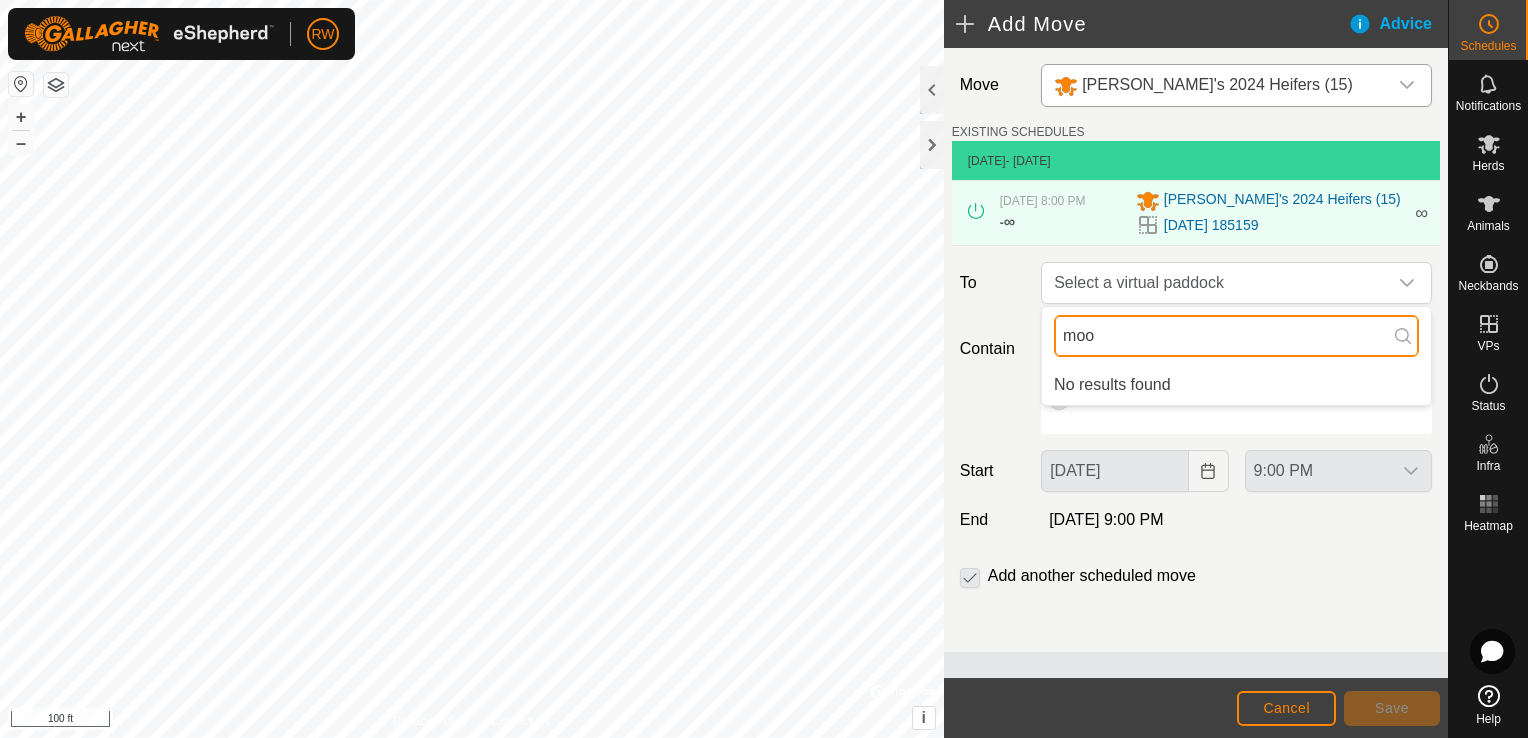 type on "moo" 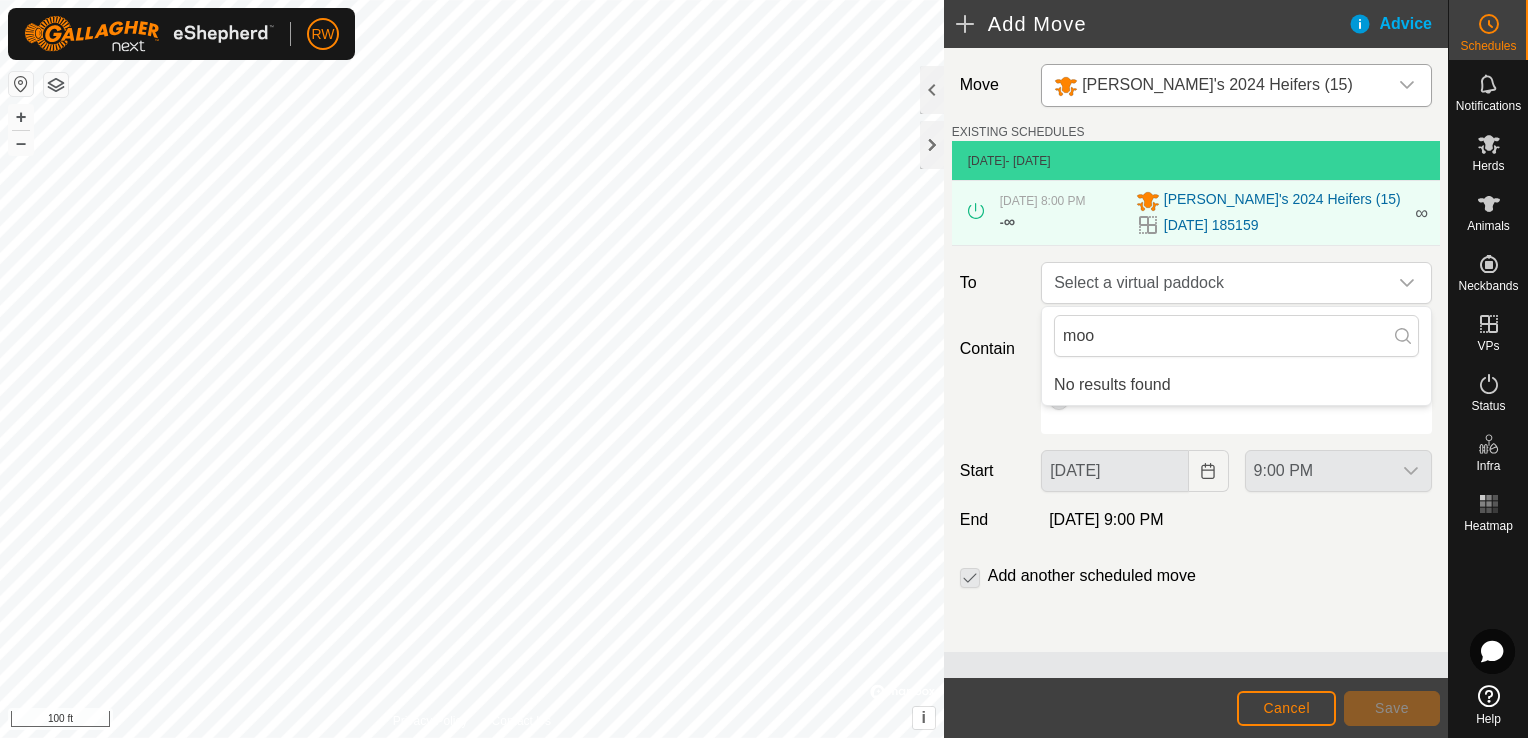 click 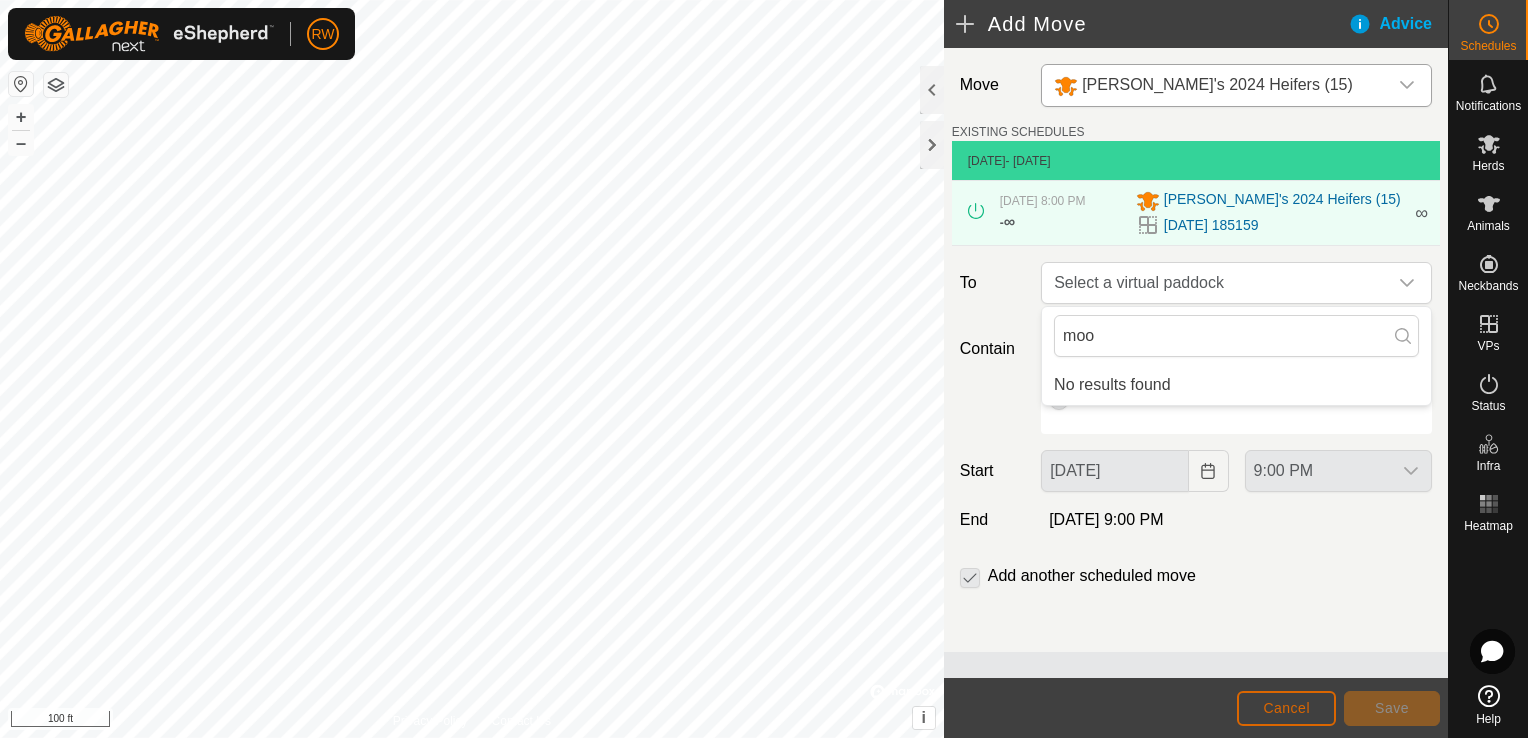 click on "Cancel" 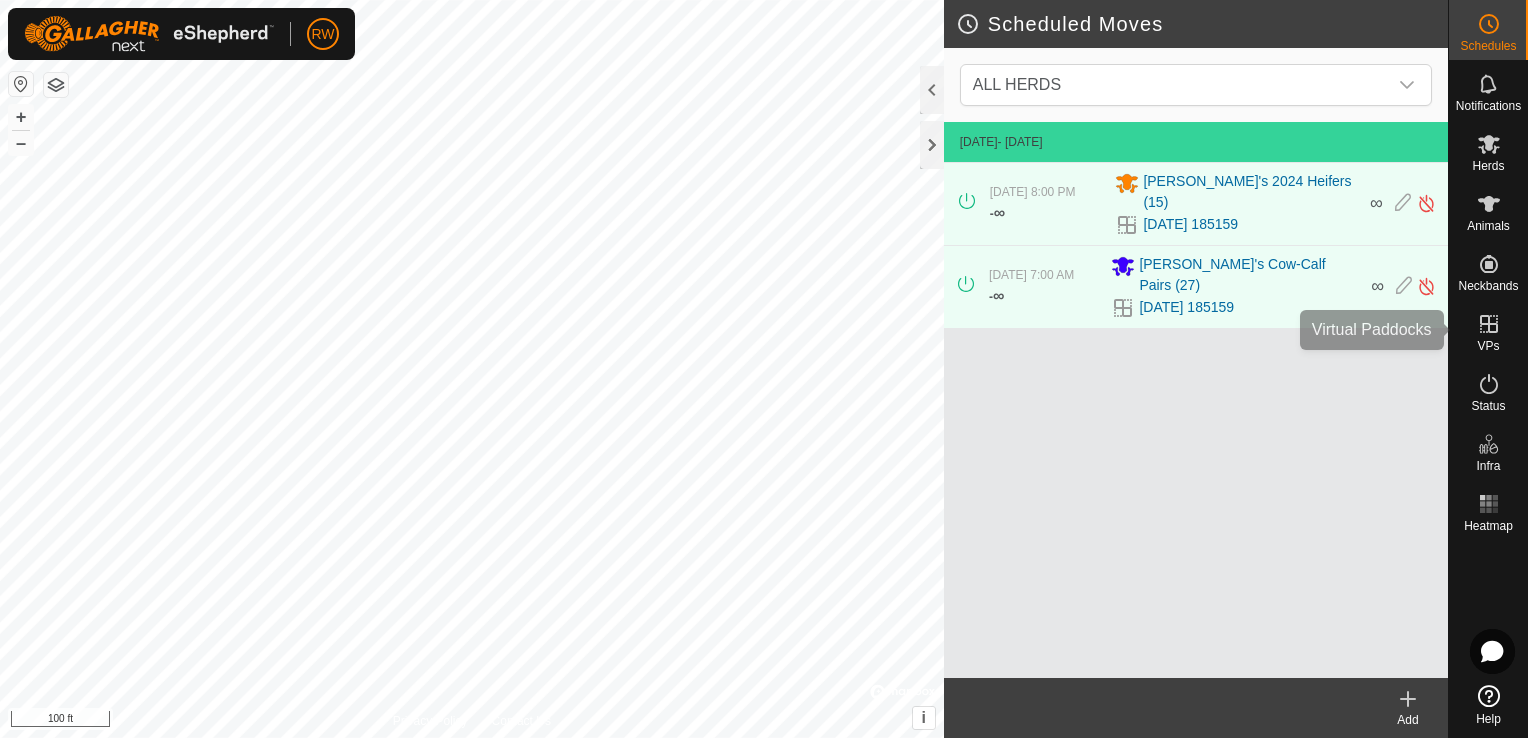 click 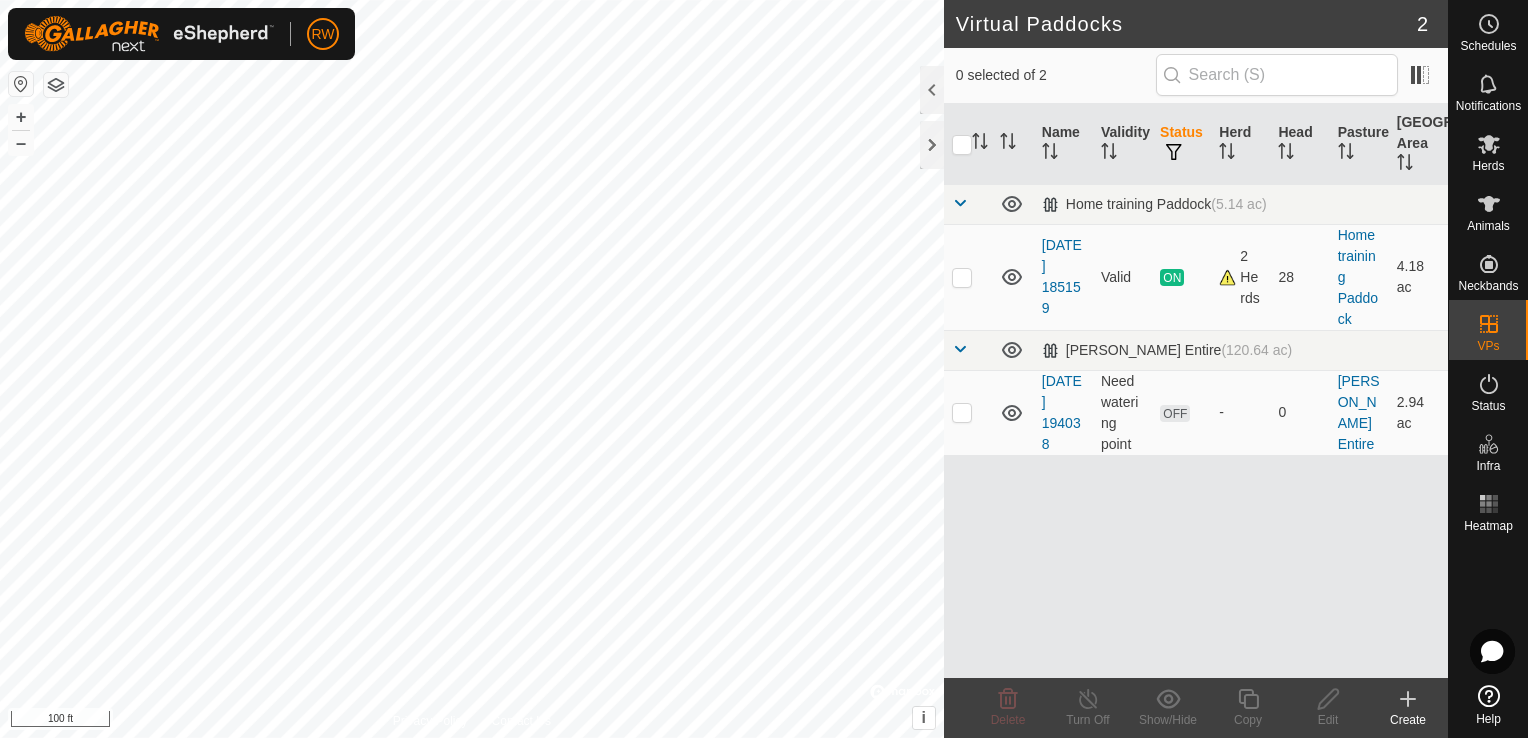 click 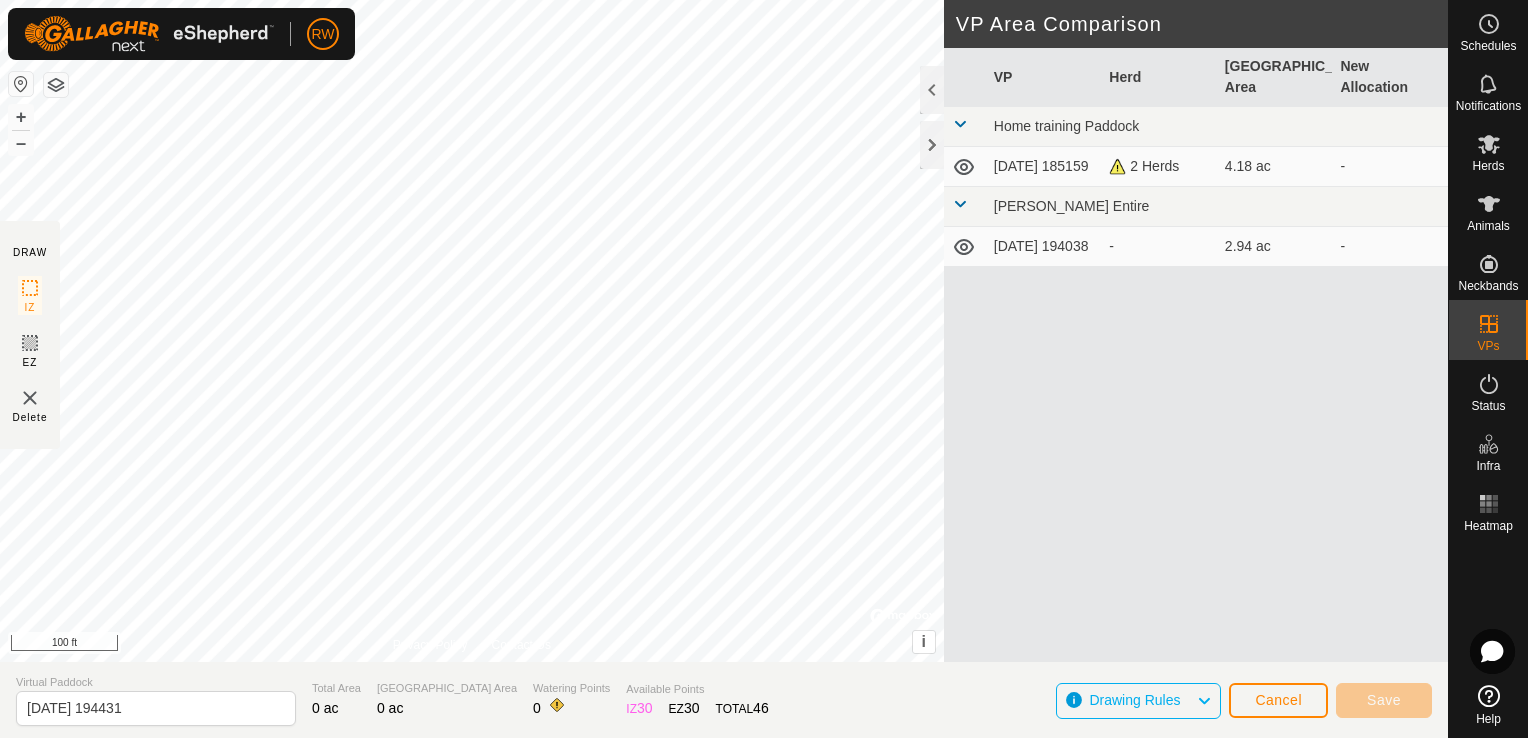 click on "DRAW IZ EZ Delete Privacy Policy Contact Us + – ⇧ i ©  Mapbox , ©  OpenStreetMap ,  Improve this map 100 ft VP Area Comparison     VP   Herd   Grazing Area   New Allocation  Home training Paddock  [DATE] 185159   2 Herds   4.18 ac   -  [PERSON_NAME] Entire  [DATE] 194038  -  2.94 ac   -" 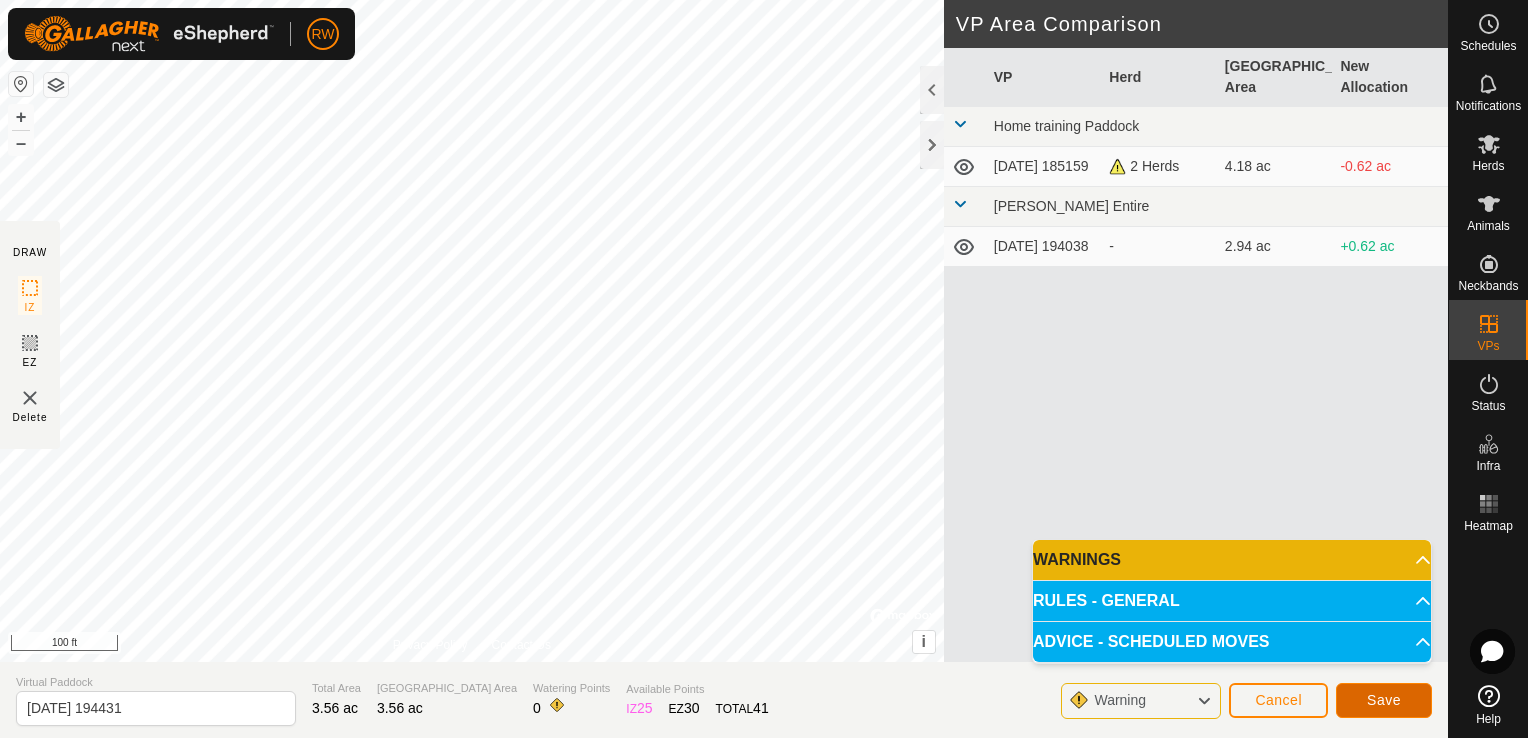drag, startPoint x: 840, startPoint y: 446, endPoint x: 1367, endPoint y: 703, distance: 586.32587 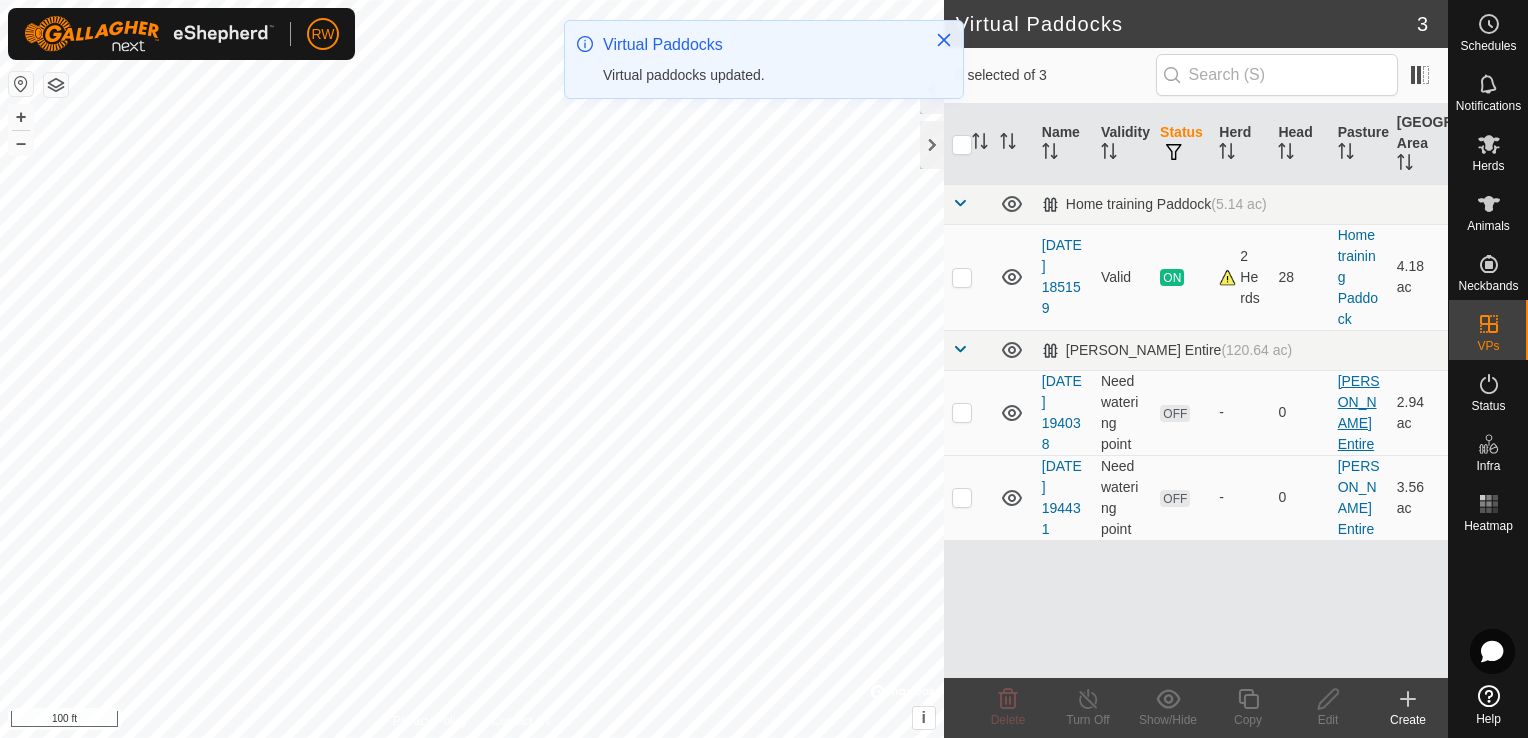 click on "[PERSON_NAME] Entire" at bounding box center (1359, 412) 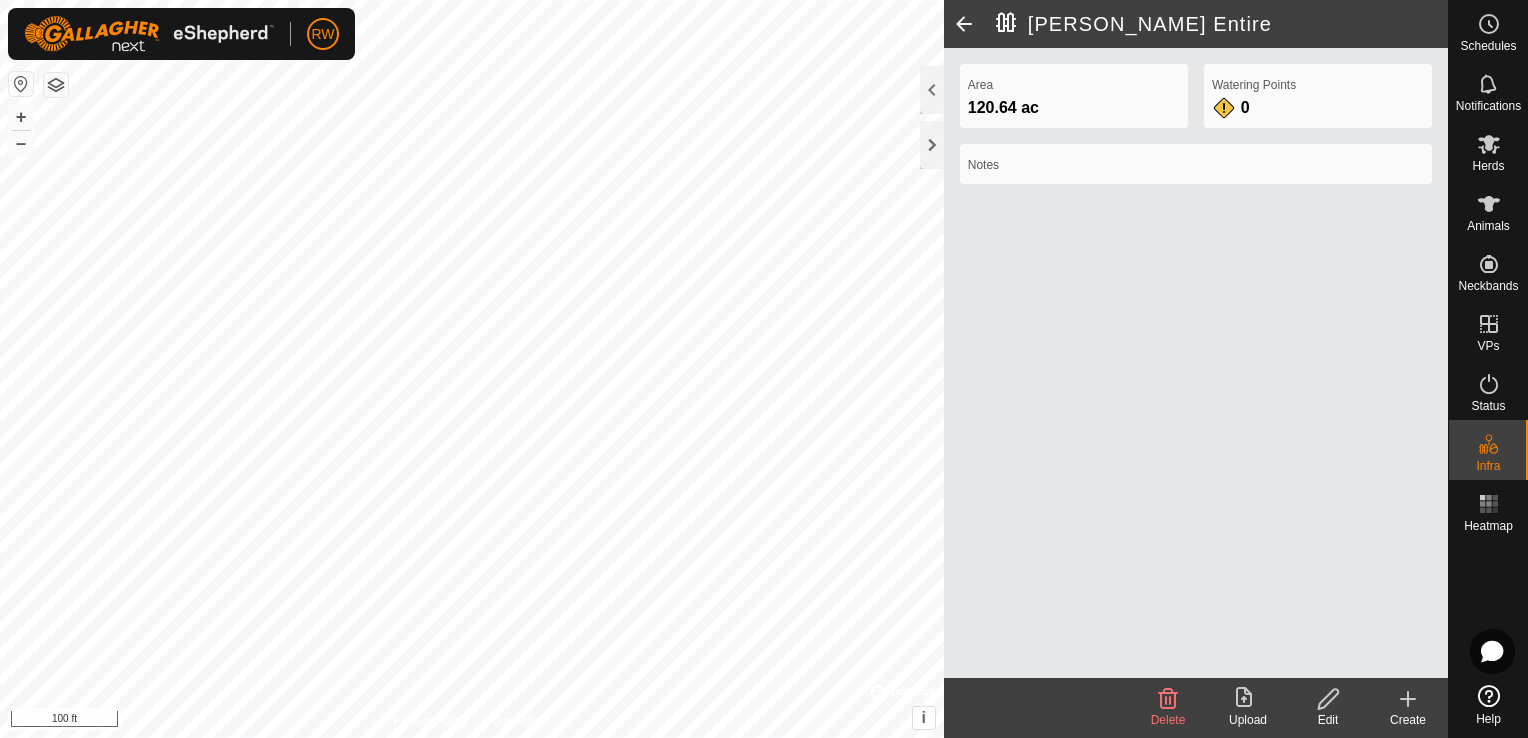 click 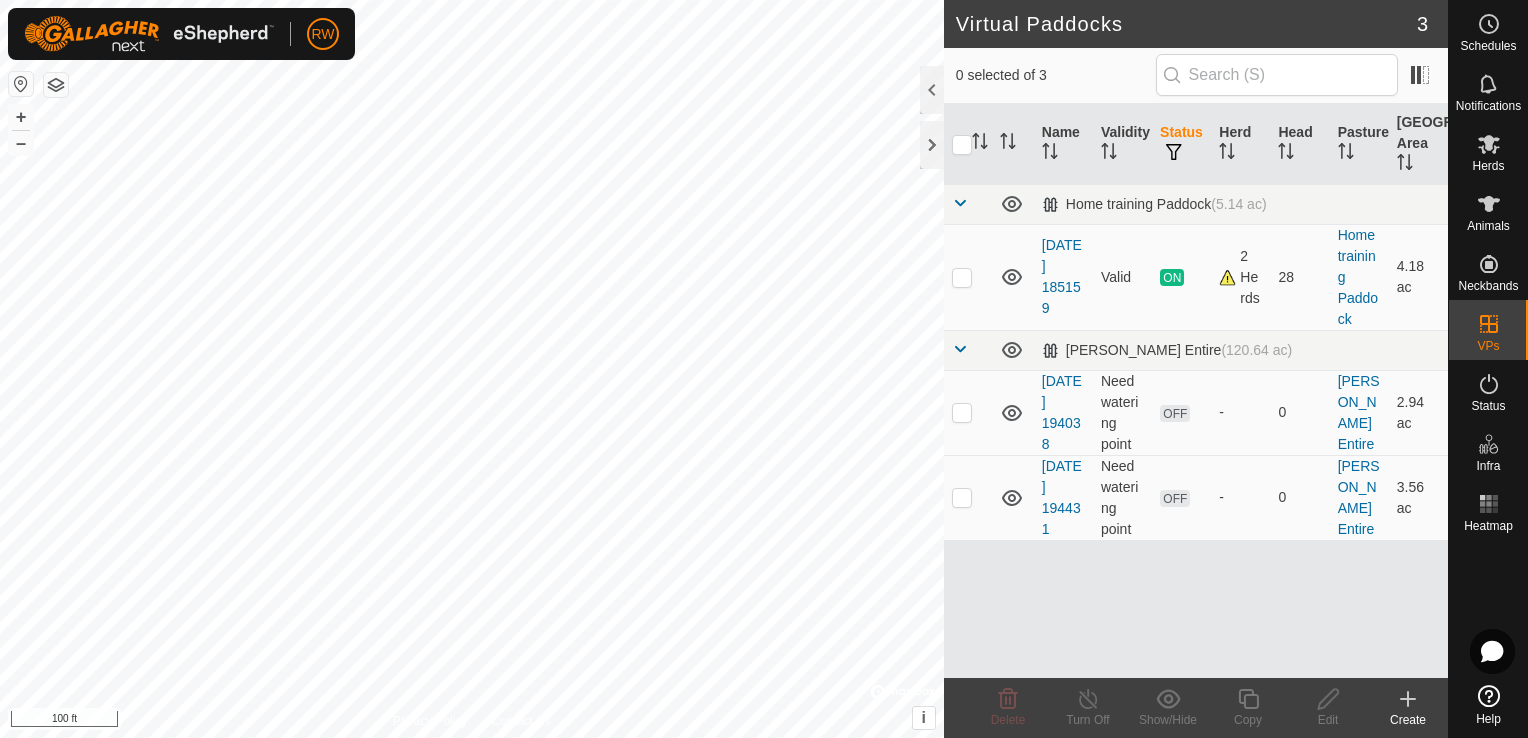 click at bounding box center [960, 349] 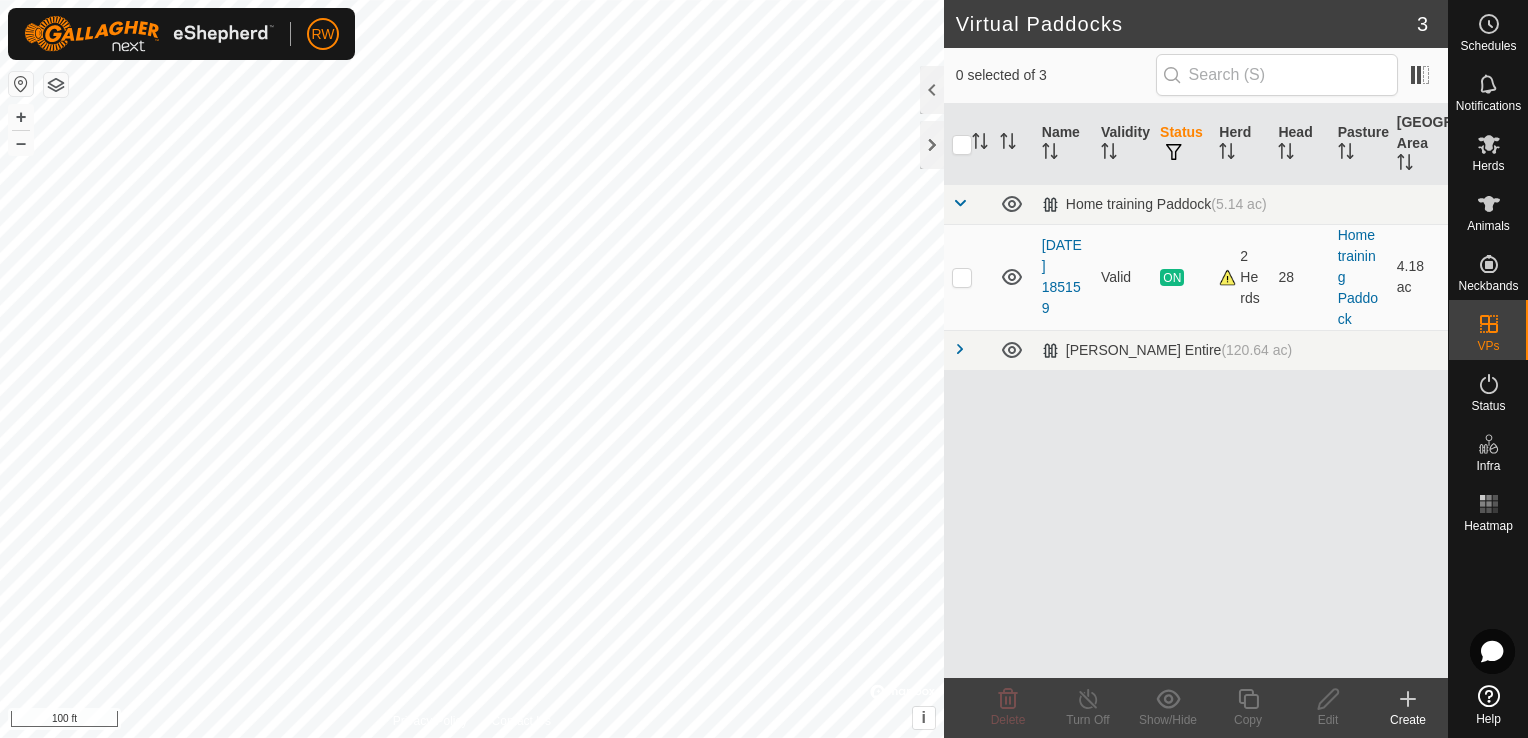 click at bounding box center [960, 349] 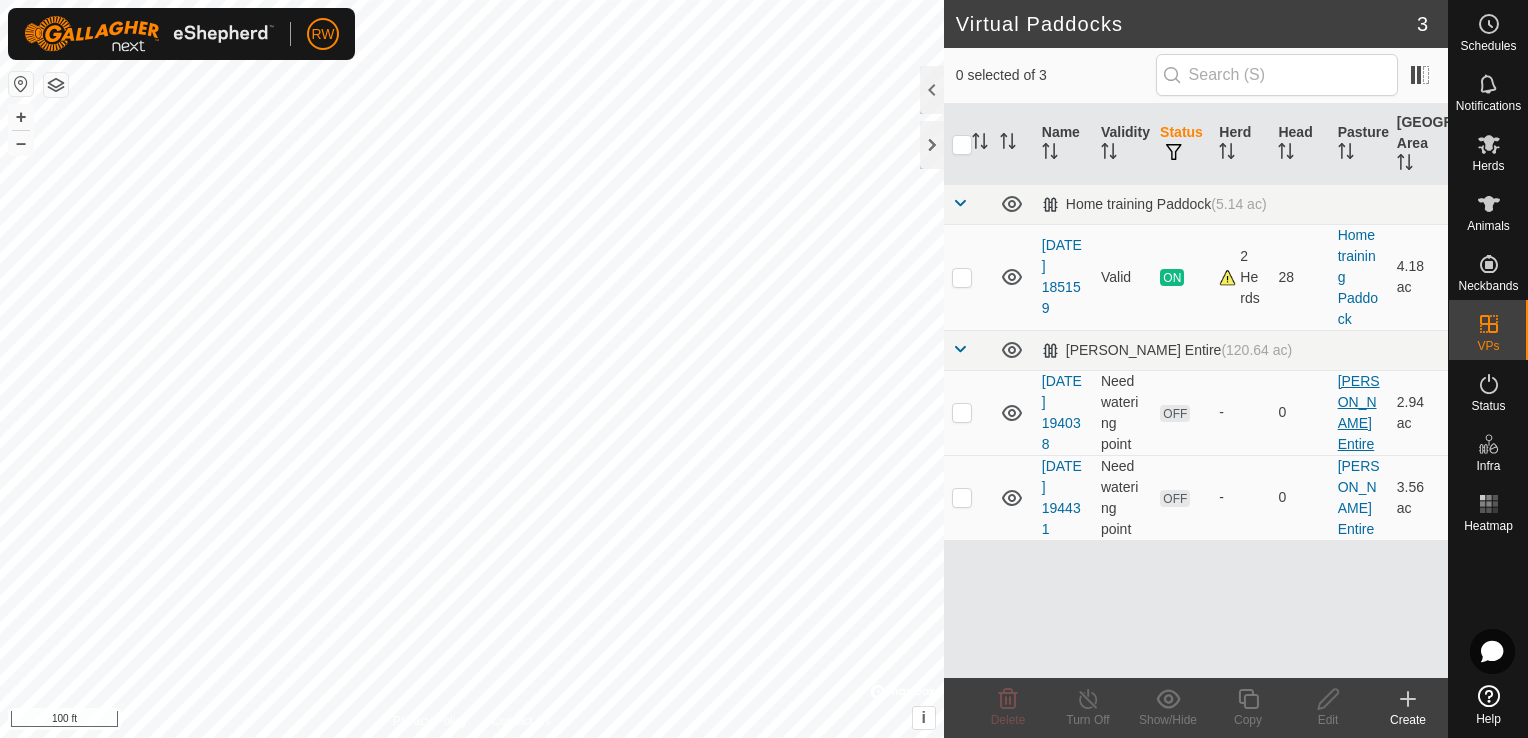 click on "[PERSON_NAME] Entire" at bounding box center (1359, 412) 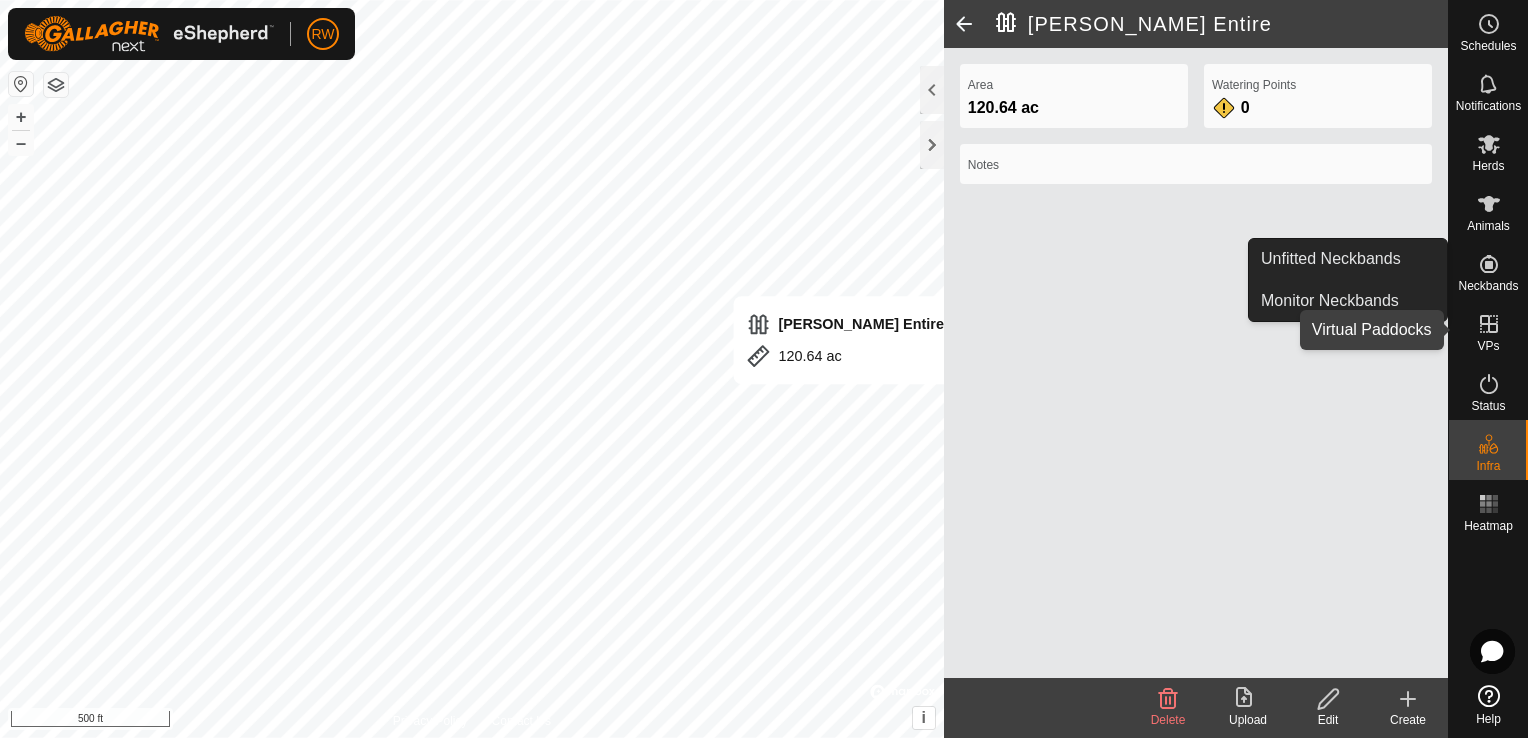 click 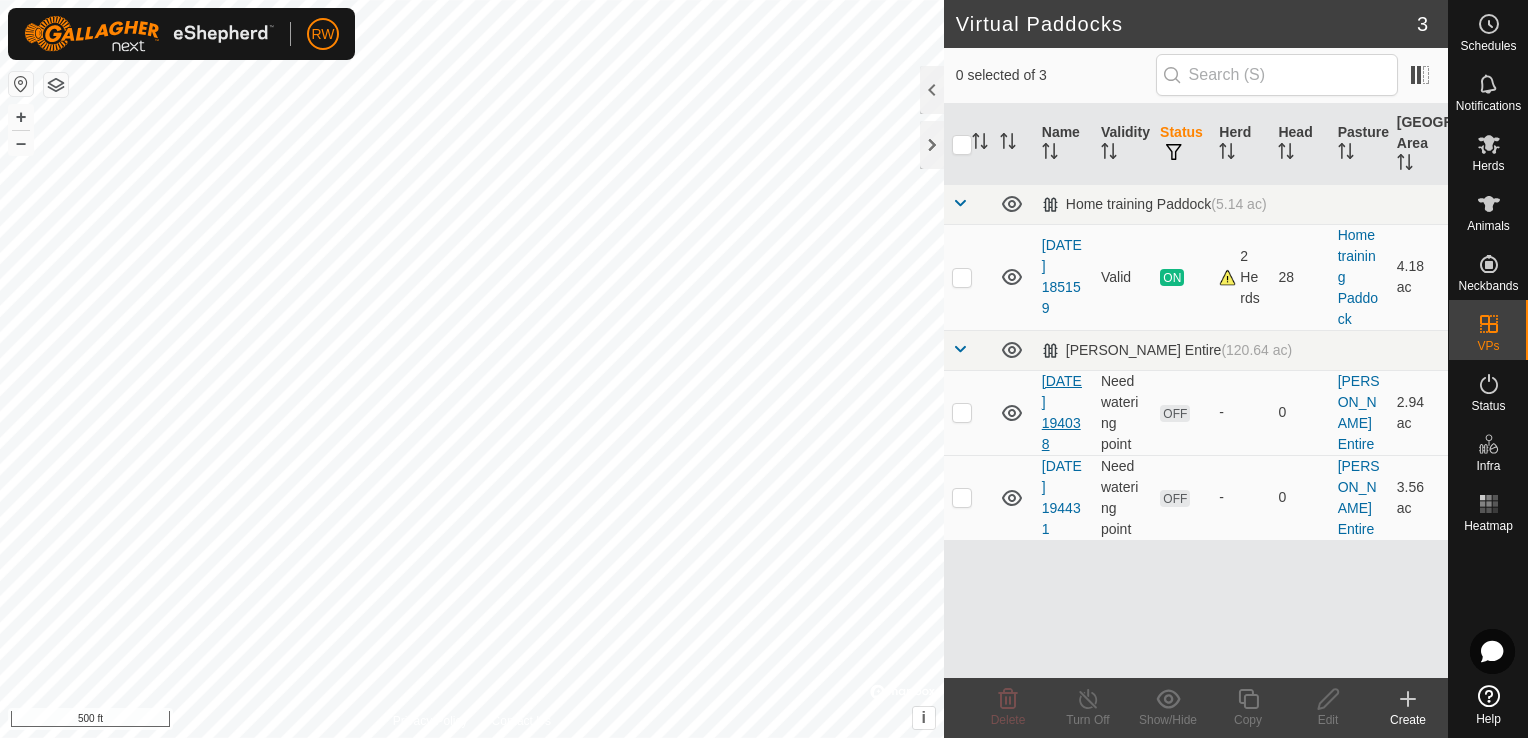 click on "[DATE] 194038" at bounding box center [1062, 412] 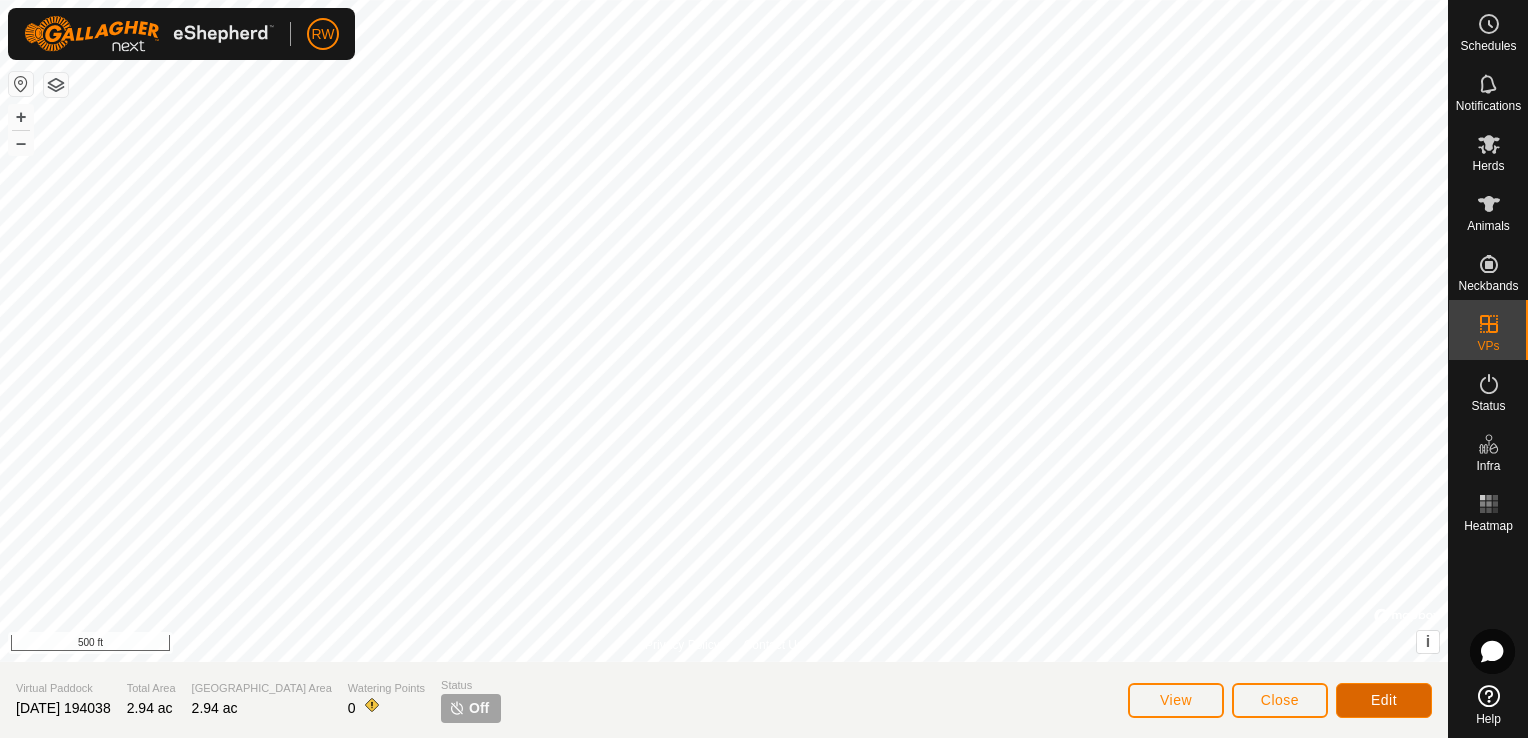 click on "Edit" 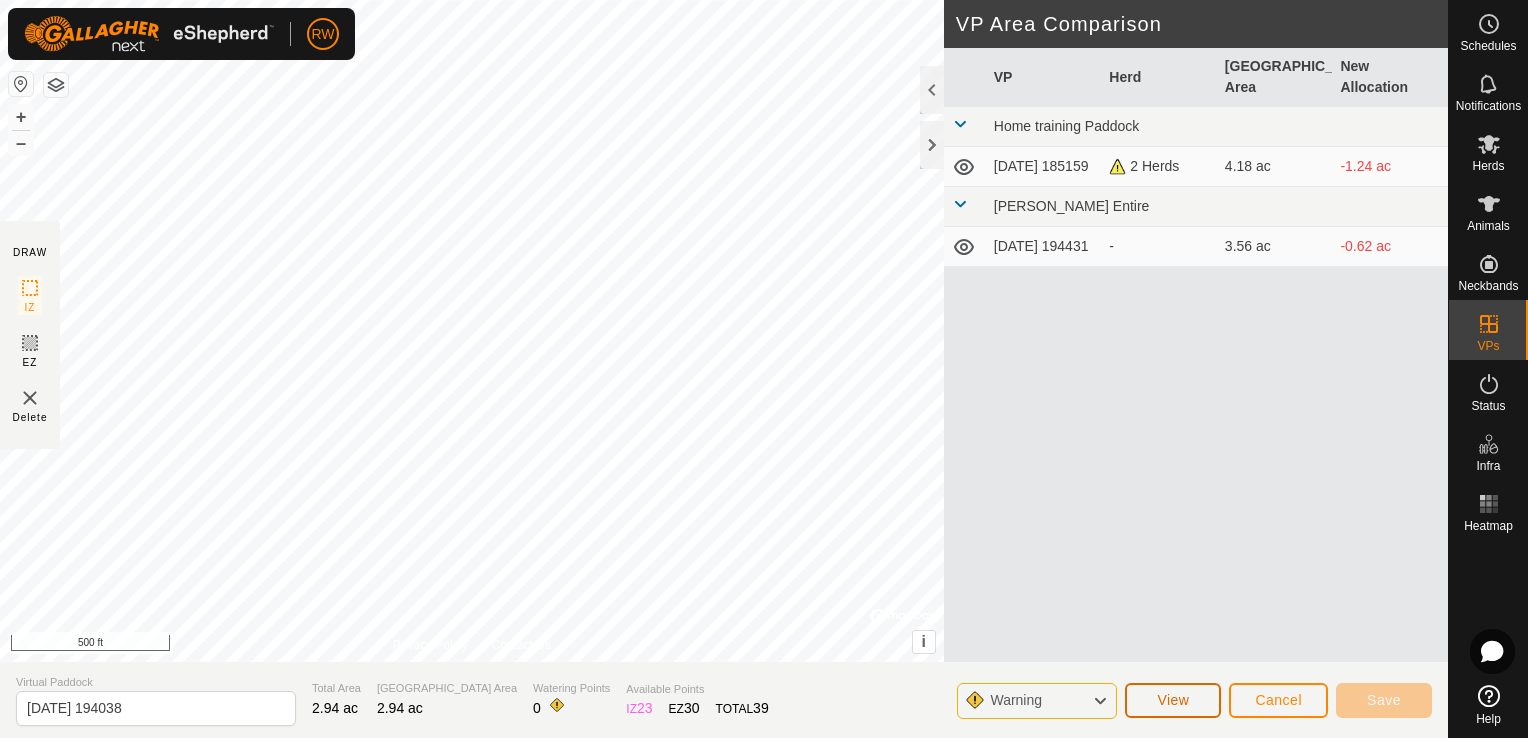 click on "View" 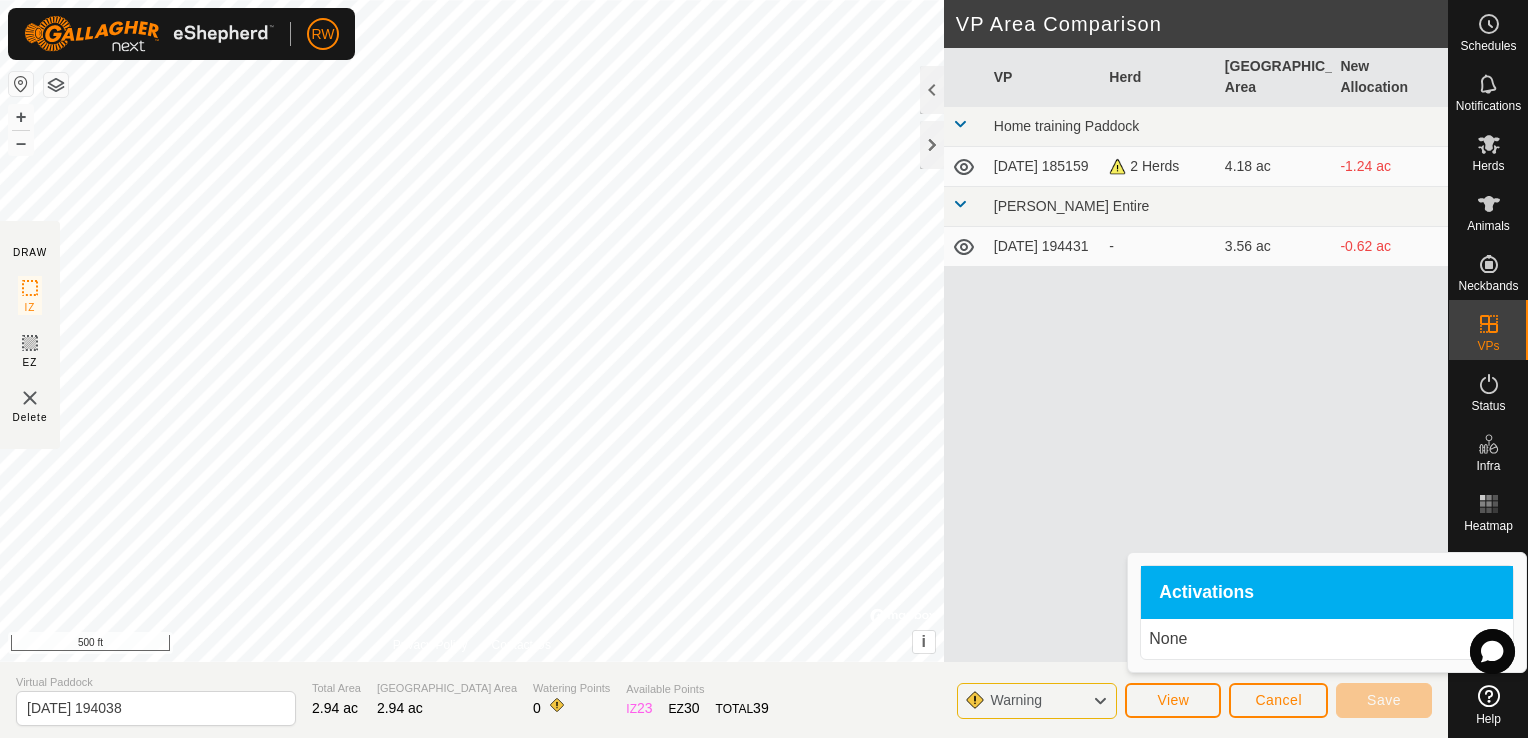 click on "VP   Herd   Grazing Area   New Allocation  Home training [GEOGRAPHIC_DATA]  [DATE] 185159   2 Herds   4.18 ac  -1.24 [PERSON_NAME] Entire  [DATE] 194431  -  3.56 ac  -0.62 ac" at bounding box center (1196, 379) 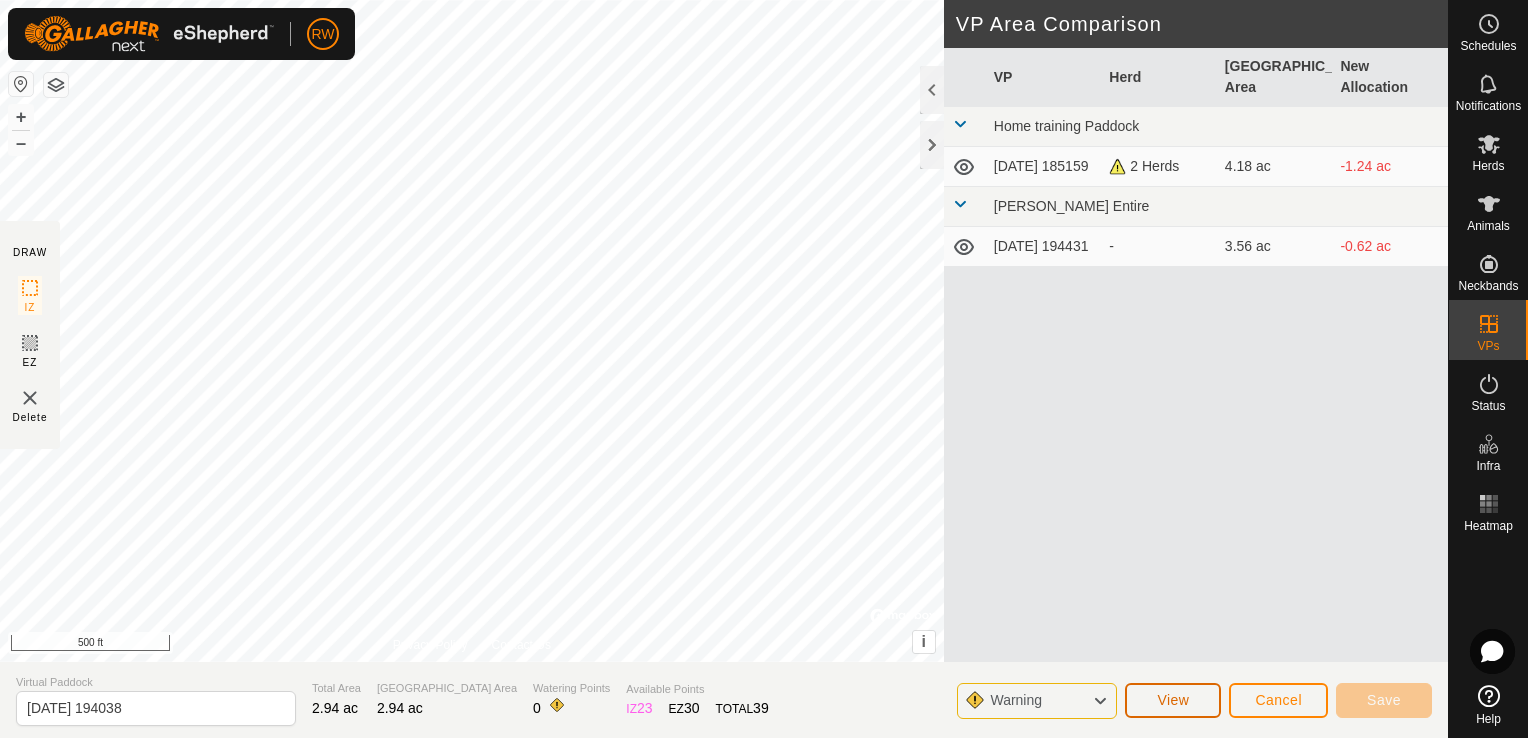 click on "View" 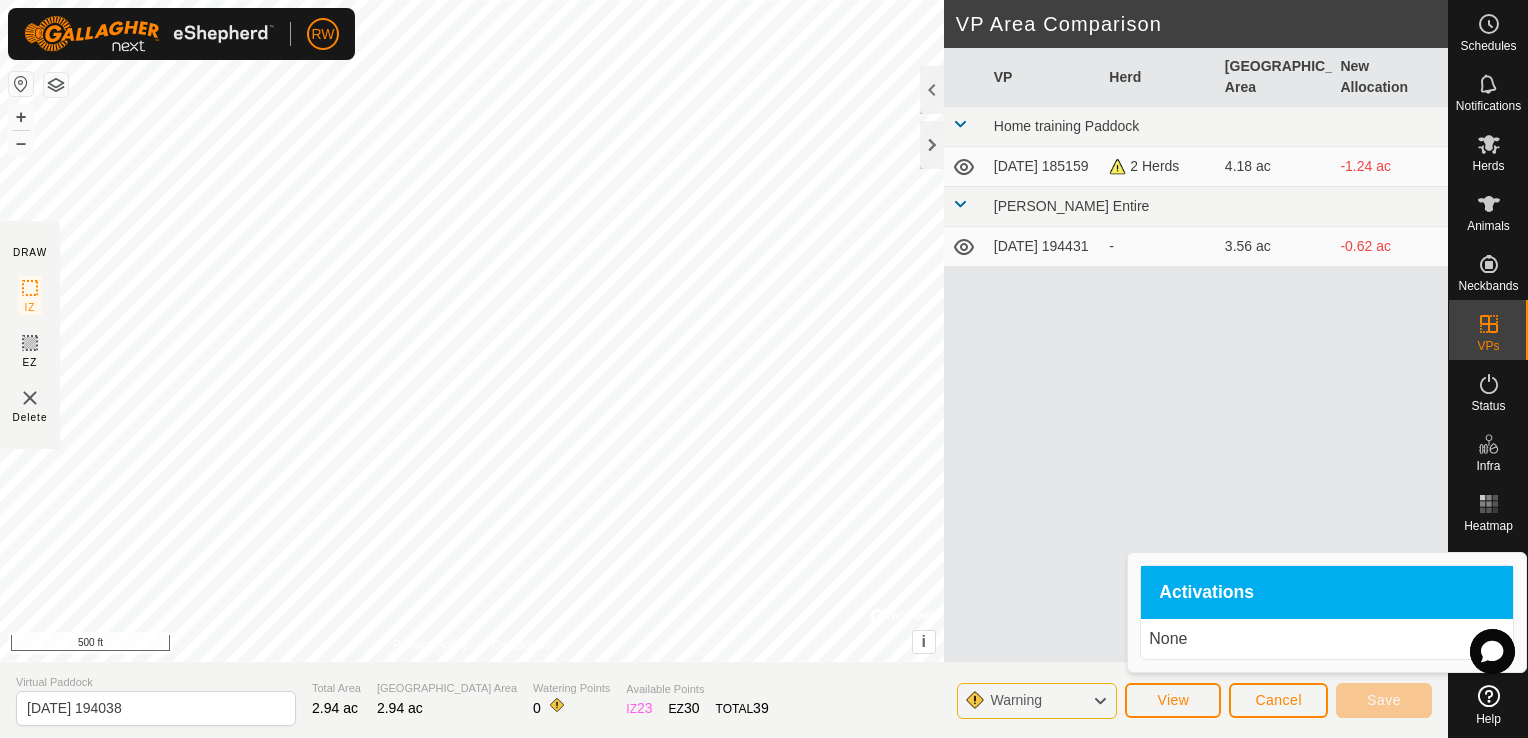 click on "Activations" at bounding box center [1206, 593] 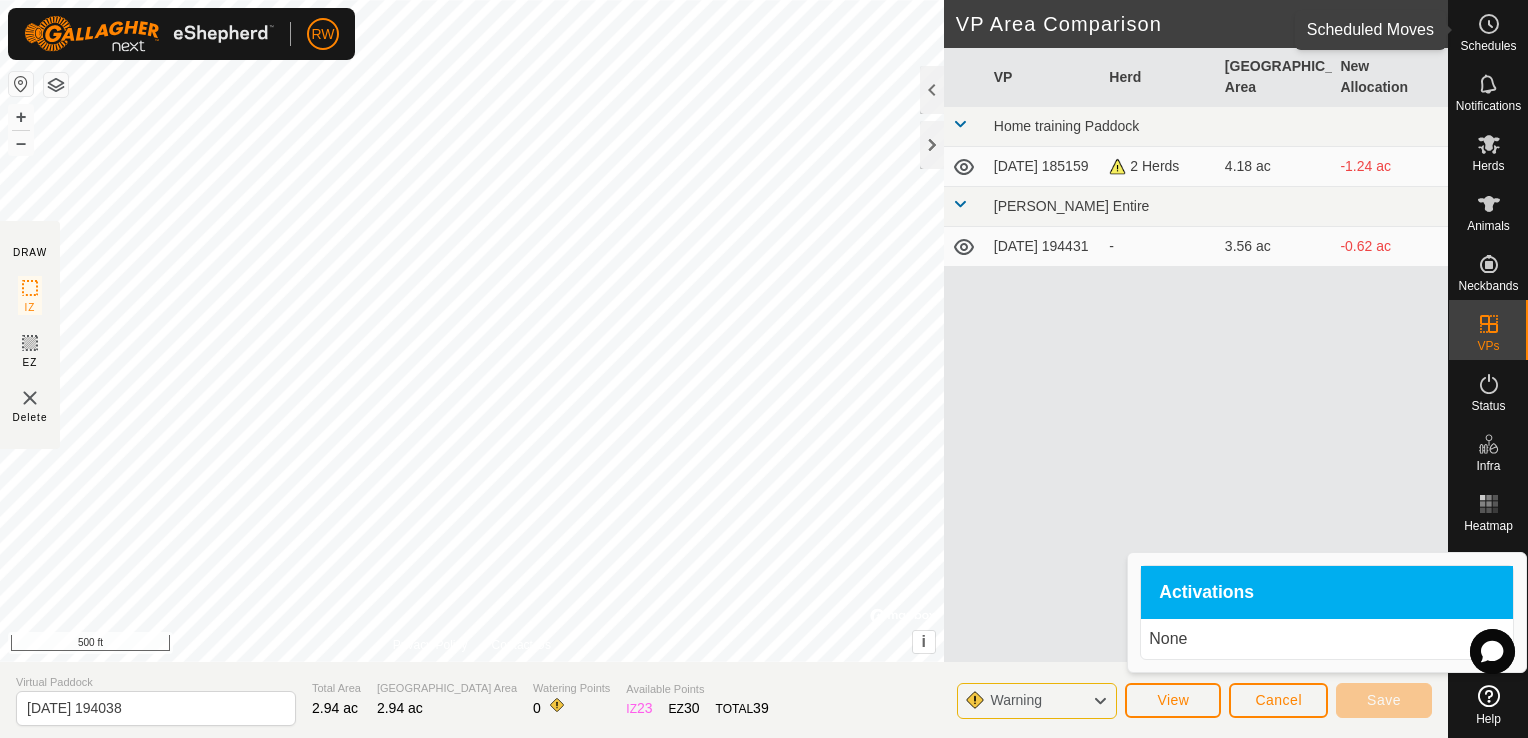 click at bounding box center (1489, 24) 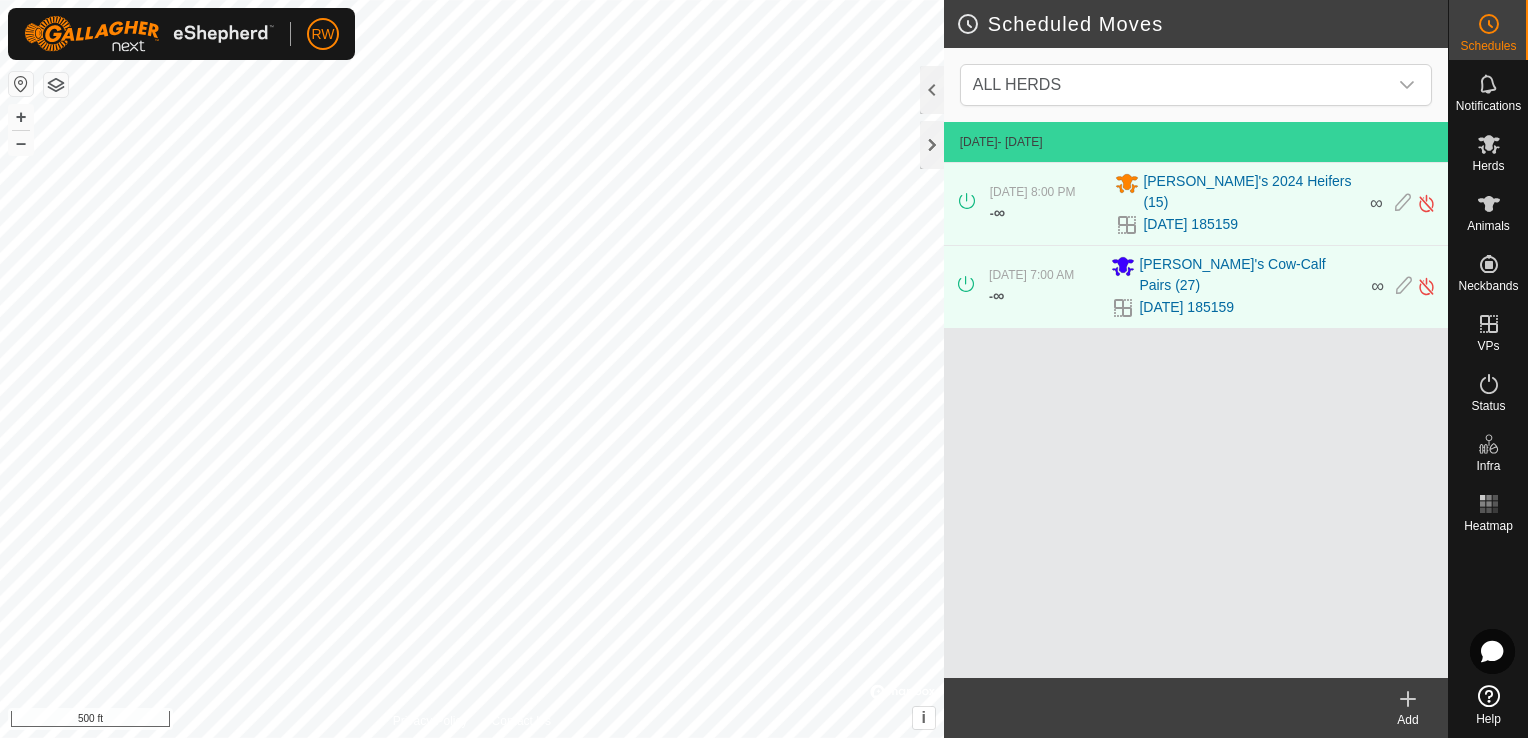 click 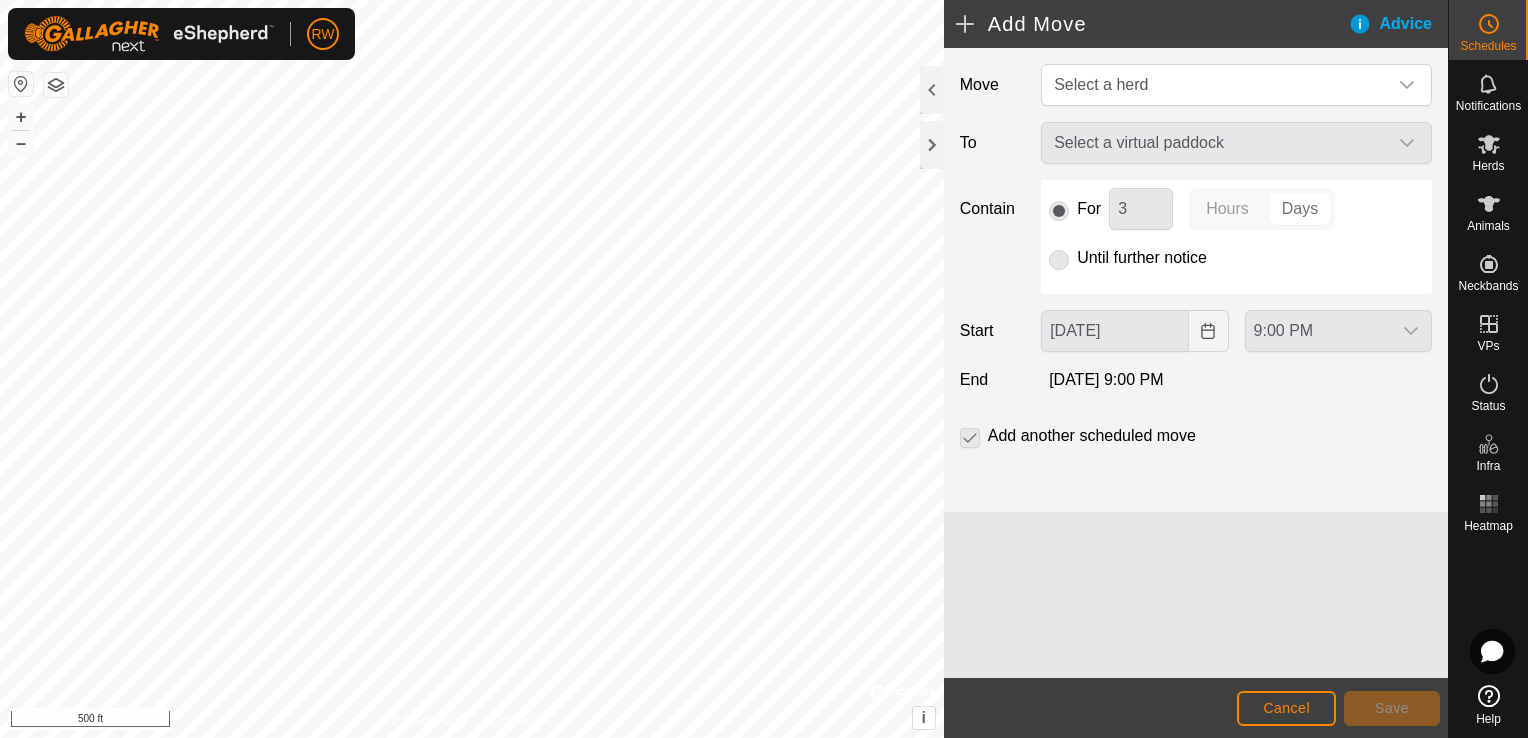 click on "Advice" 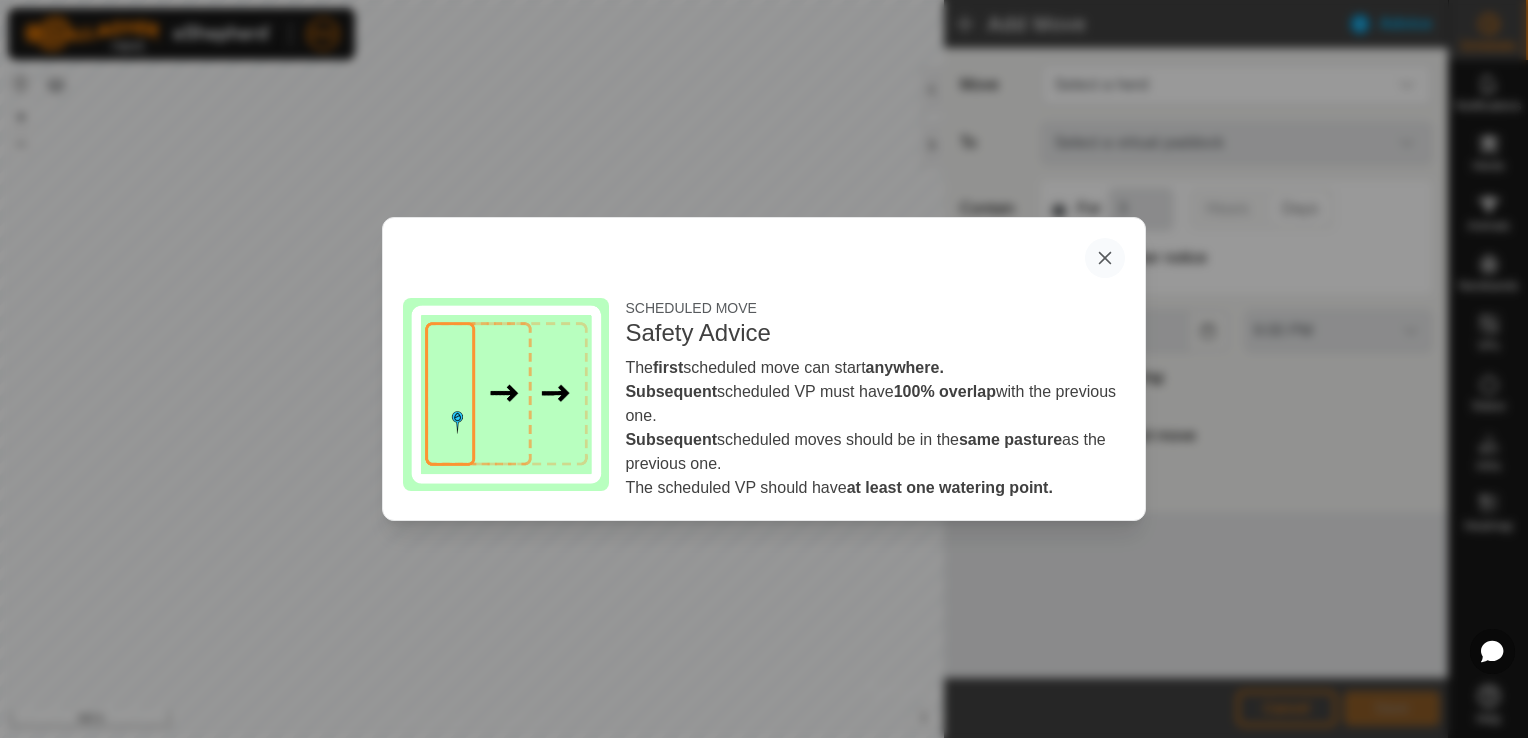 click 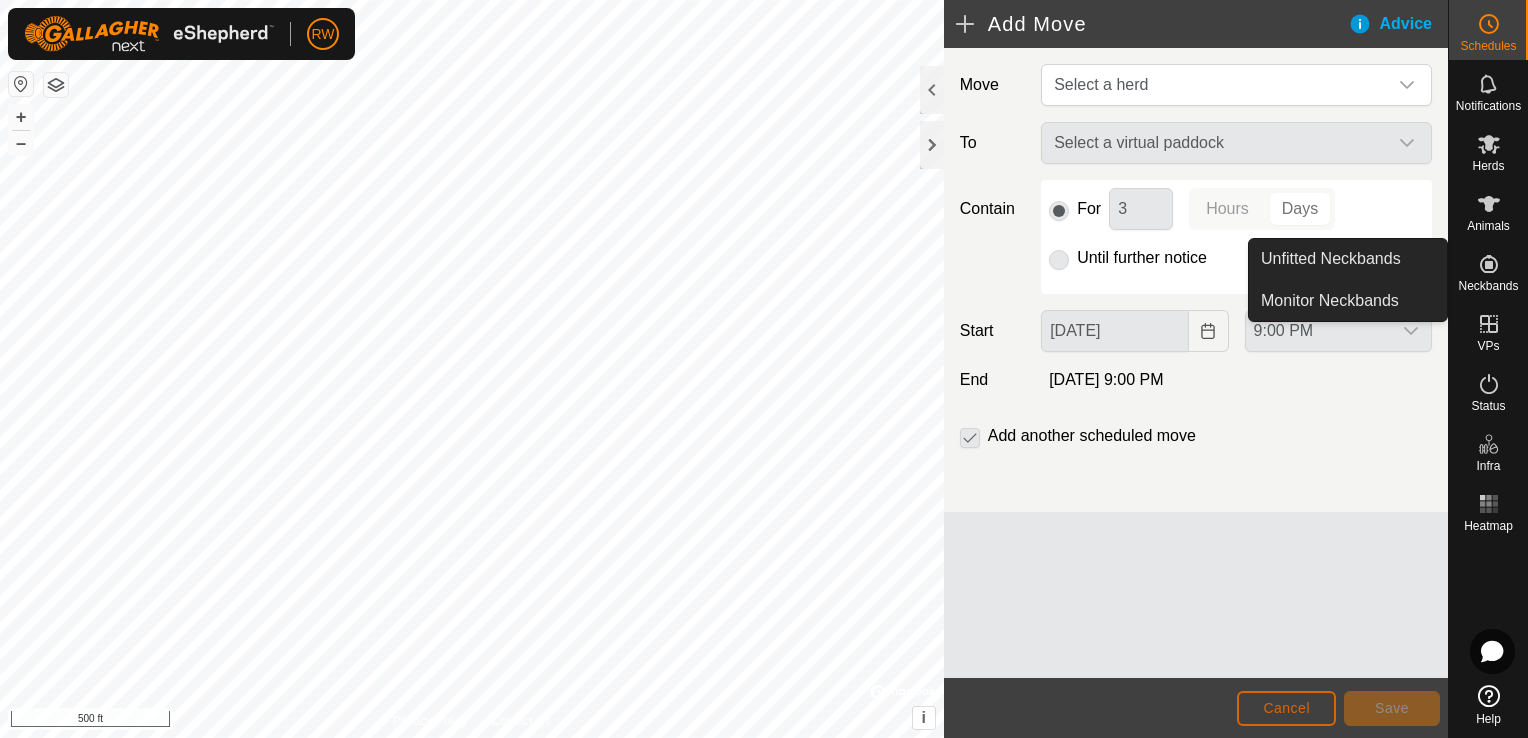 click on "Cancel" 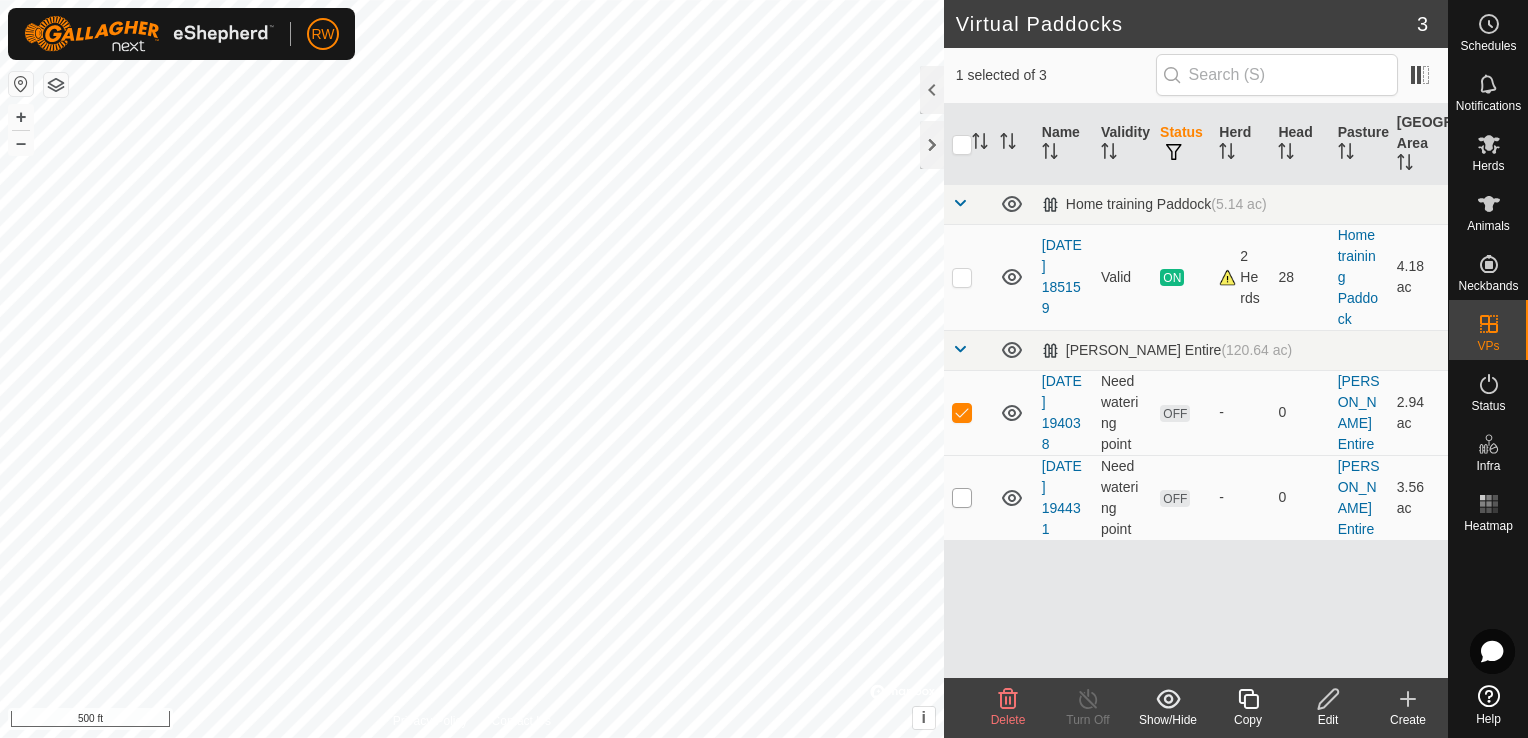 click at bounding box center [962, 498] 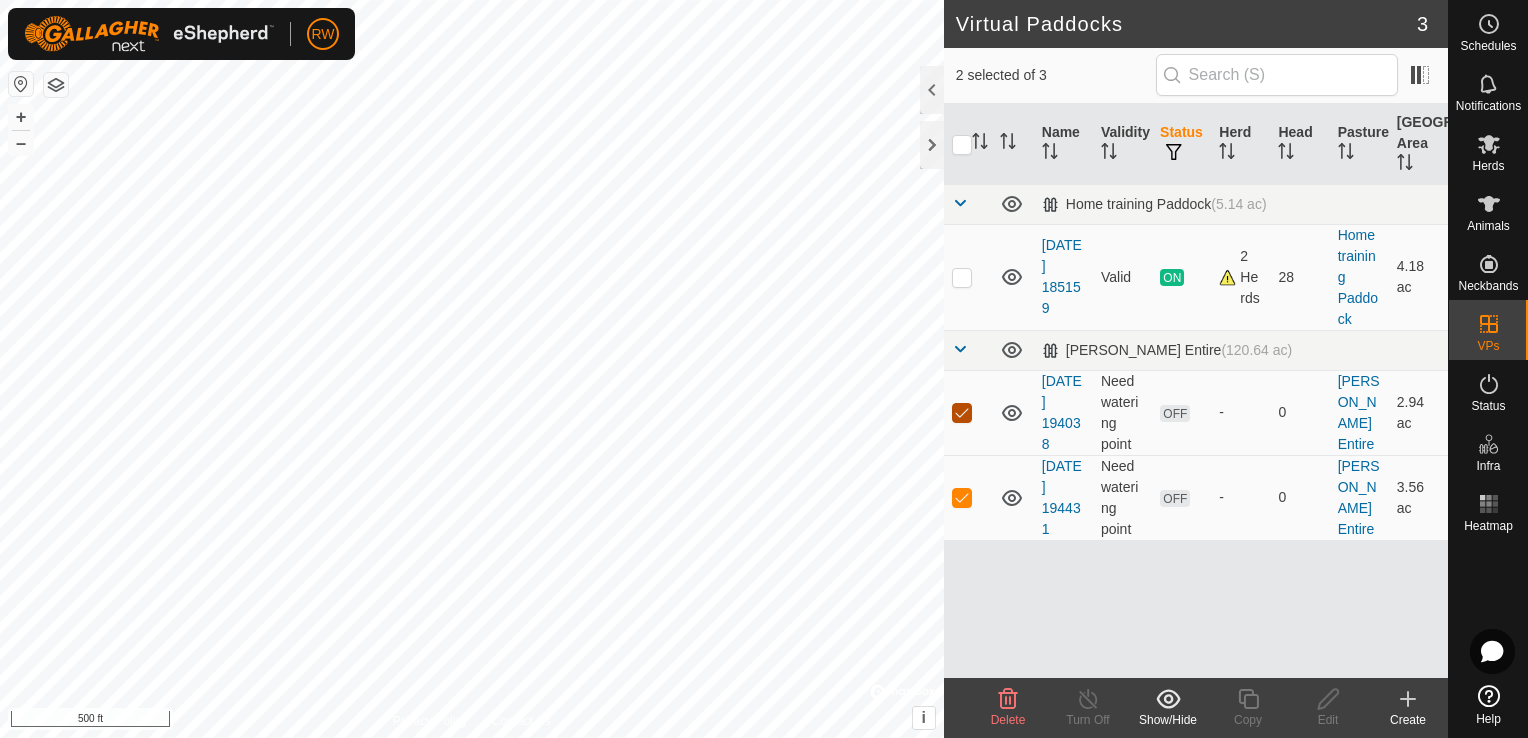 click at bounding box center (962, 413) 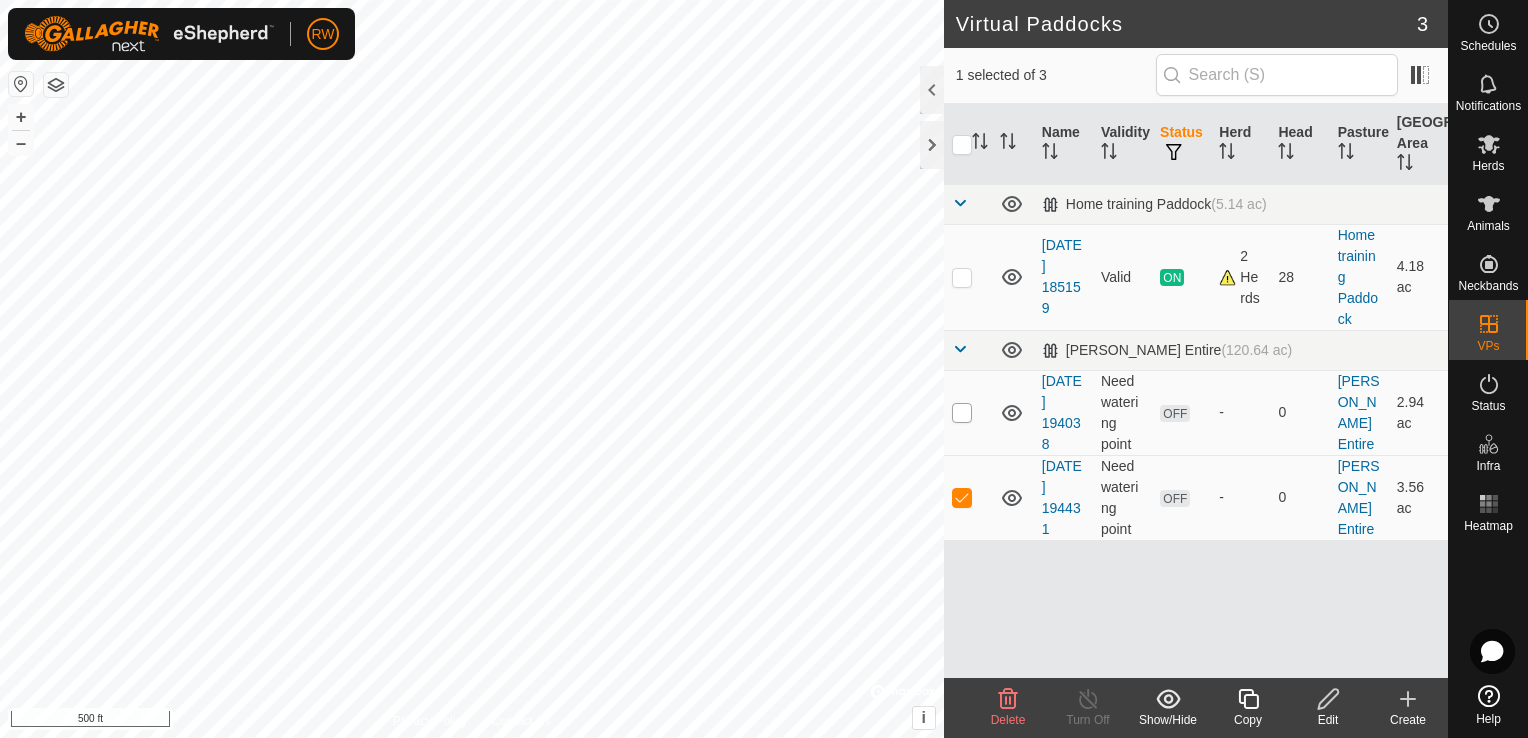 click at bounding box center (962, 413) 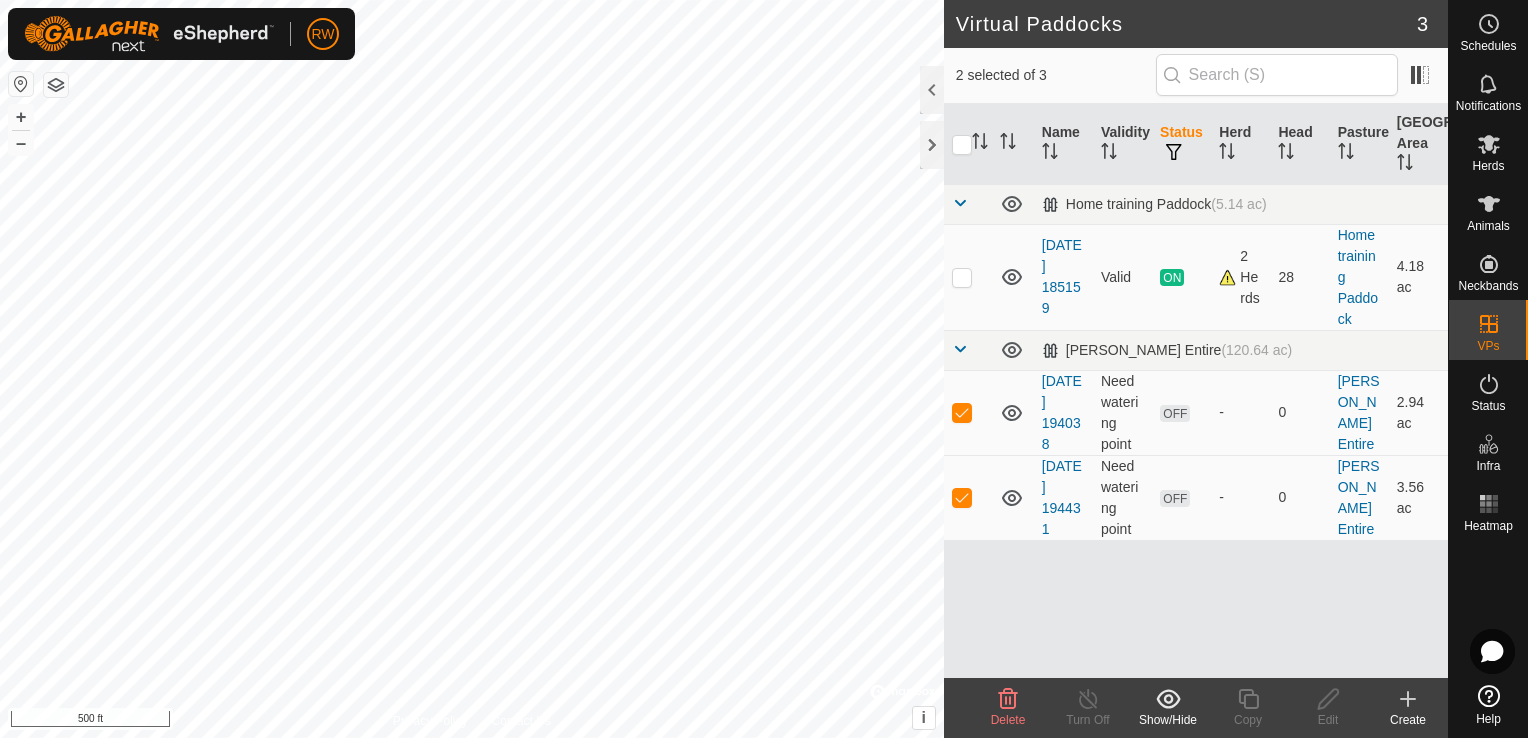click 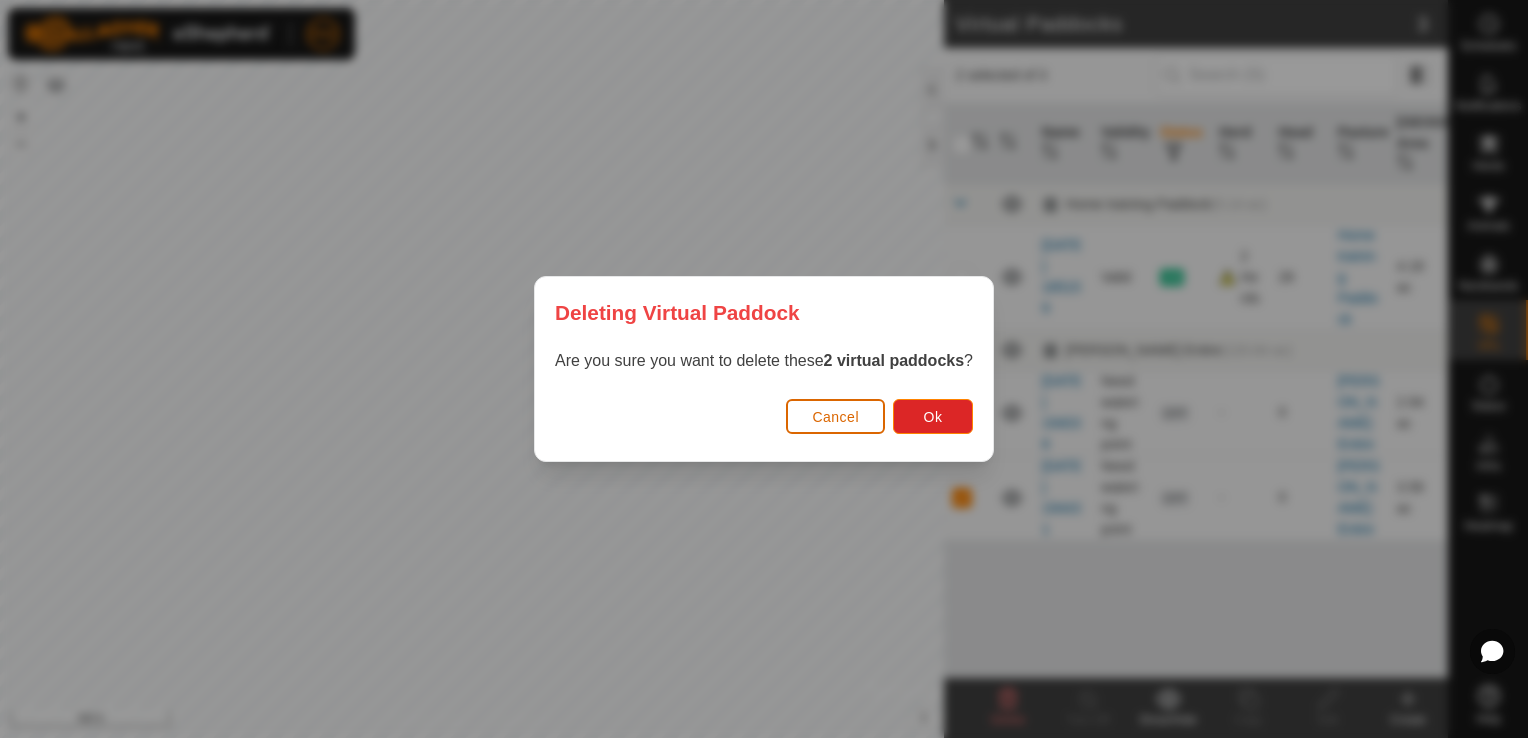 click on "Cancel" at bounding box center (835, 417) 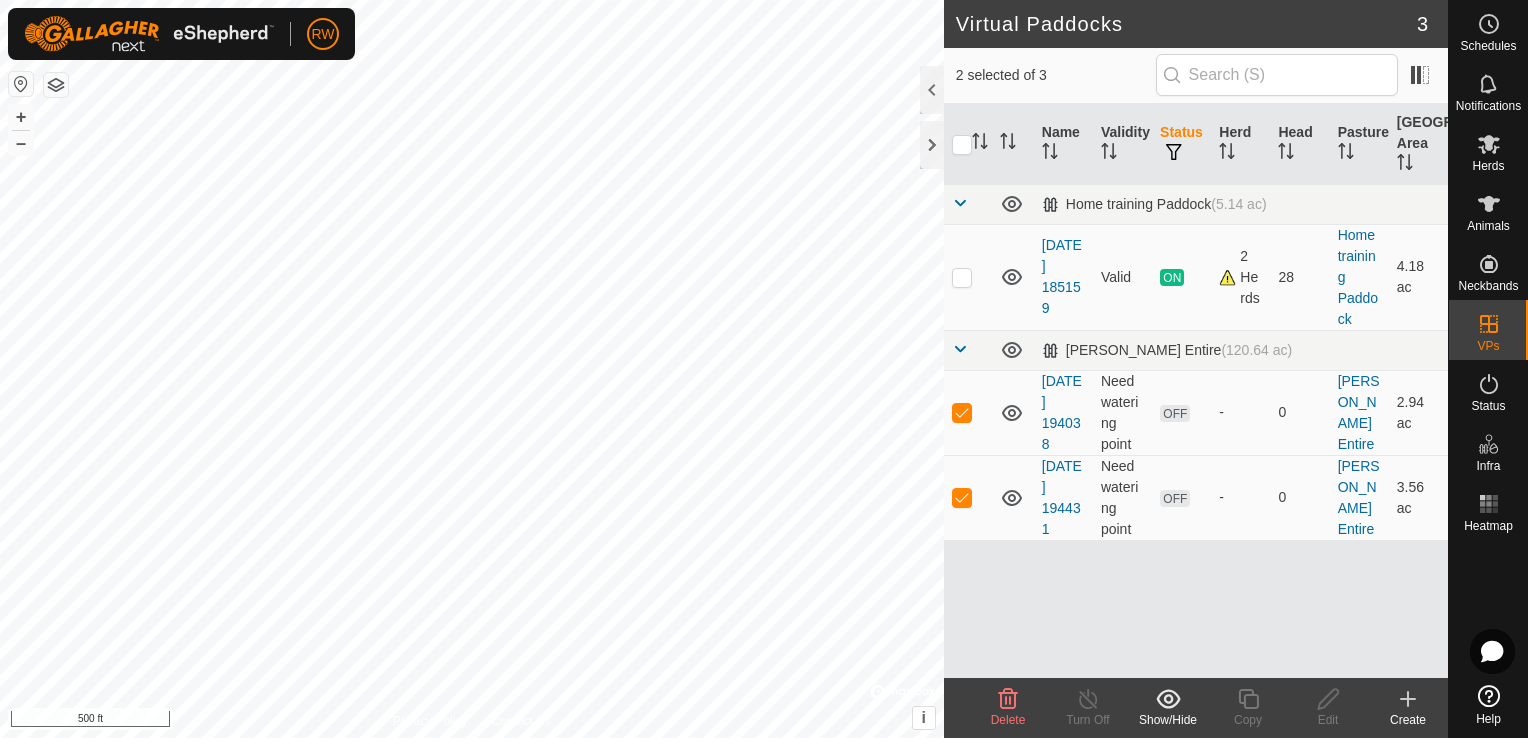 click 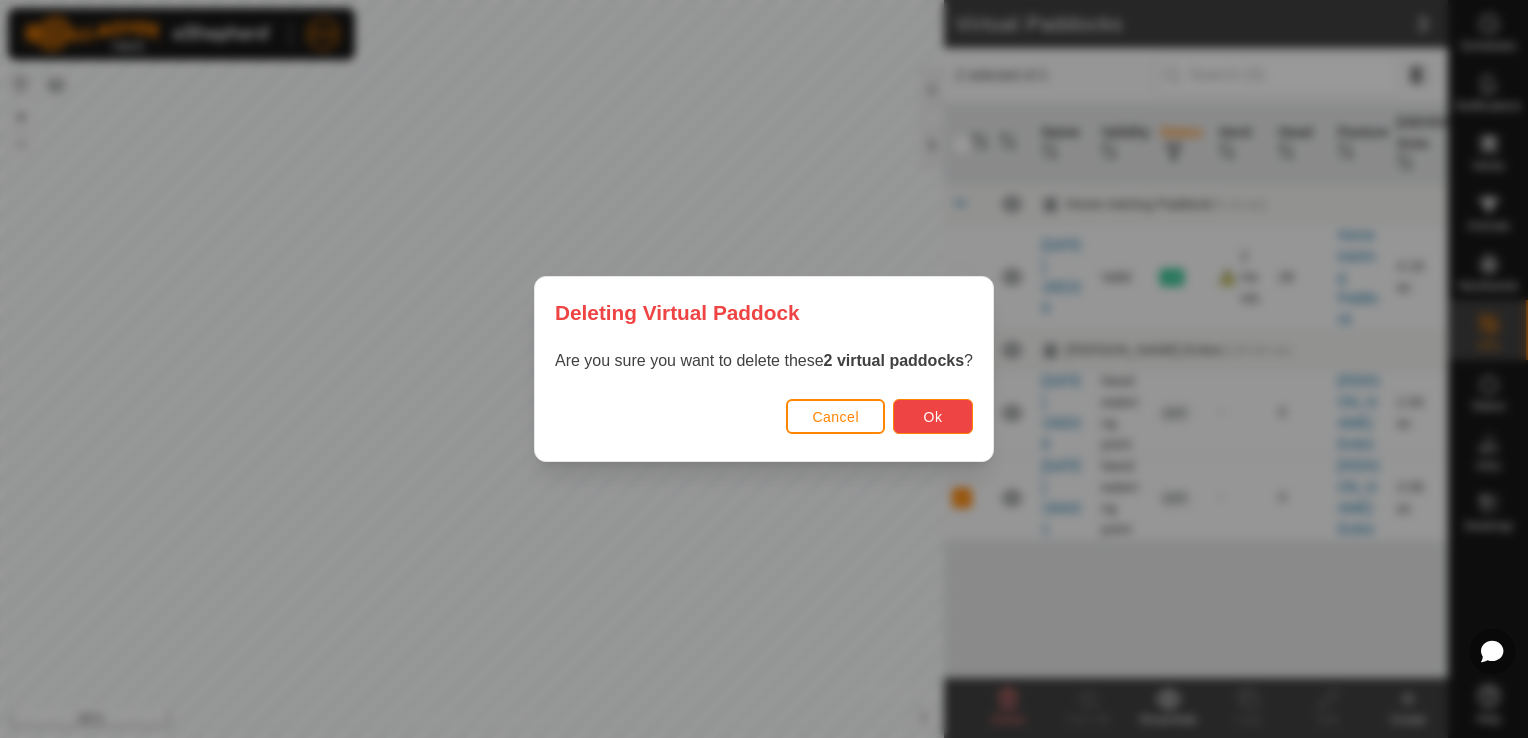 click on "Ok" at bounding box center (933, 417) 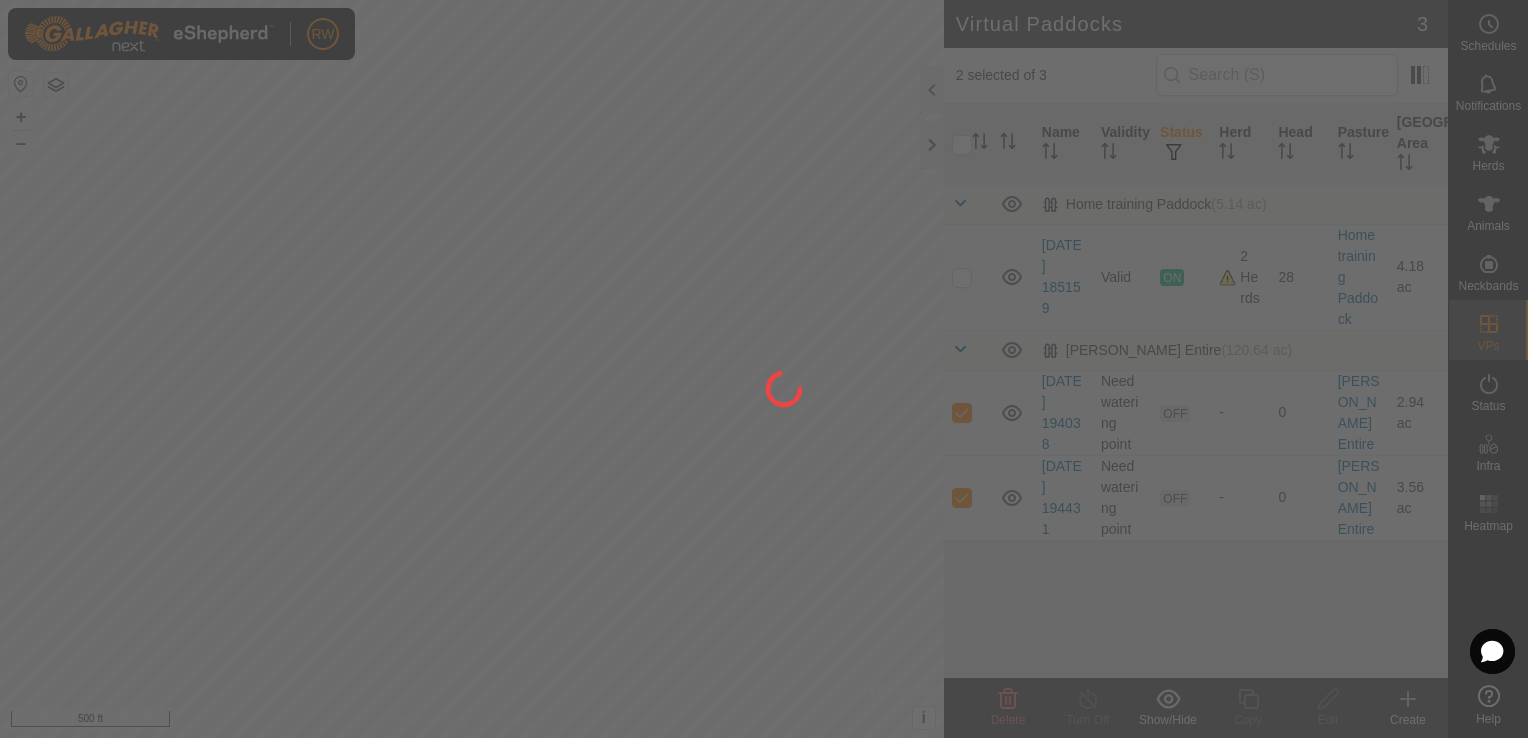 checkbox on "false" 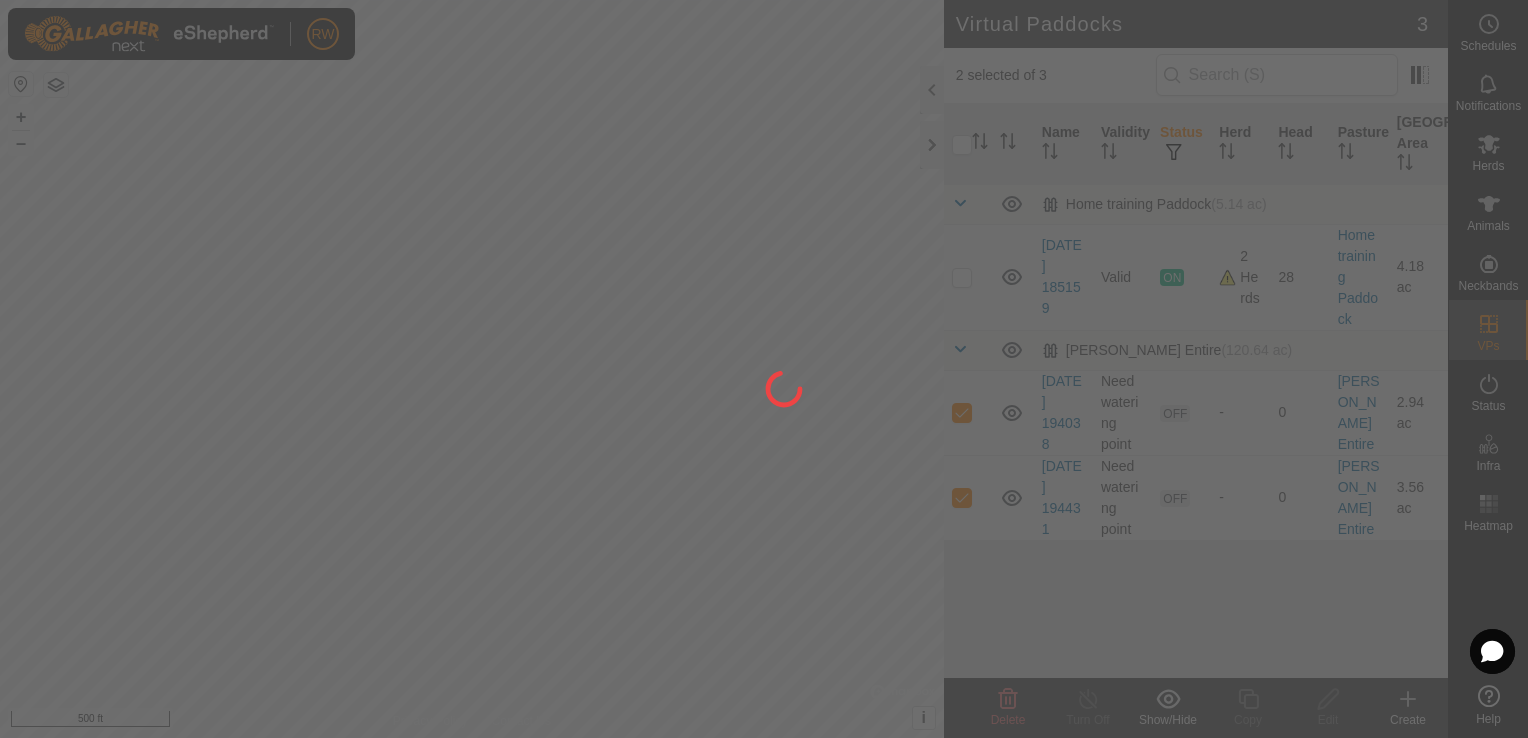 checkbox on "false" 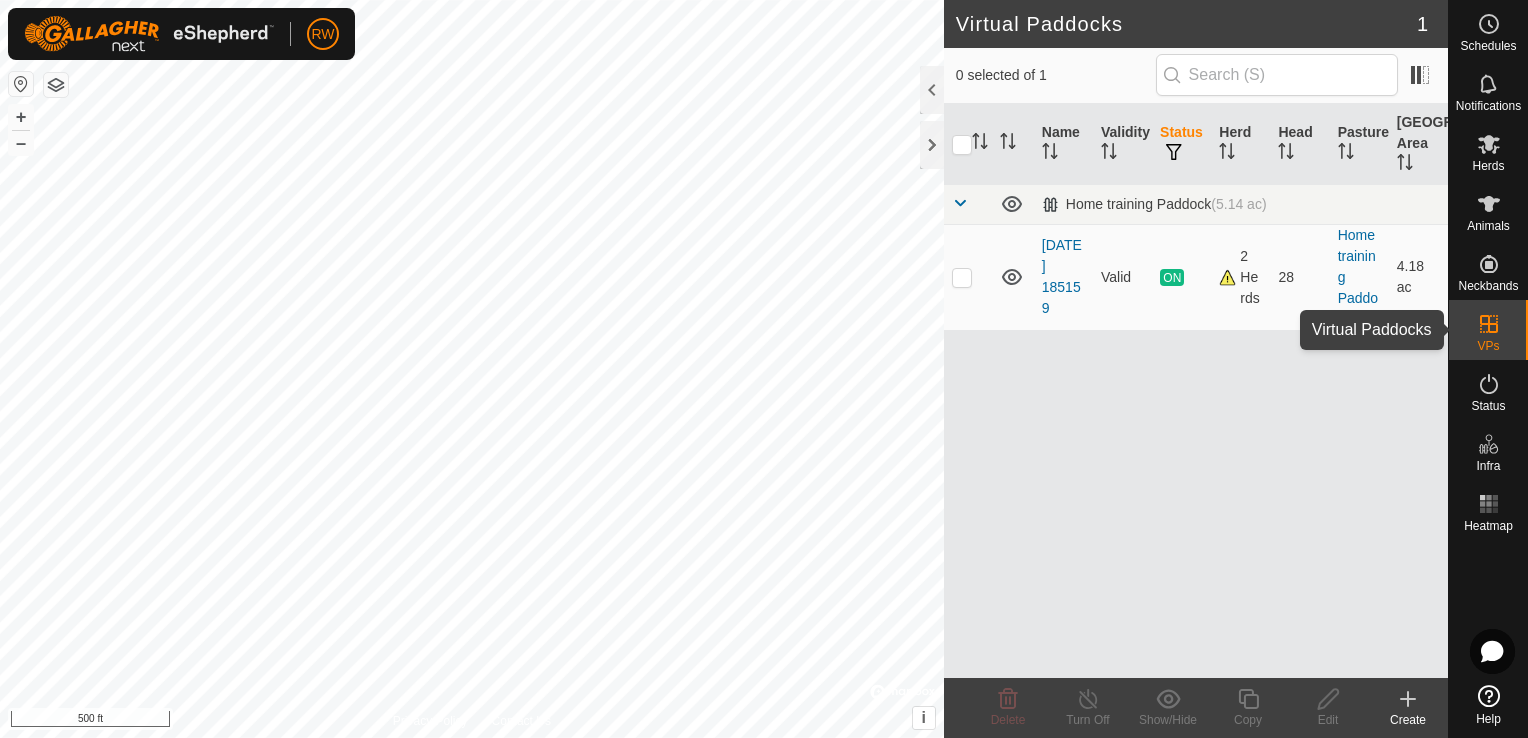 click 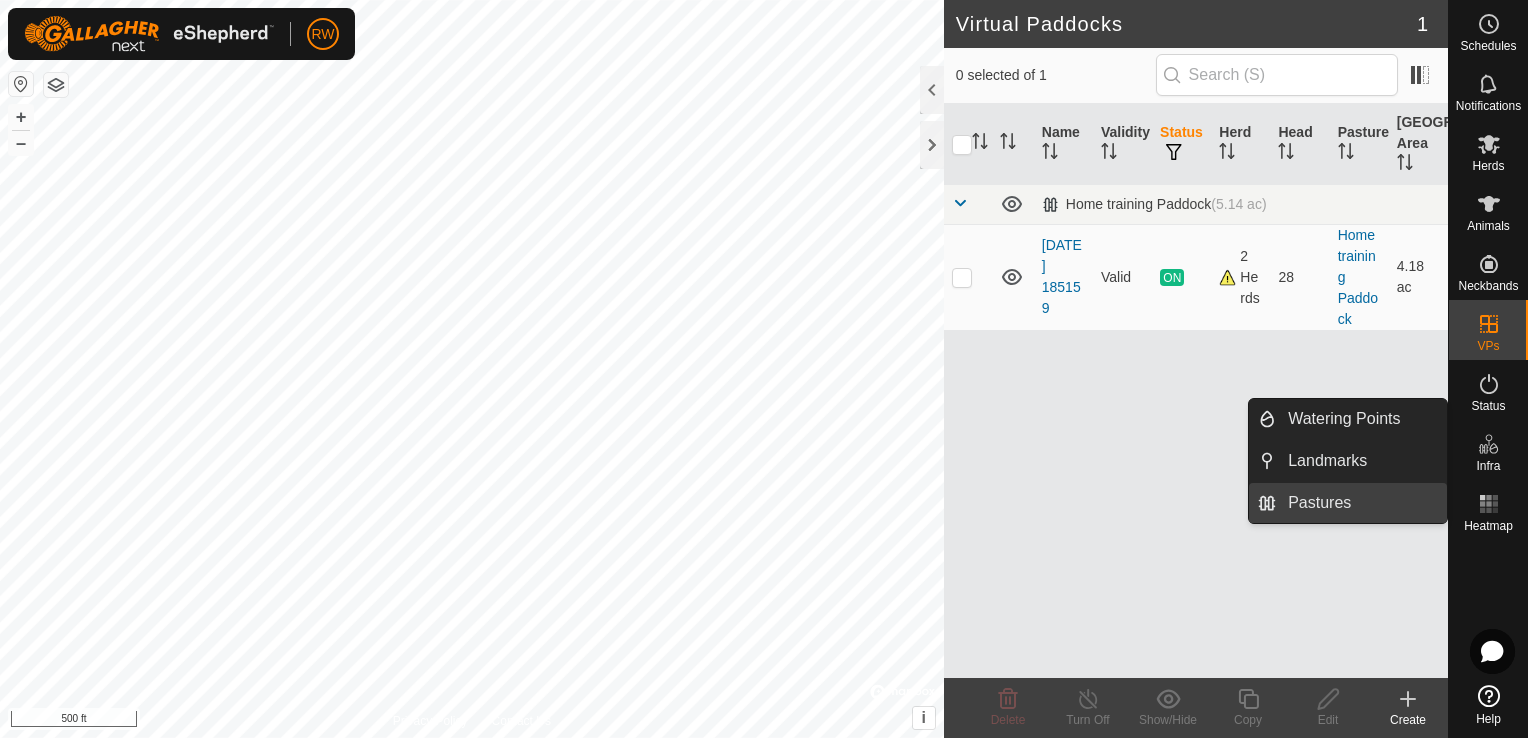 drag, startPoint x: 1445, startPoint y: 500, endPoint x: 1357, endPoint y: 512, distance: 88.814415 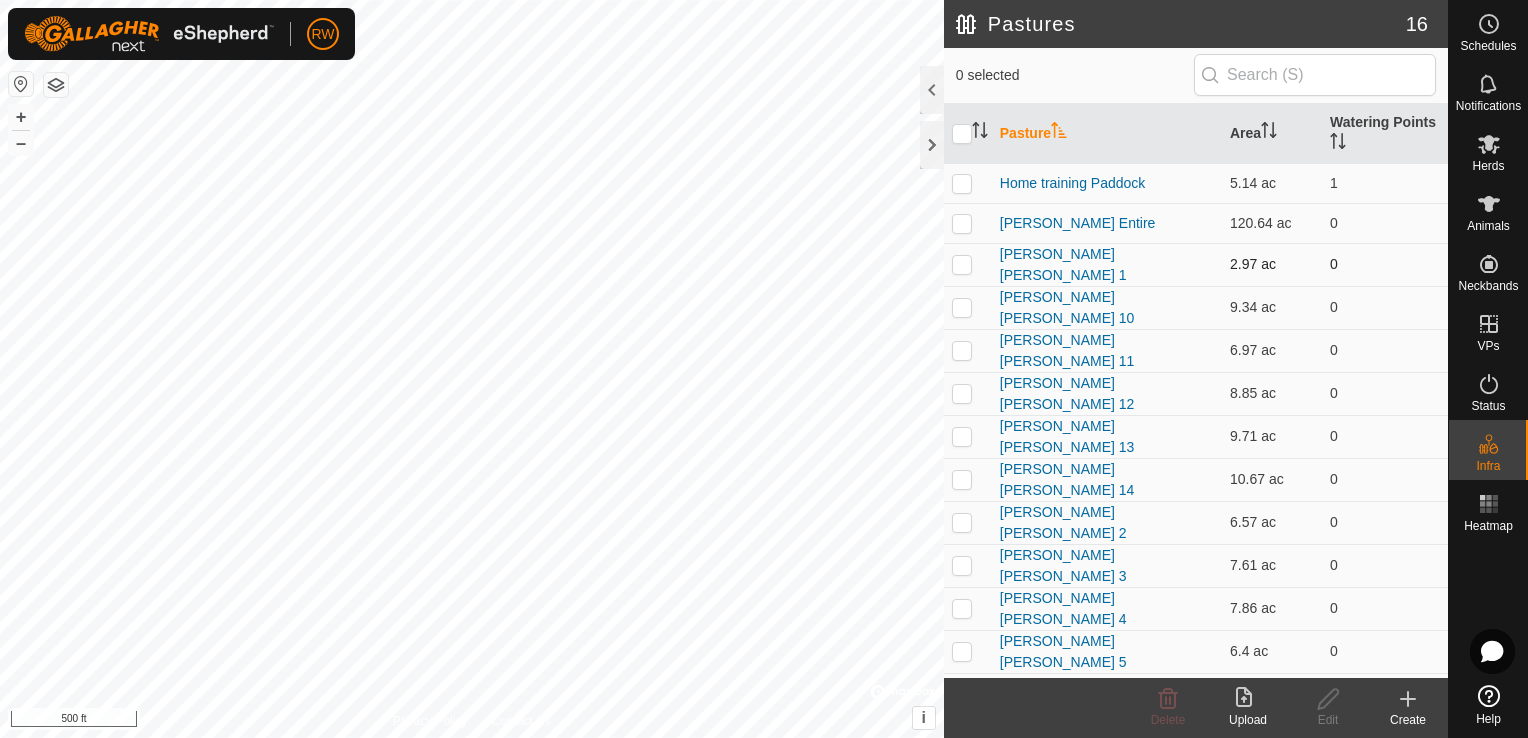 drag, startPoint x: 968, startPoint y: 265, endPoint x: 964, endPoint y: 277, distance: 12.649111 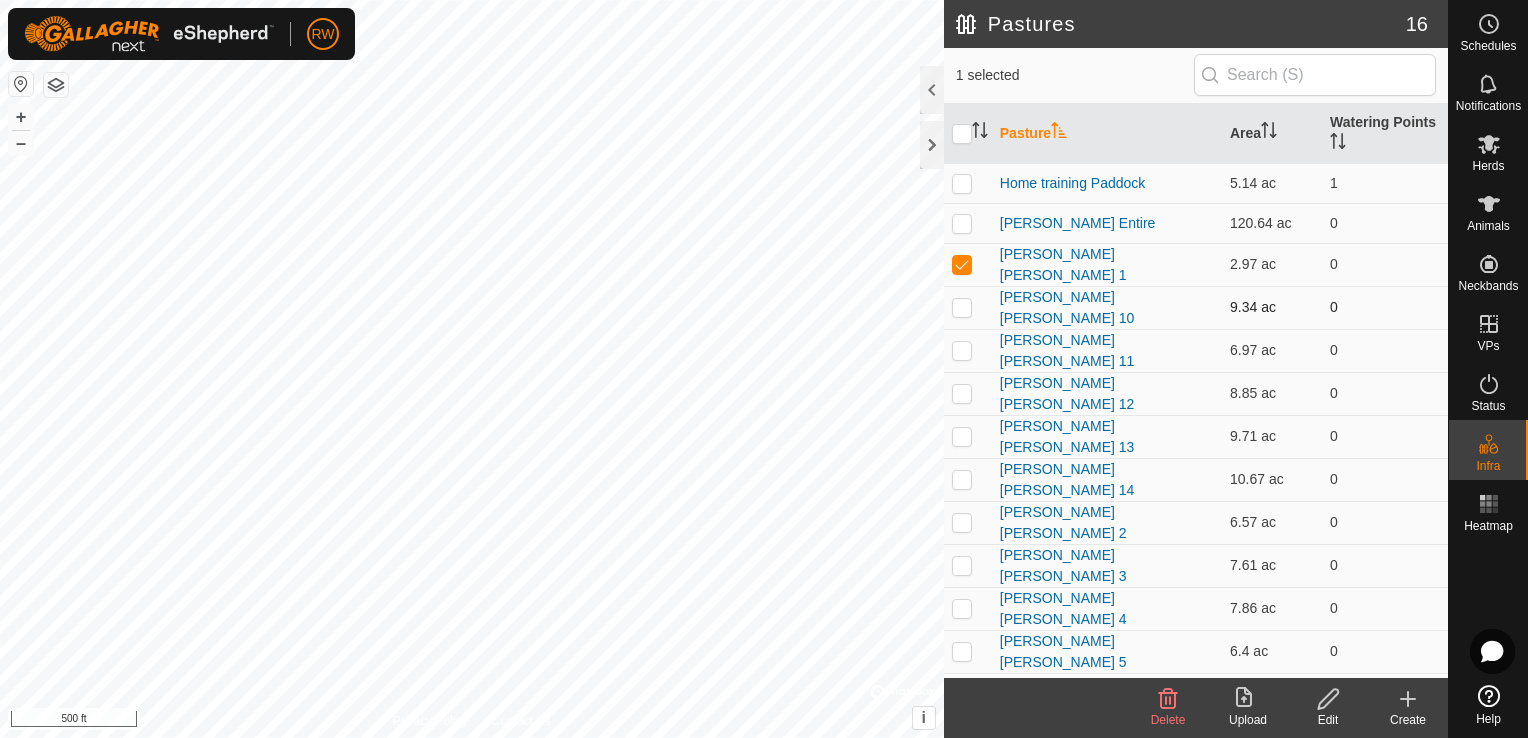 click at bounding box center (962, 307) 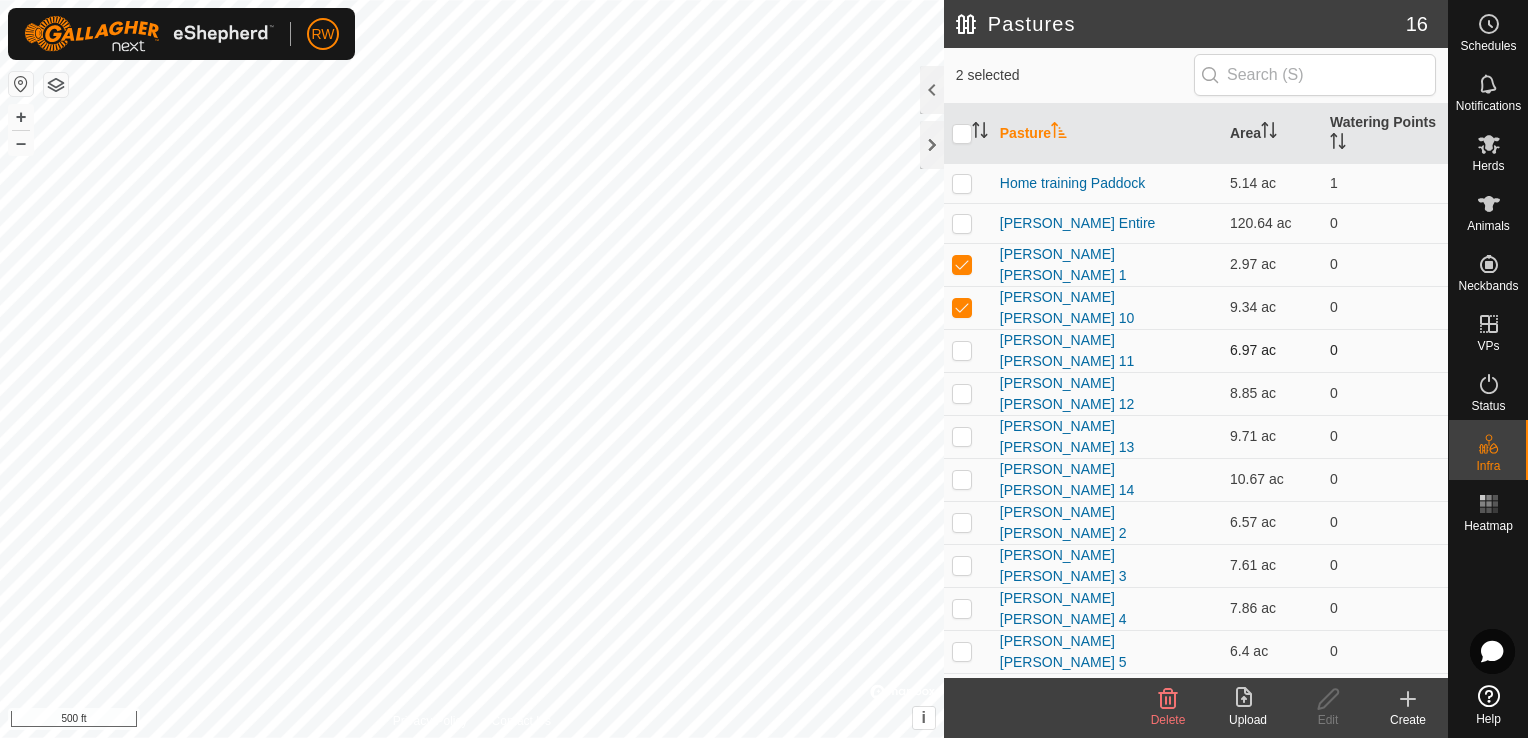 click at bounding box center [962, 350] 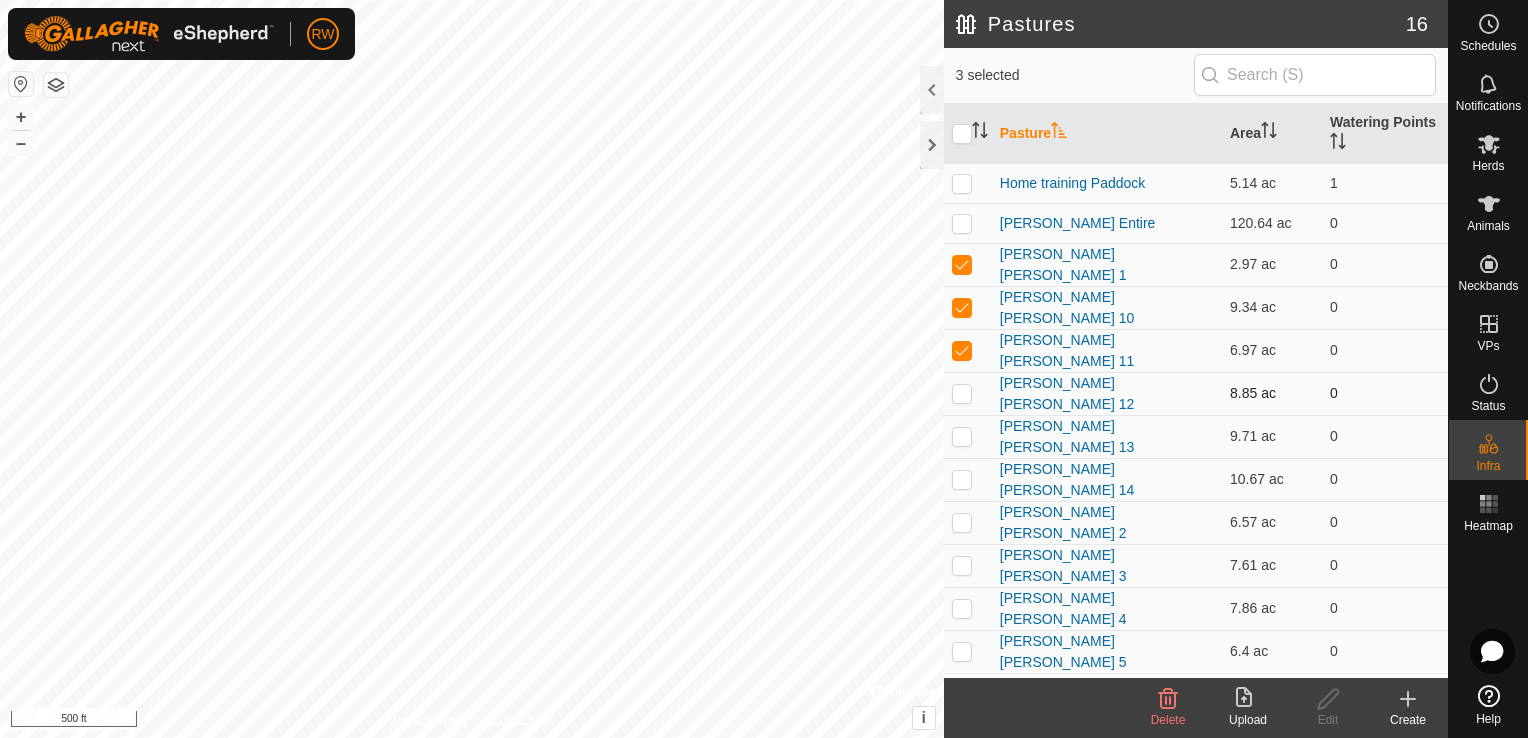 click at bounding box center [962, 393] 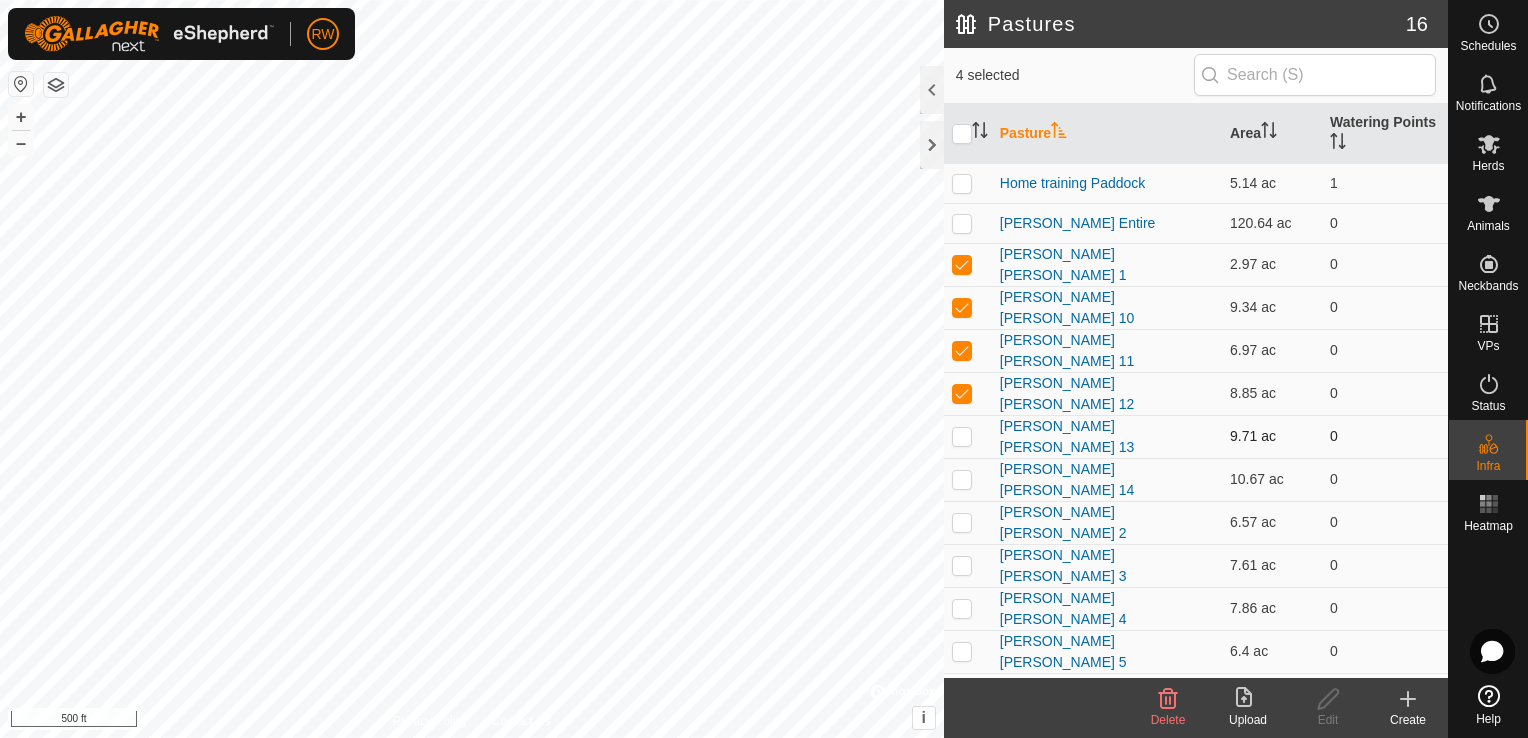 click at bounding box center (962, 436) 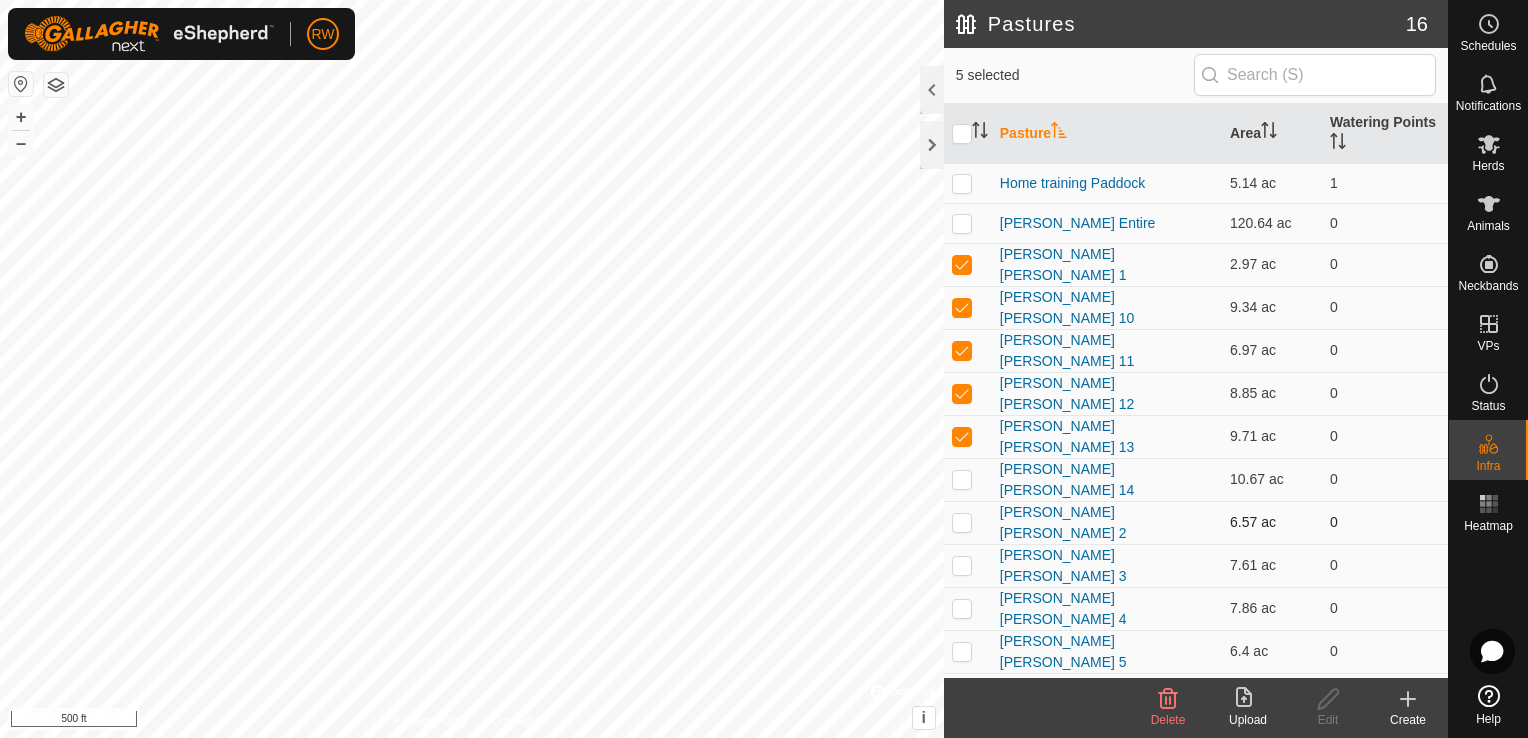 drag, startPoint x: 965, startPoint y: 468, endPoint x: 965, endPoint y: 502, distance: 34 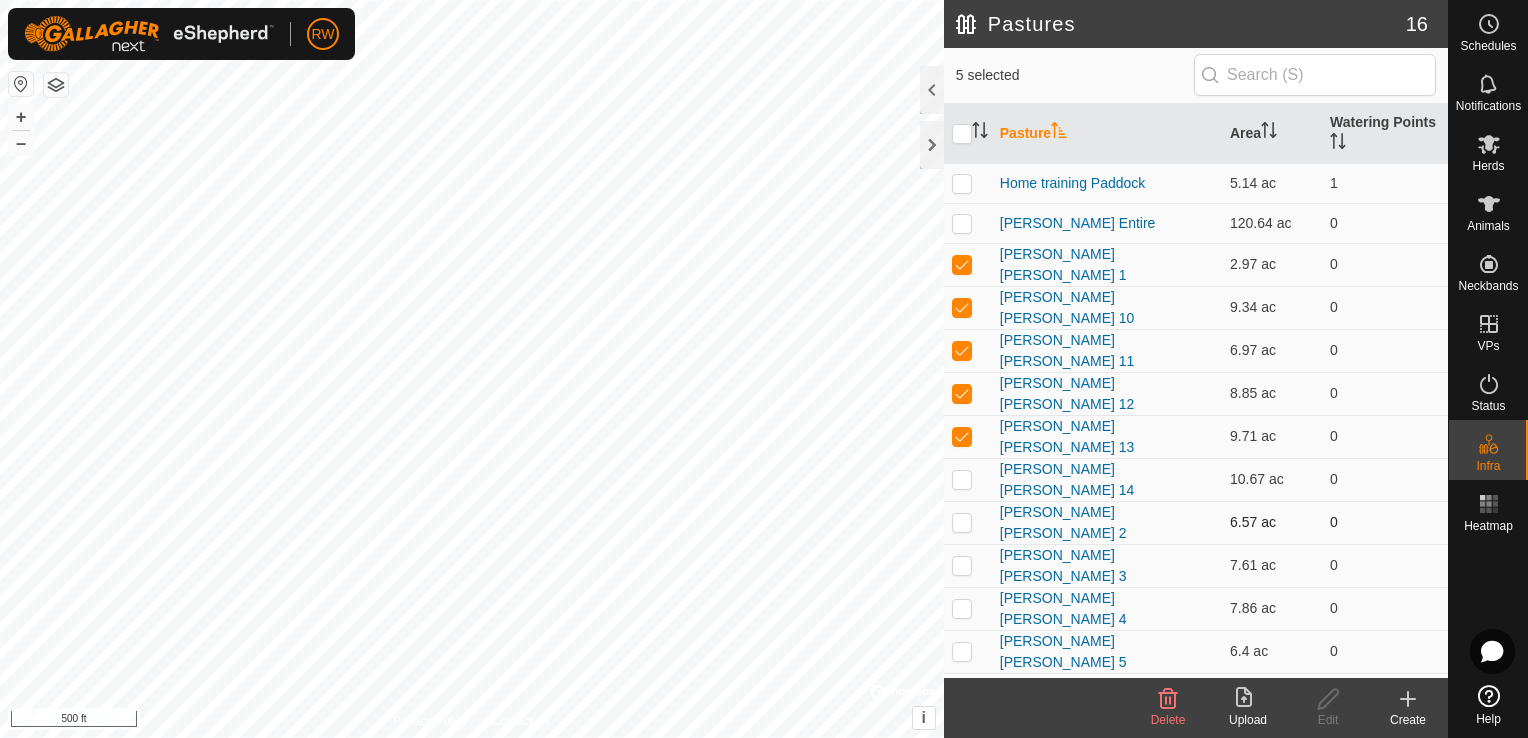 click at bounding box center [968, 479] 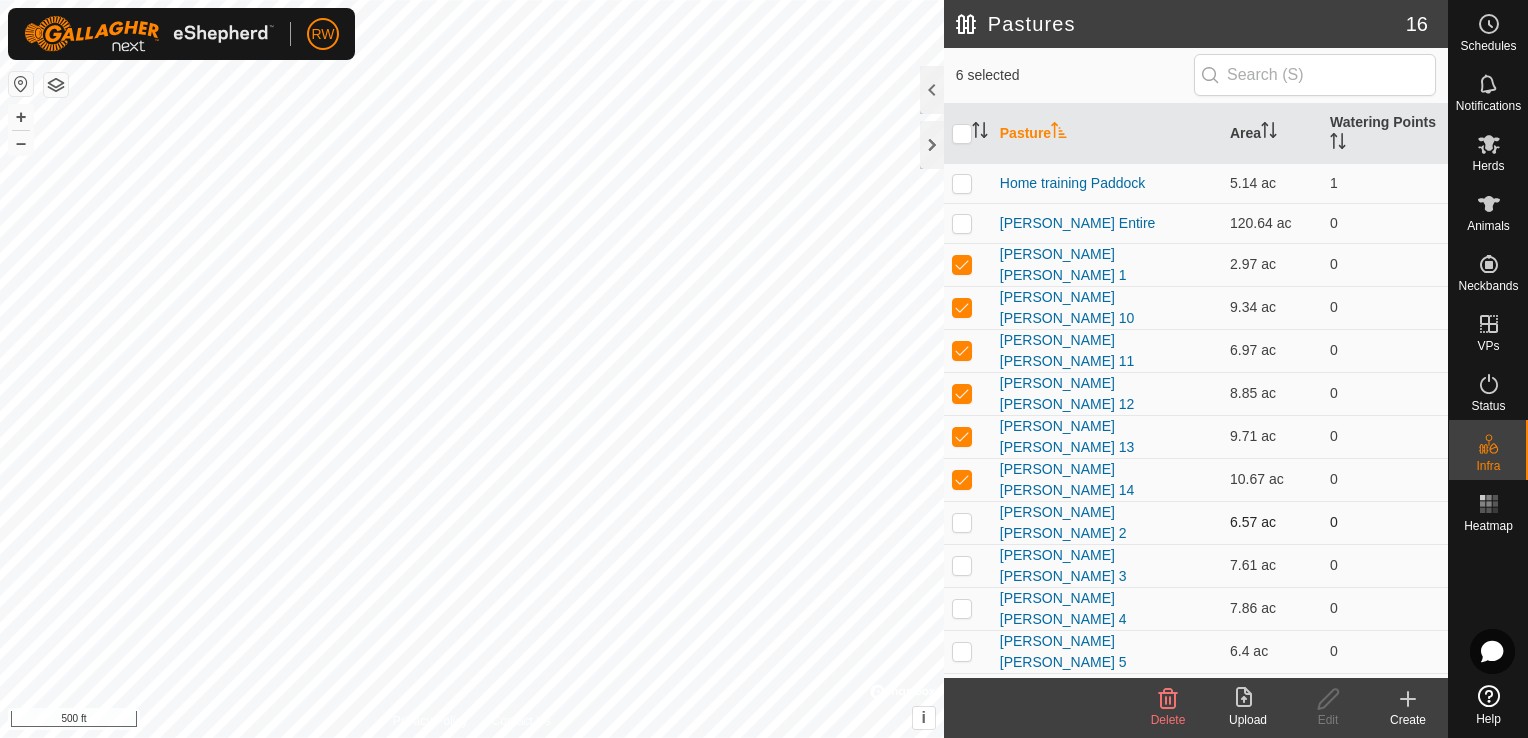 click at bounding box center (962, 522) 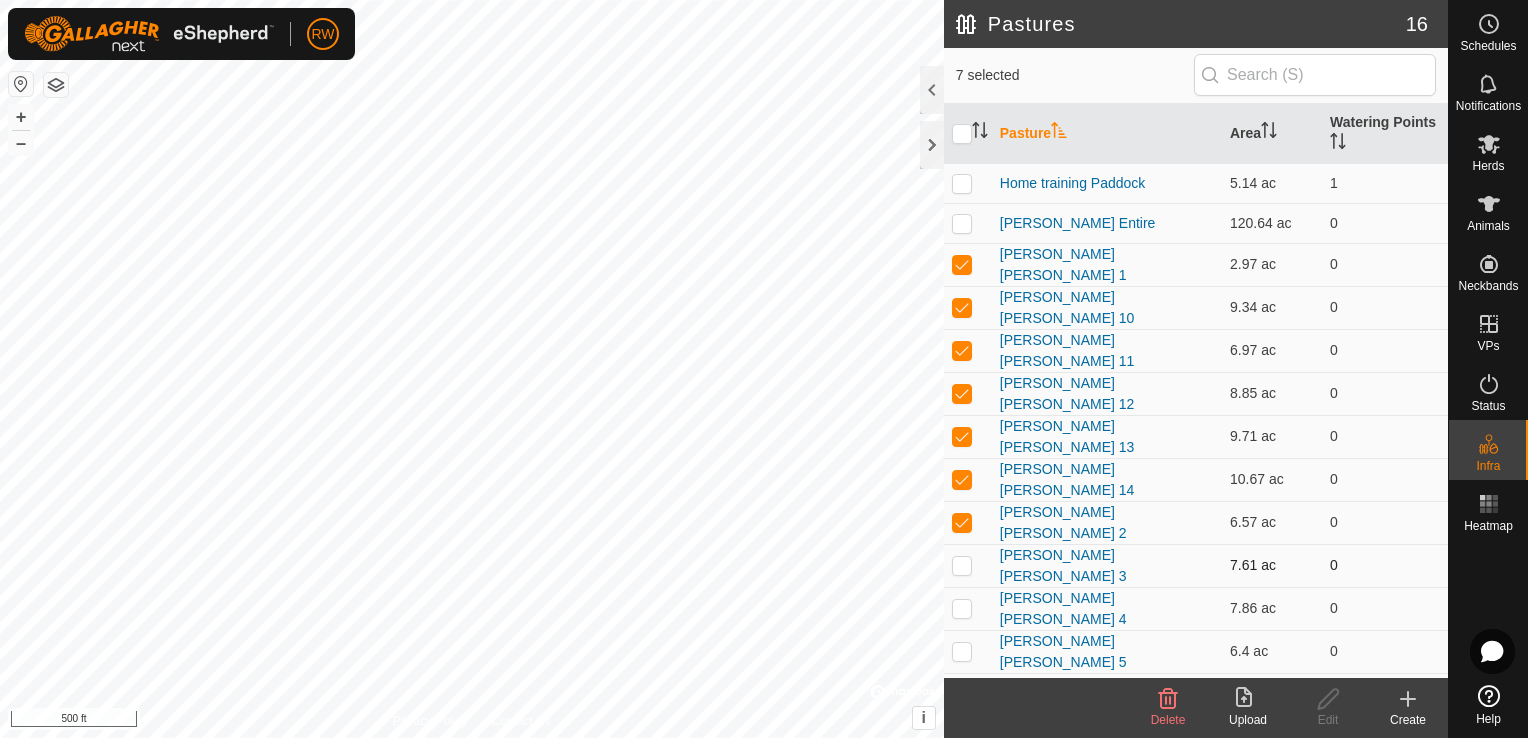 click at bounding box center (962, 565) 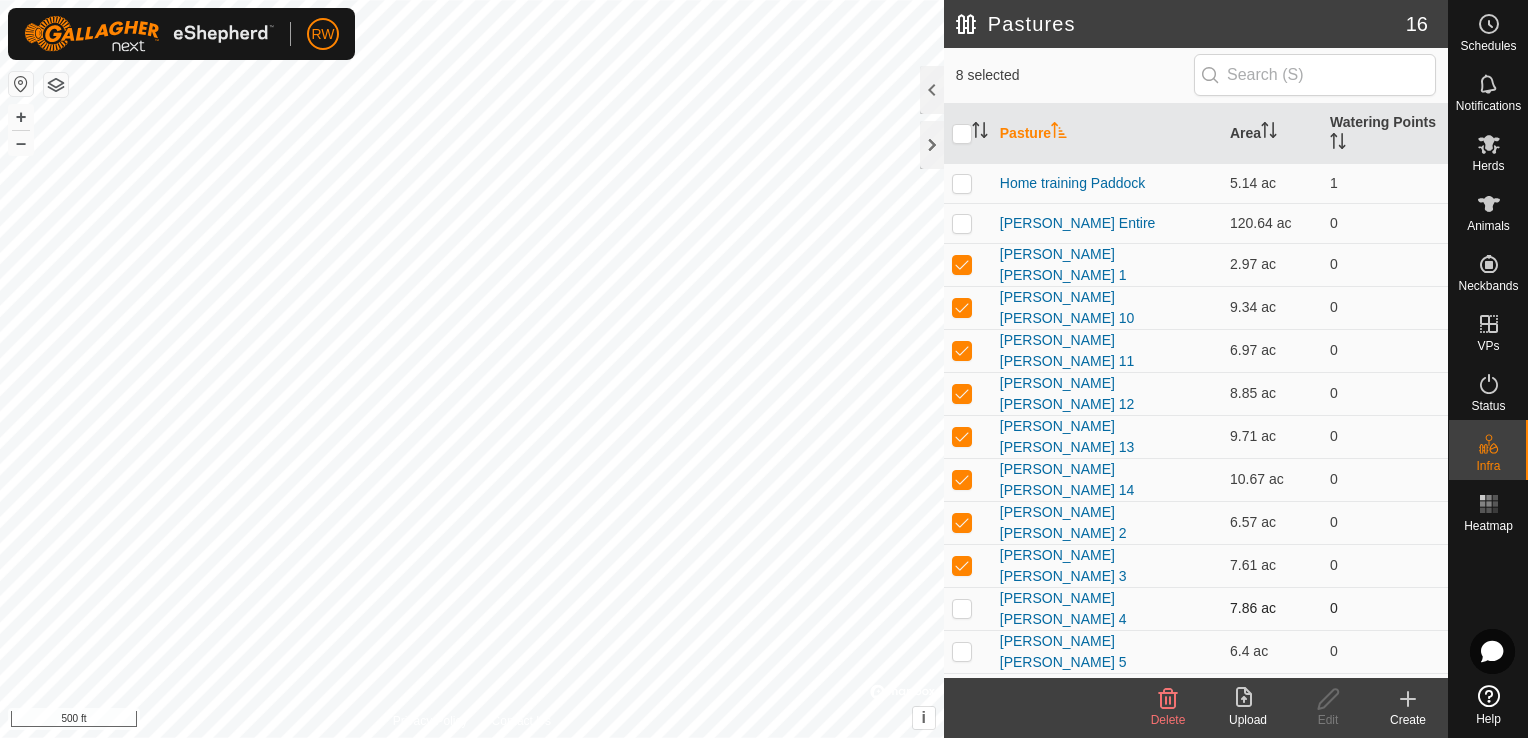 click at bounding box center (962, 608) 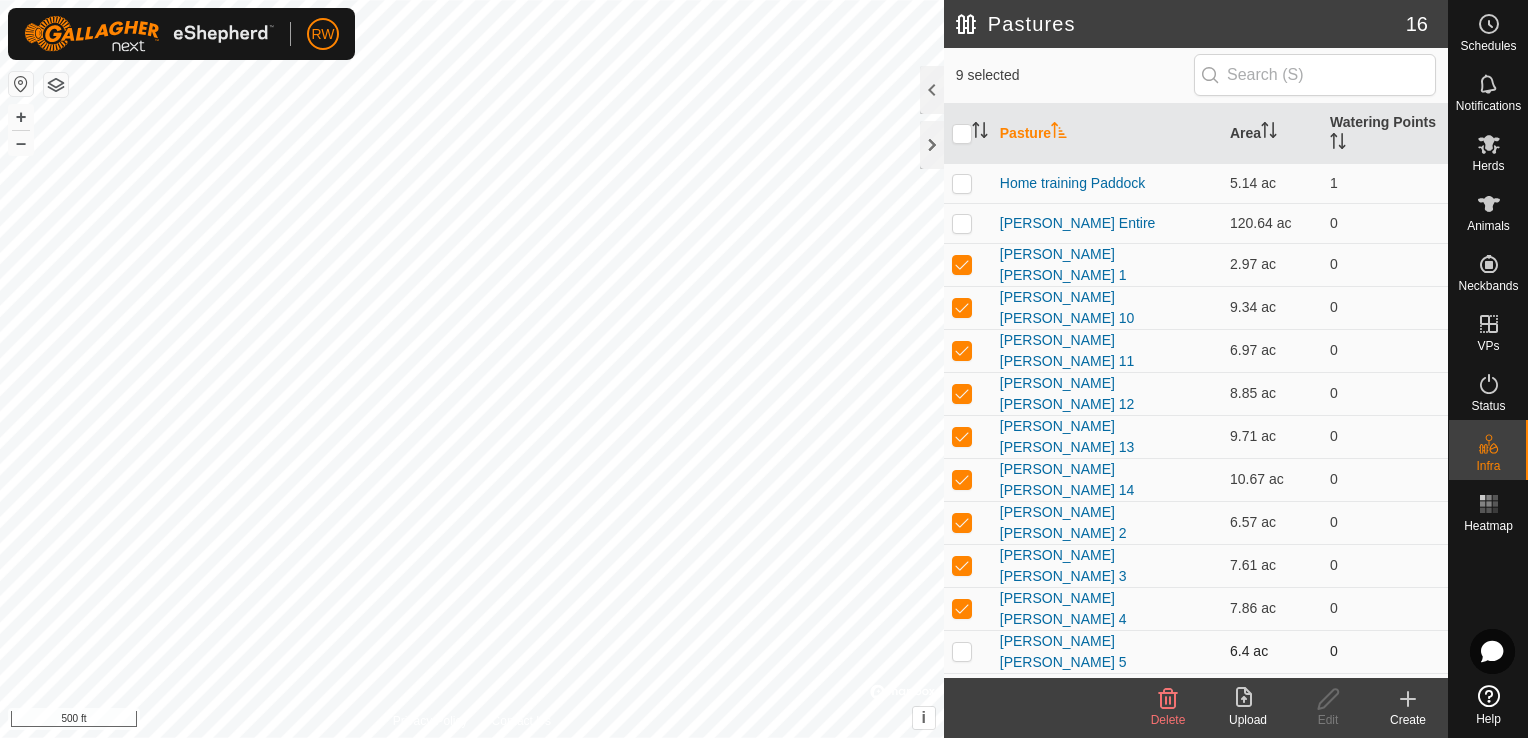click at bounding box center [962, 651] 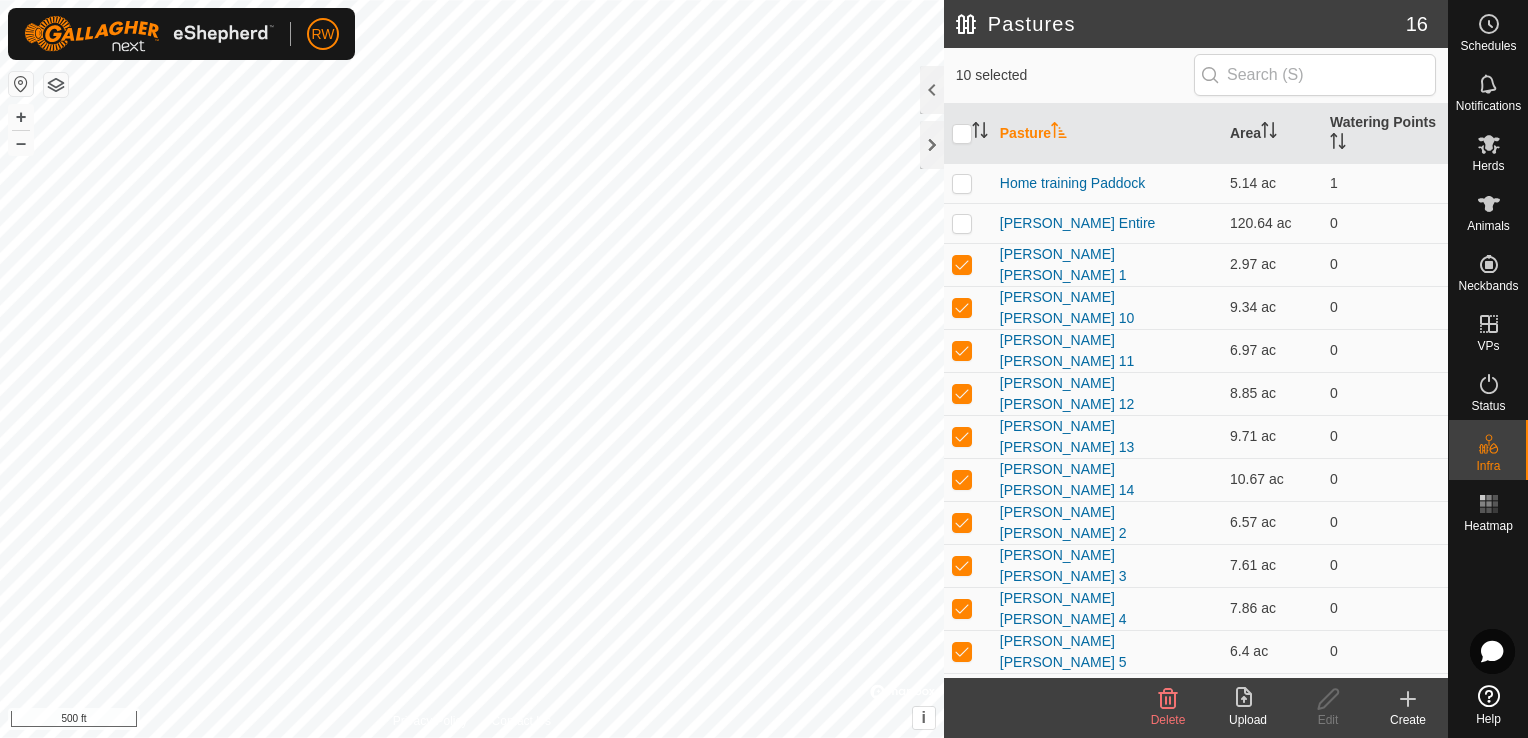 click at bounding box center [962, 694] 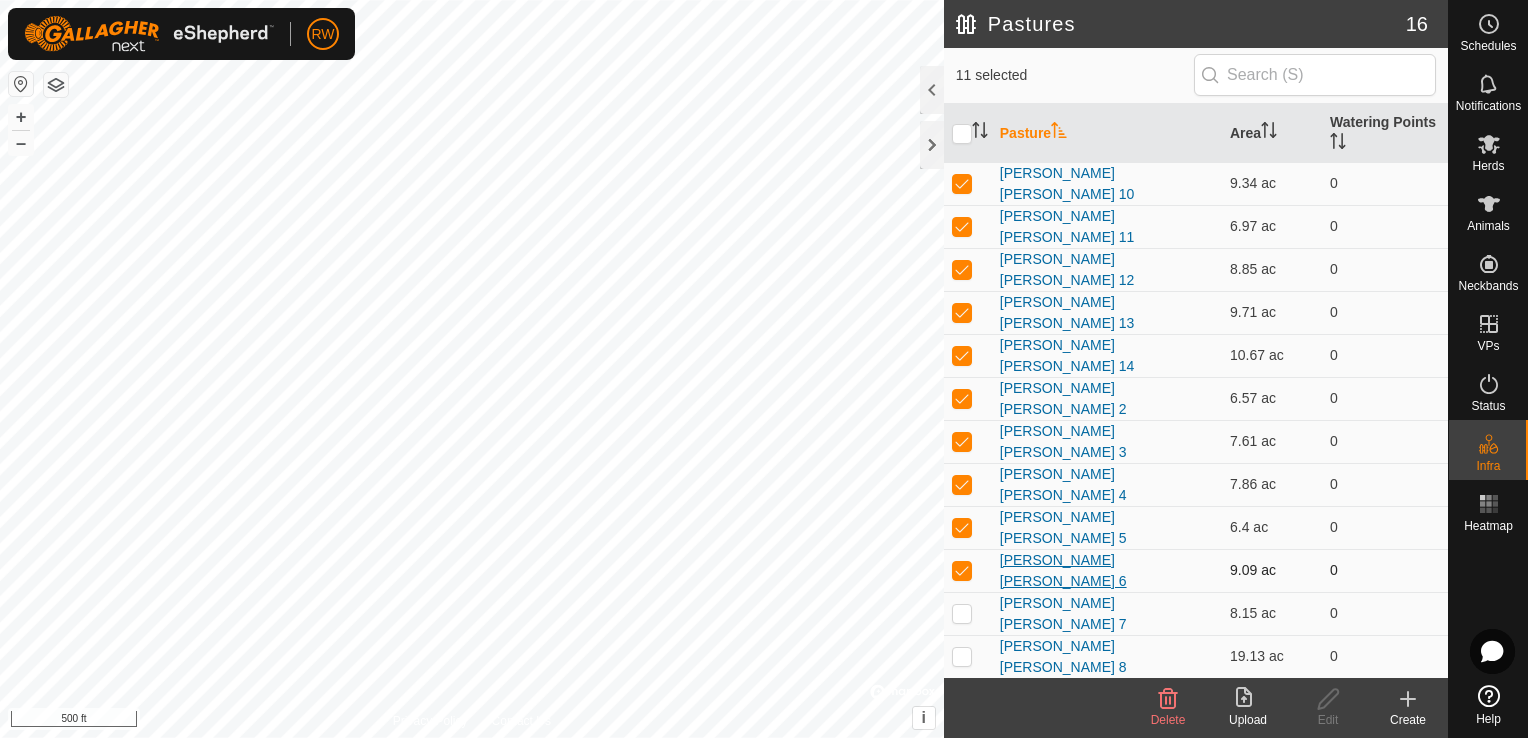 scroll, scrollTop: 124, scrollLeft: 0, axis: vertical 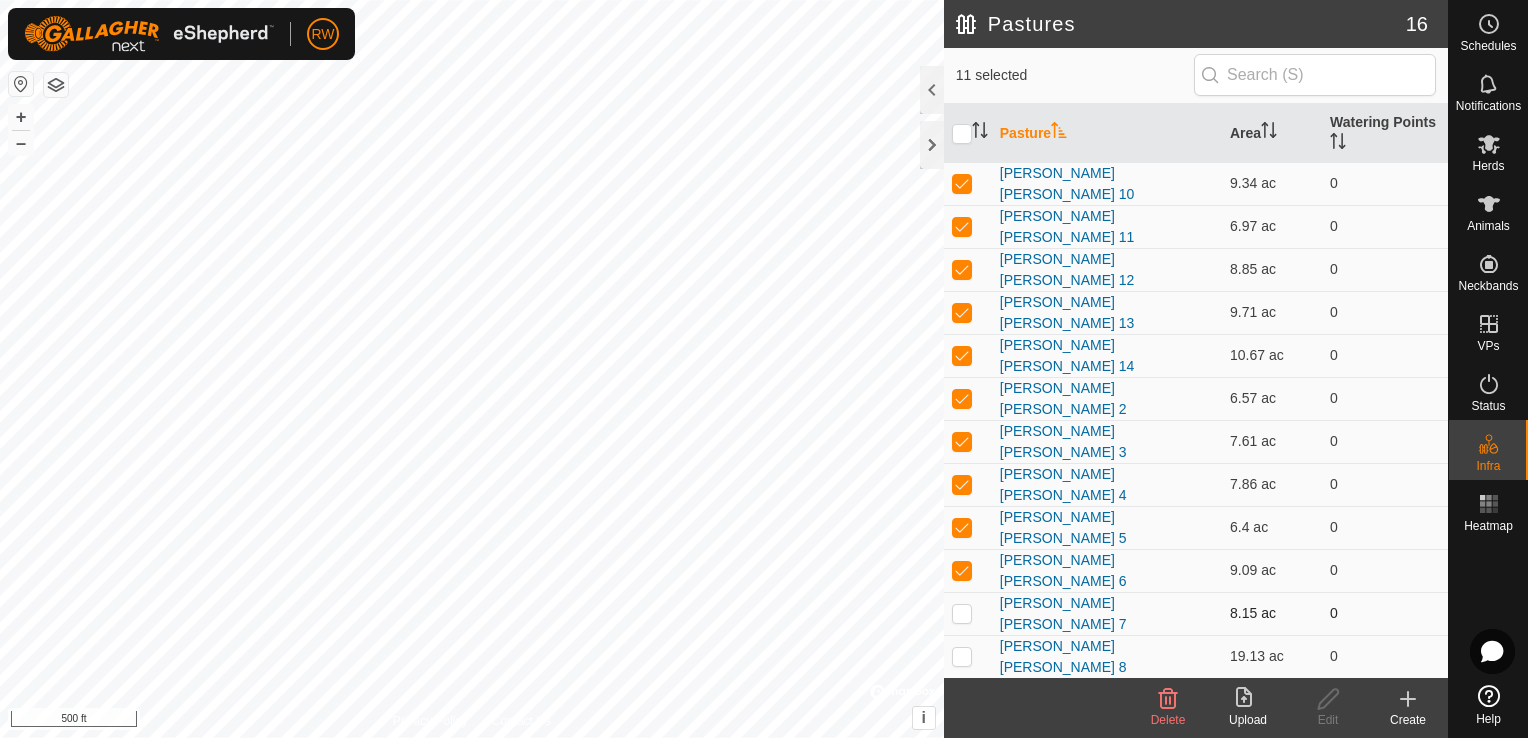 click at bounding box center (962, 613) 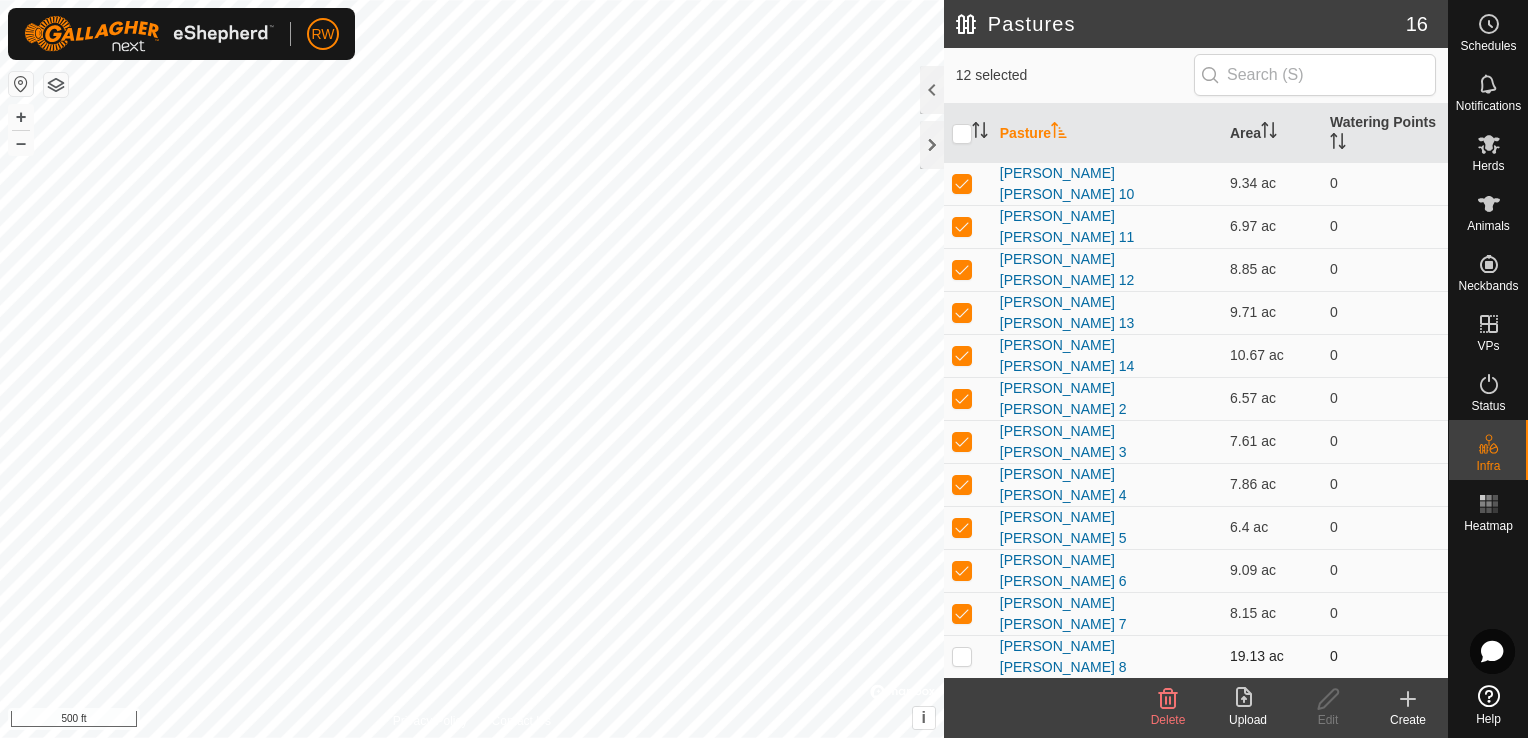 click at bounding box center [962, 656] 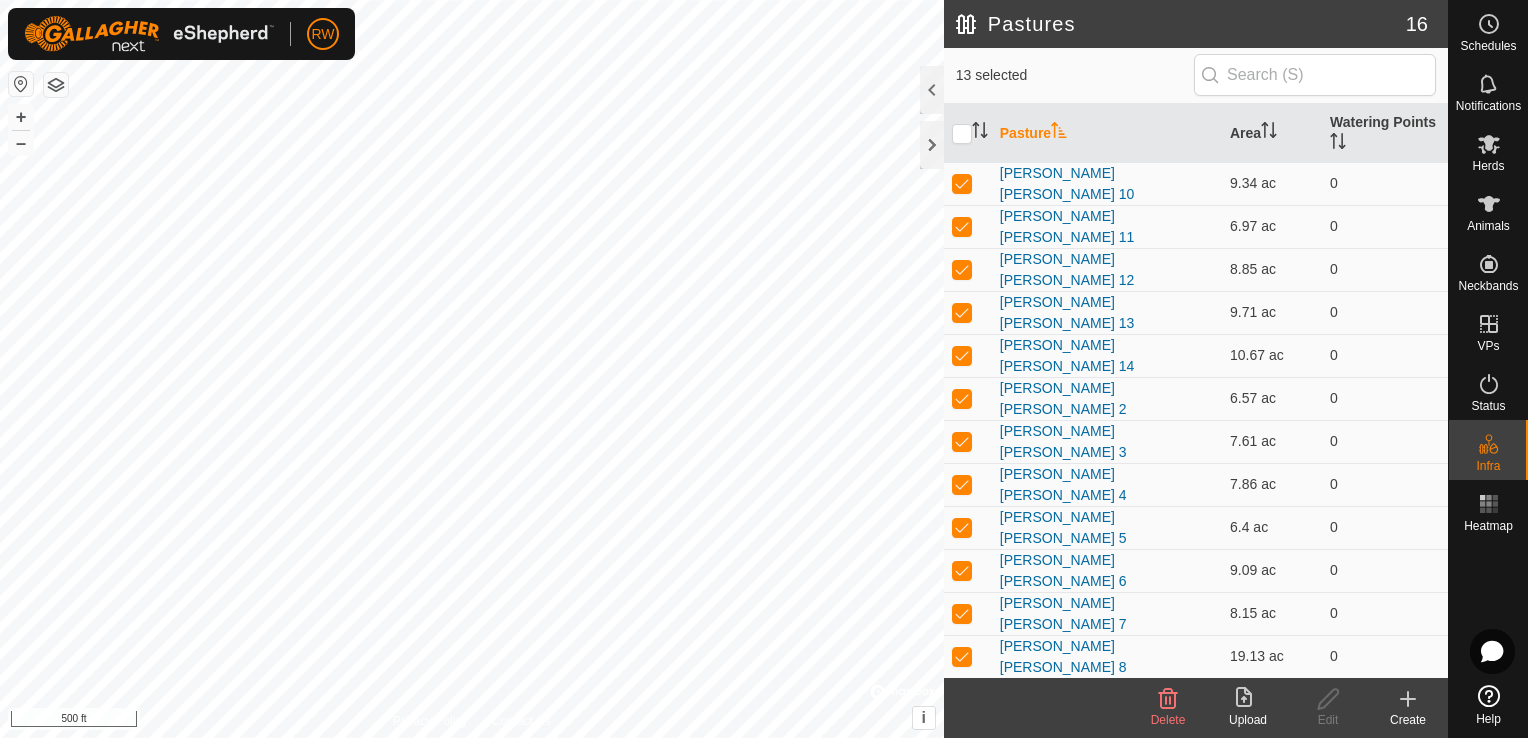click at bounding box center [962, 699] 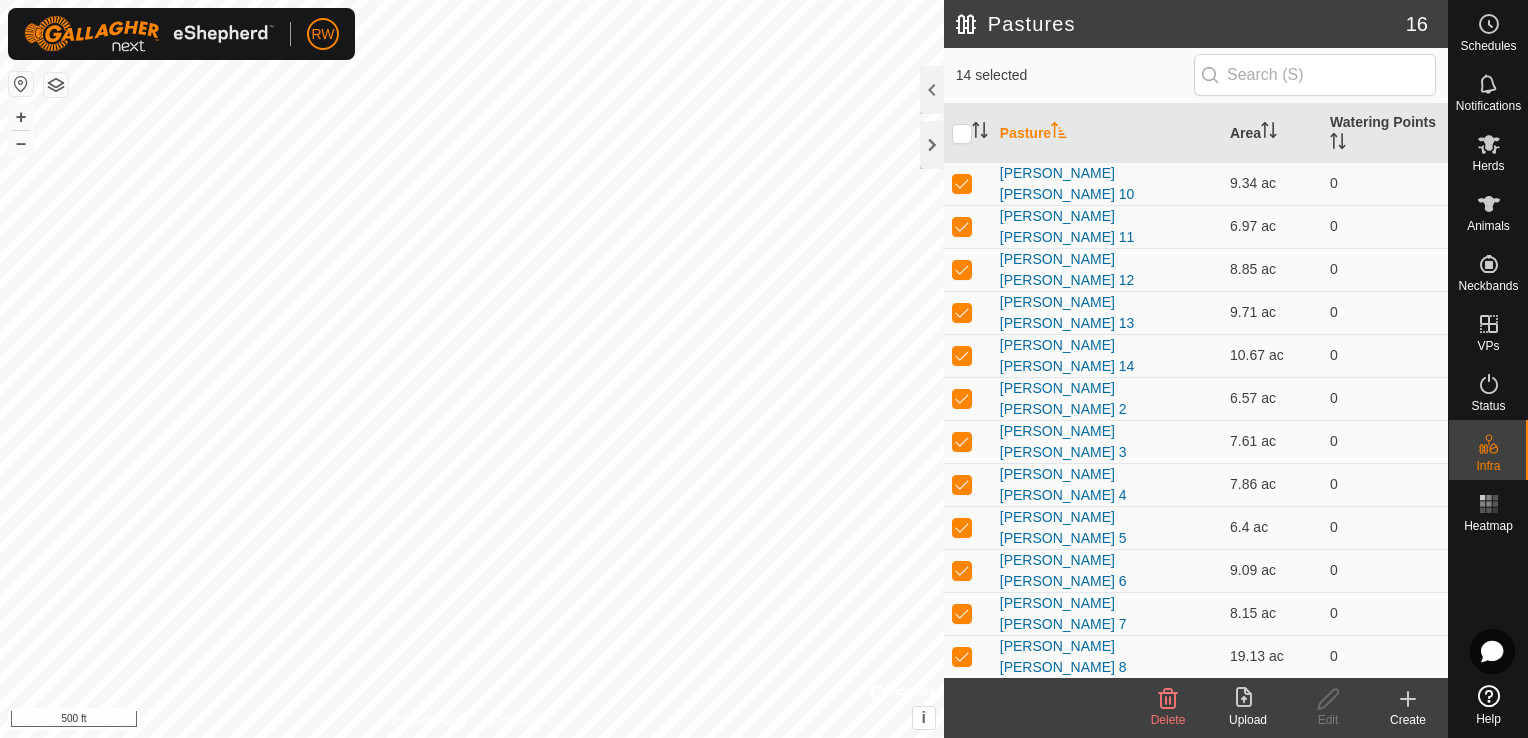 click 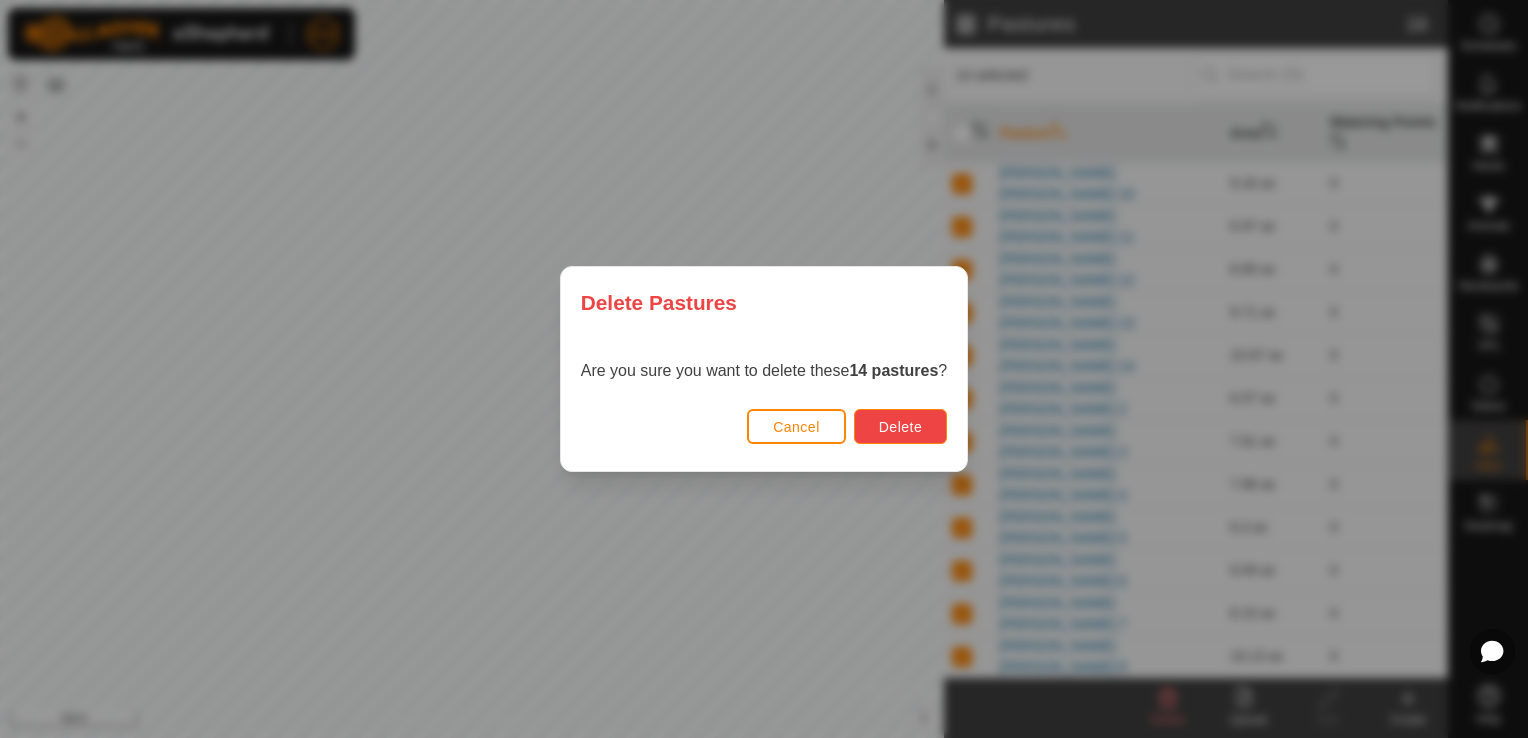 click on "Delete" at bounding box center (900, 427) 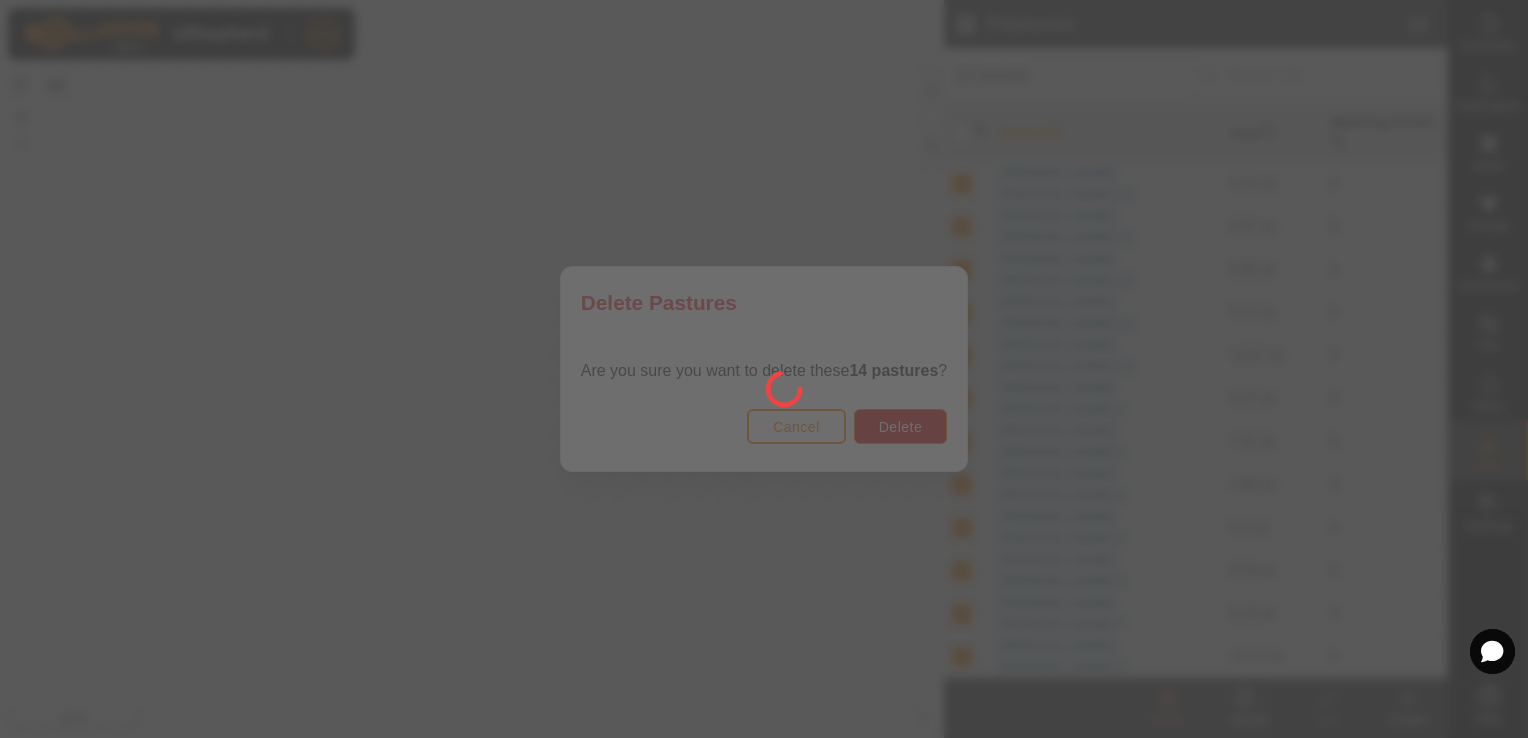 checkbox on "false" 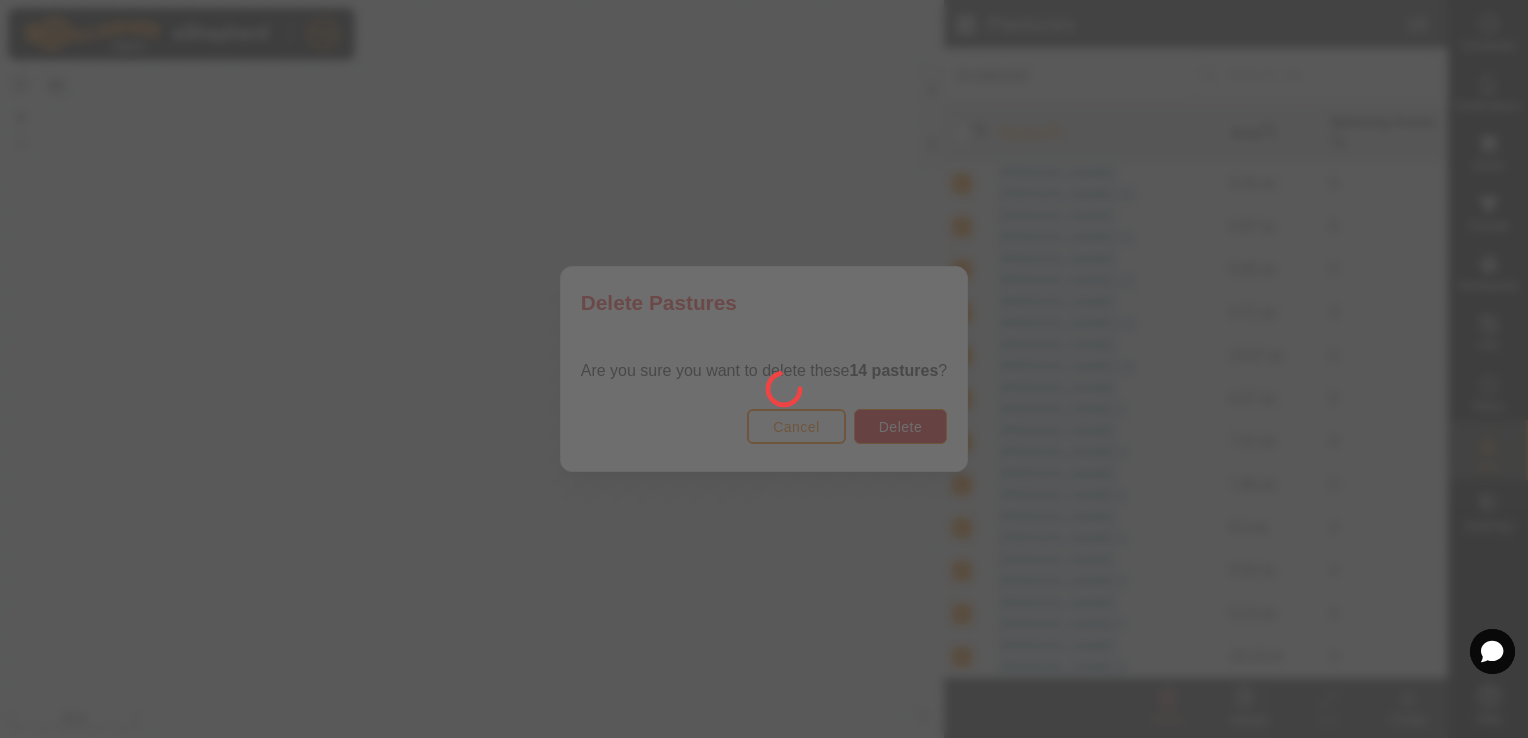 checkbox on "false" 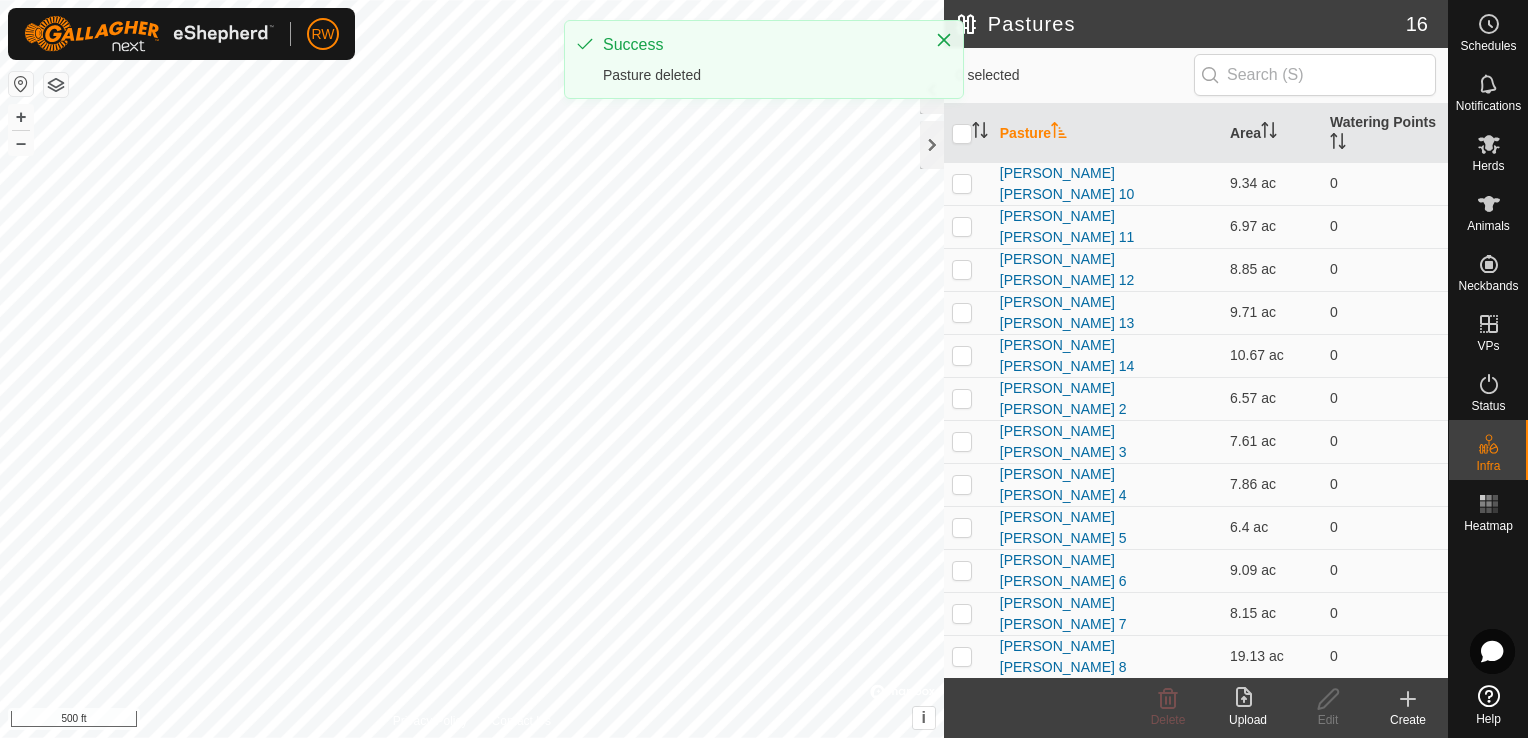 scroll, scrollTop: 0, scrollLeft: 0, axis: both 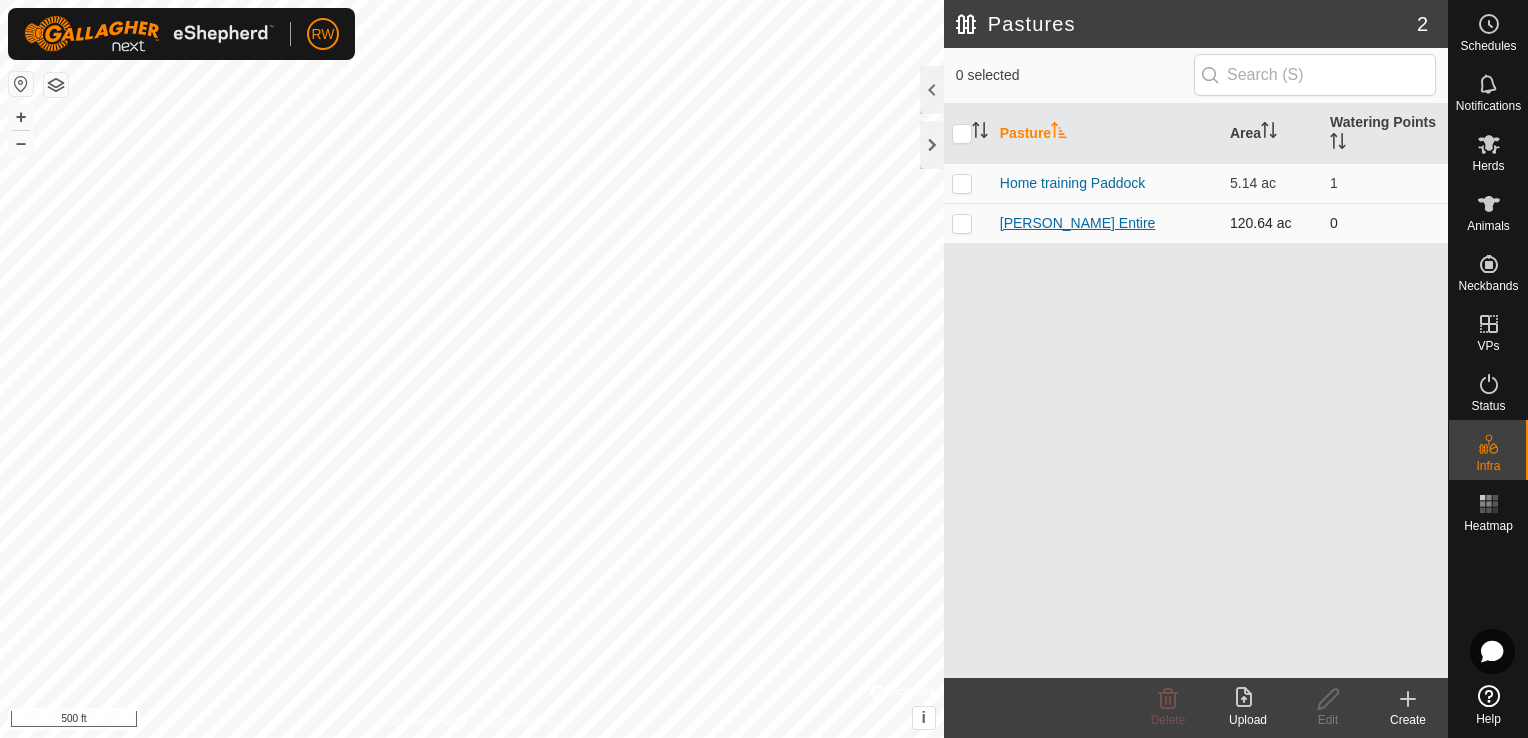 click on "[PERSON_NAME] Entire" at bounding box center [1078, 223] 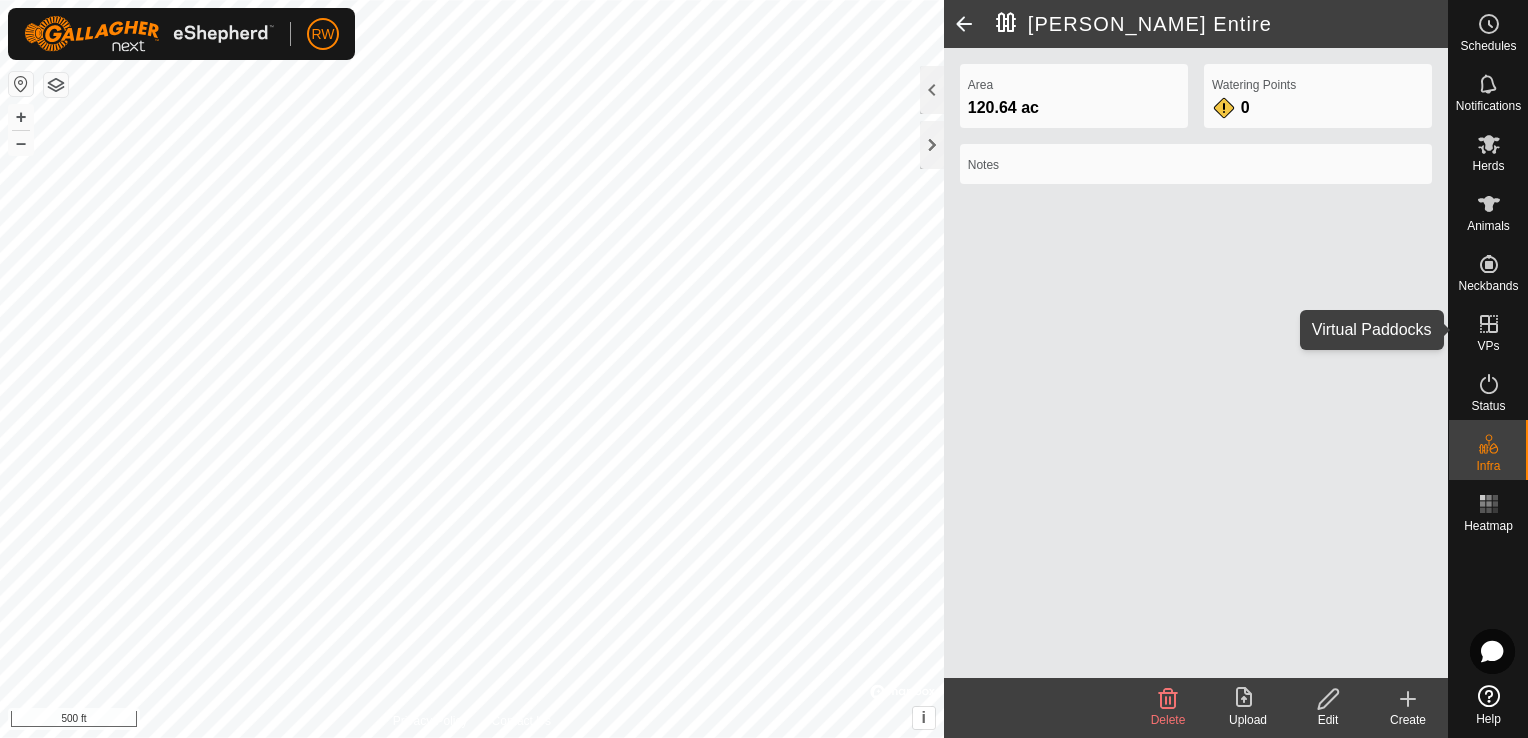 click 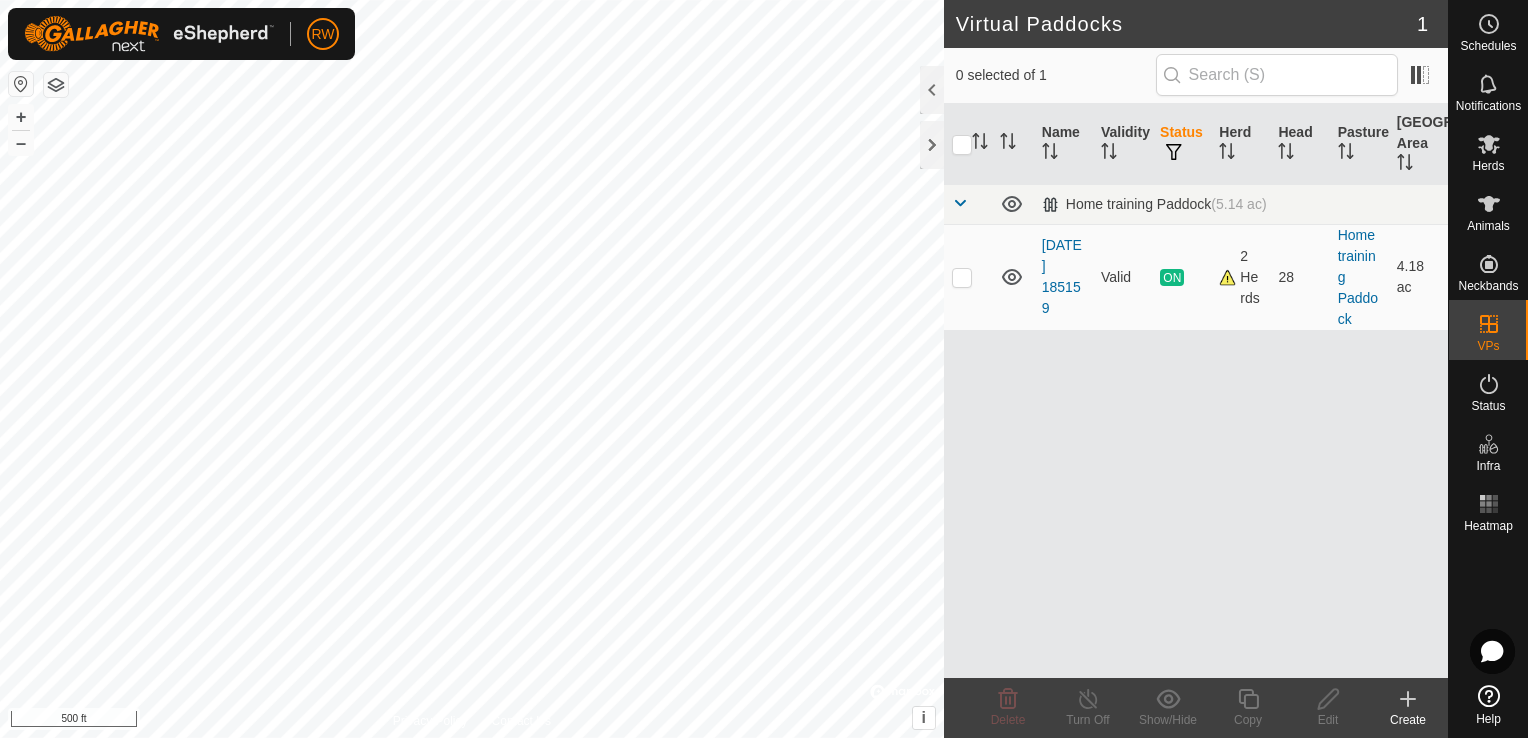 click 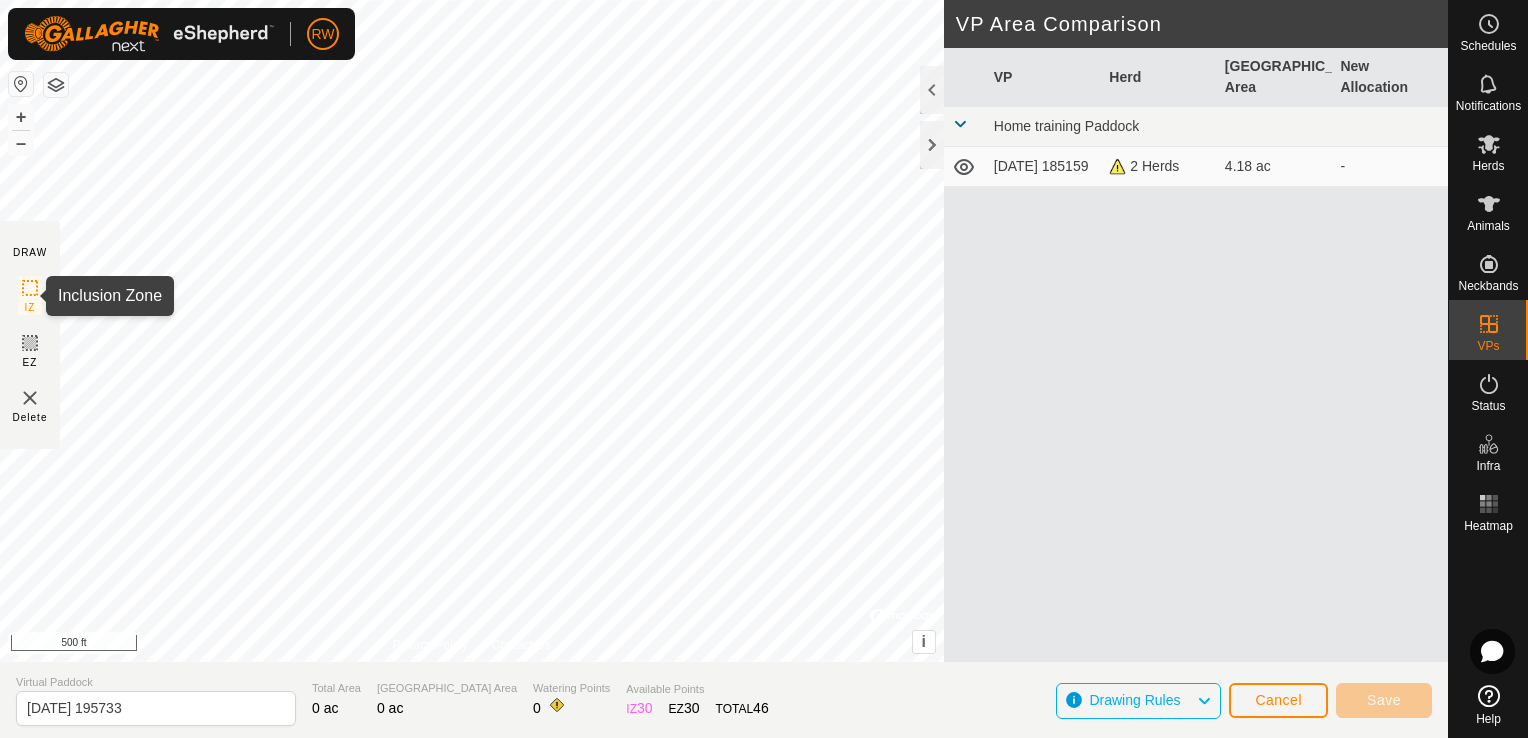 click 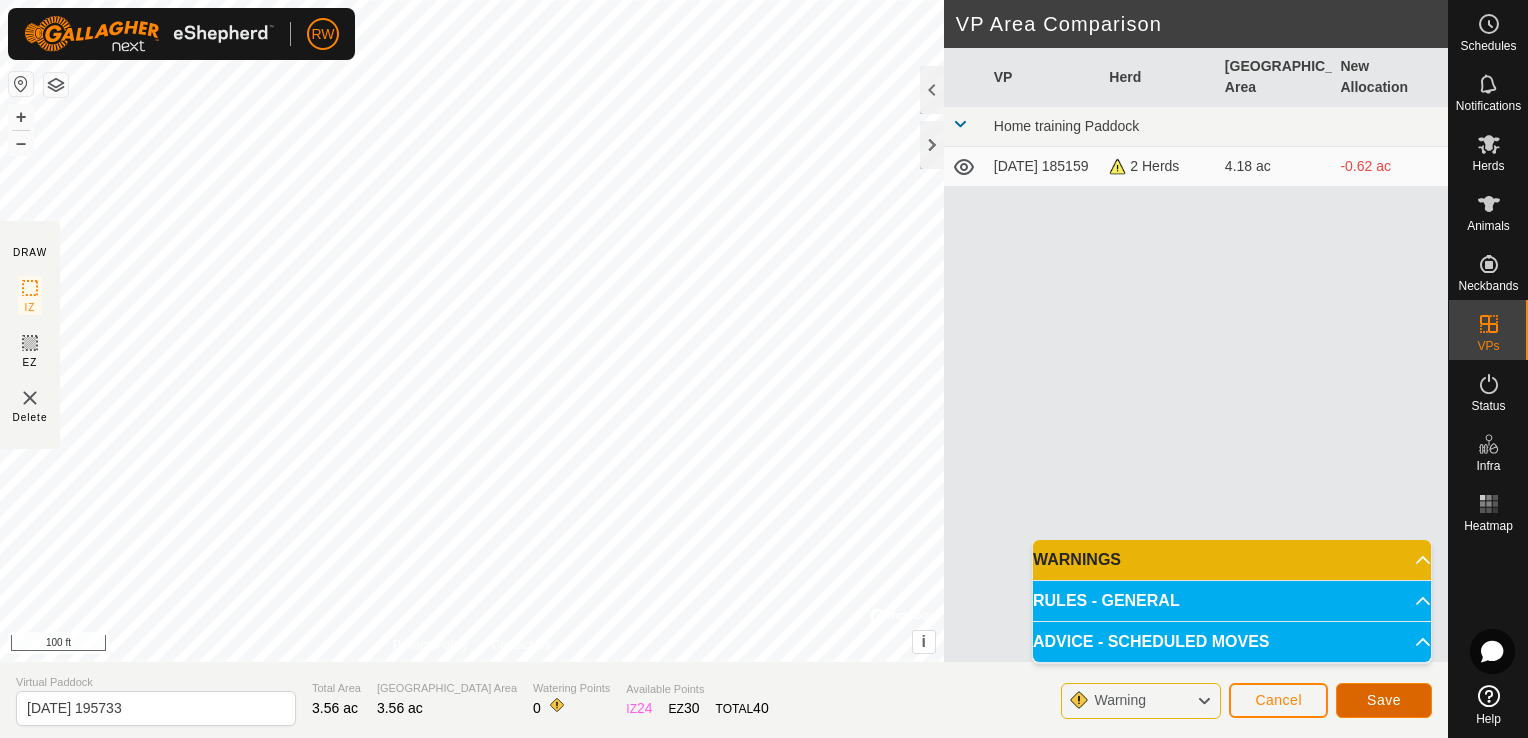 drag, startPoint x: 720, startPoint y: 435, endPoint x: 1382, endPoint y: 698, distance: 712.3293 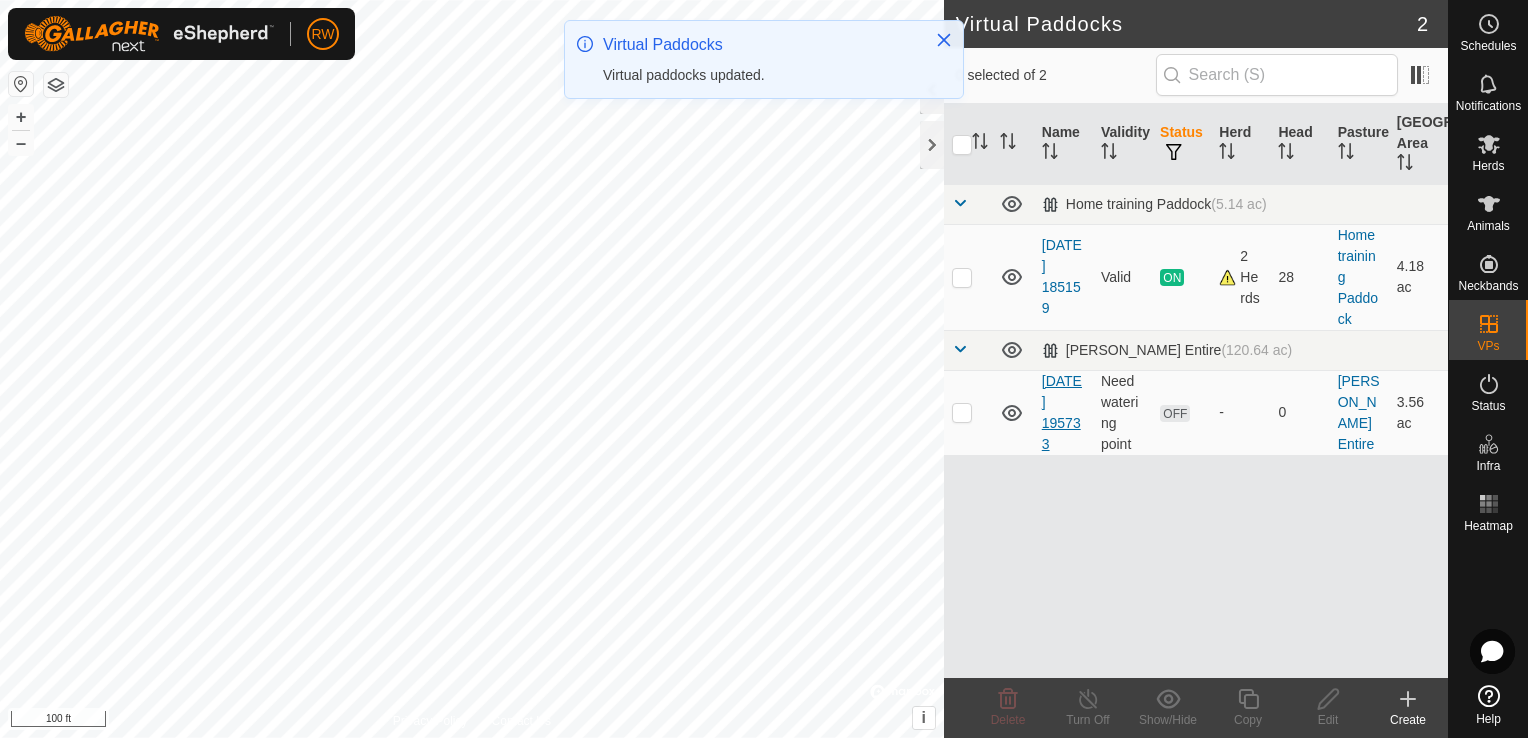 click on "[DATE] 195733" at bounding box center [1062, 412] 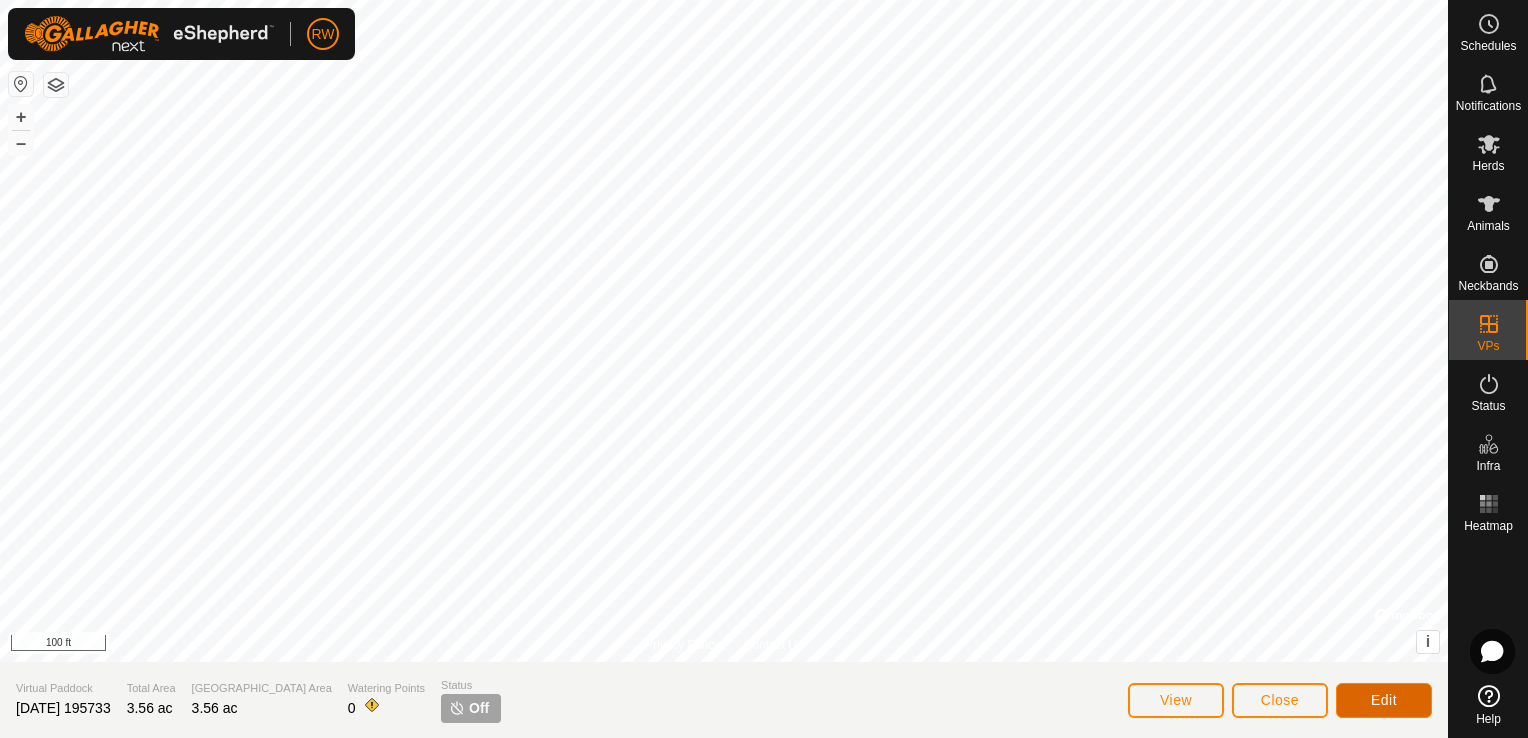 click on "Edit" 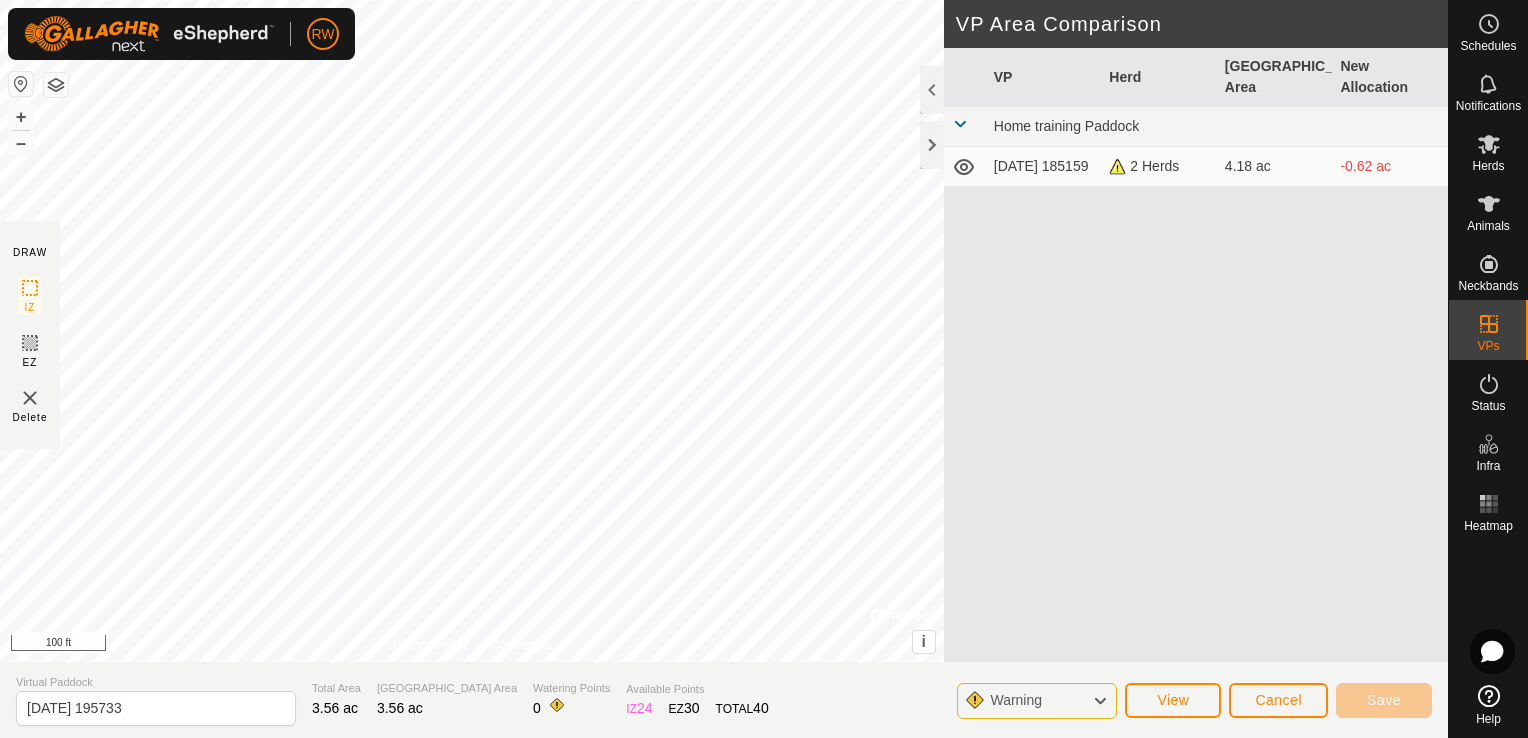 click 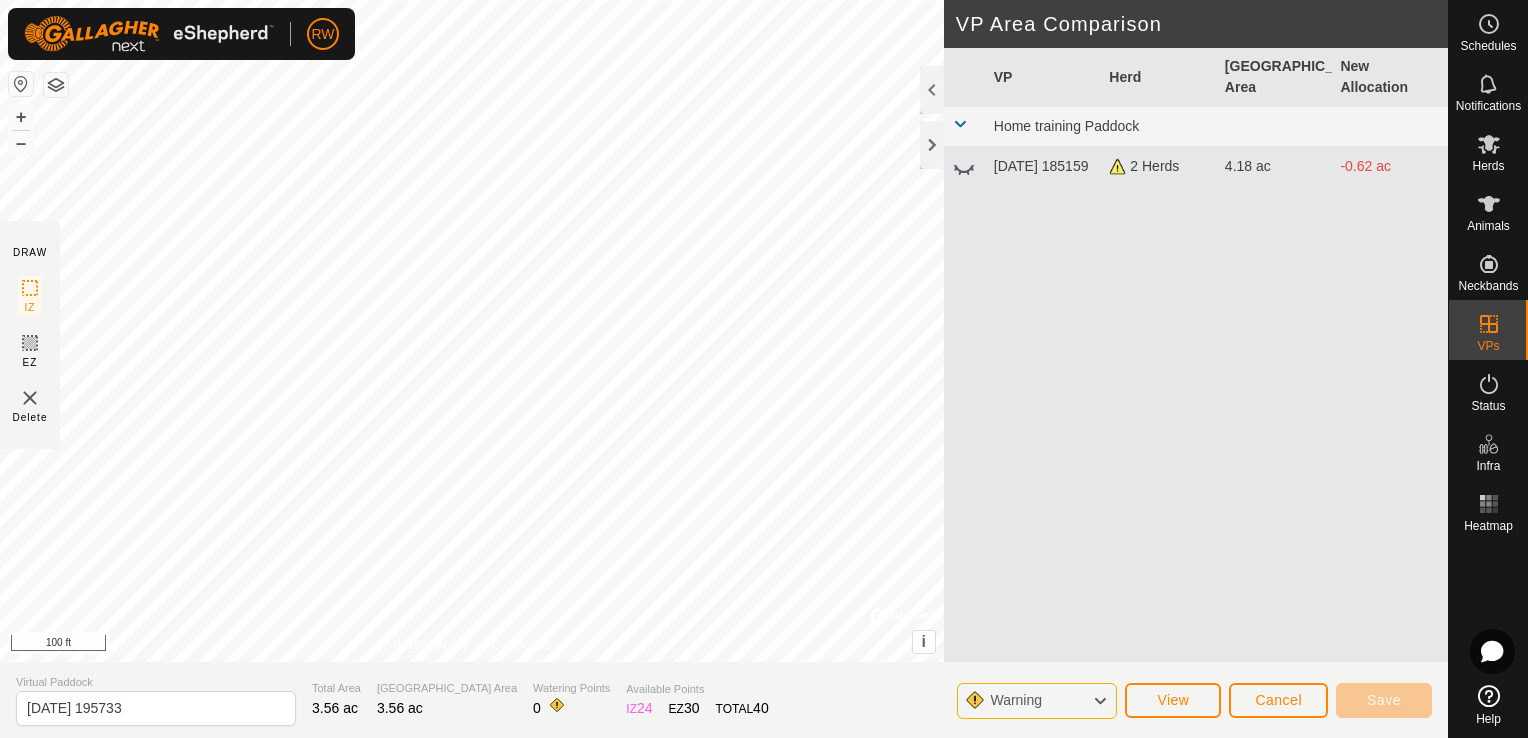 click 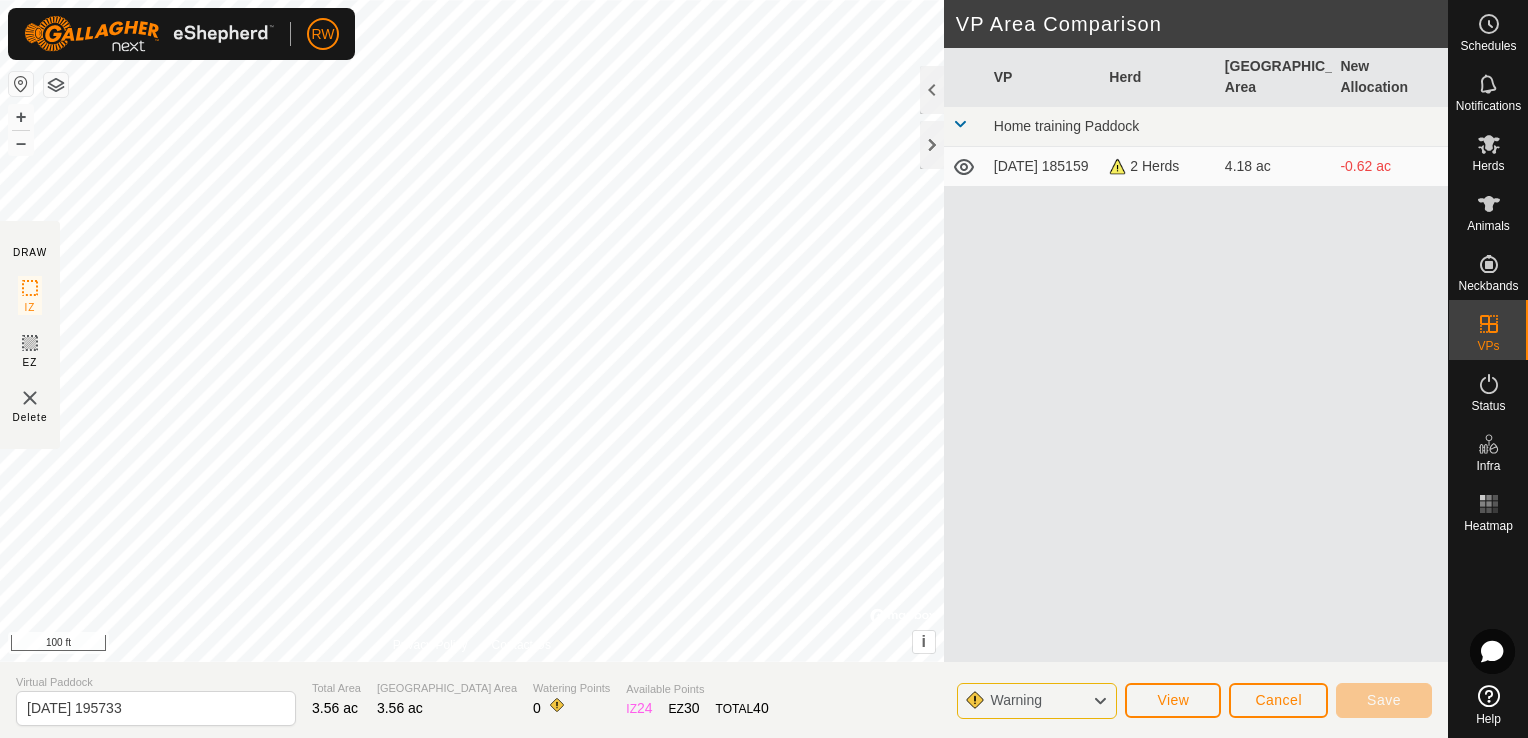 click 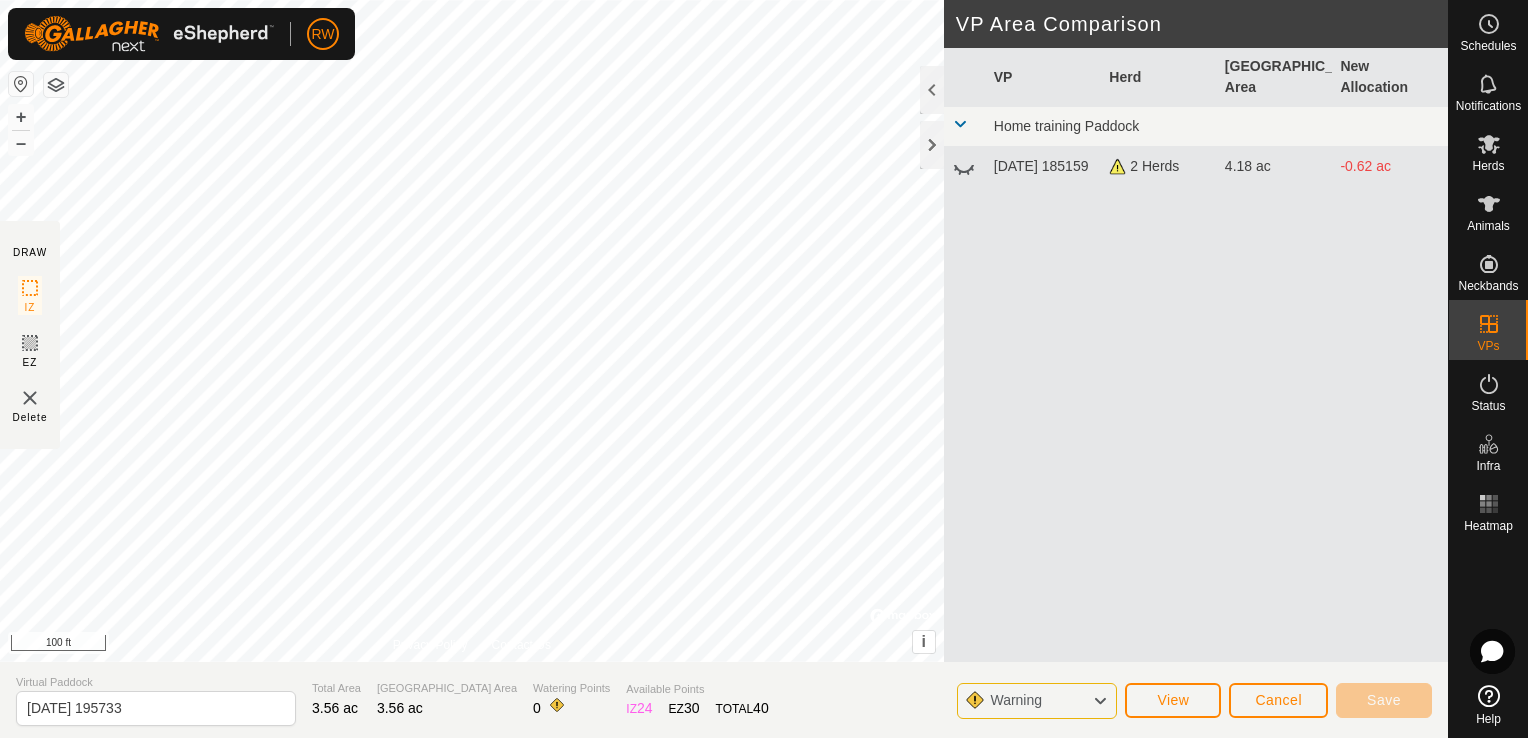 click 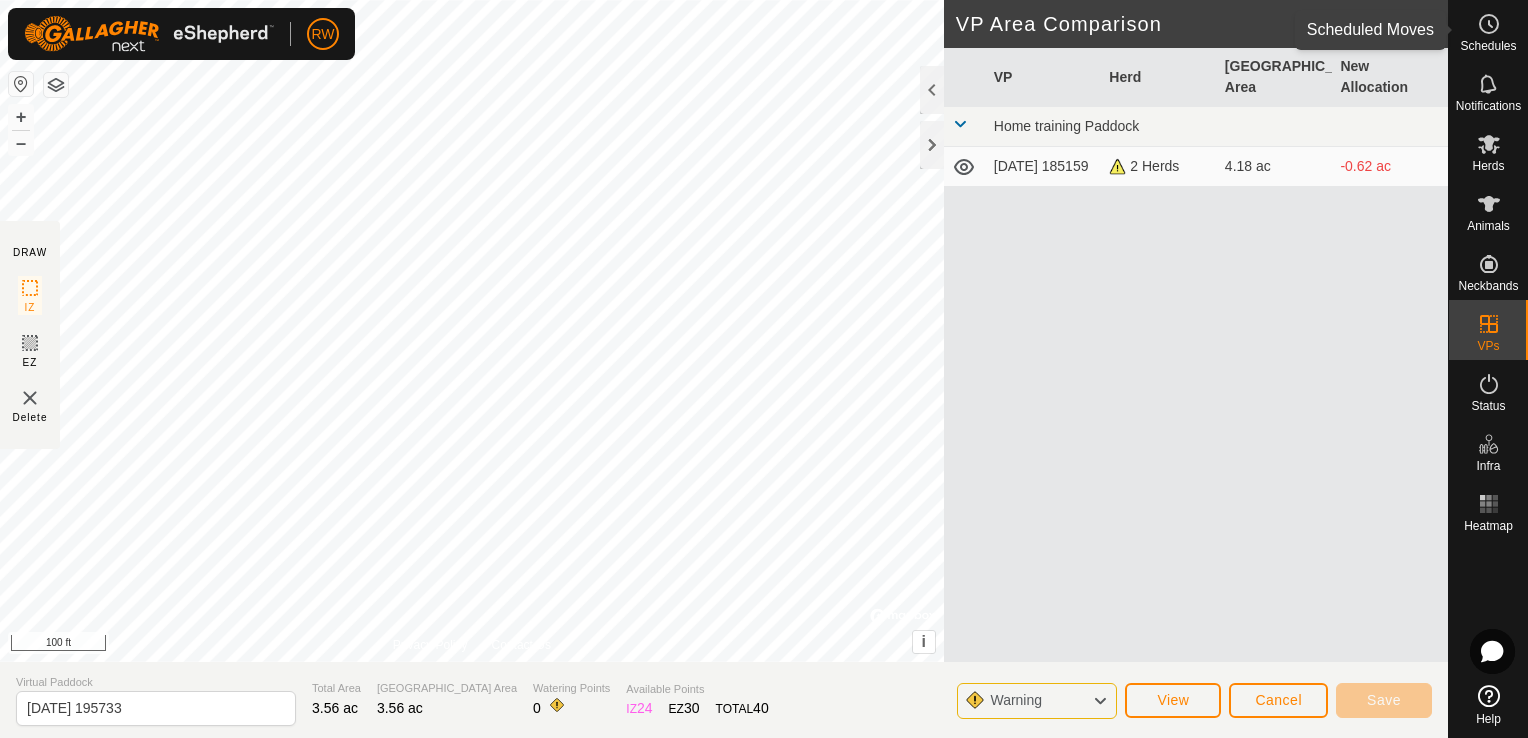 click 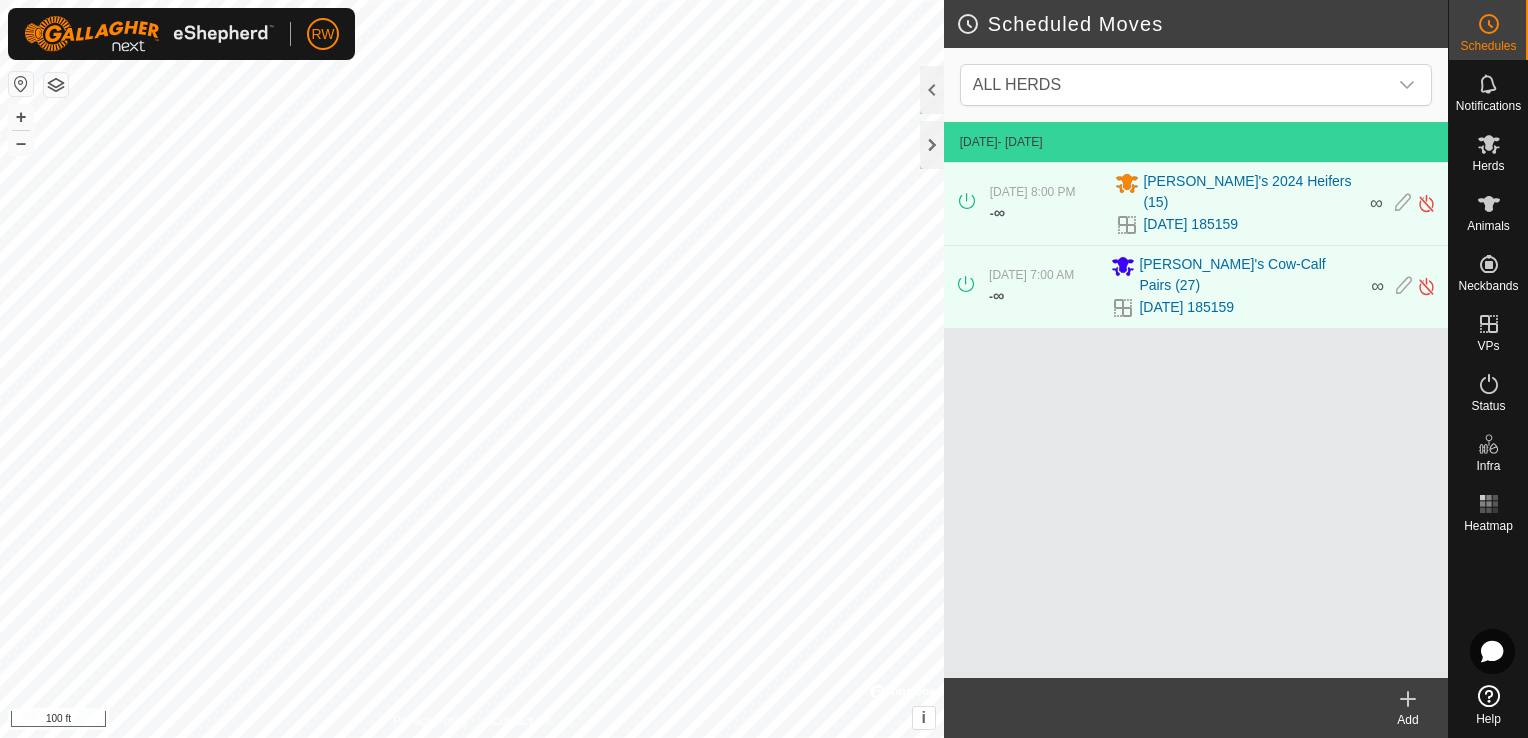 click 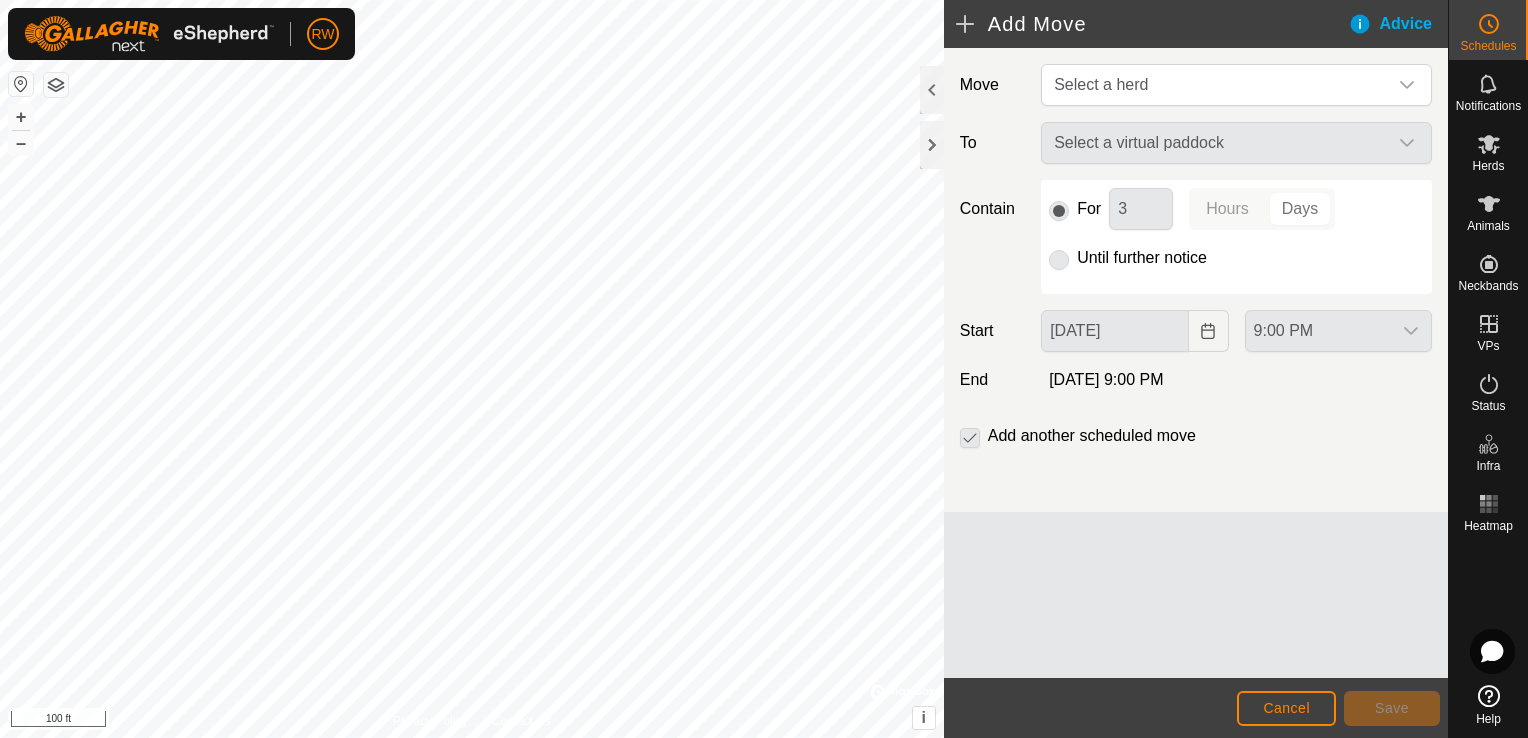 click on "Select a virtual paddock" 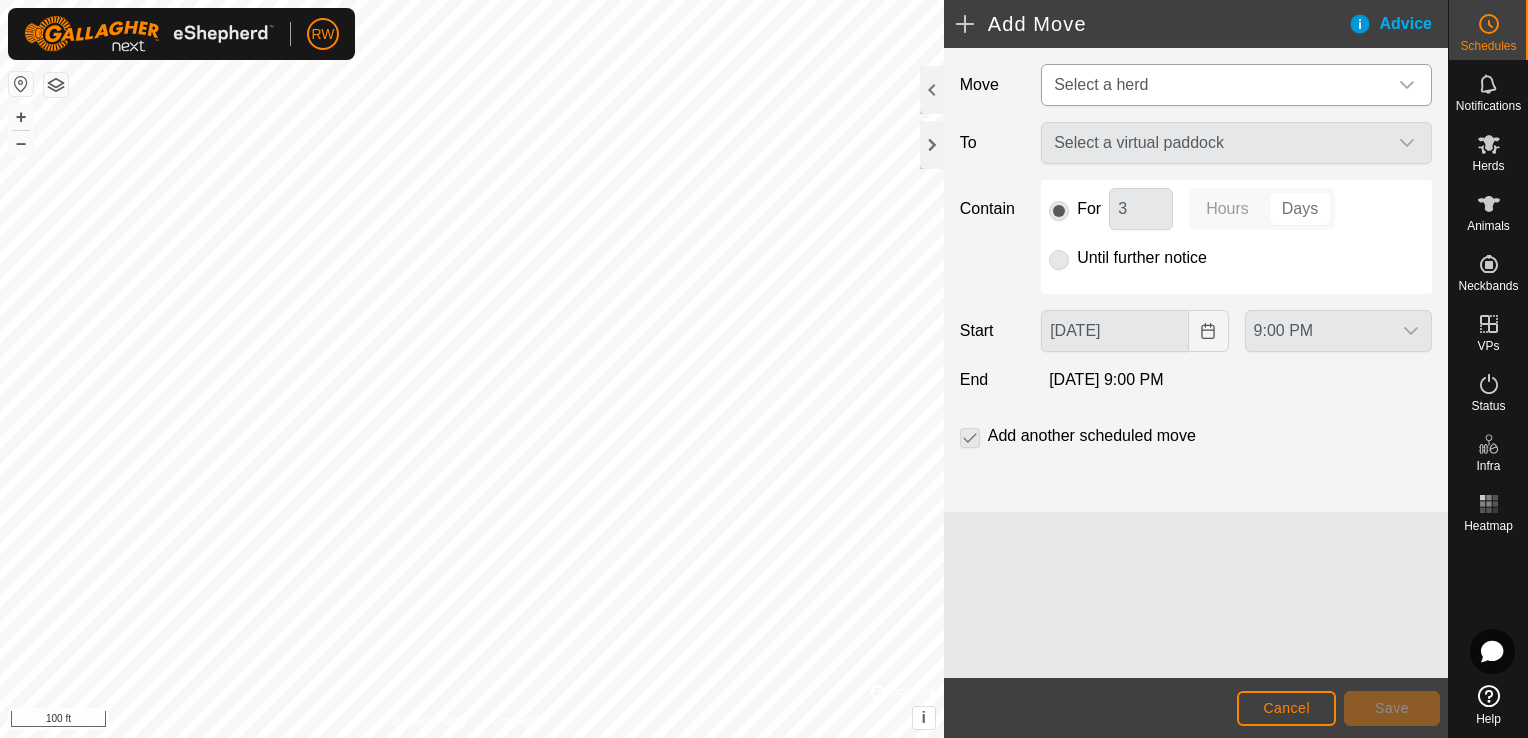 click 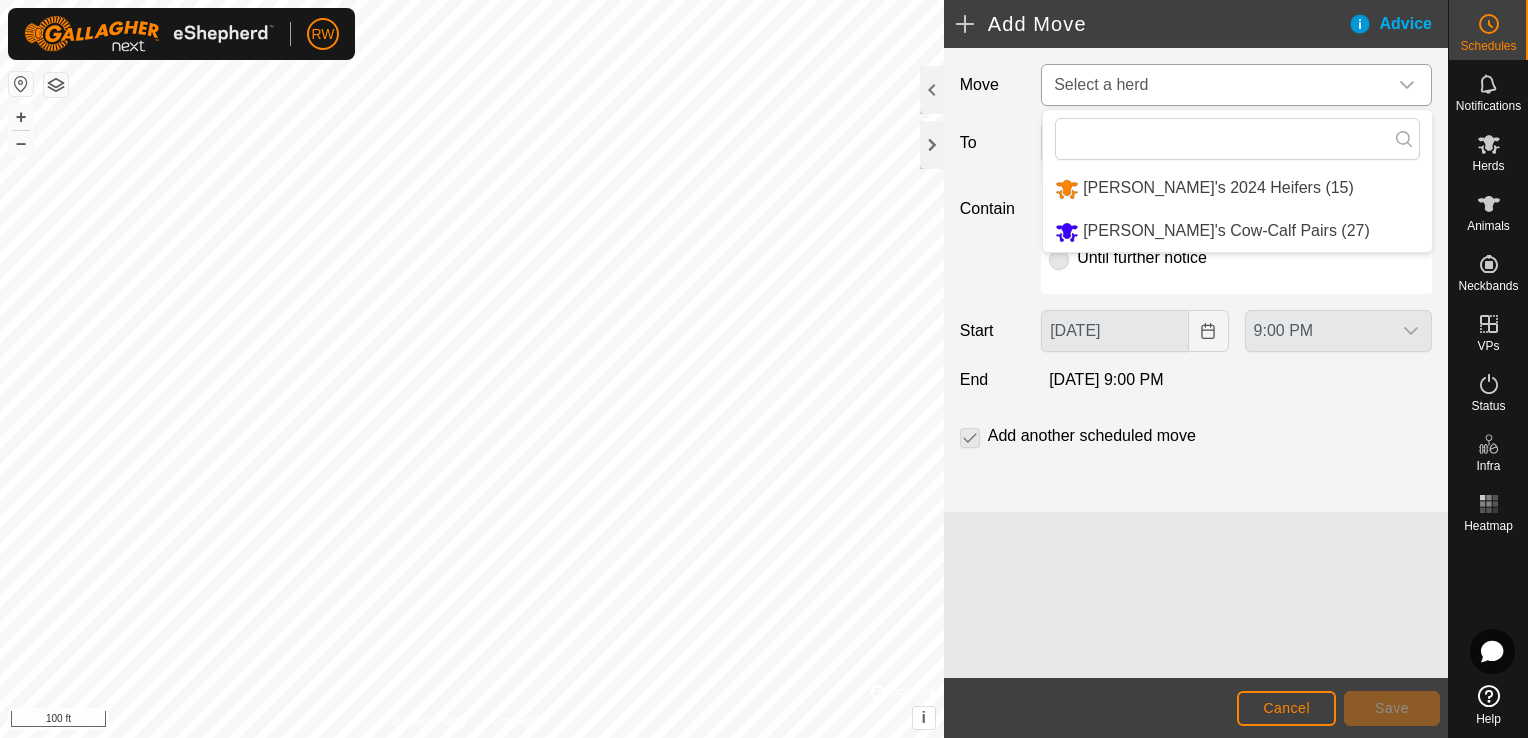 click on "[PERSON_NAME]'s Cow-Calf Pairs (27)" at bounding box center (1237, 231) 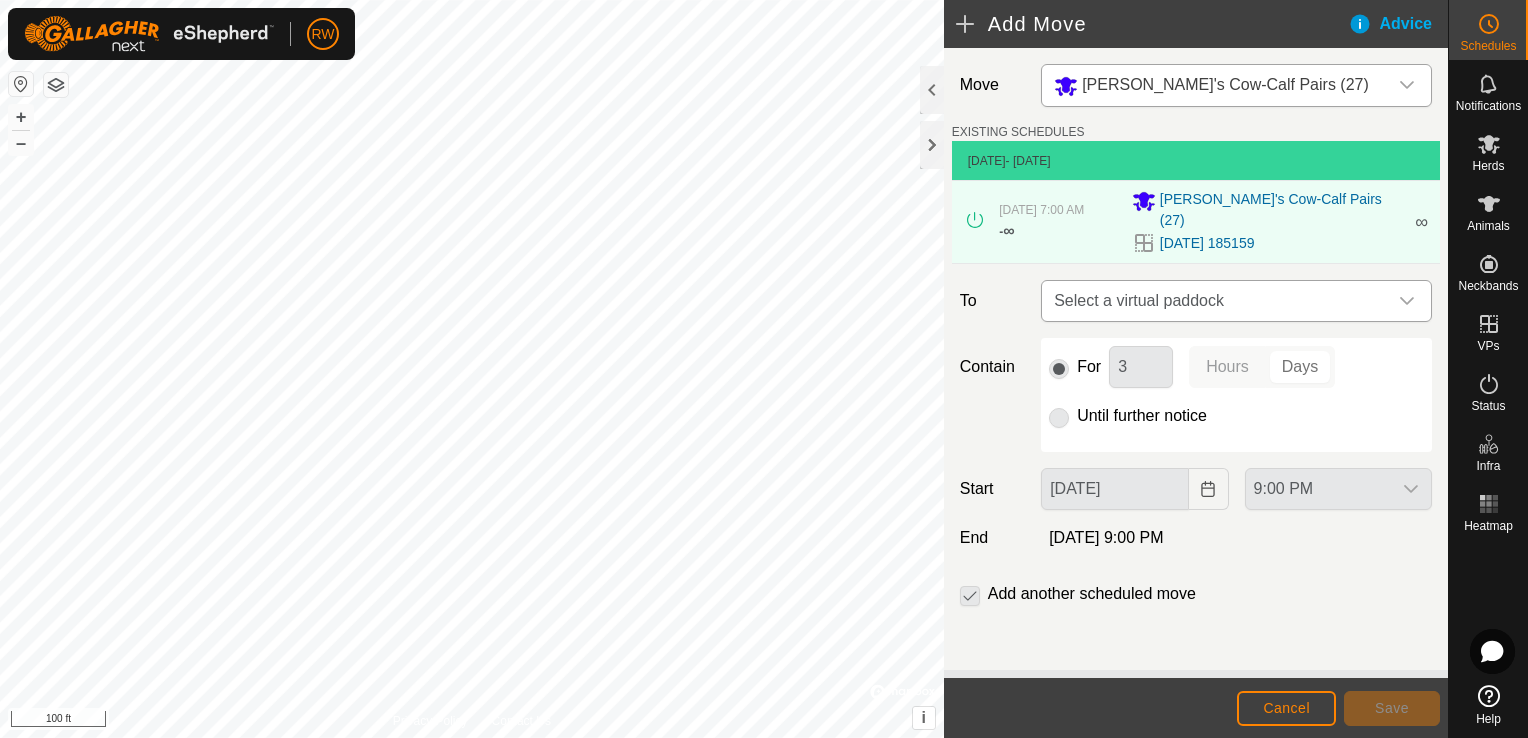 click 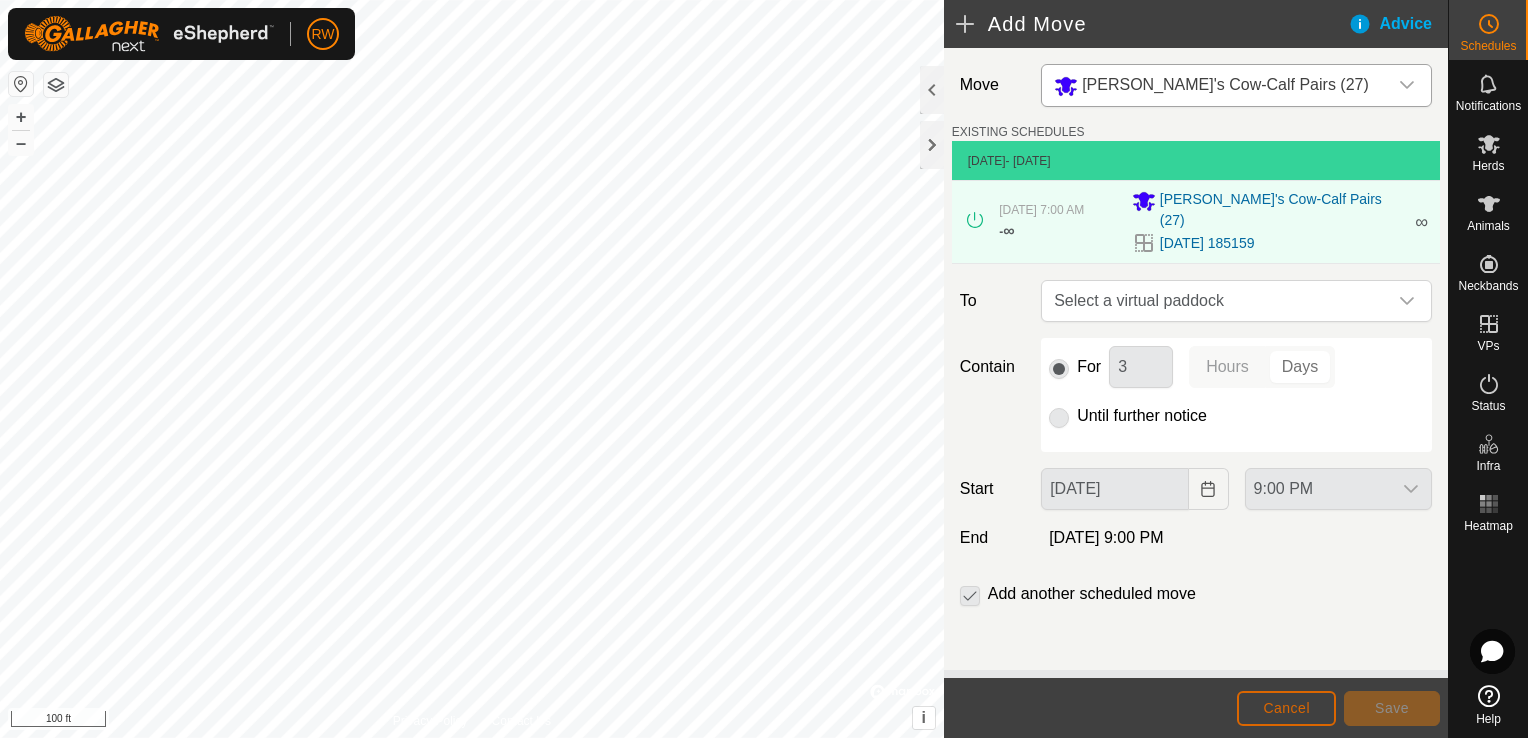 click on "Cancel" 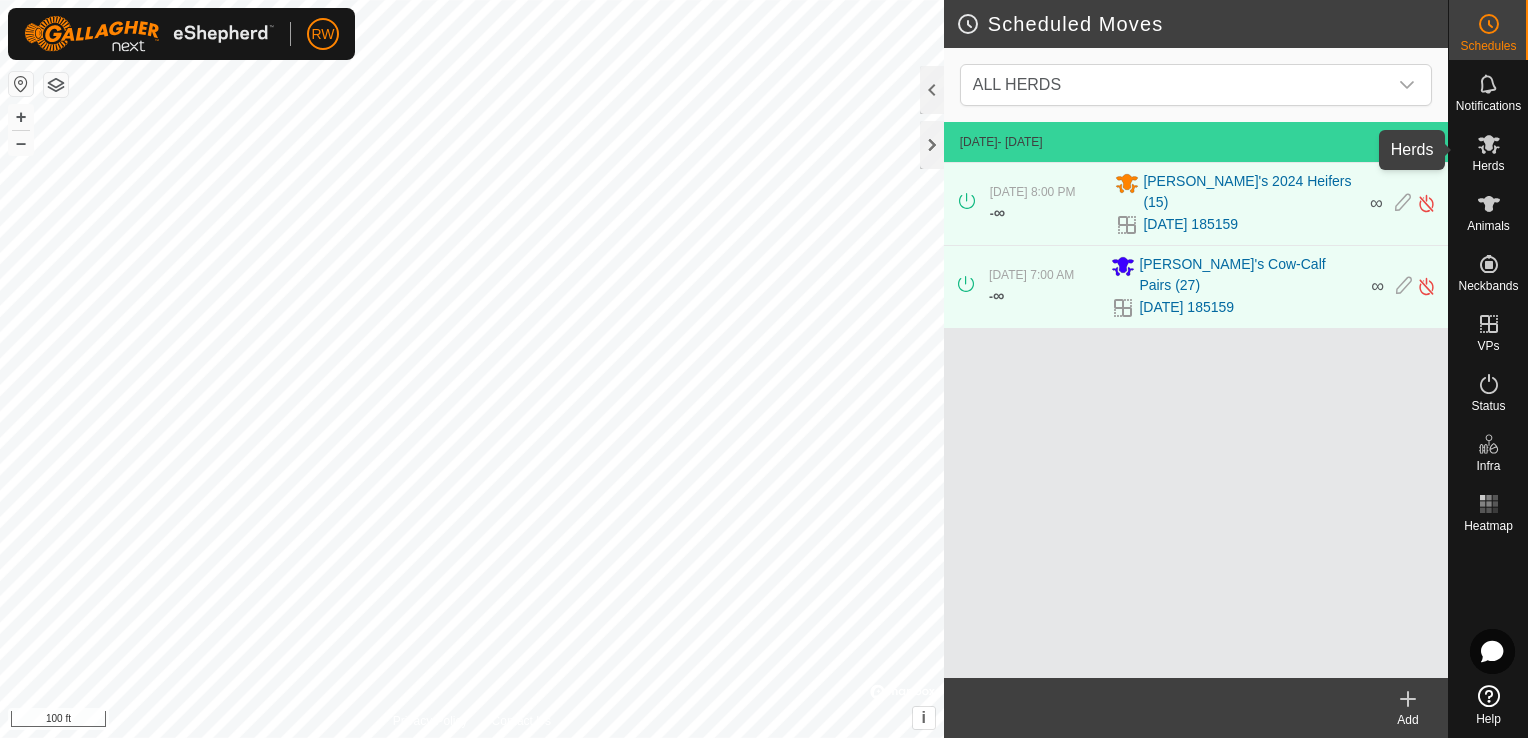 click 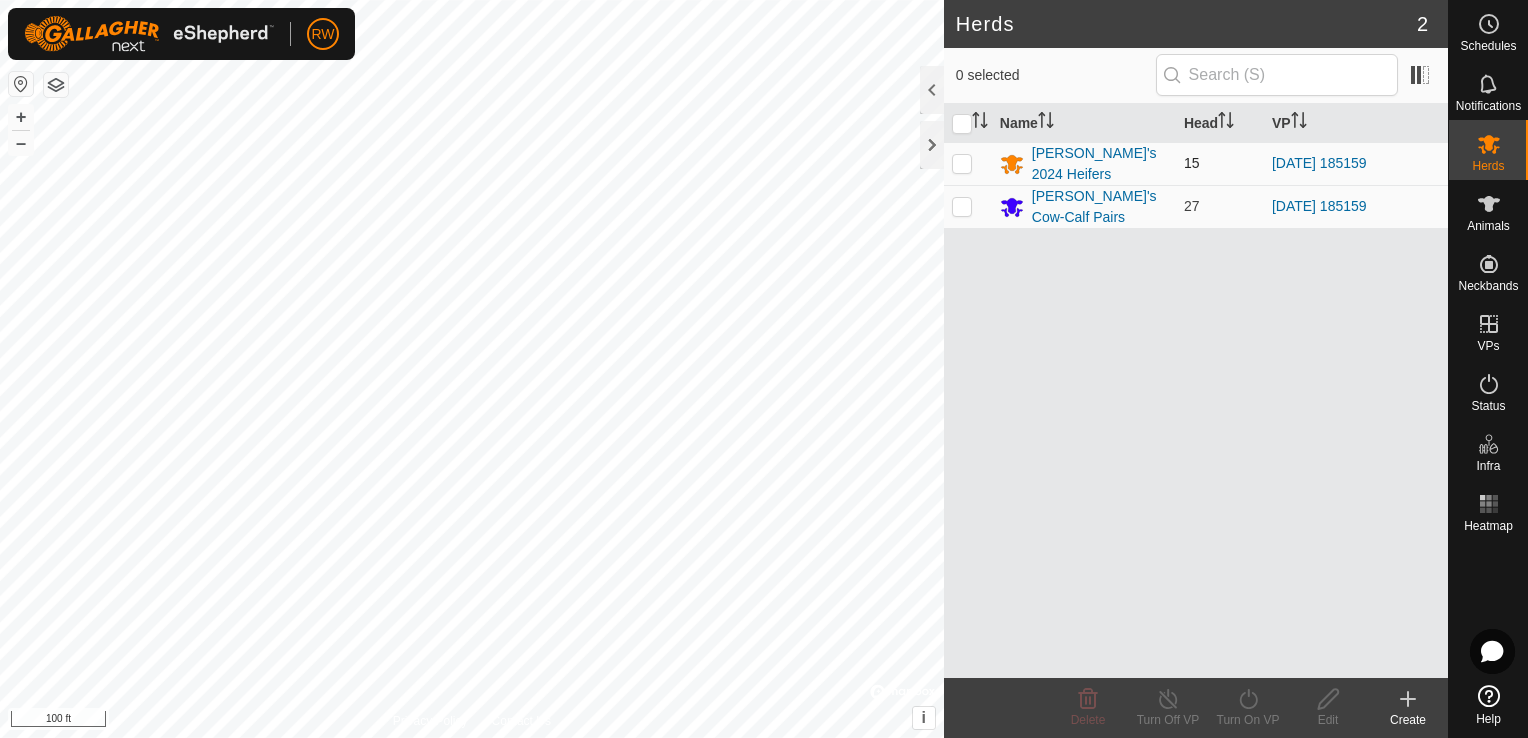 click at bounding box center [962, 163] 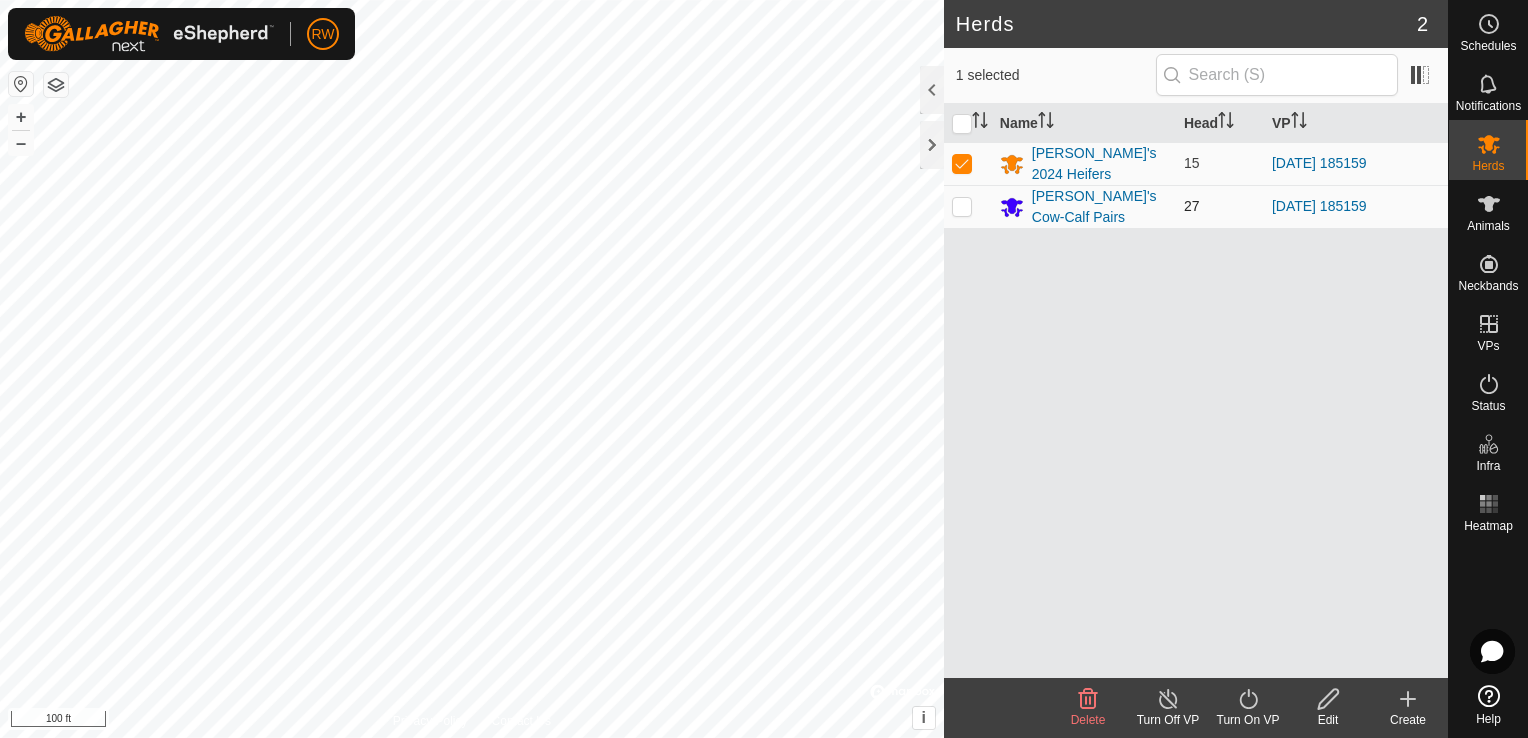 click at bounding box center [962, 206] 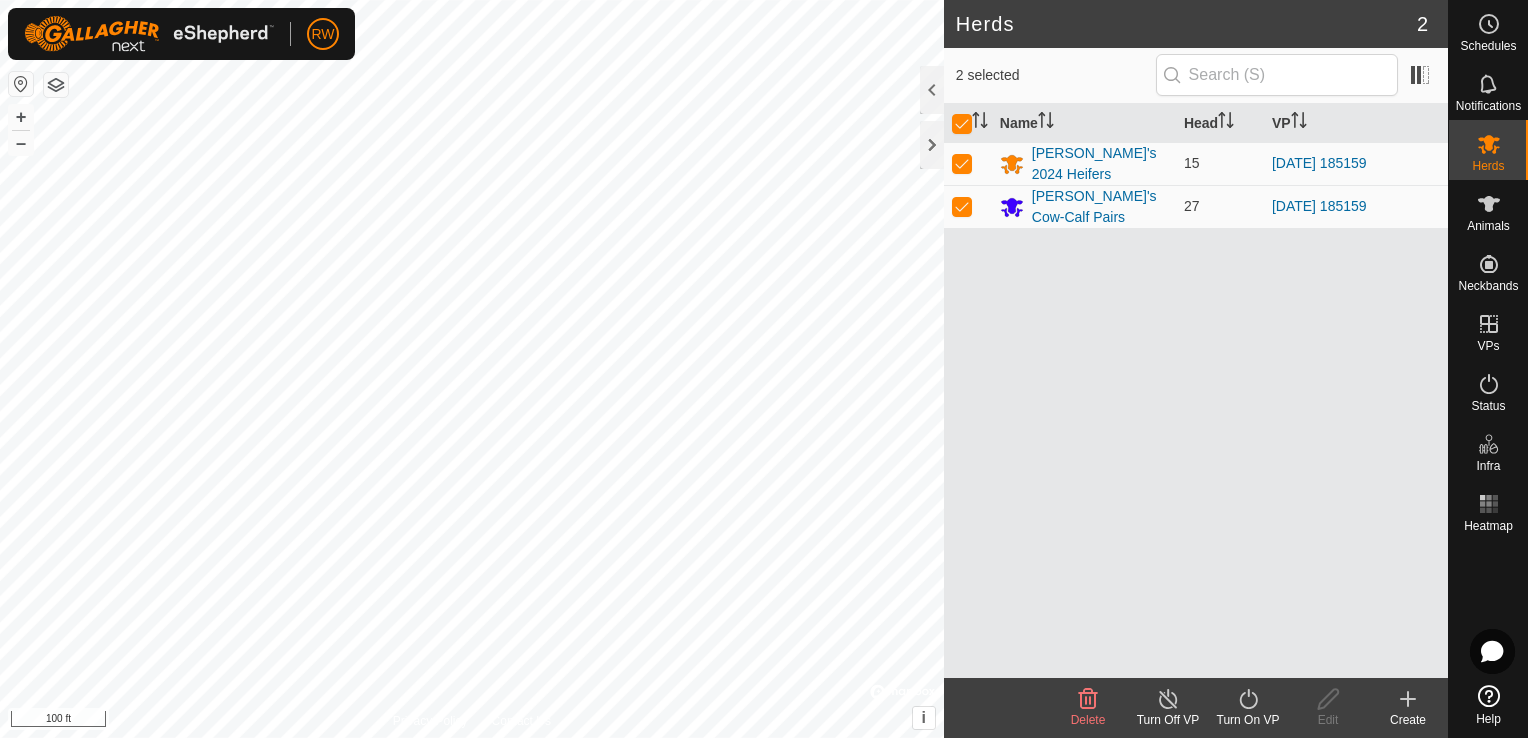 click 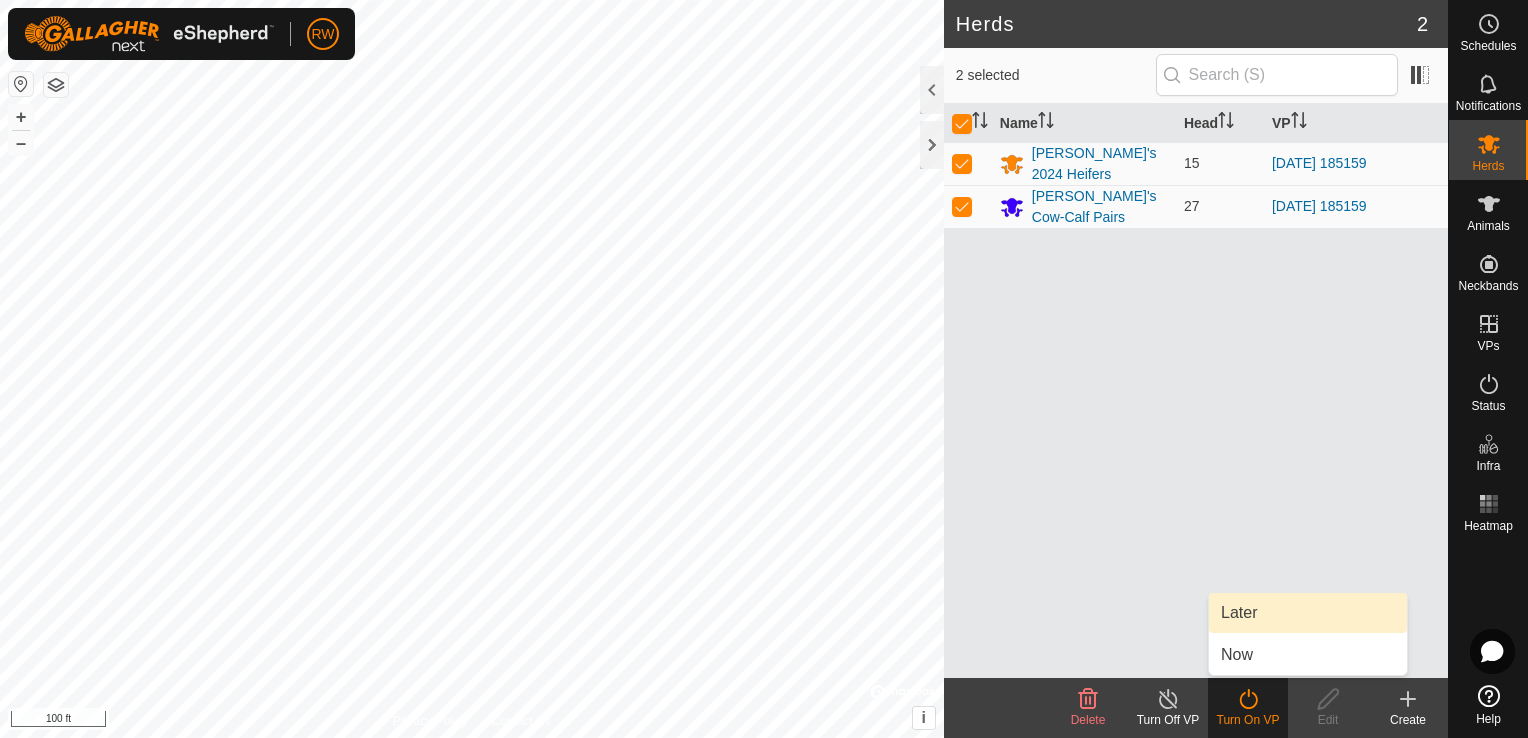 click on "Later" at bounding box center [1308, 613] 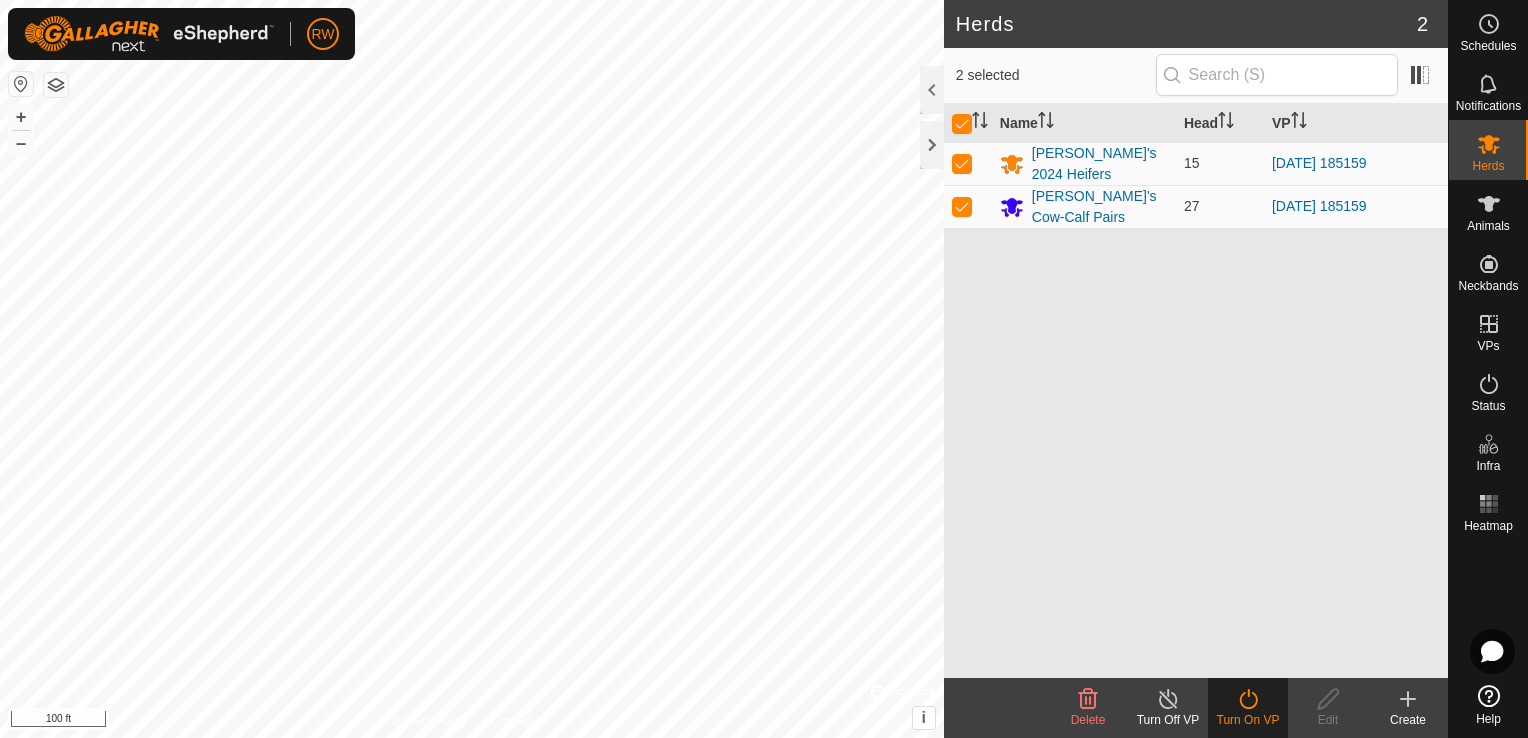 click on "Turn On VP" 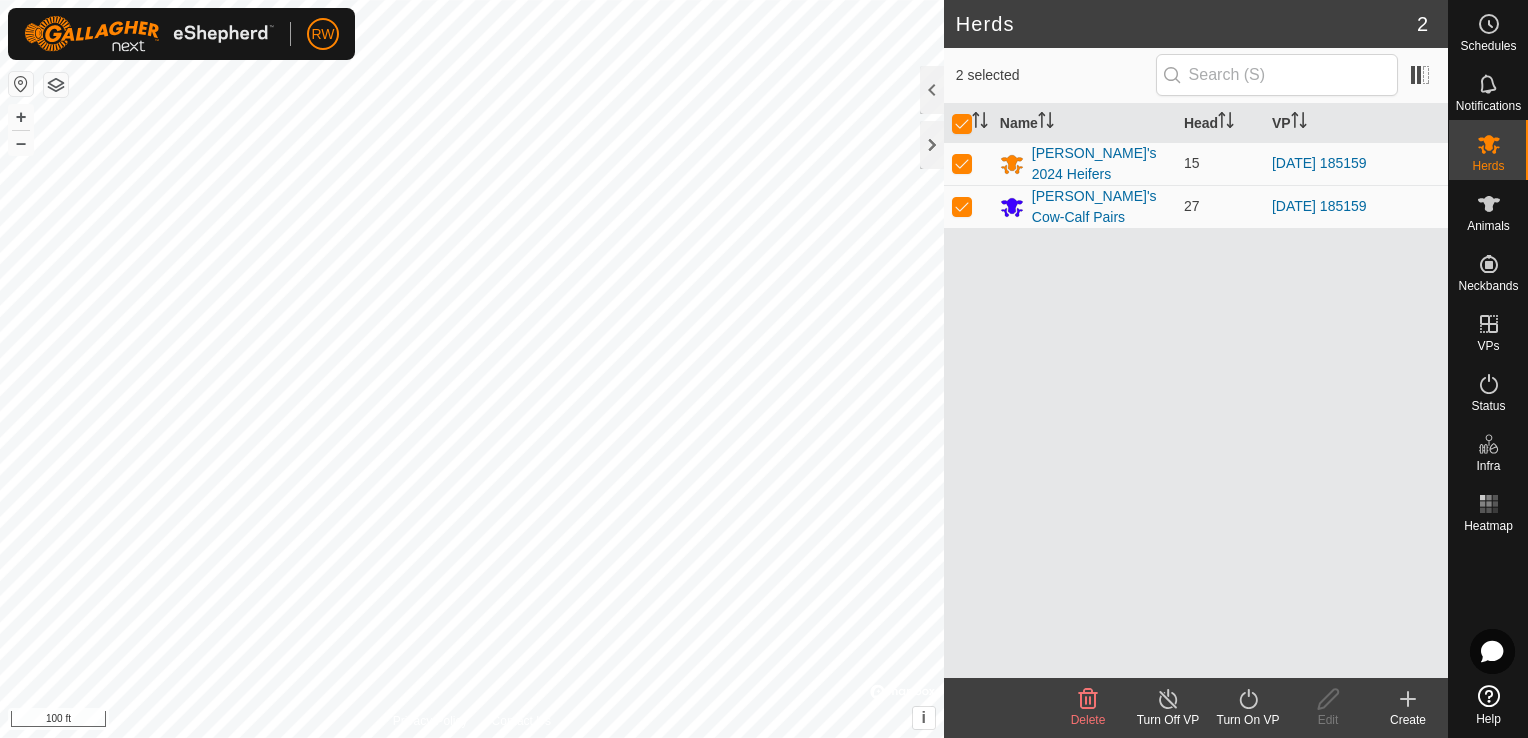click 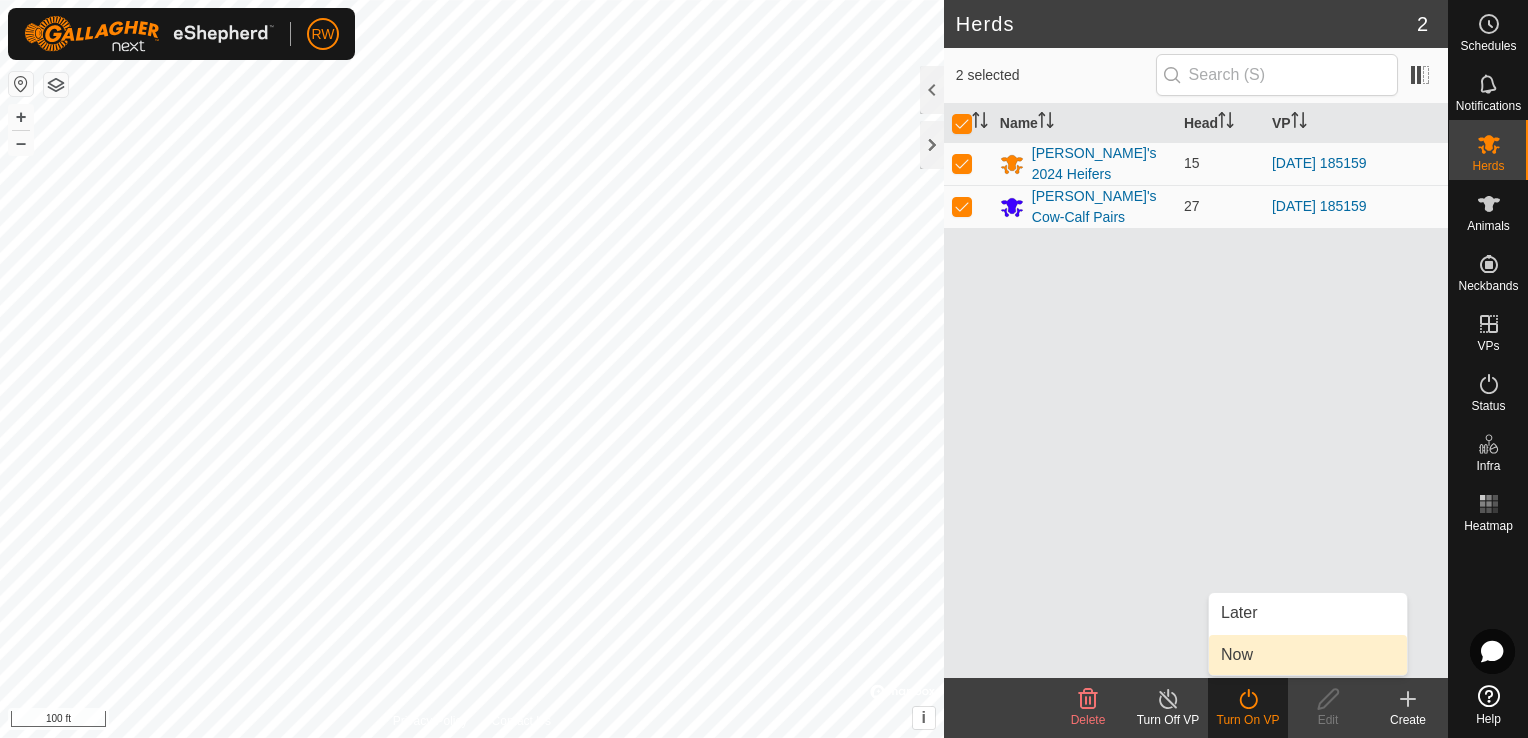 click on "Now" at bounding box center [1308, 655] 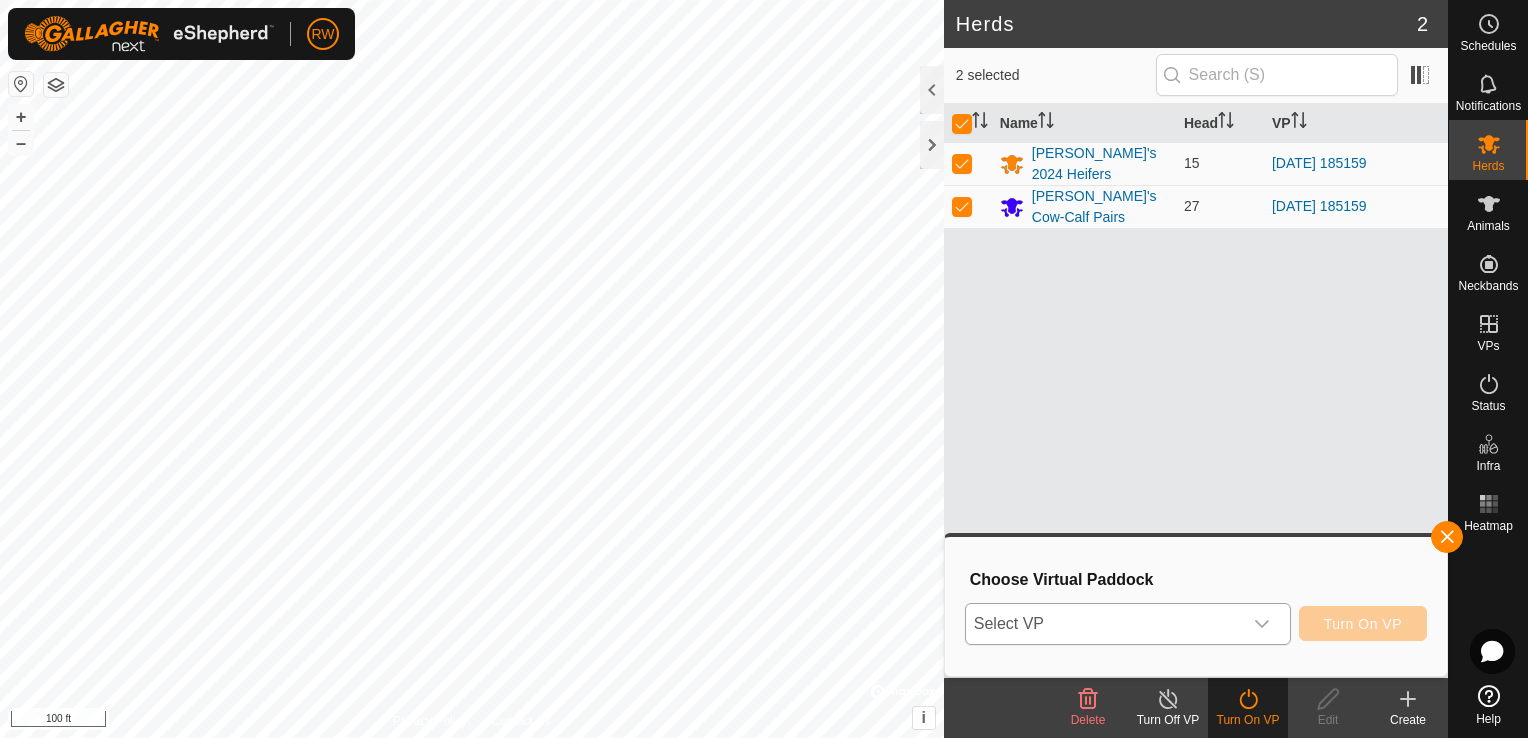 click 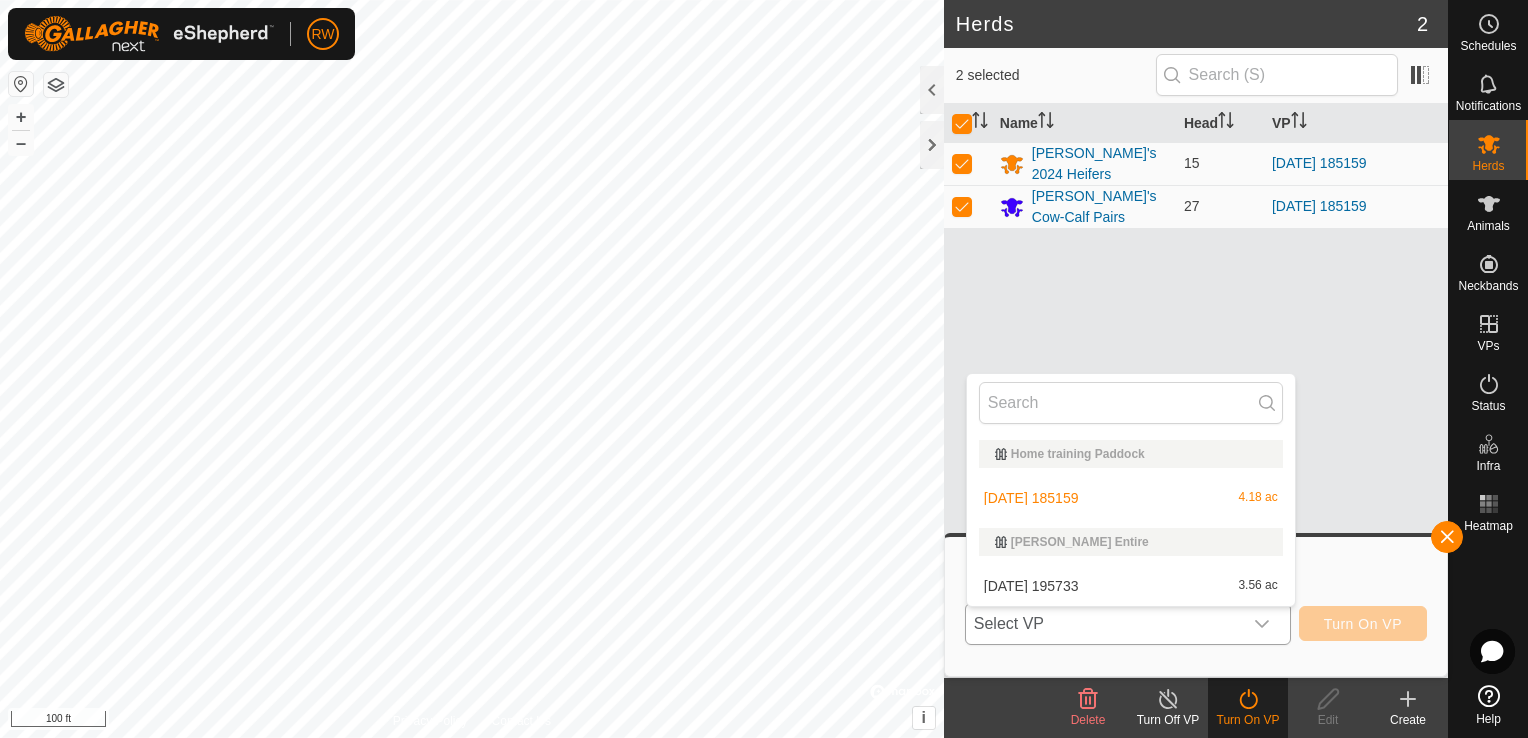 click on "[DATE] 195733  3.56 ac" at bounding box center [1131, 586] 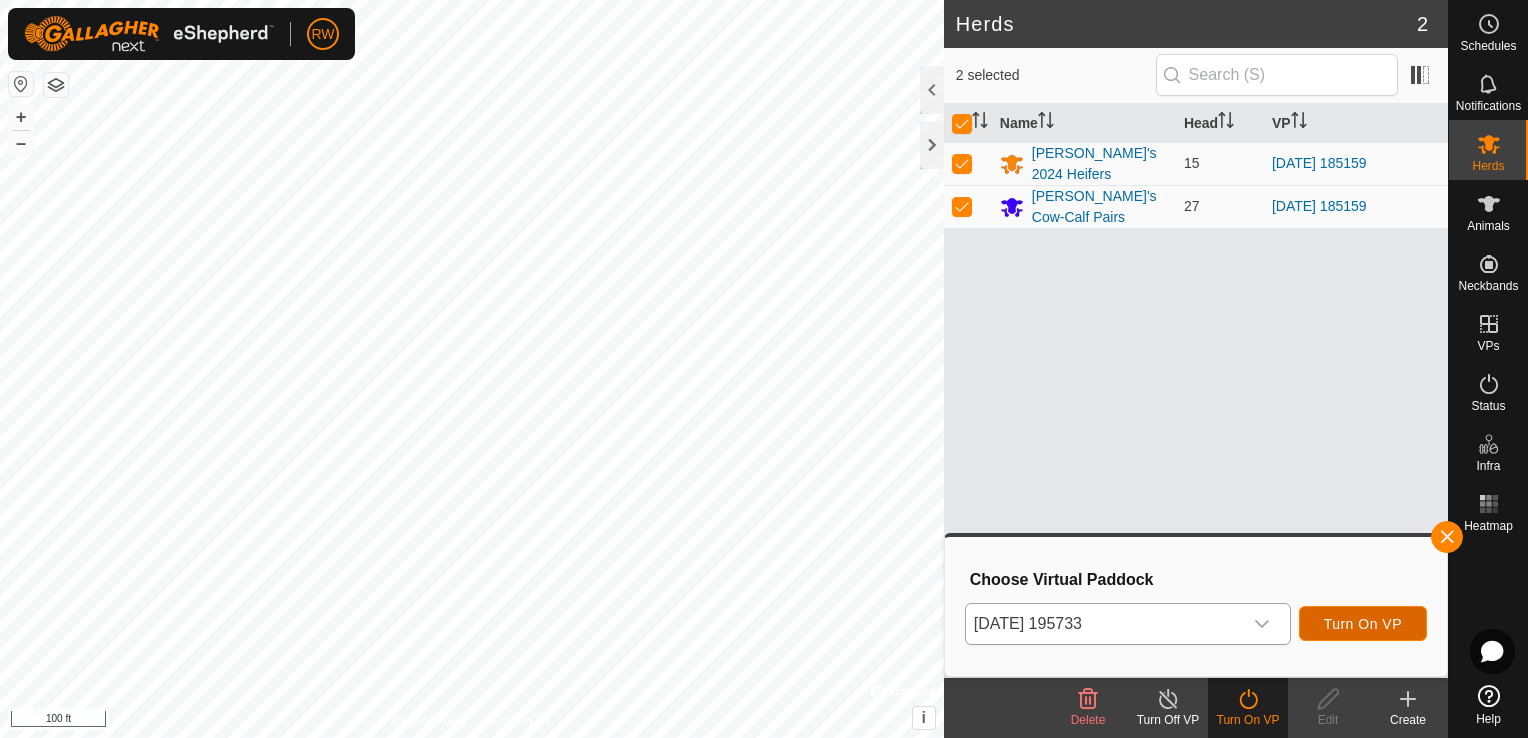 click on "Turn On VP" at bounding box center [1363, 624] 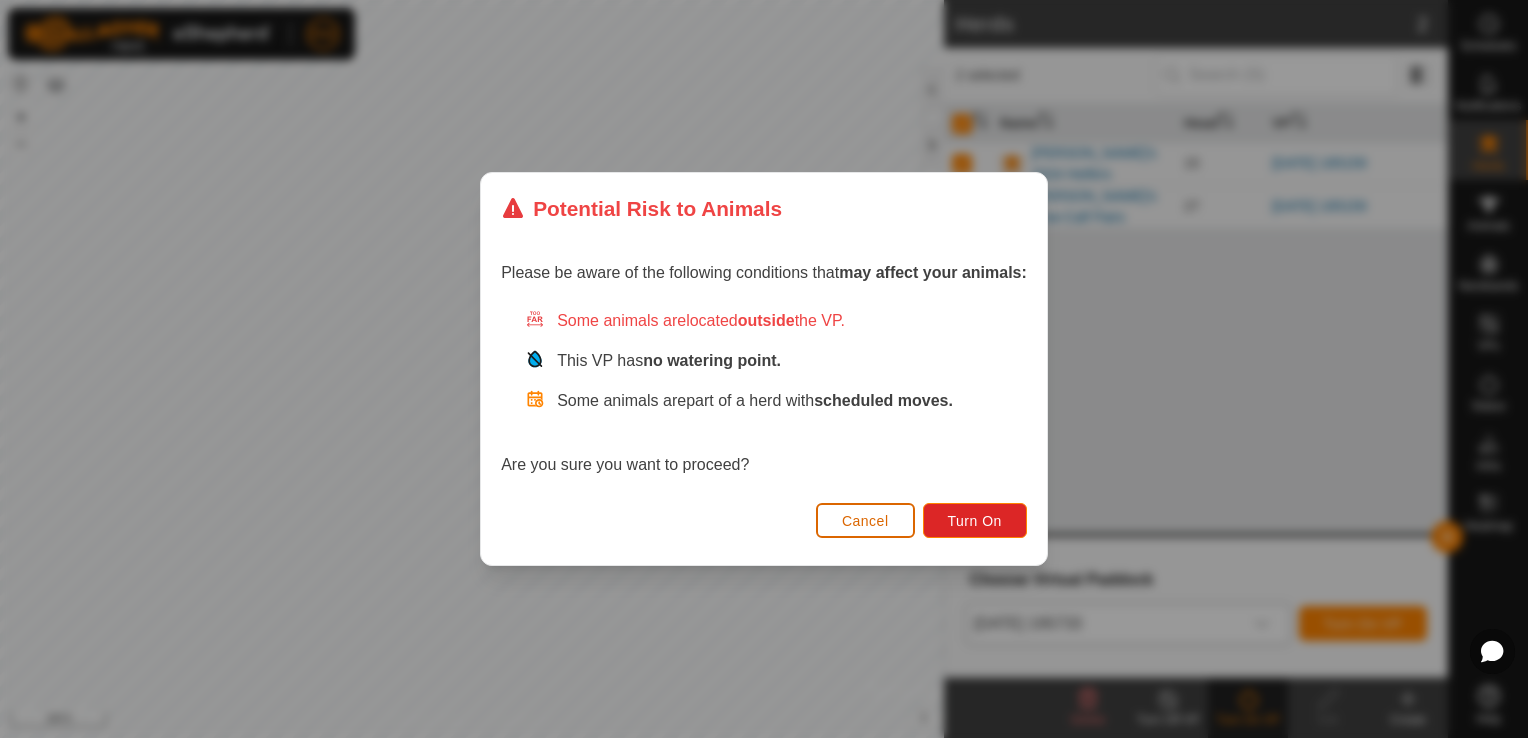 click on "Cancel" at bounding box center [865, 521] 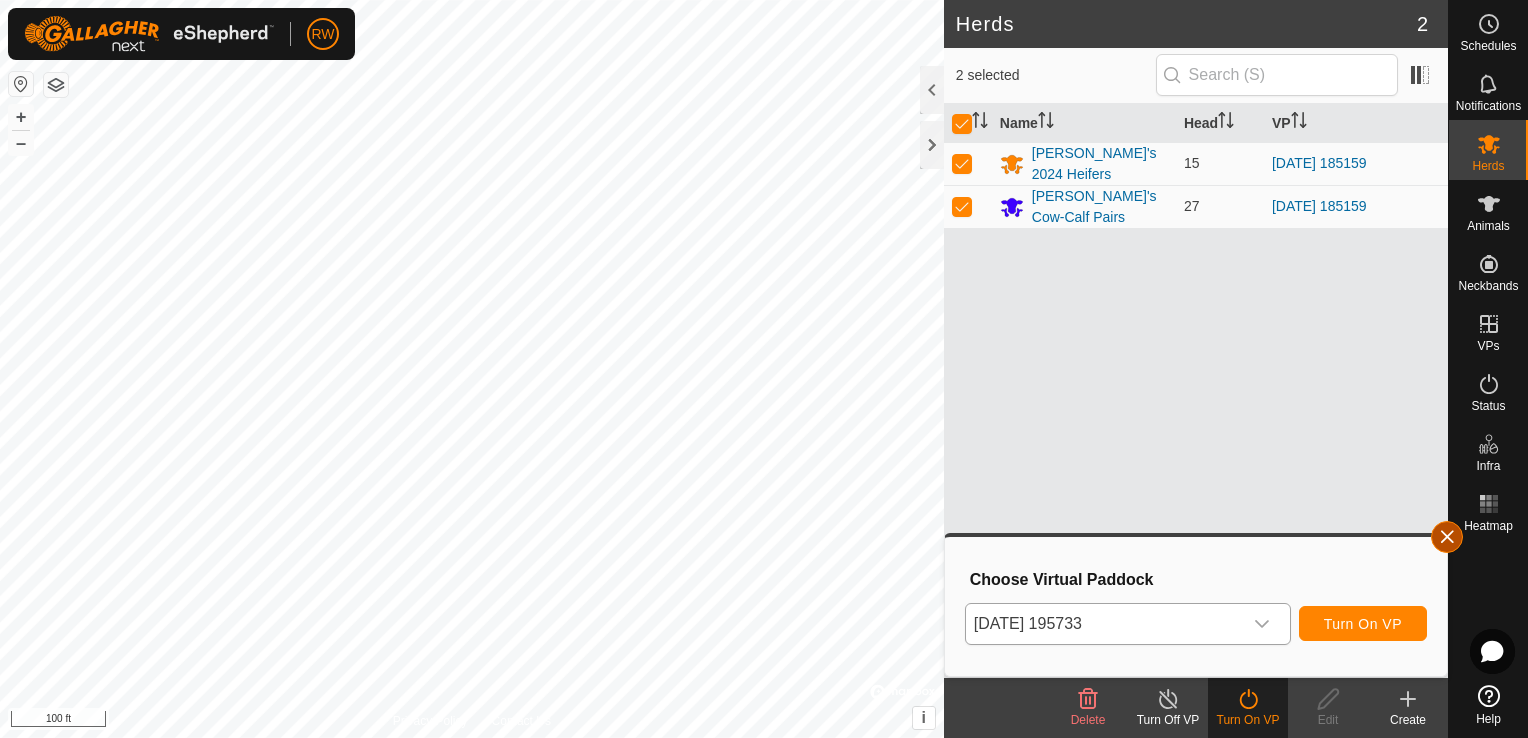 click at bounding box center (1447, 537) 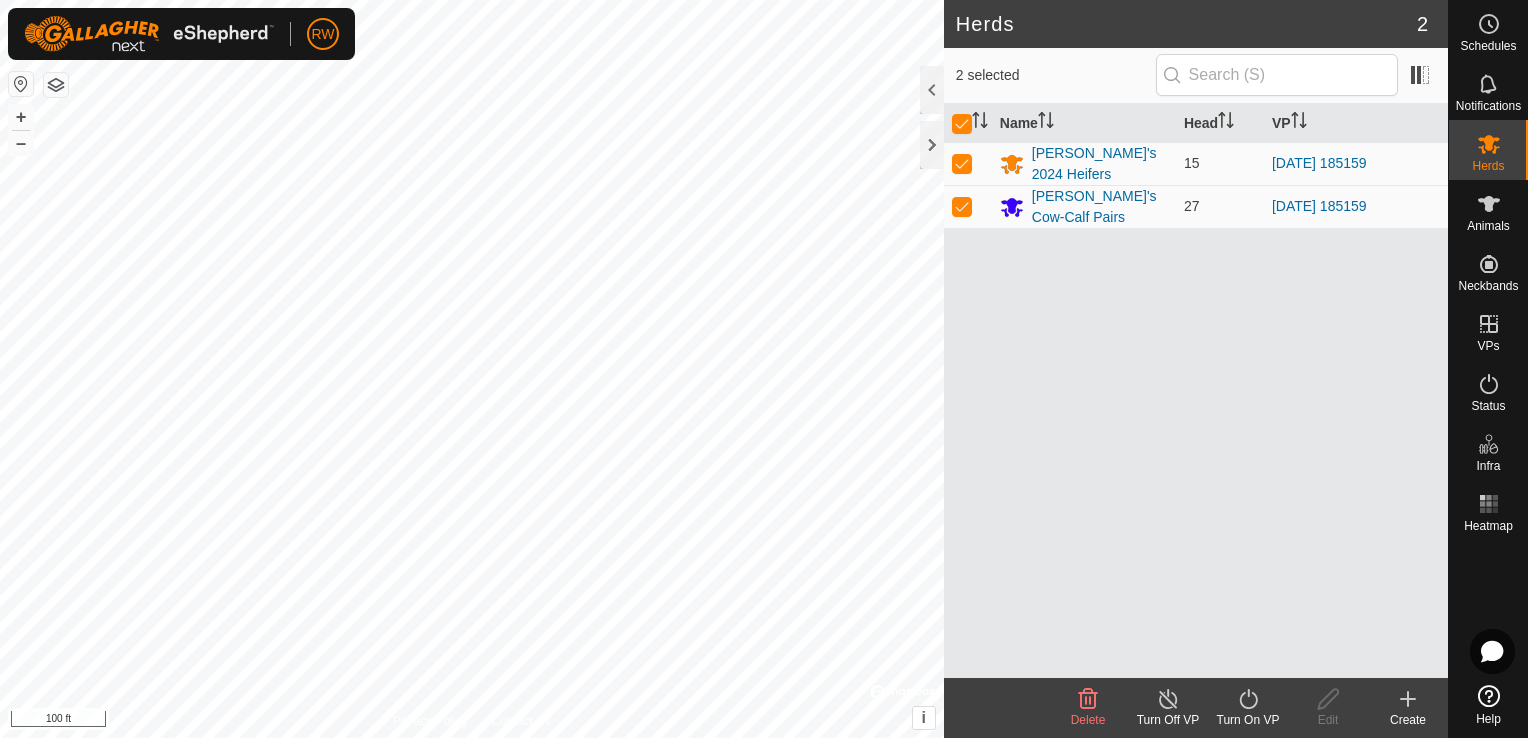 click 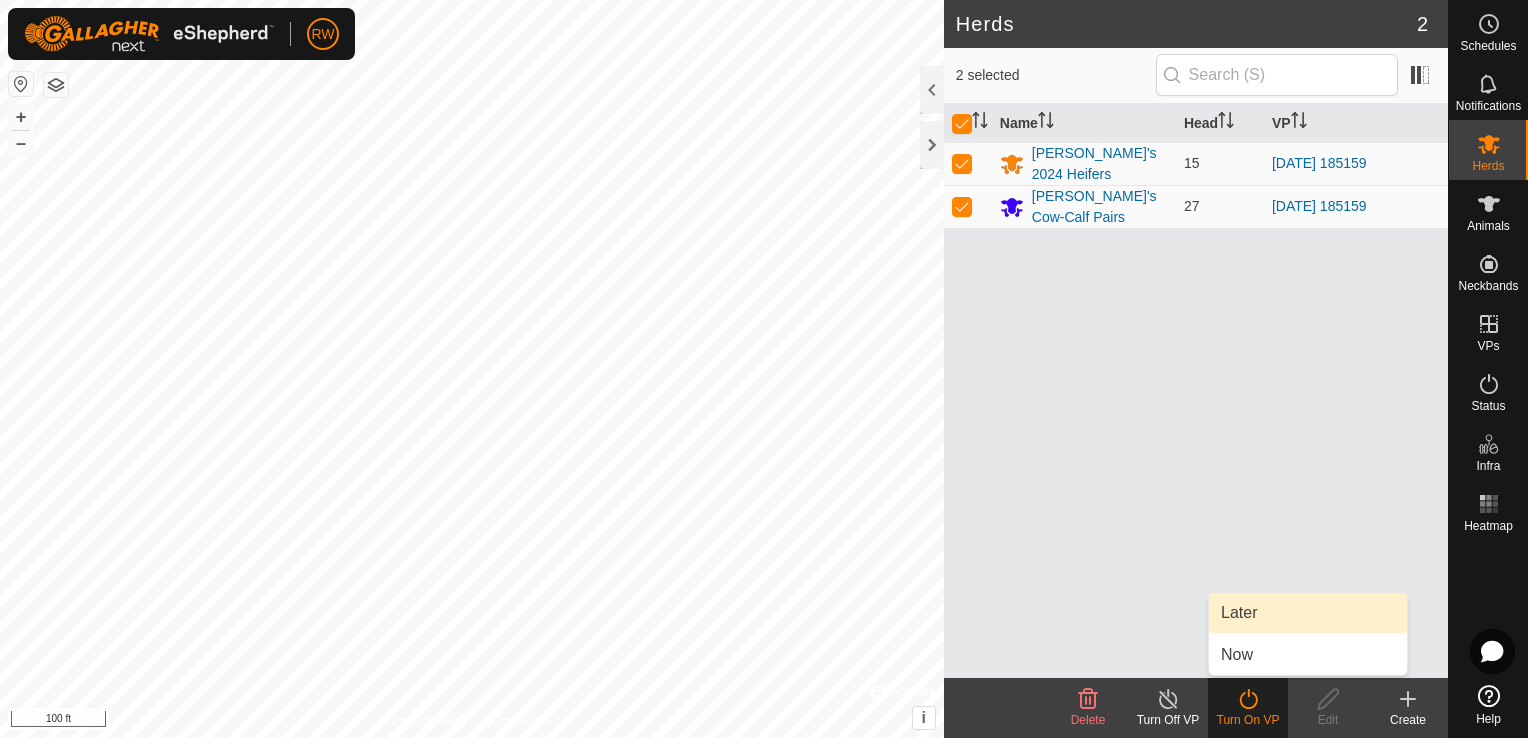 click on "Later" at bounding box center (1308, 613) 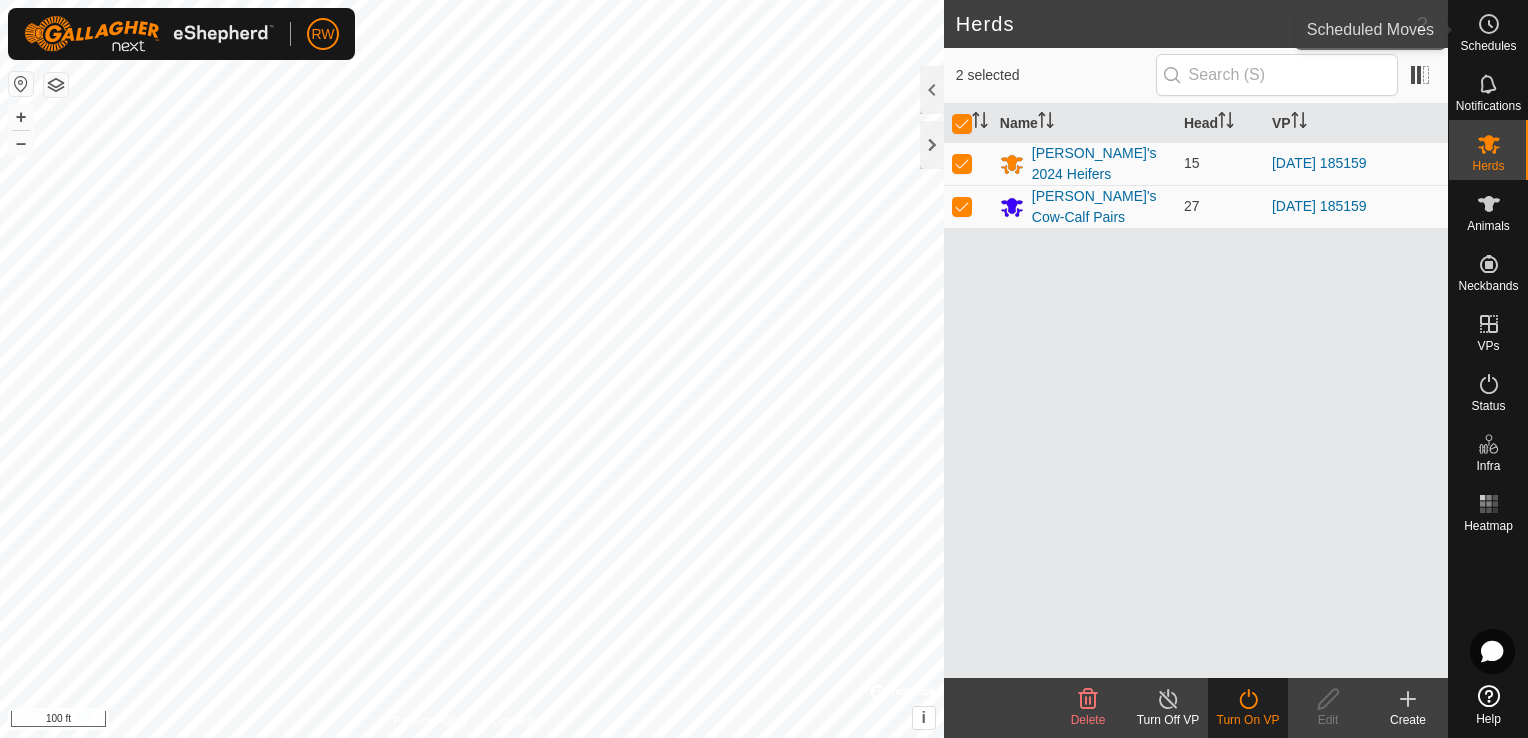 click 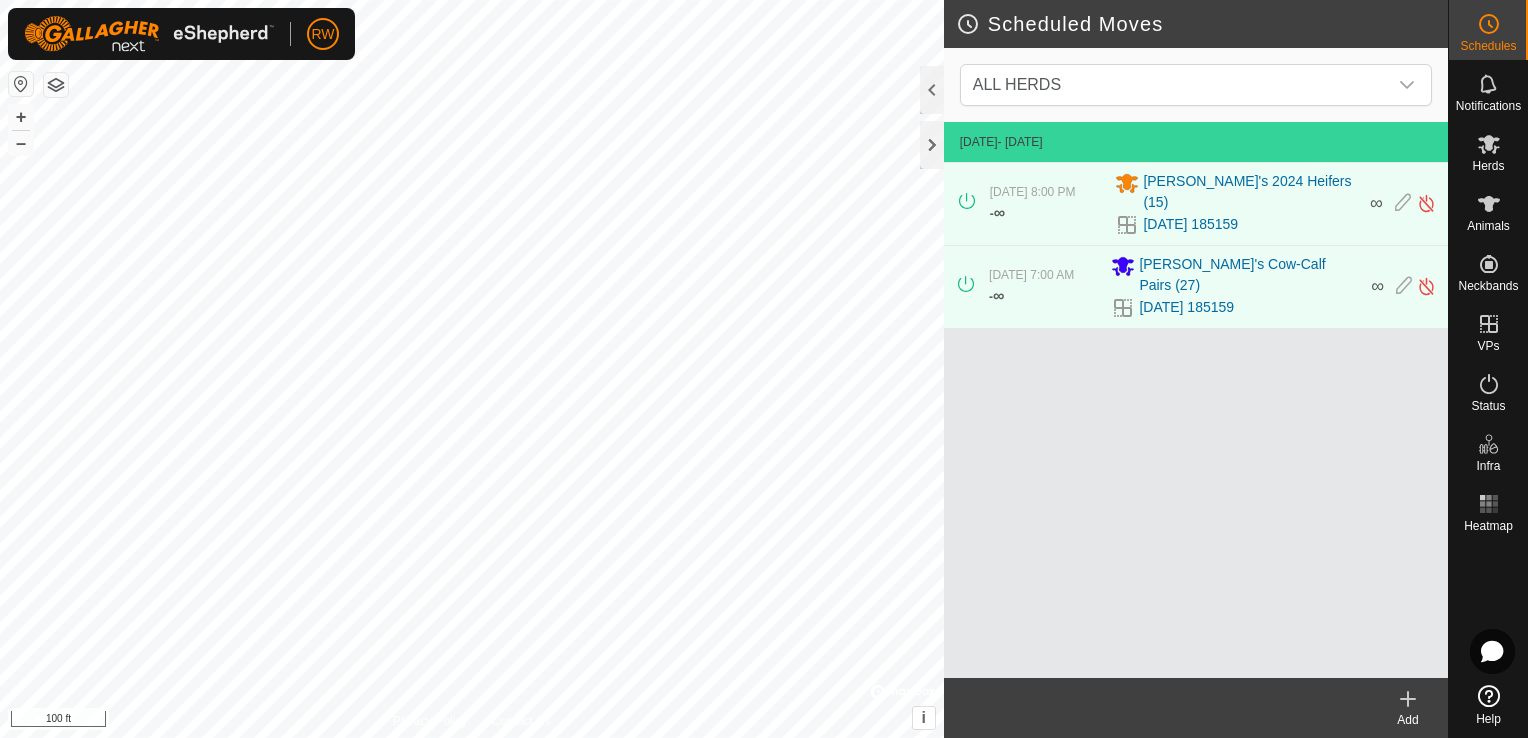click 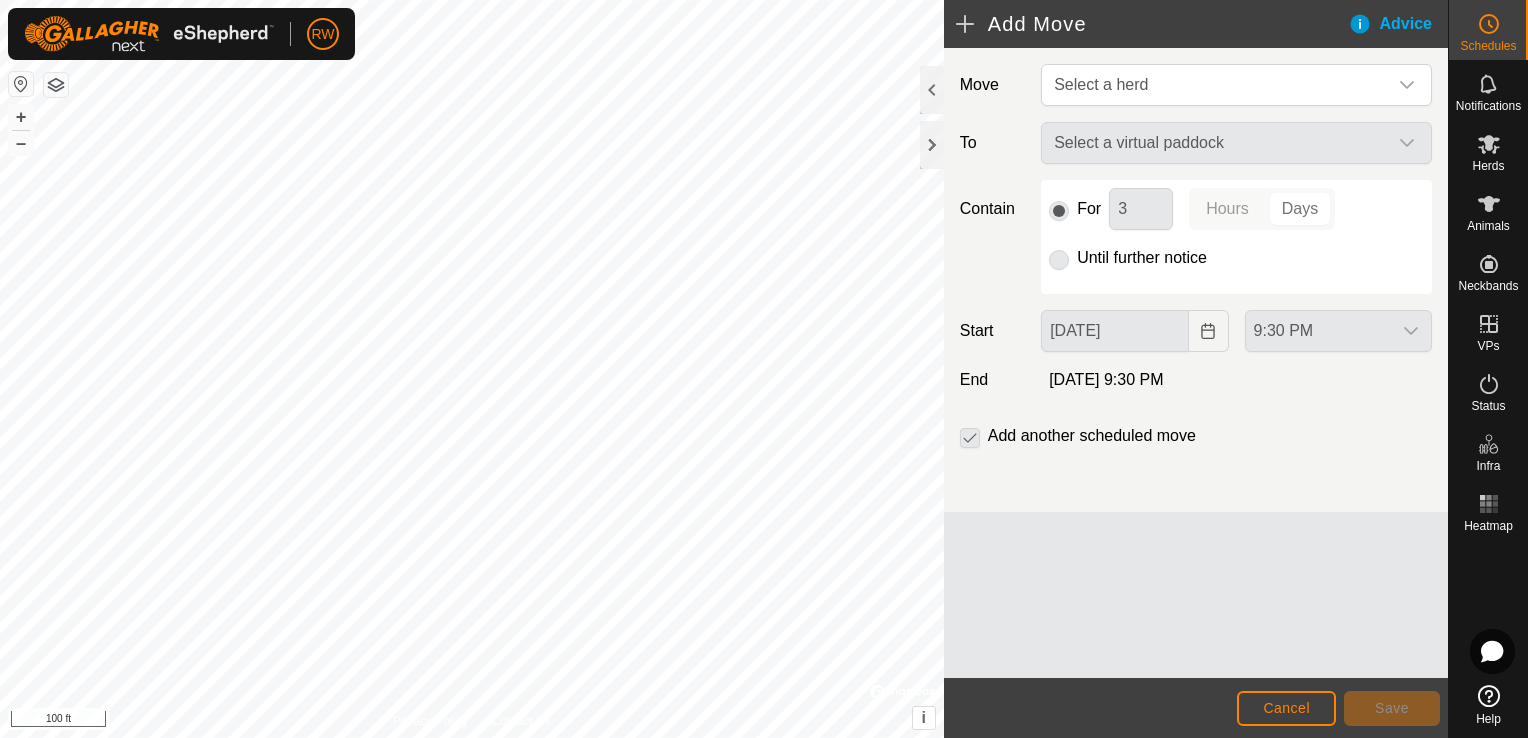 click on "Select a virtual paddock" 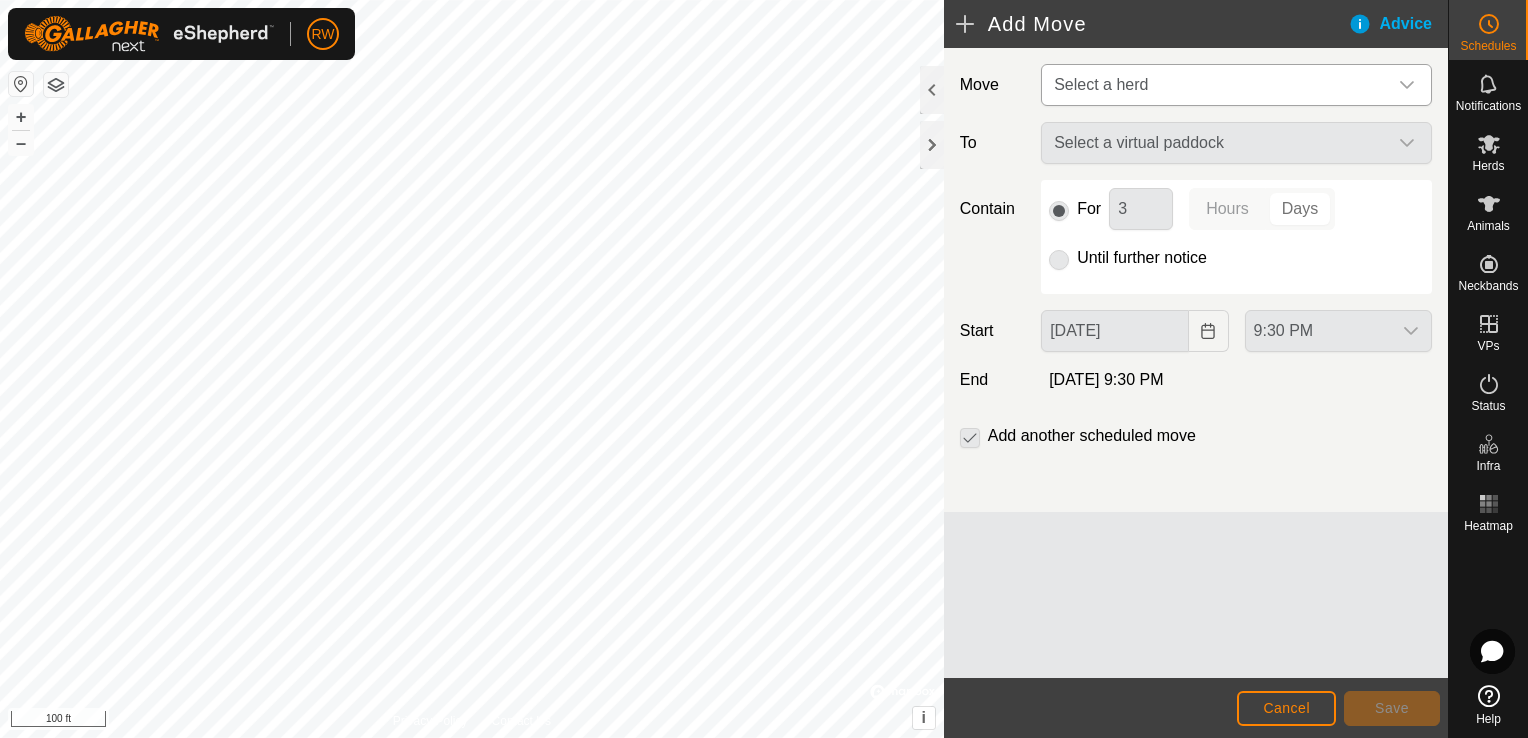 click 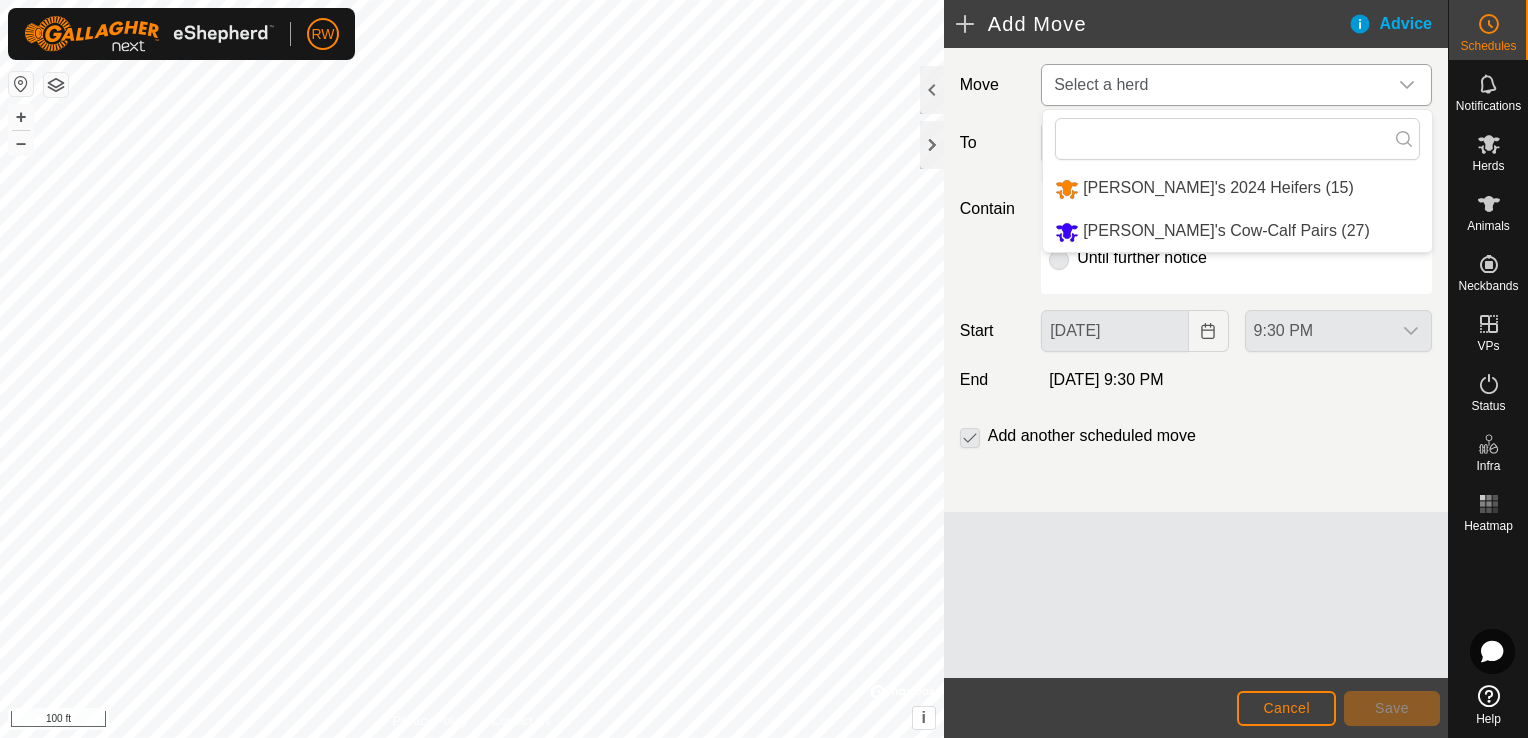 click on "[PERSON_NAME]'s 2024 Heifers (15)" at bounding box center (1237, 188) 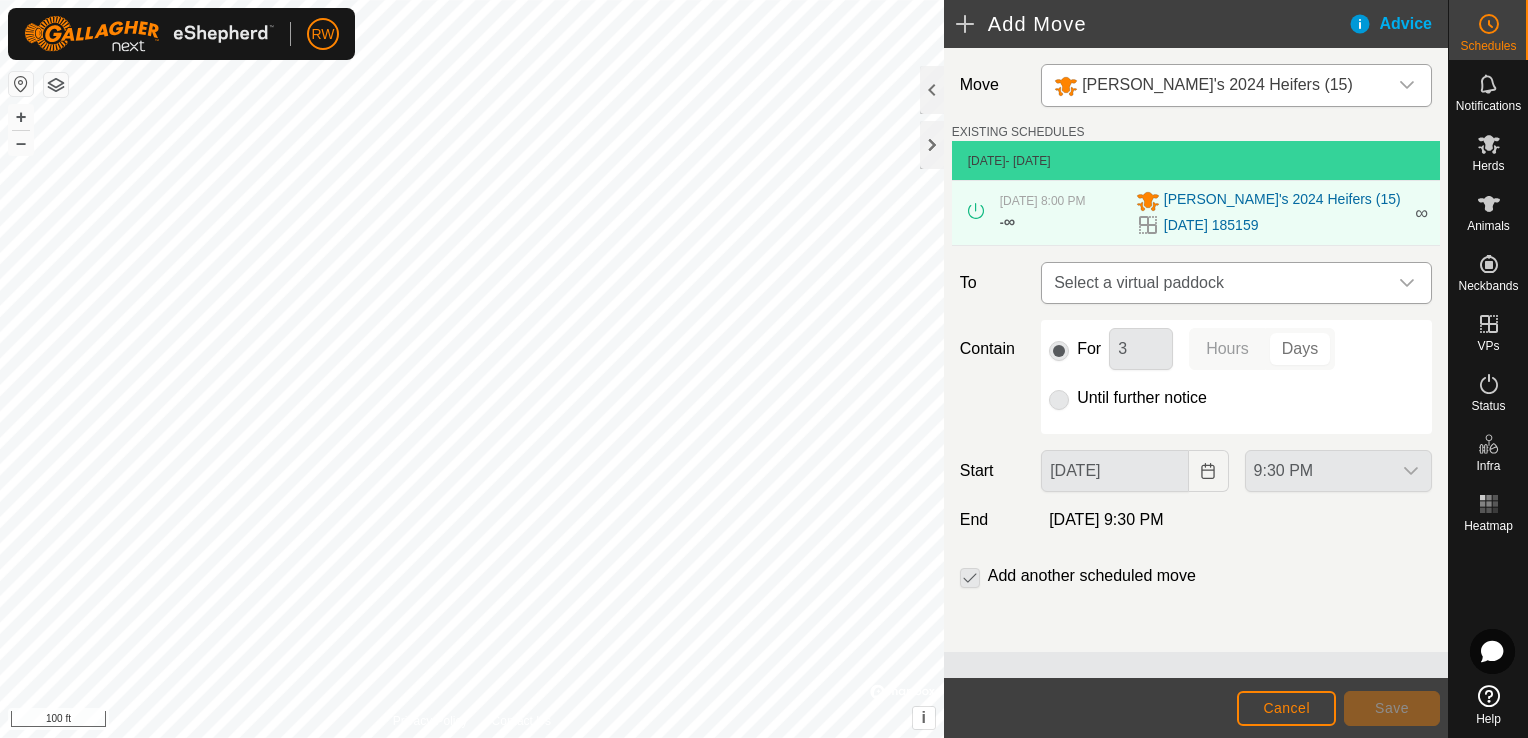 click at bounding box center [1407, 283] 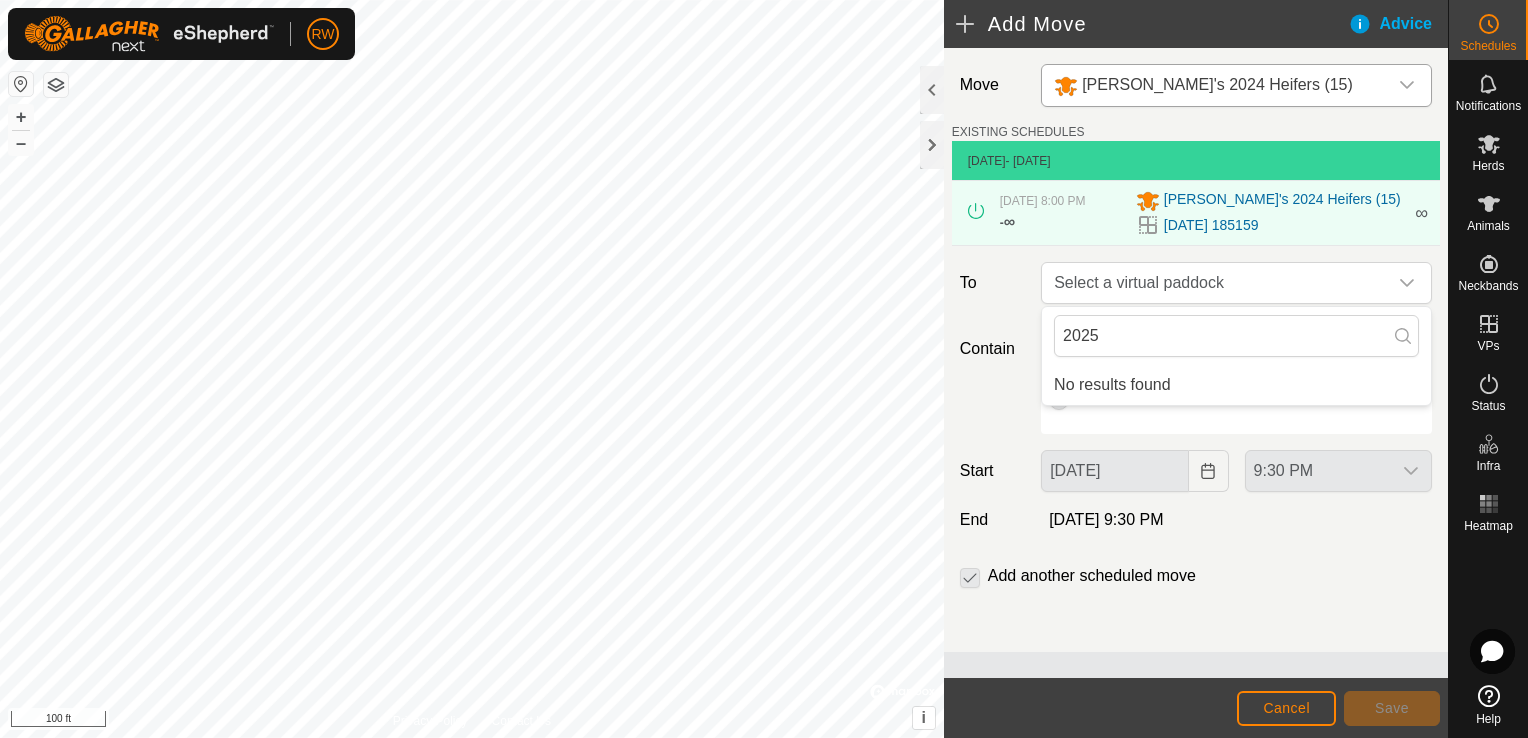 type on "2025" 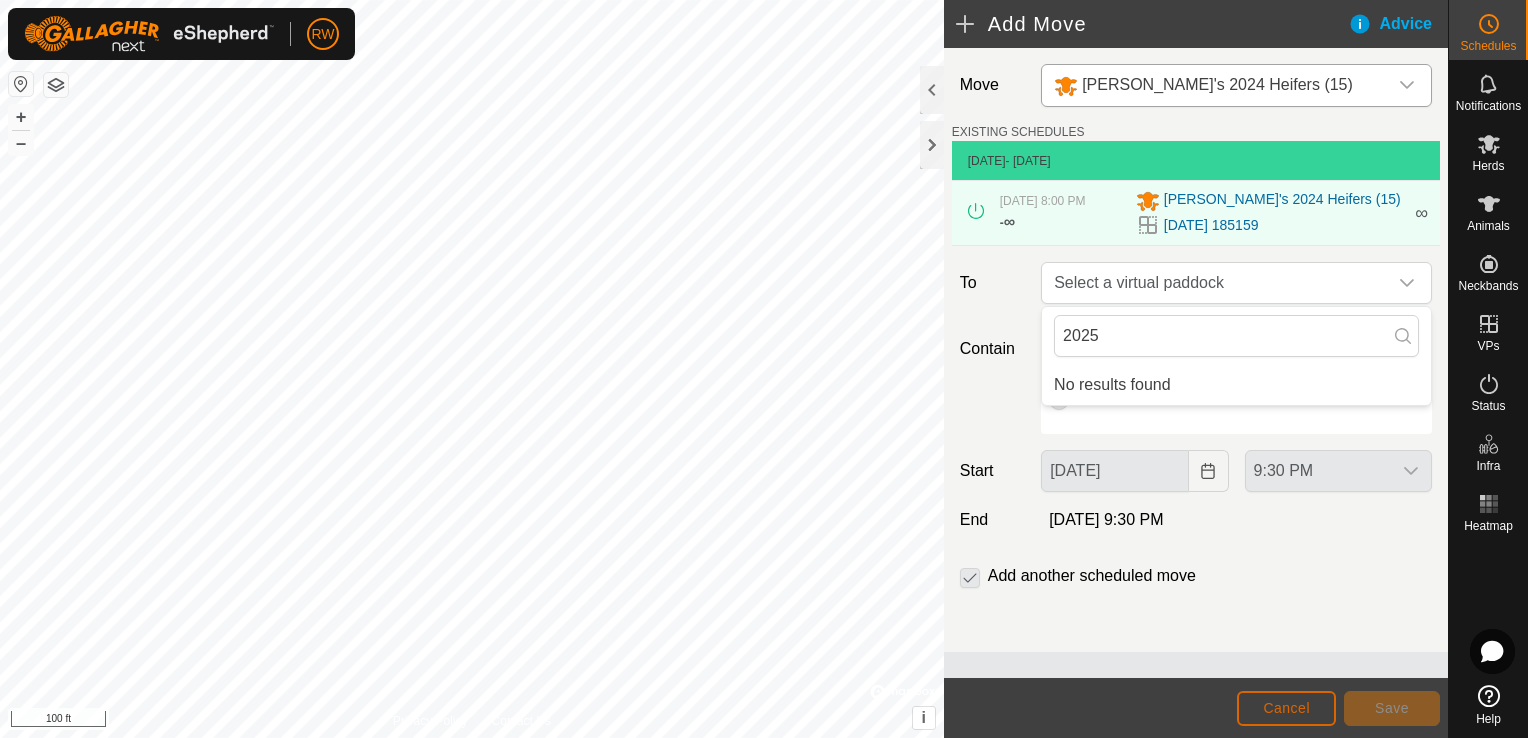 click on "Cancel" 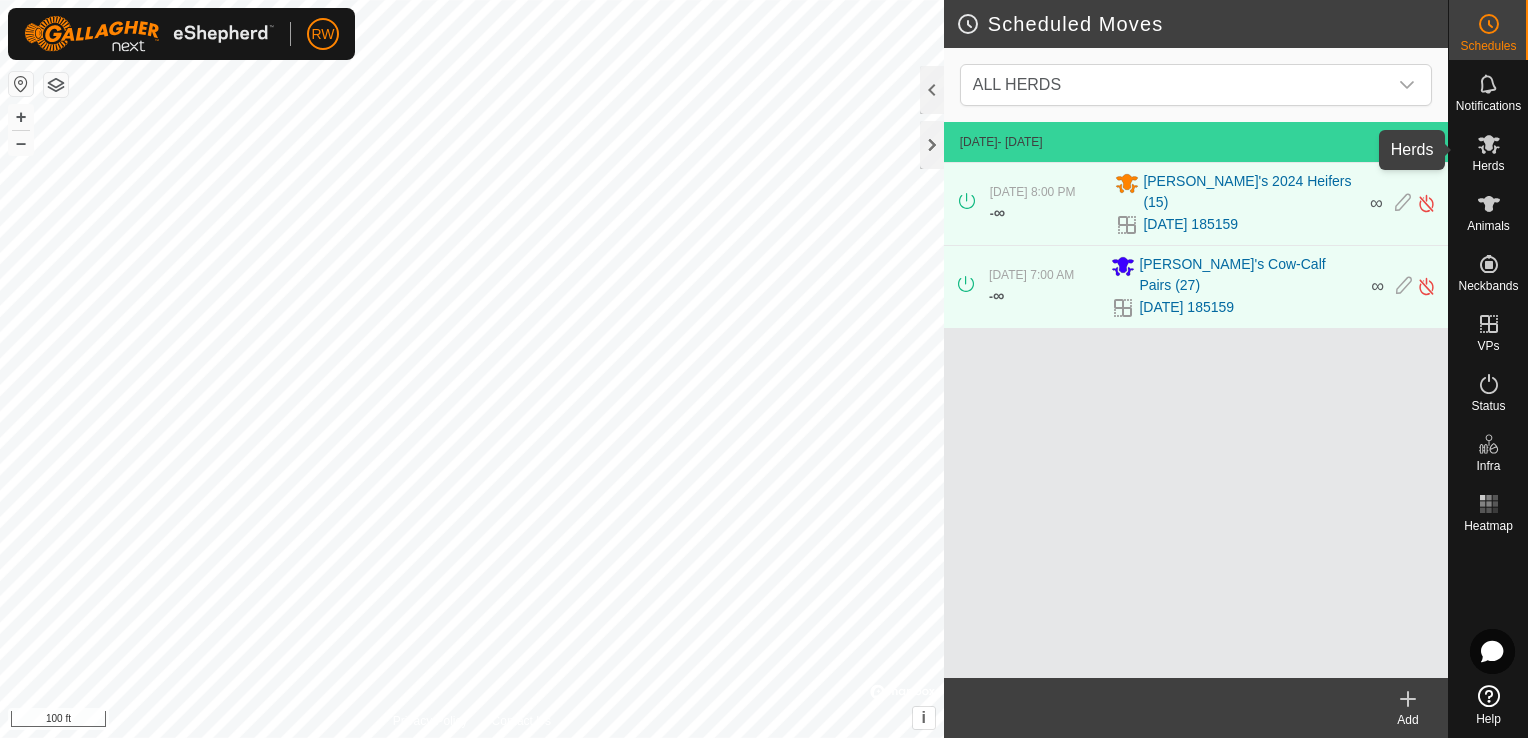 click 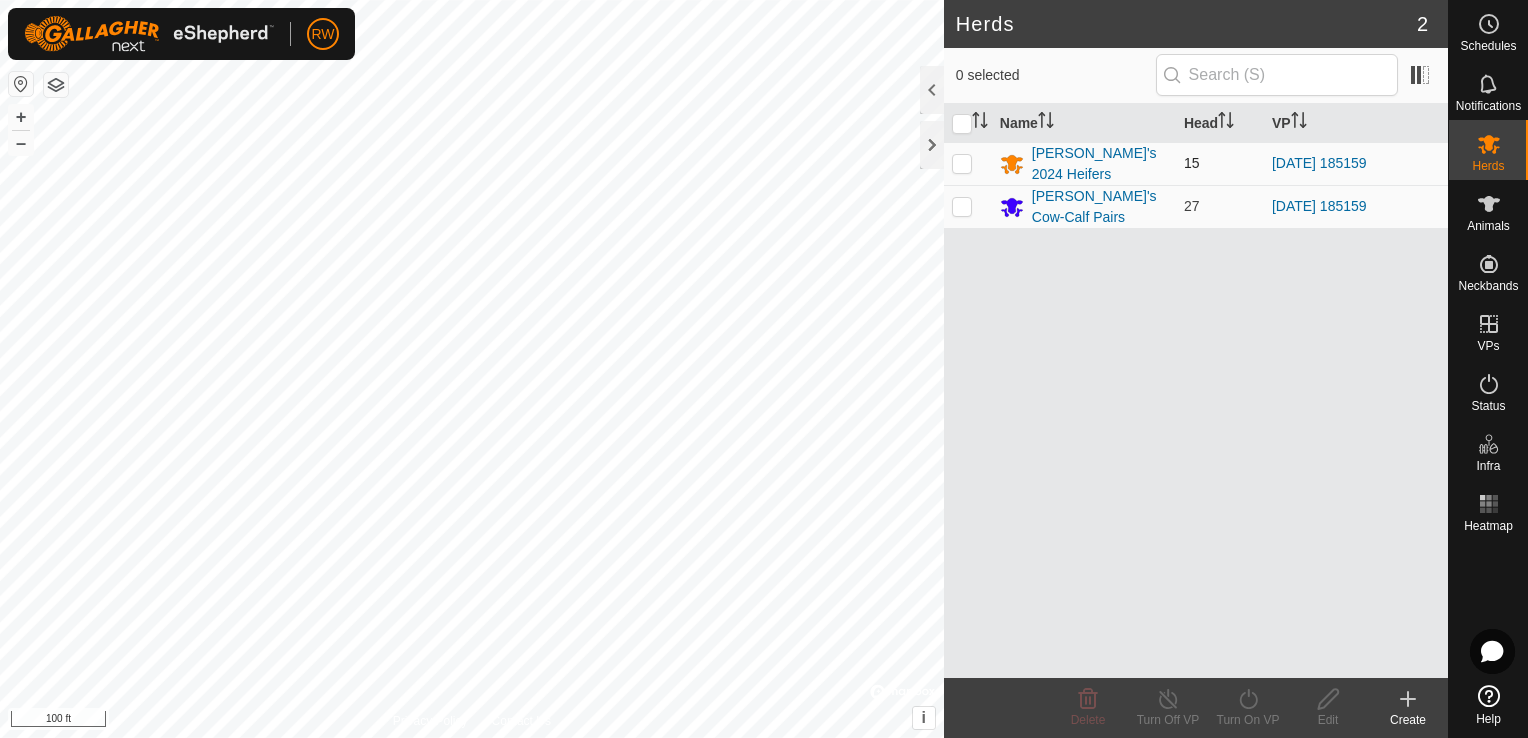 drag, startPoint x: 964, startPoint y: 156, endPoint x: 963, endPoint y: 170, distance: 14.035668 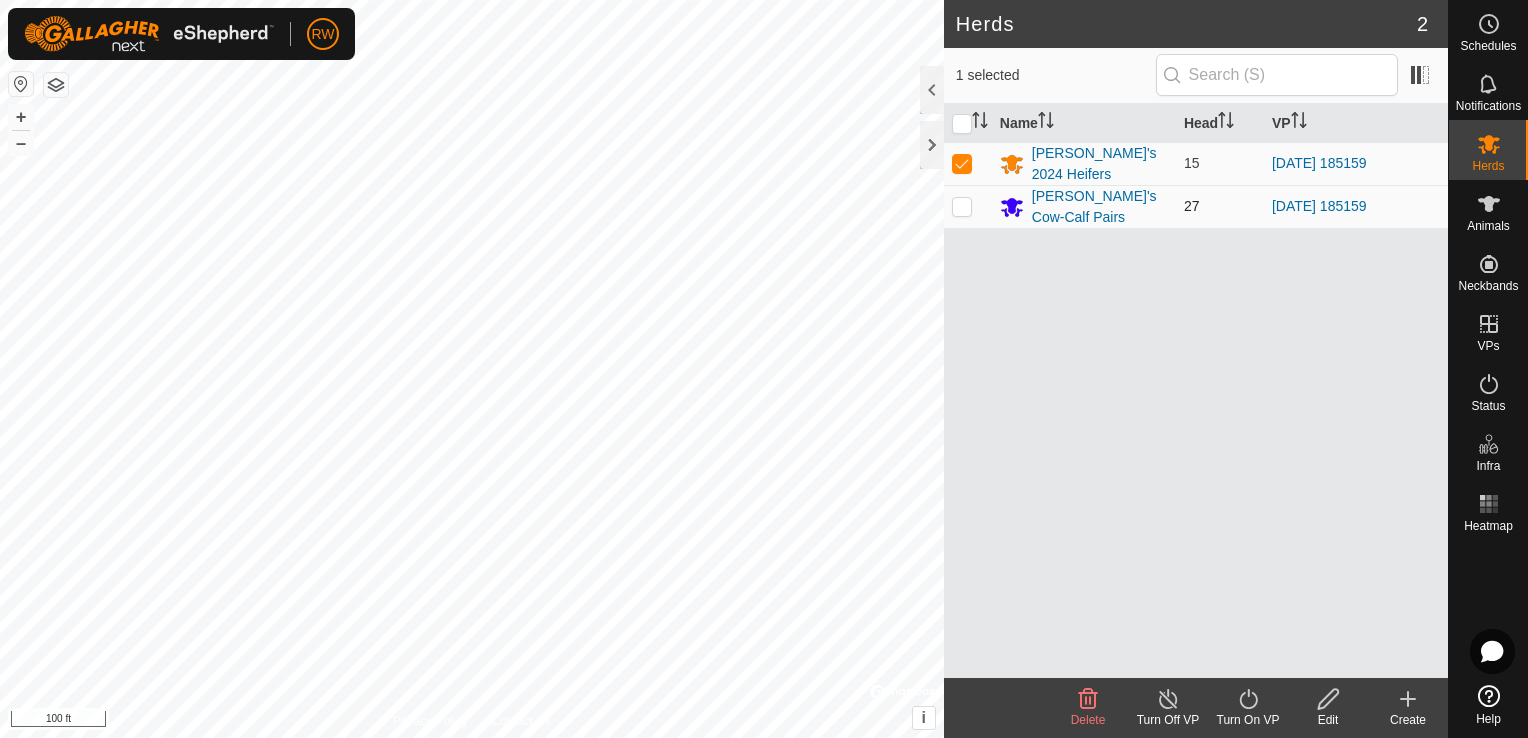 click at bounding box center (962, 206) 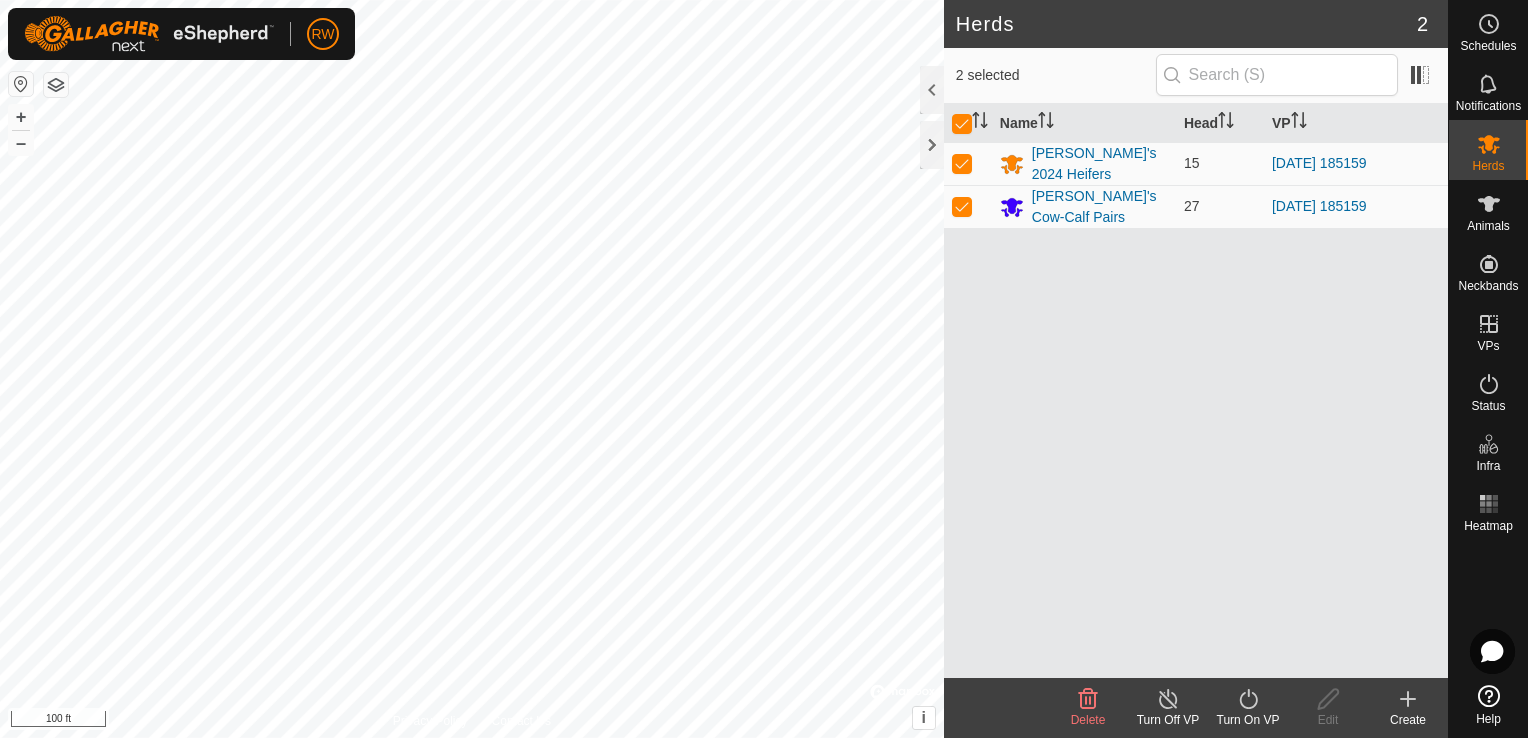 click 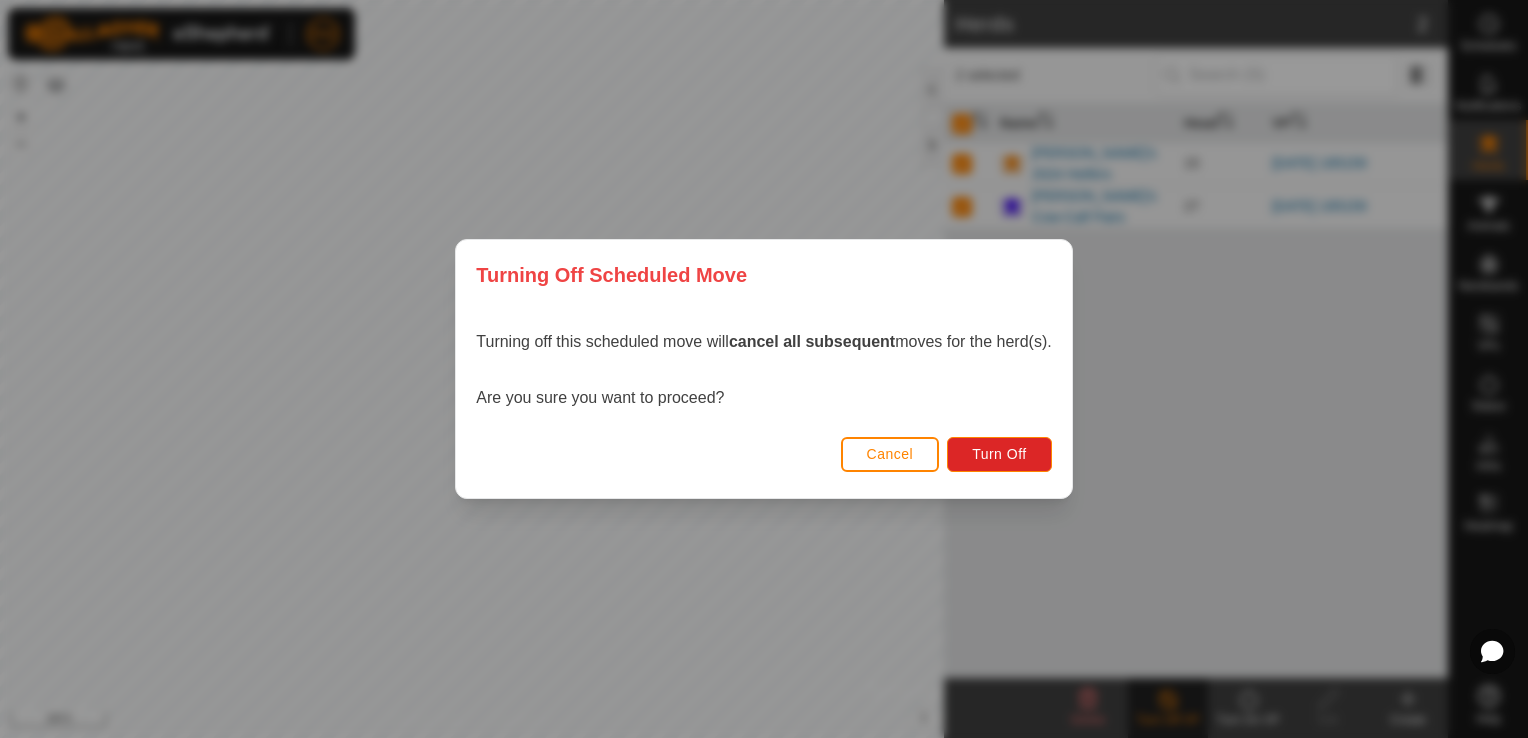 click on "Cancel" at bounding box center [890, 454] 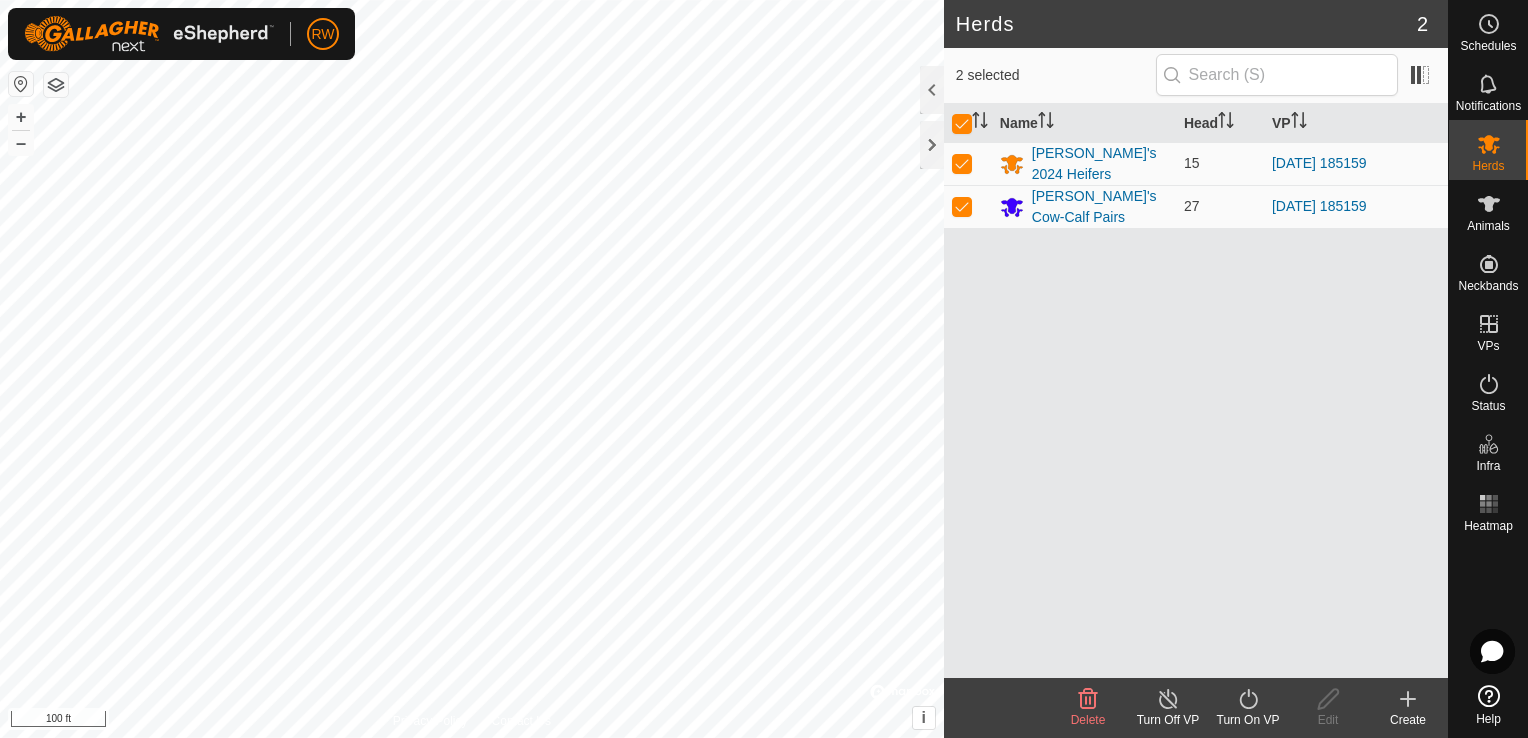 click 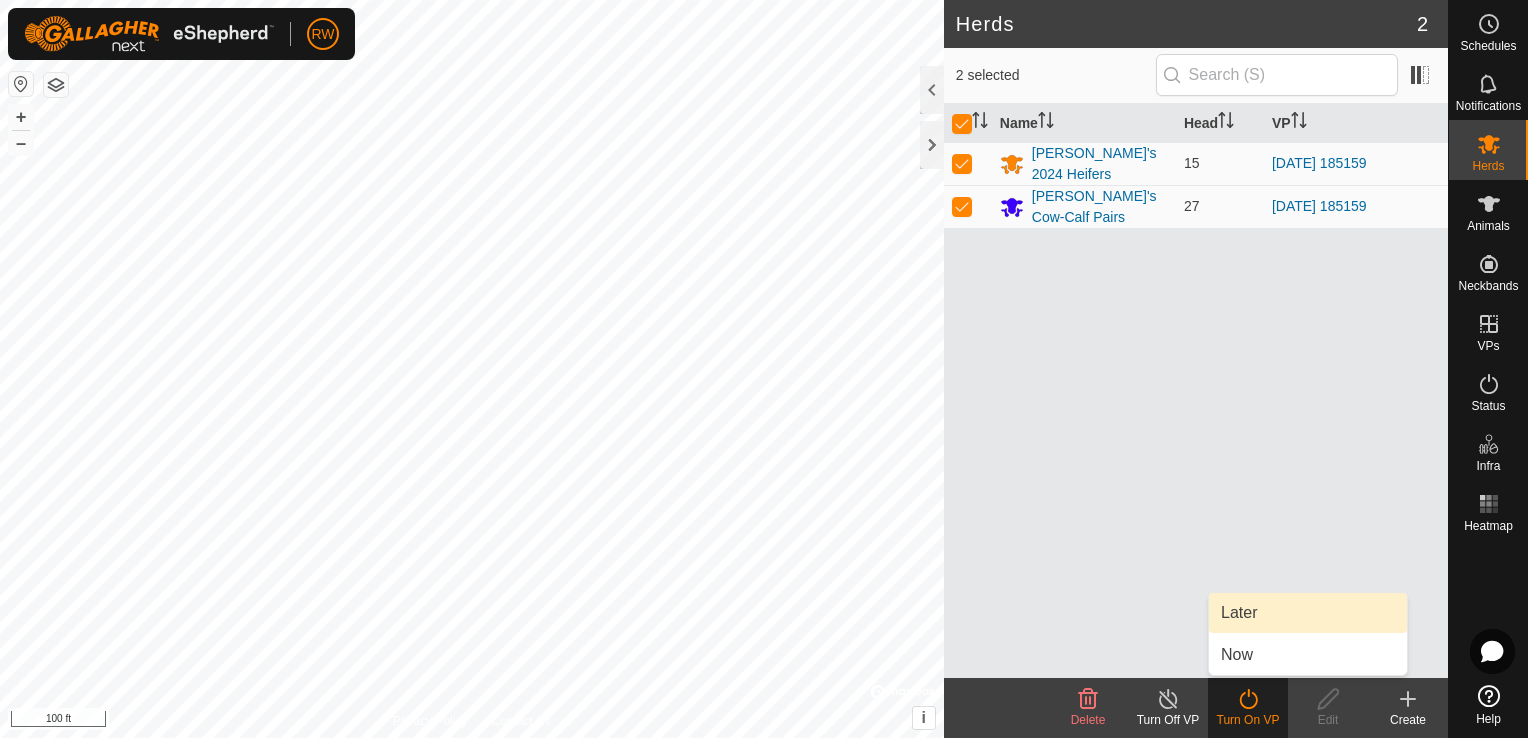 click on "Later" at bounding box center (1308, 613) 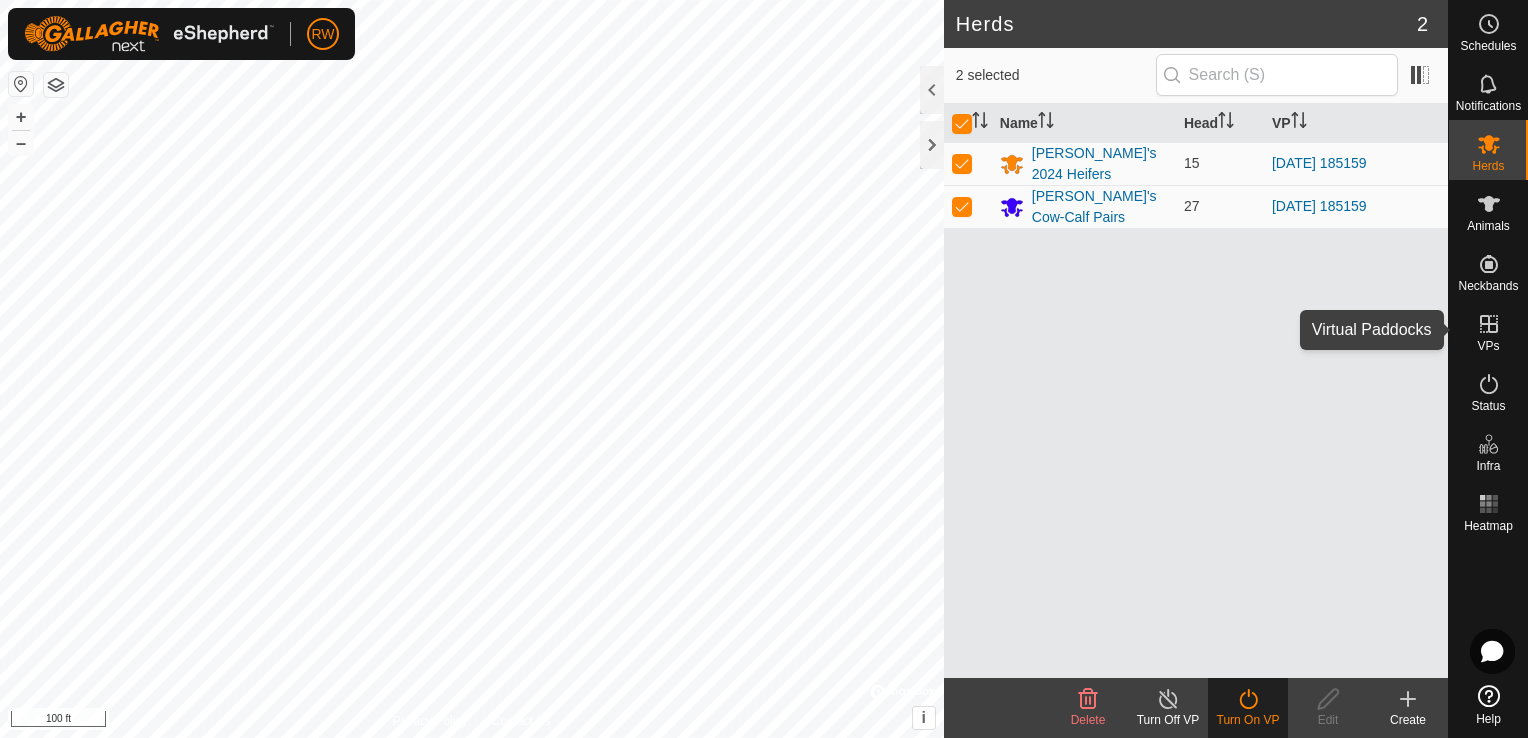 click 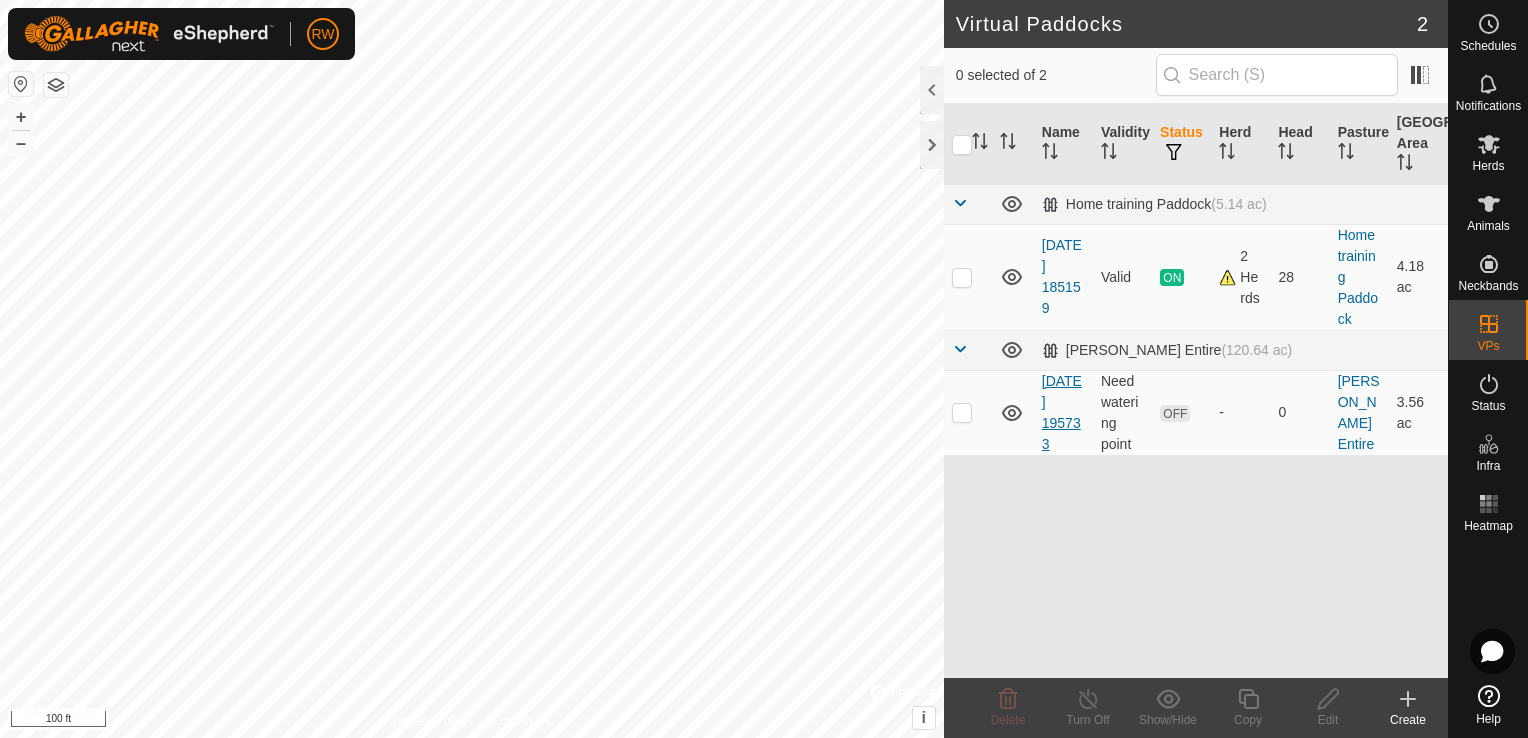 drag, startPoint x: 1060, startPoint y: 400, endPoint x: 1044, endPoint y: 397, distance: 16.27882 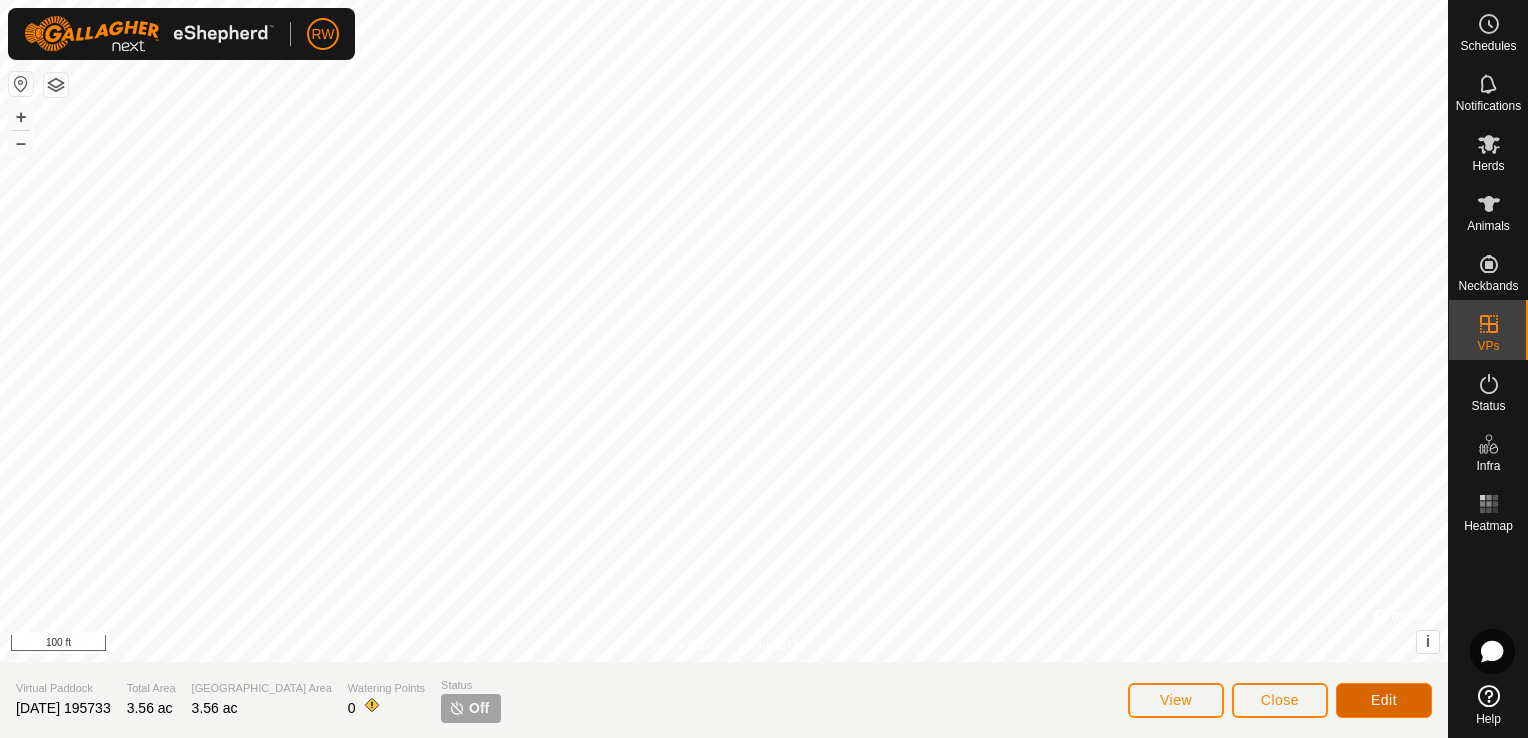 click on "Edit" 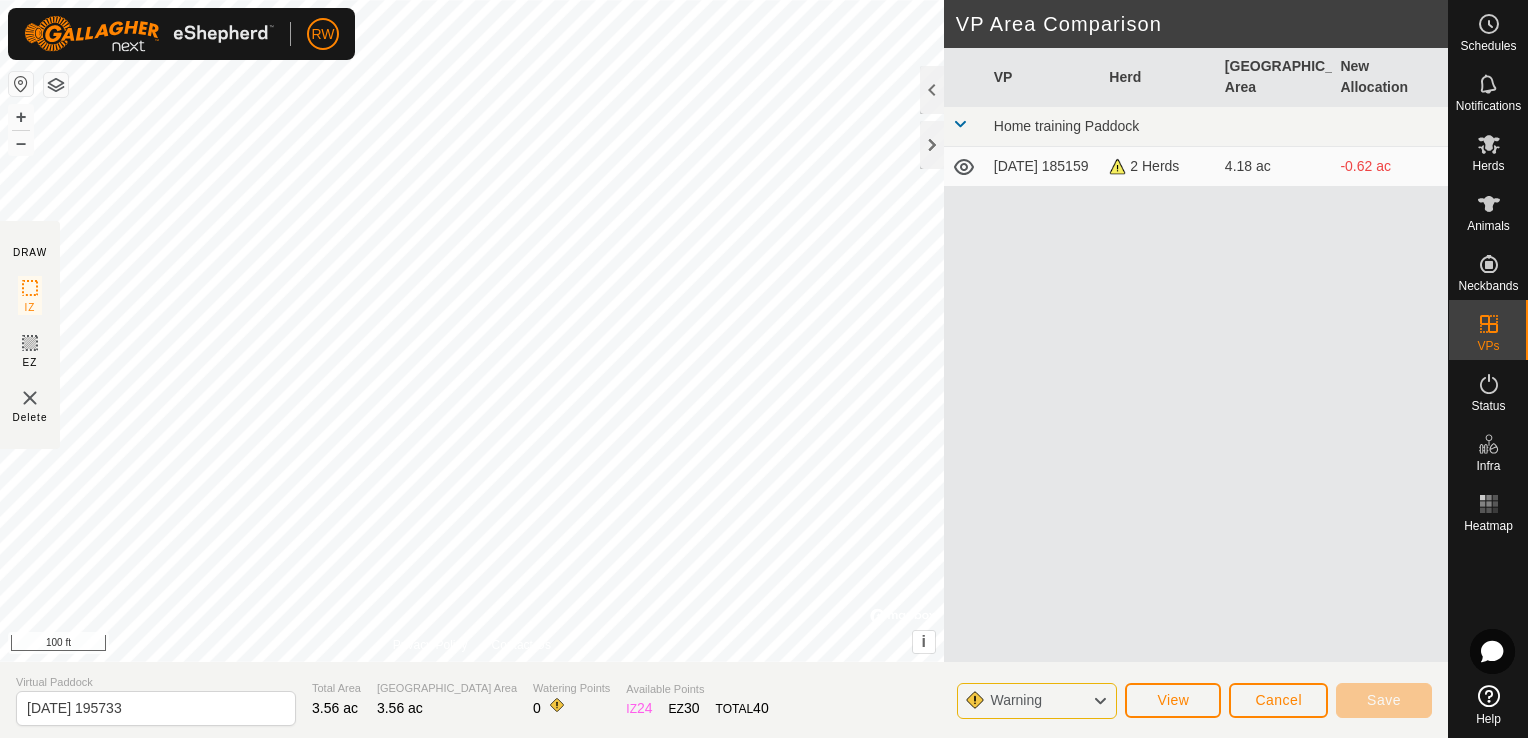 click 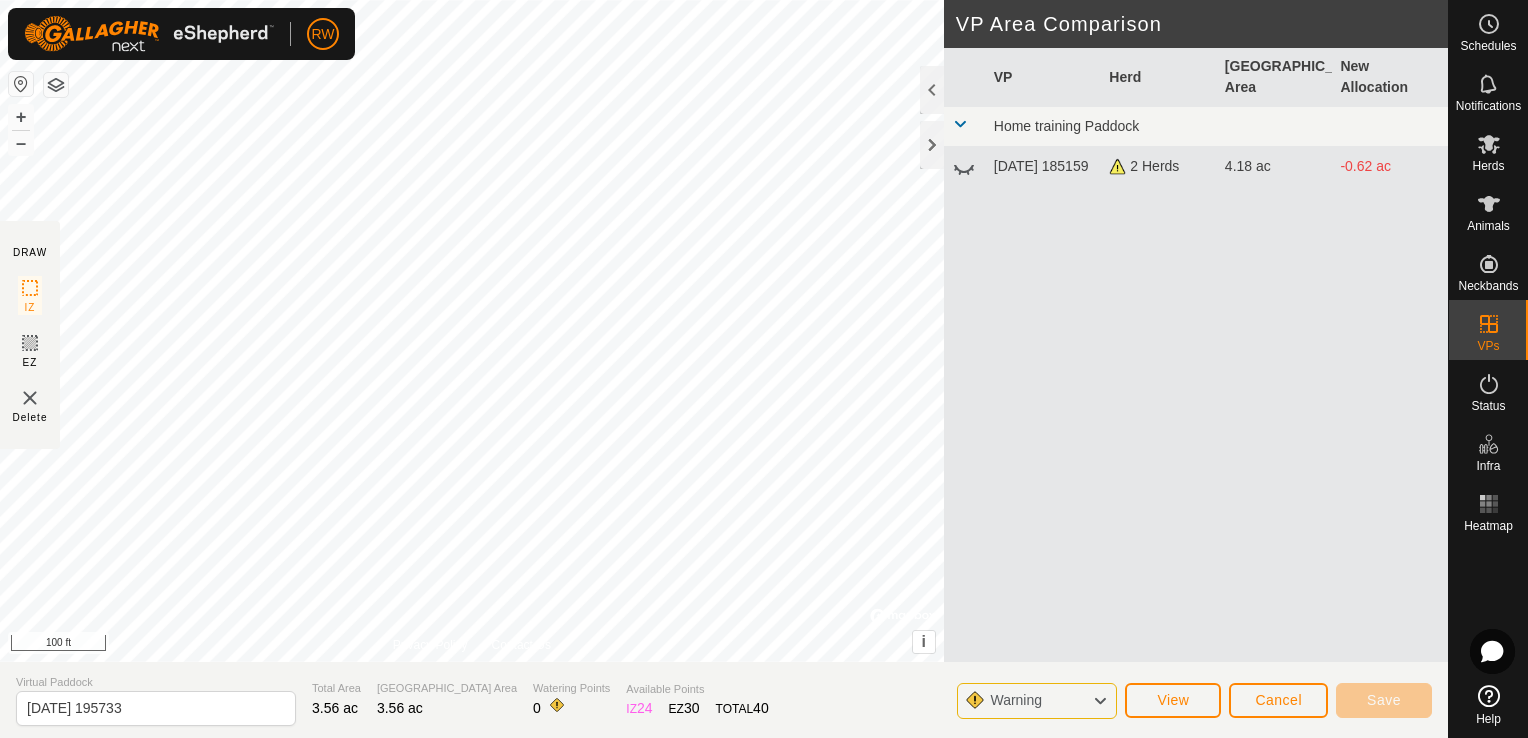 click 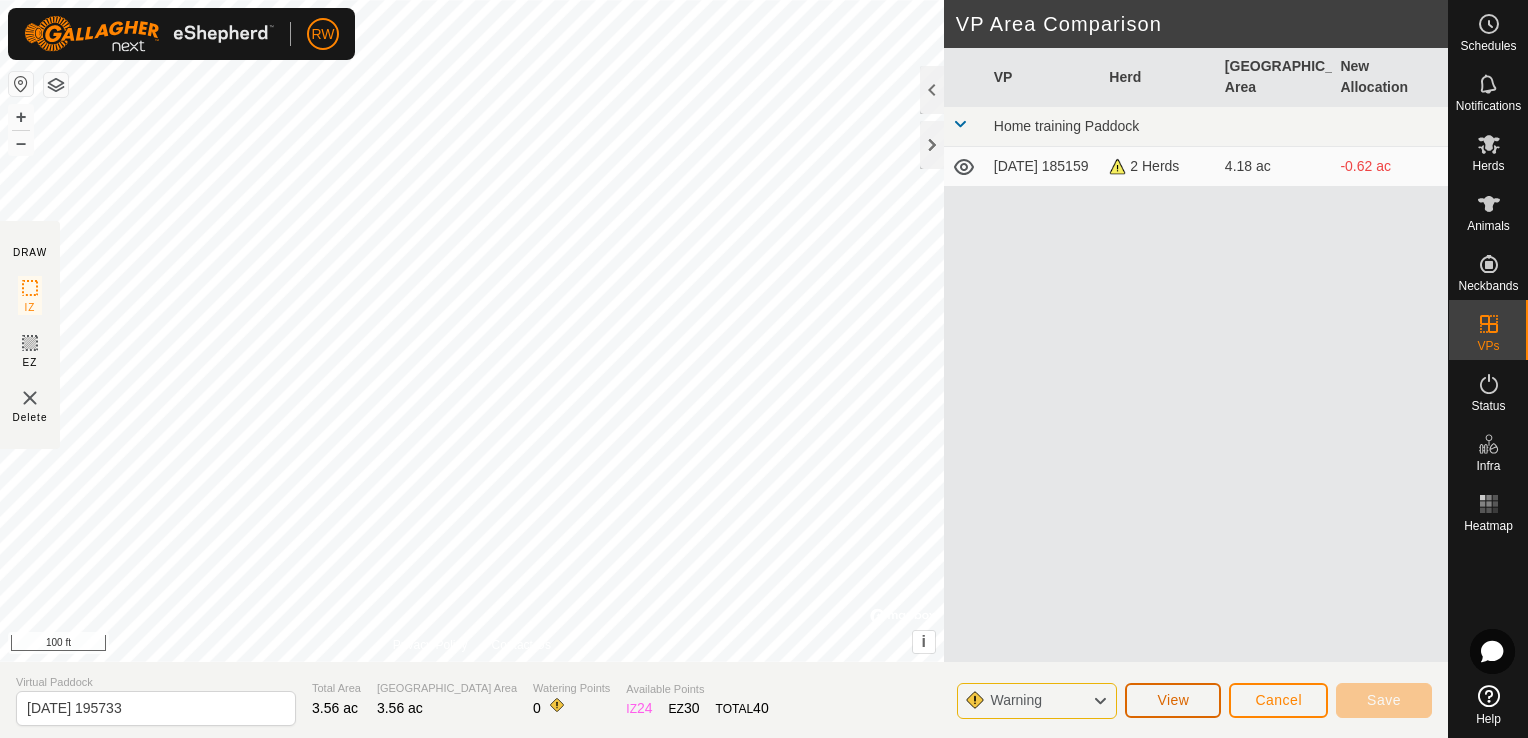 click on "View" 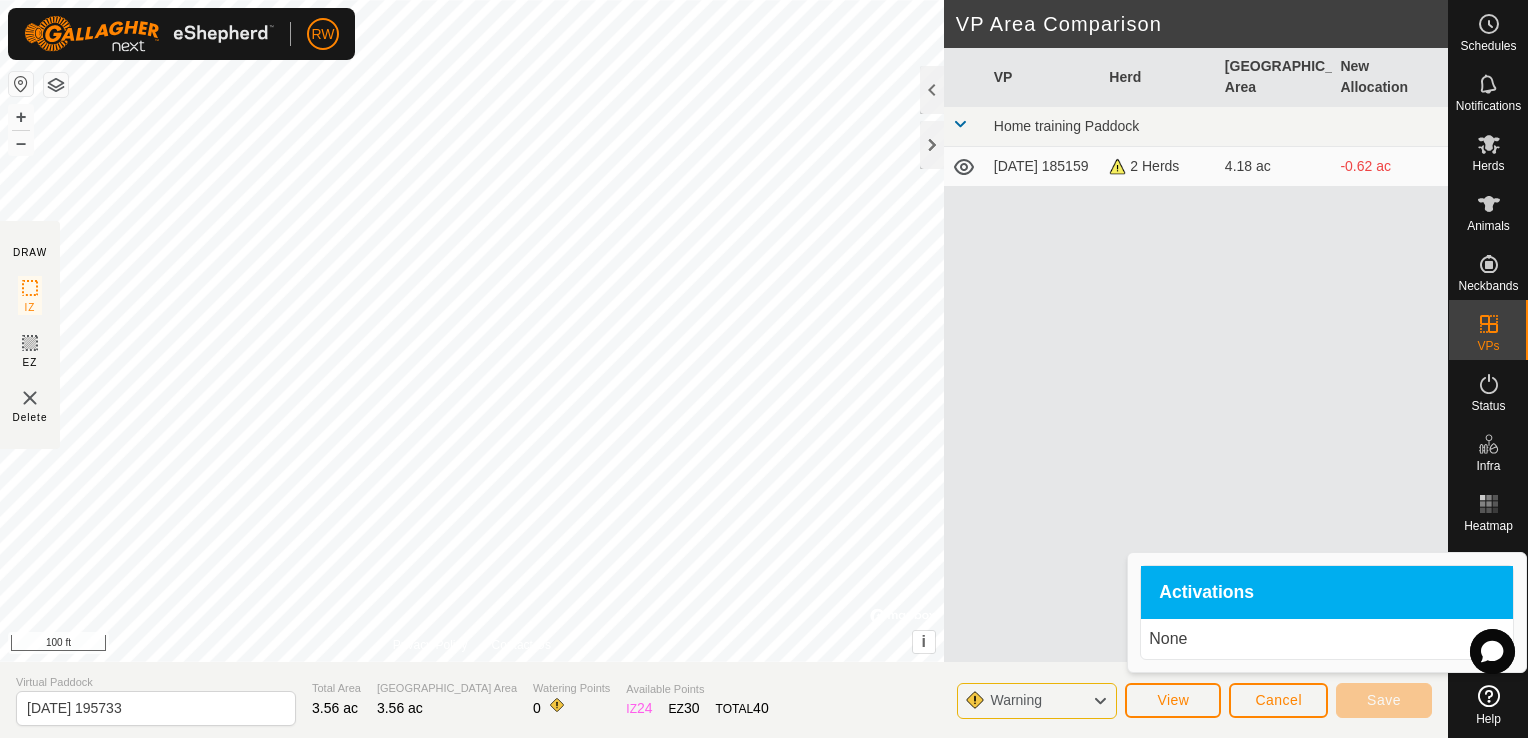 click on "None" at bounding box center [1327, 639] 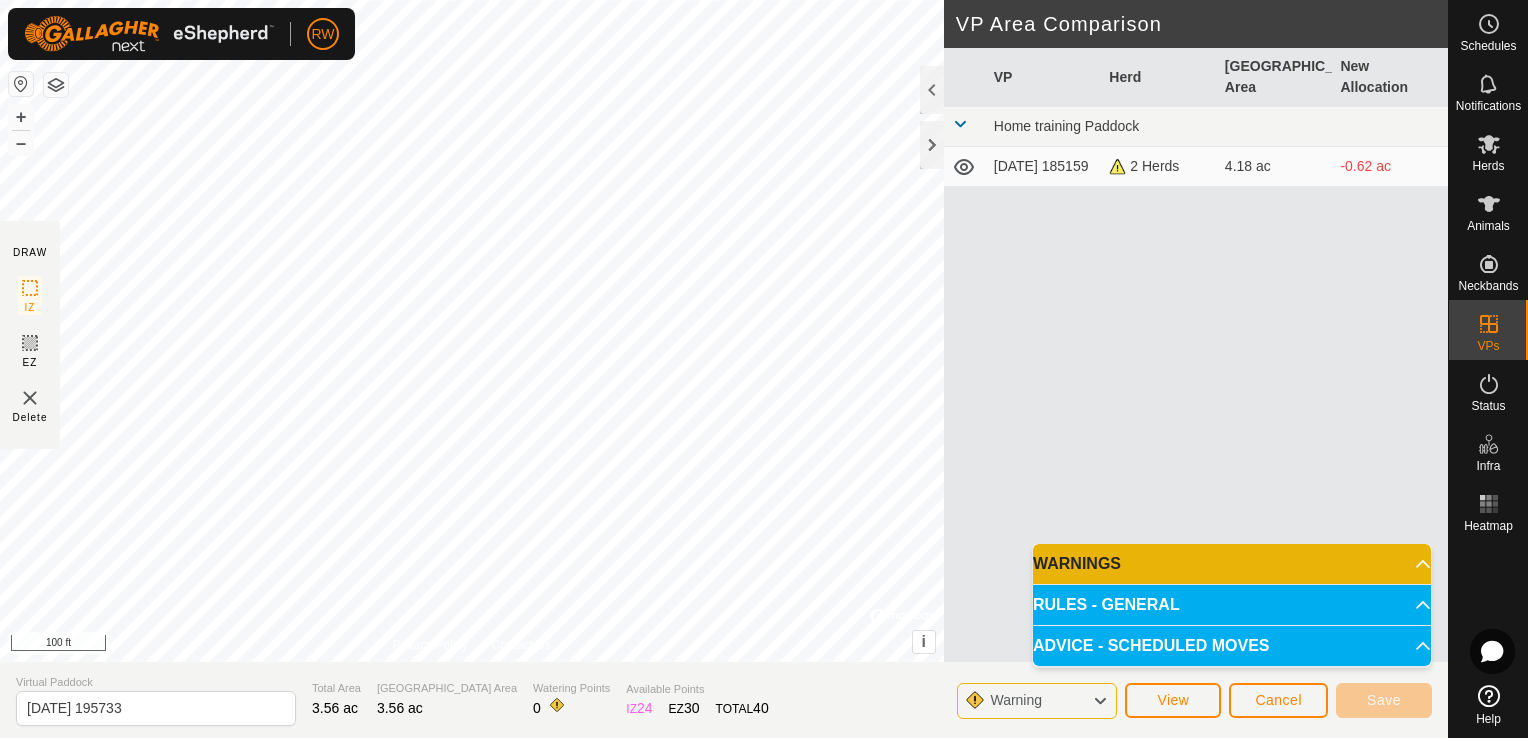 click on "RULES - GENERAL" at bounding box center [1232, 605] 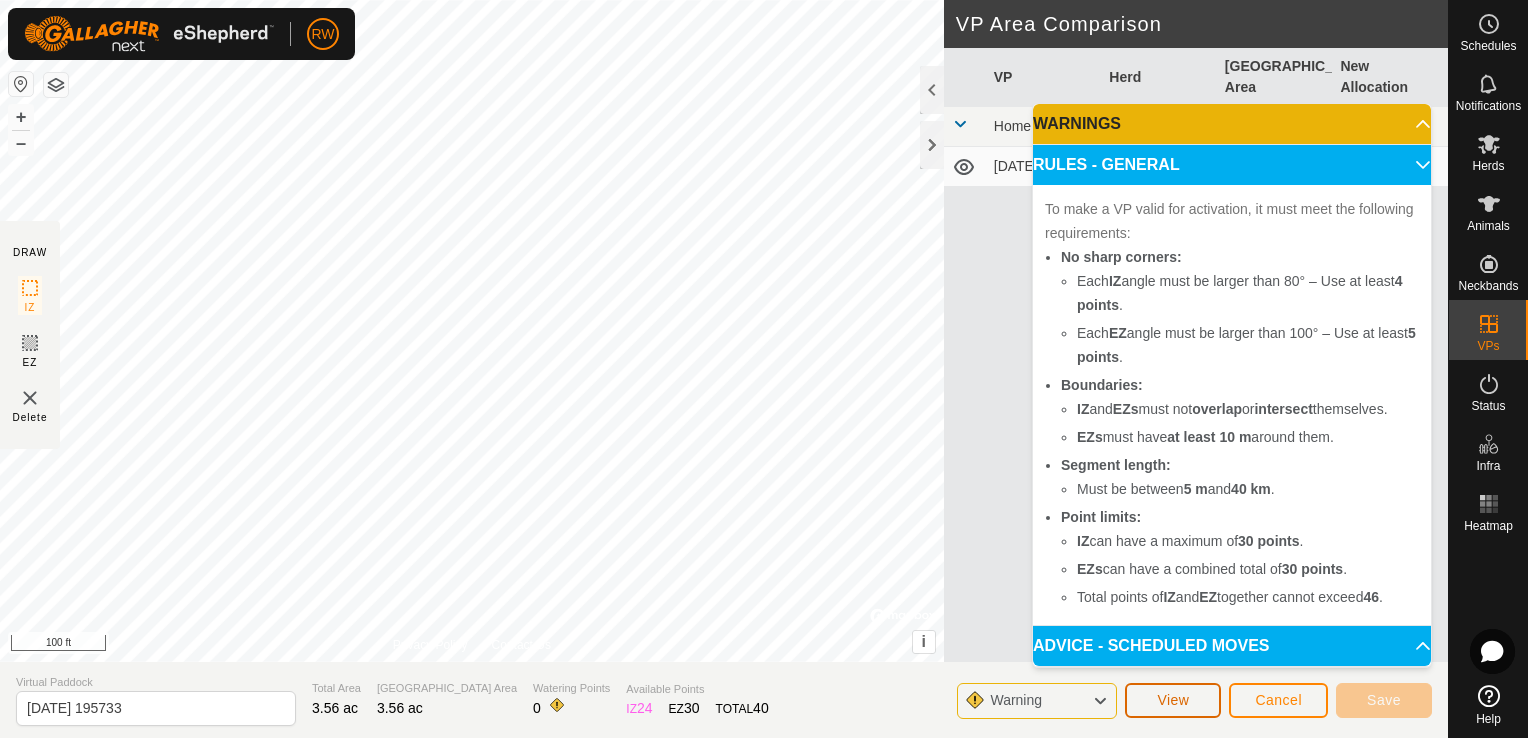 click on "View" 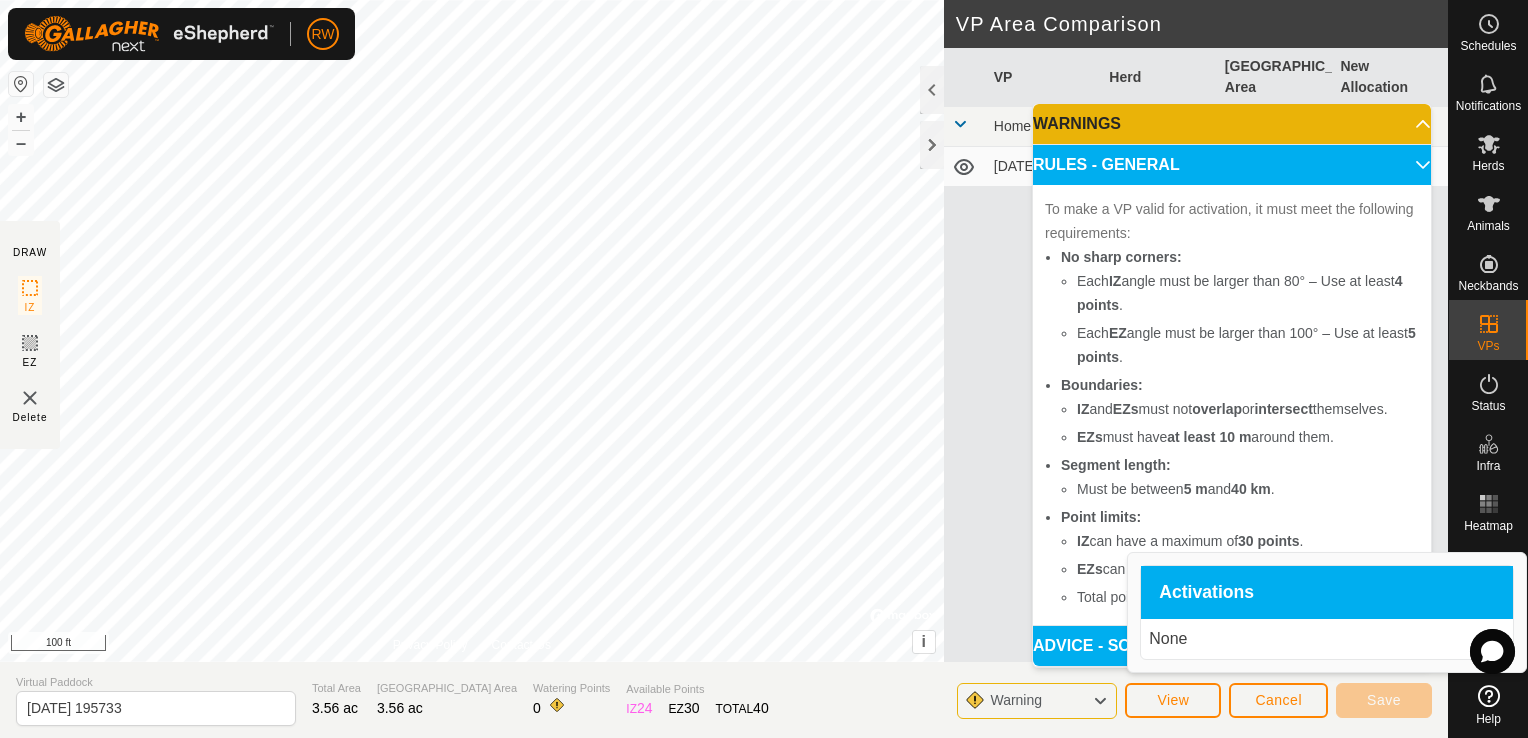click 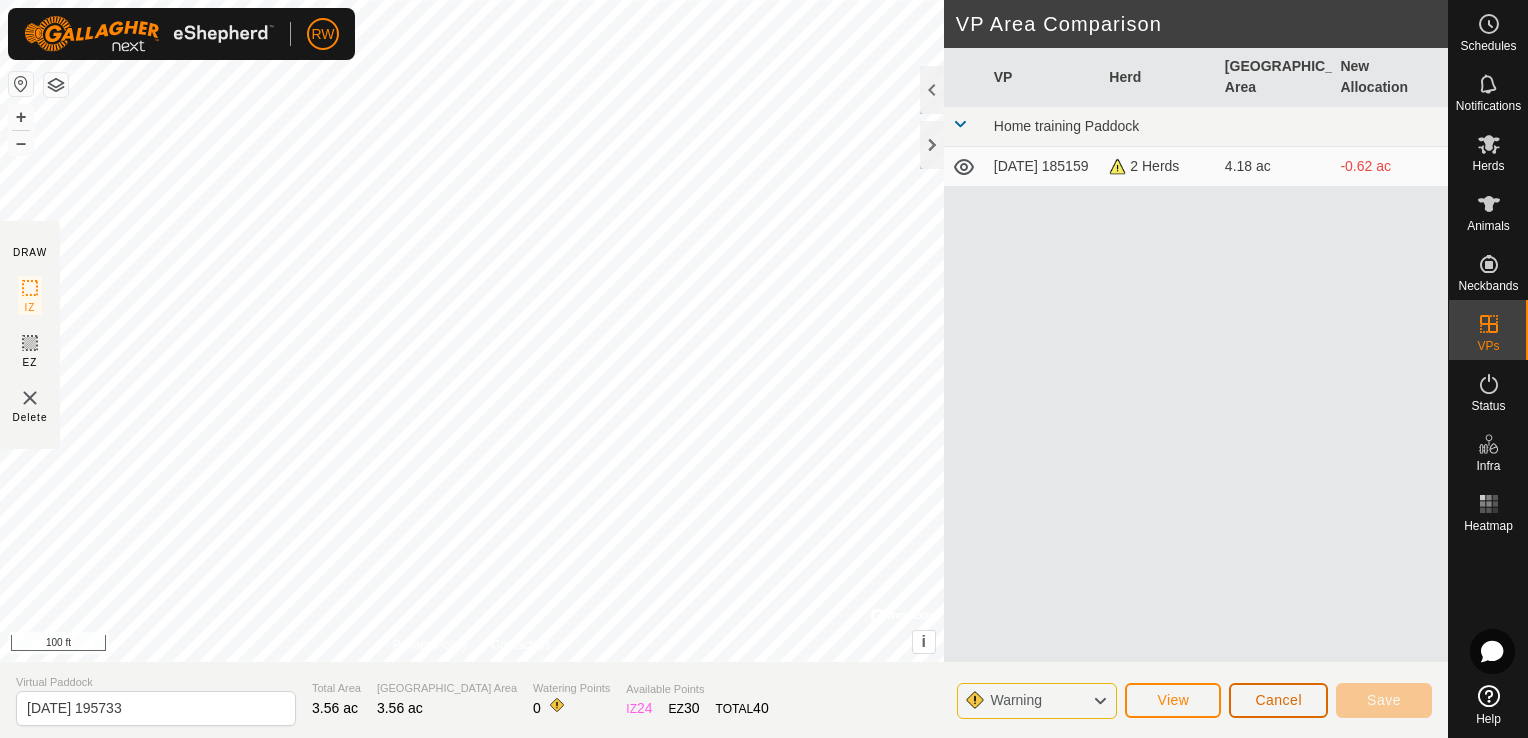 click on "Cancel" 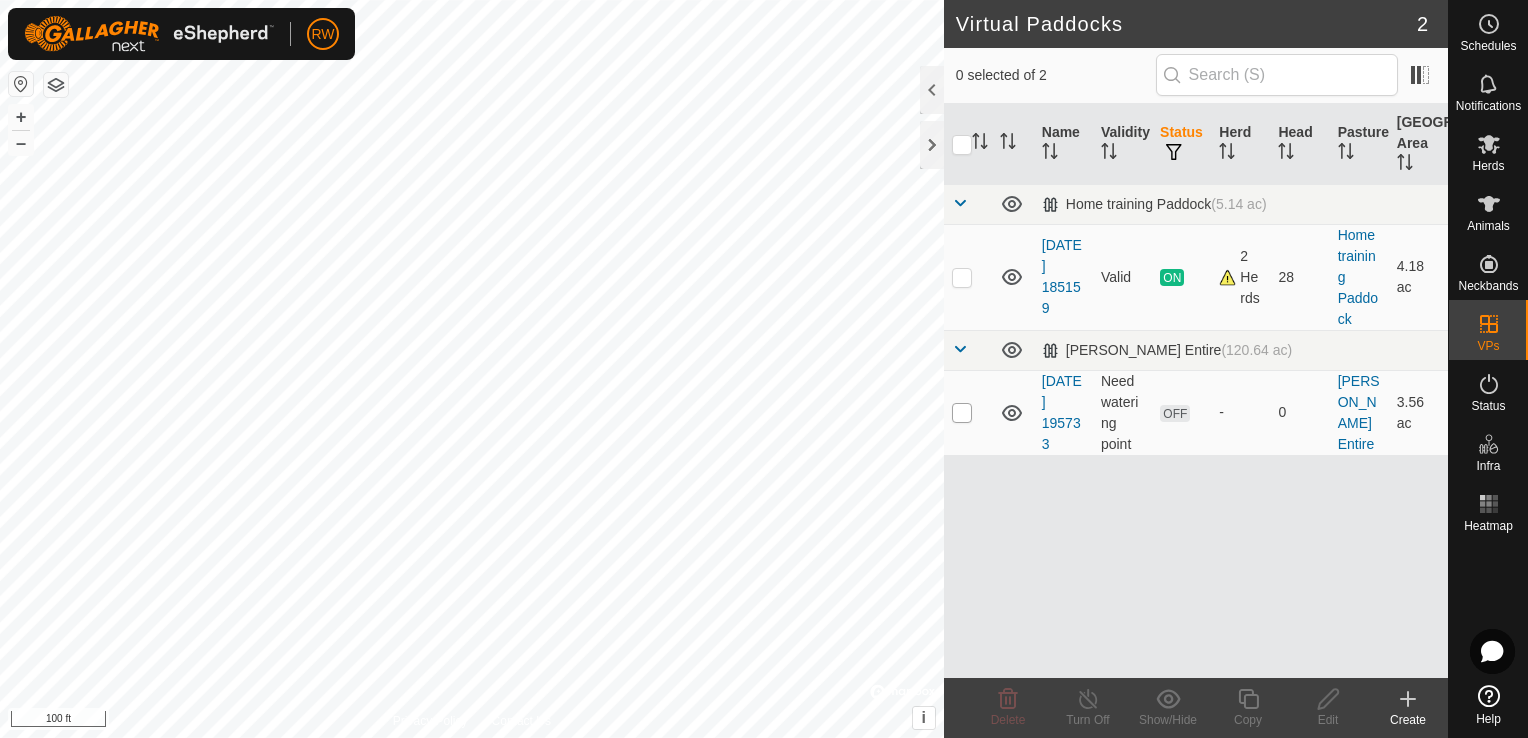 click at bounding box center [962, 413] 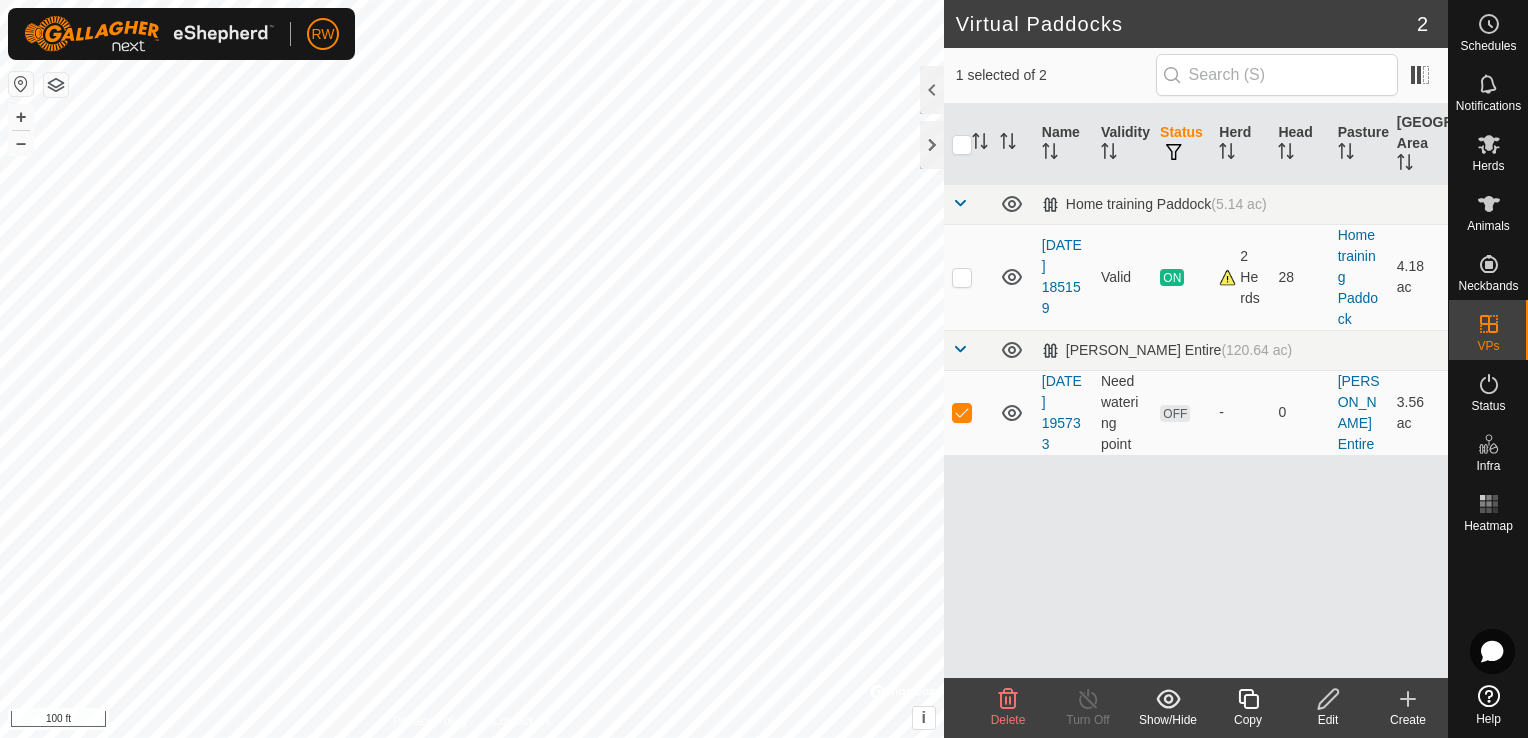 click 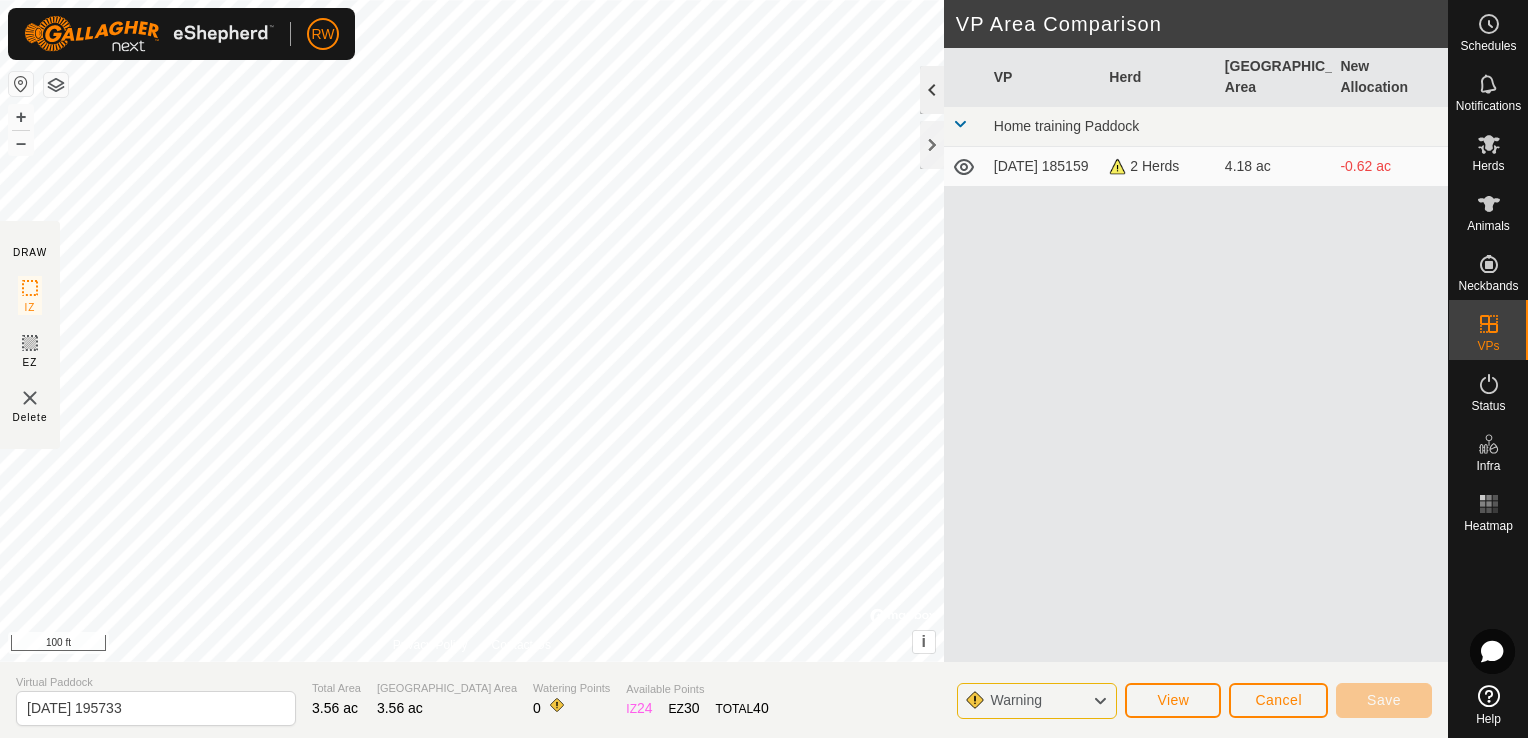click 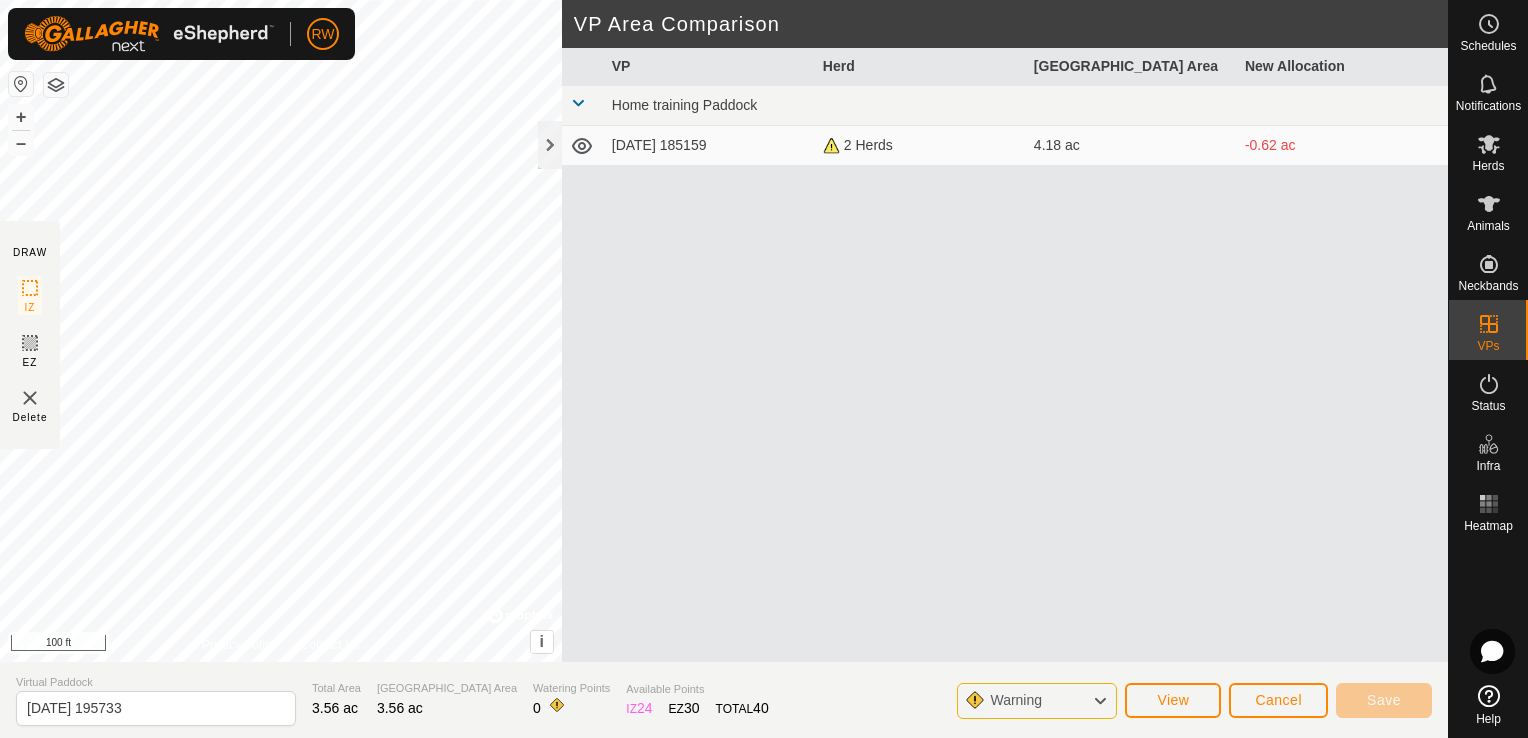 drag, startPoint x: 720, startPoint y: 150, endPoint x: 574, endPoint y: 99, distance: 154.65121 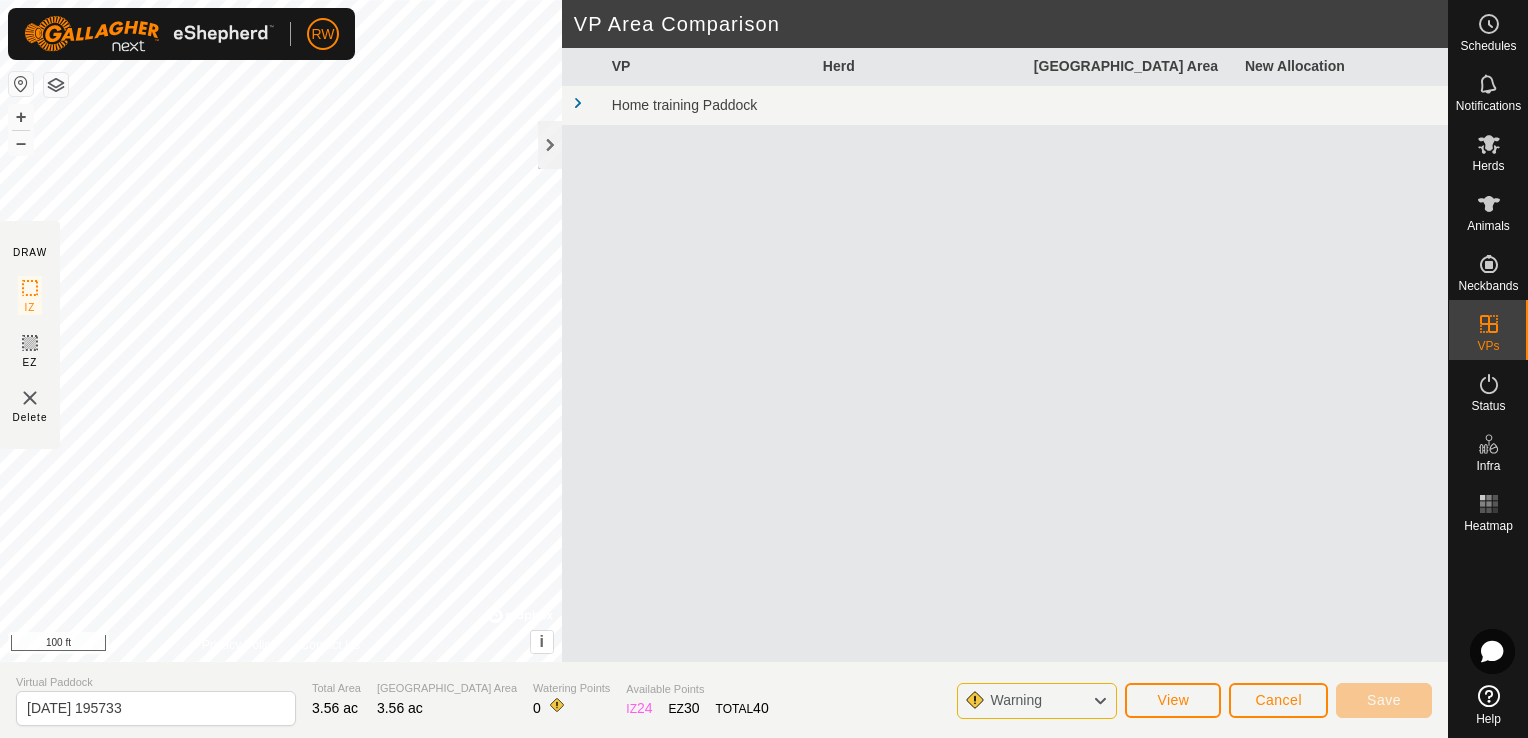 click at bounding box center (578, 103) 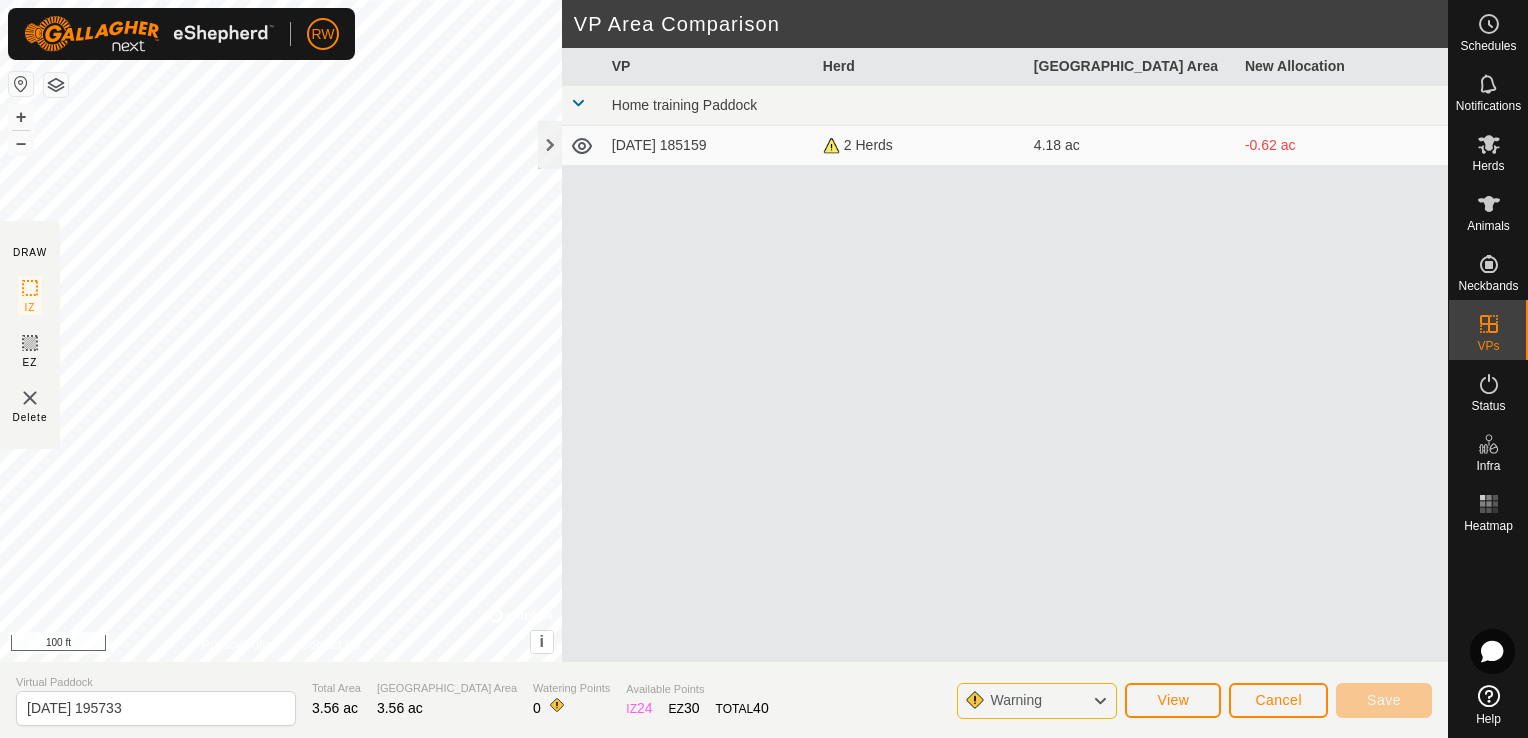 click at bounding box center [583, 146] 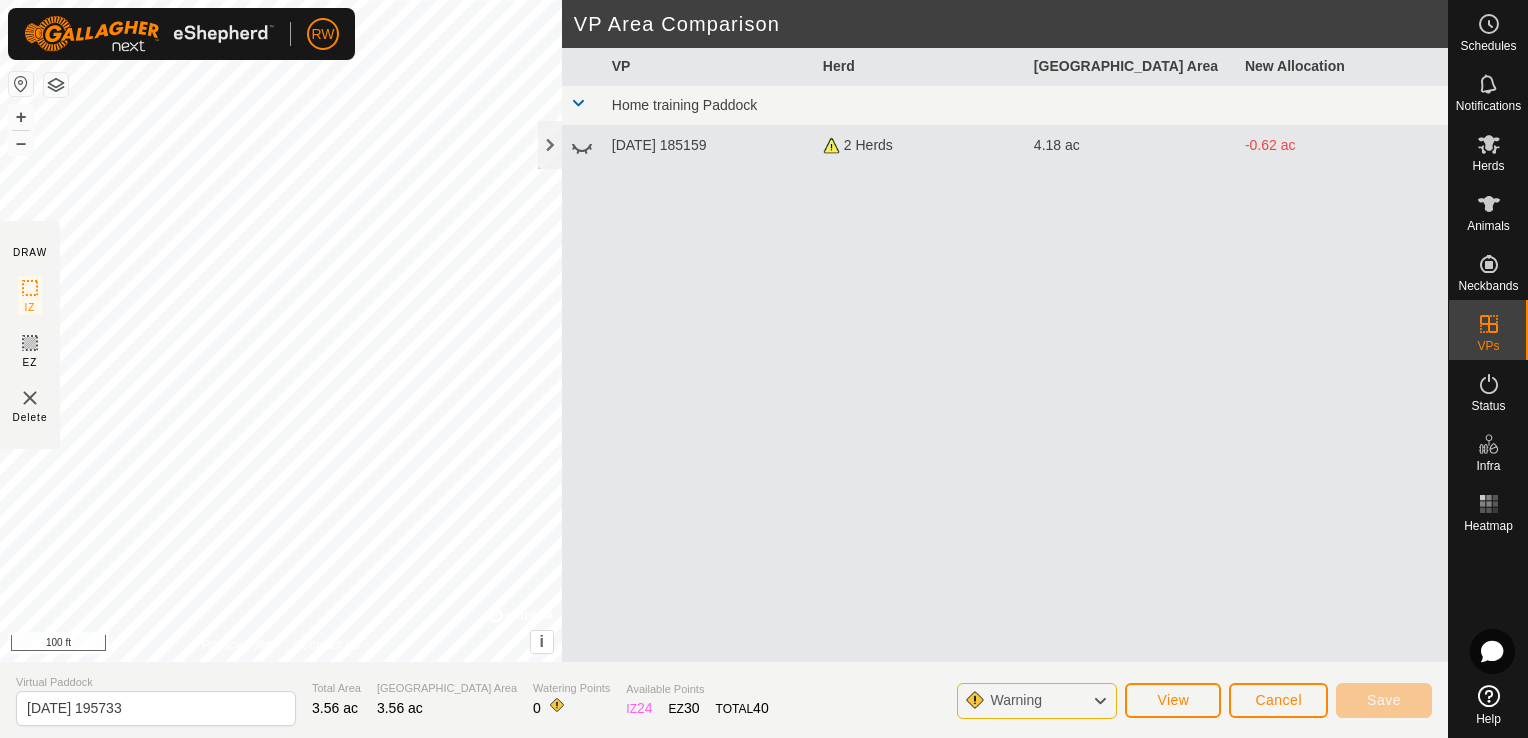 click 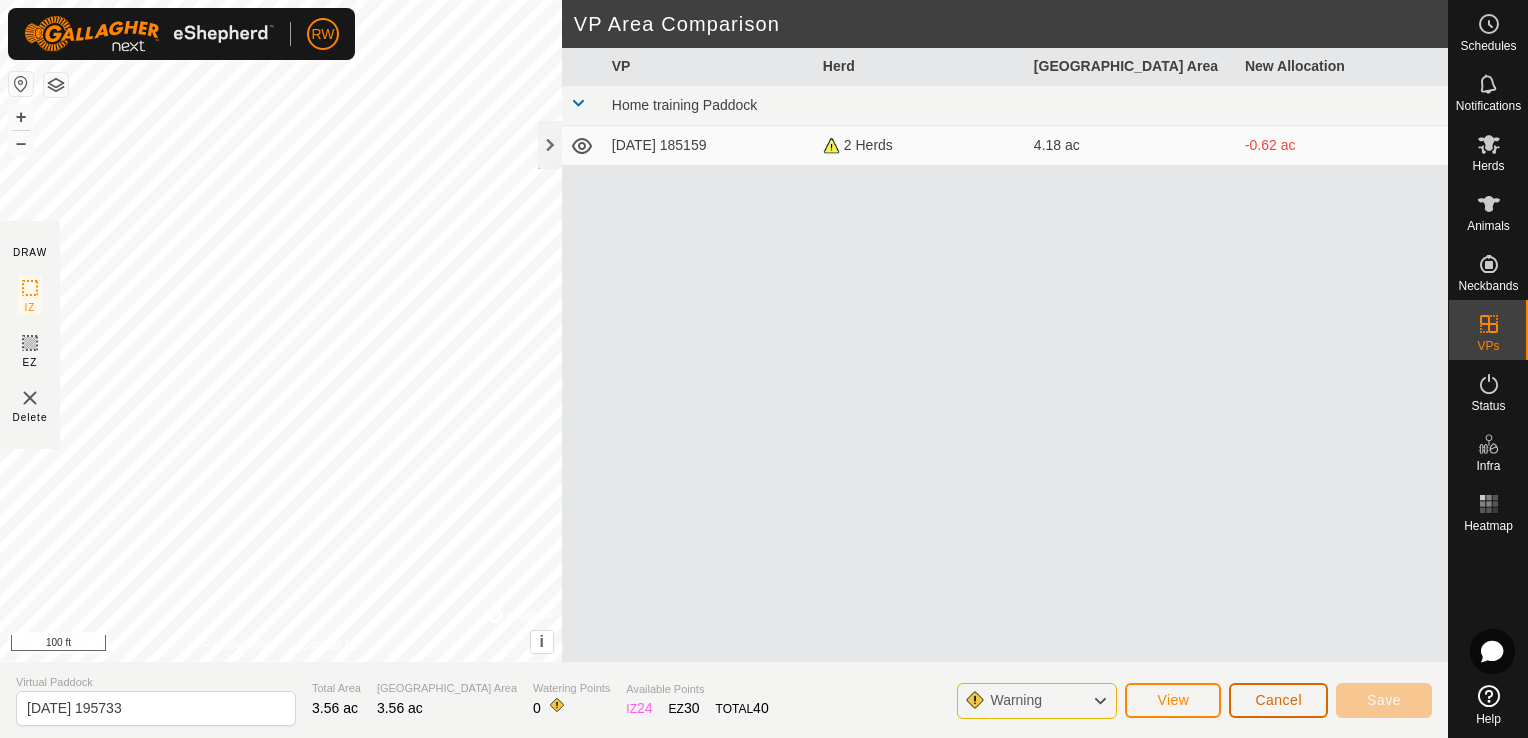 click on "Cancel" 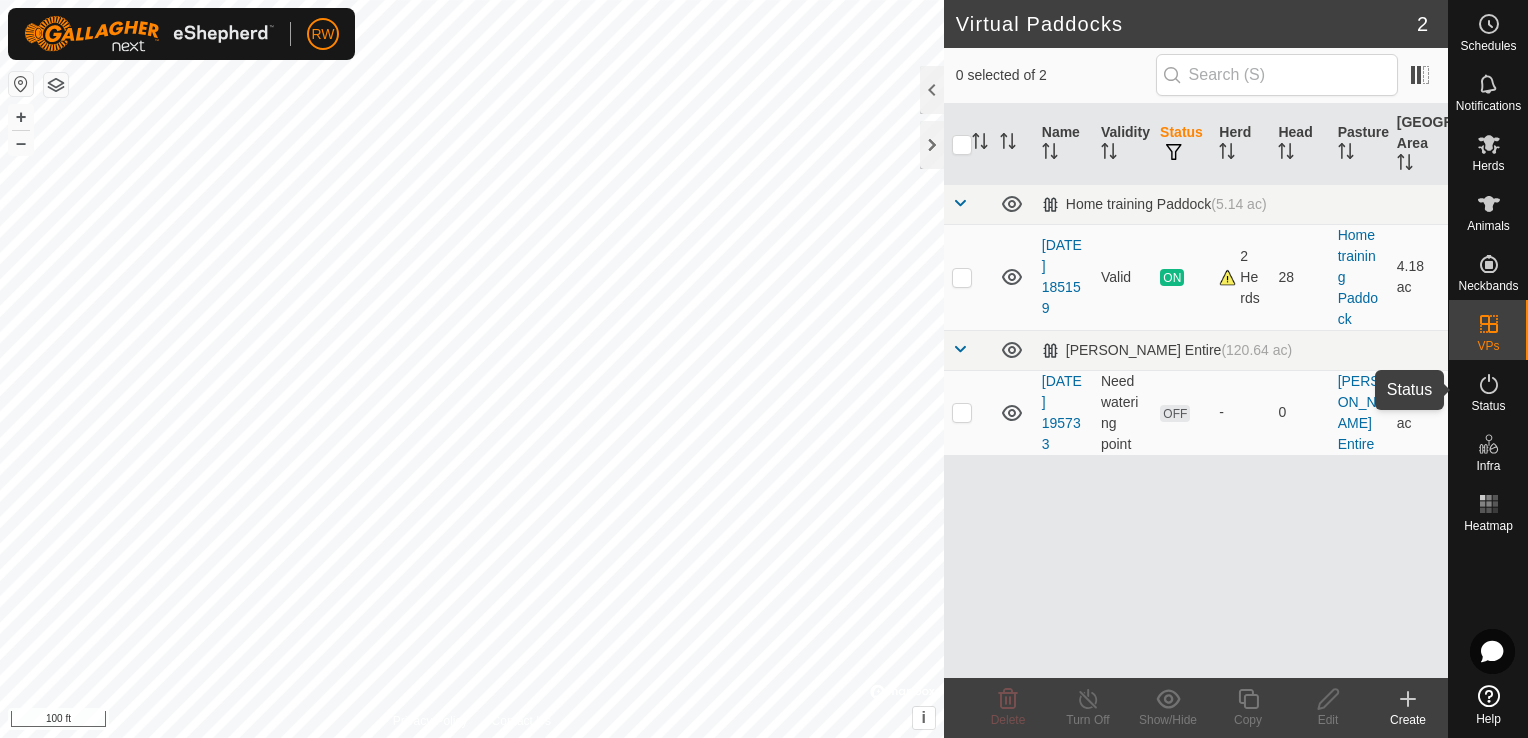 click on "Status" at bounding box center (1488, 406) 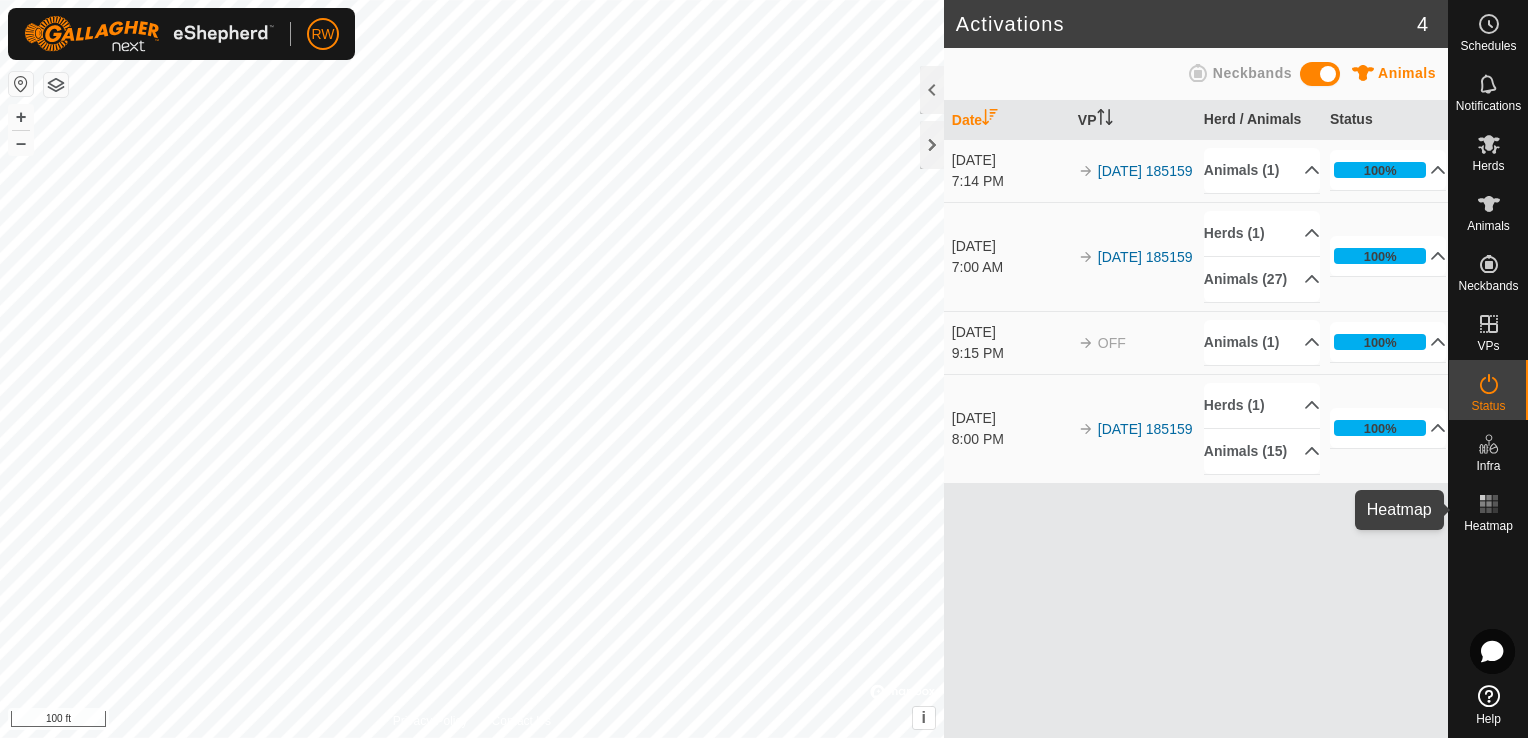 click 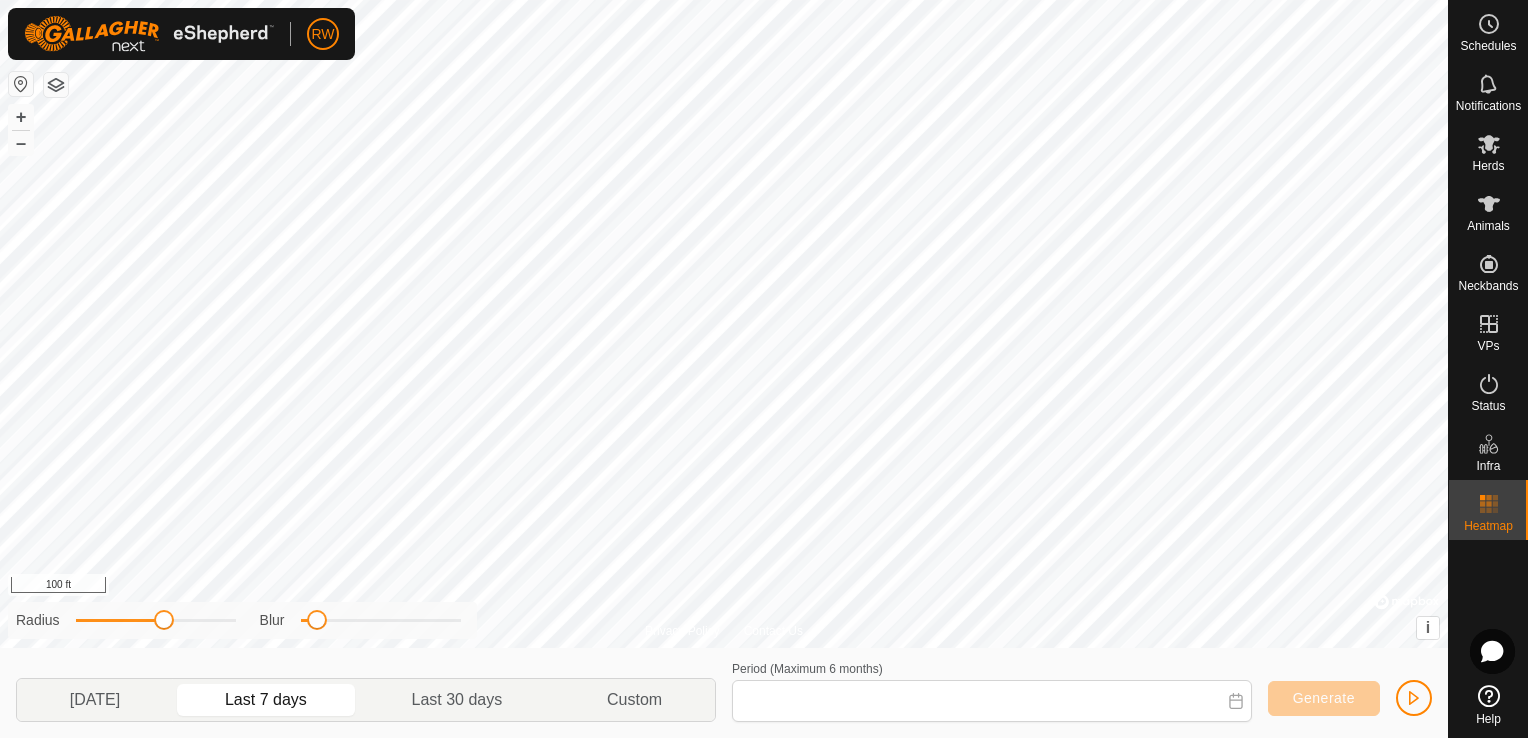 type on "[DATE] - [DATE]" 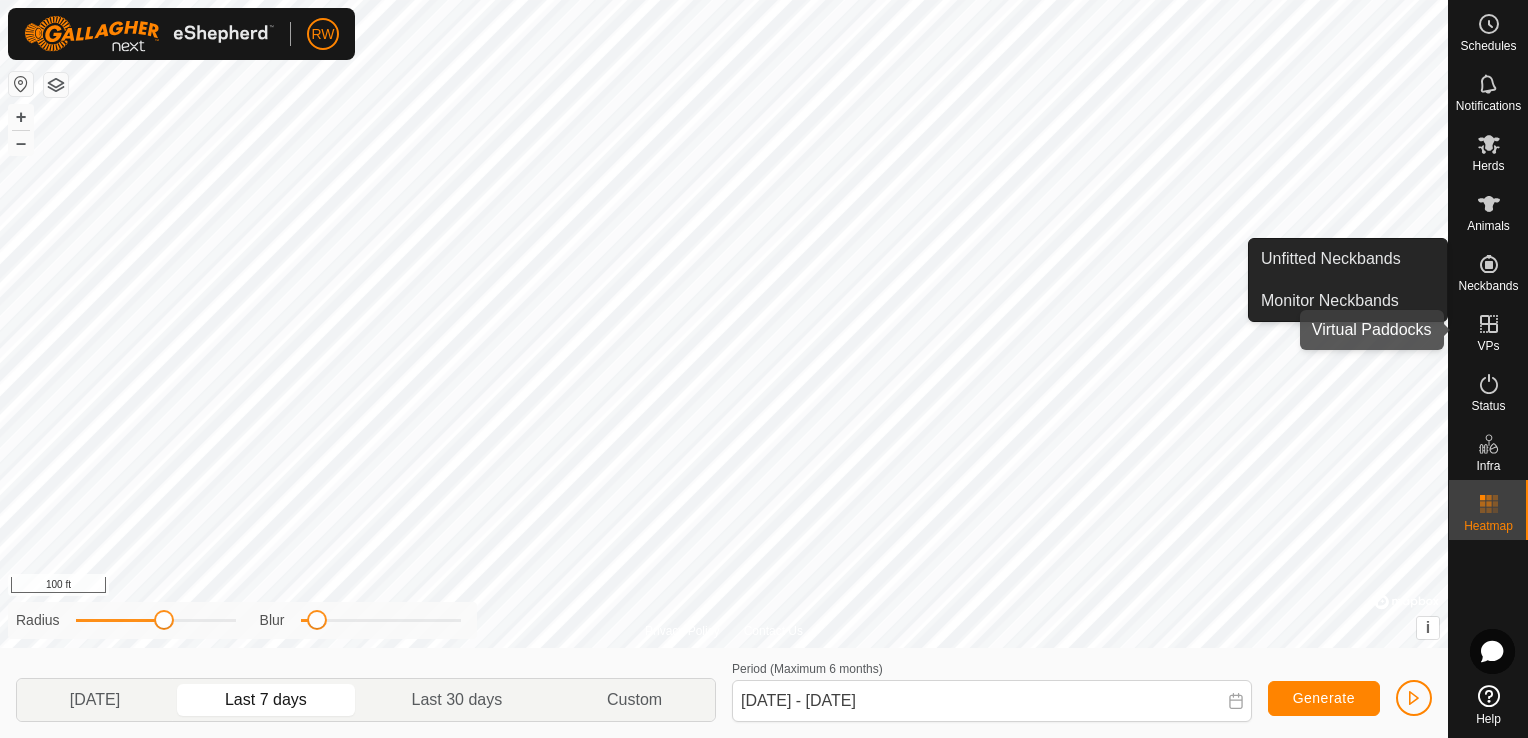 click at bounding box center [1489, 324] 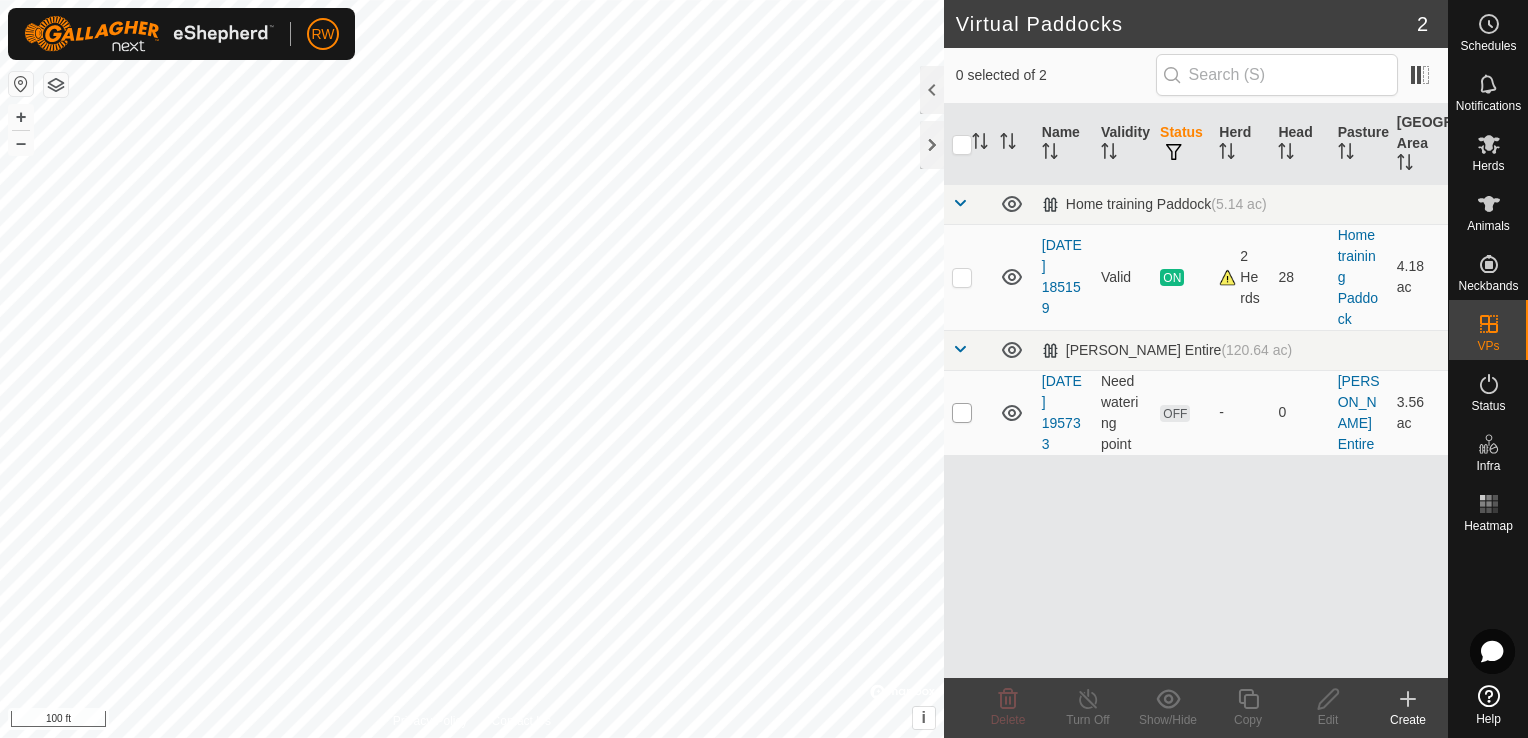 click at bounding box center (962, 413) 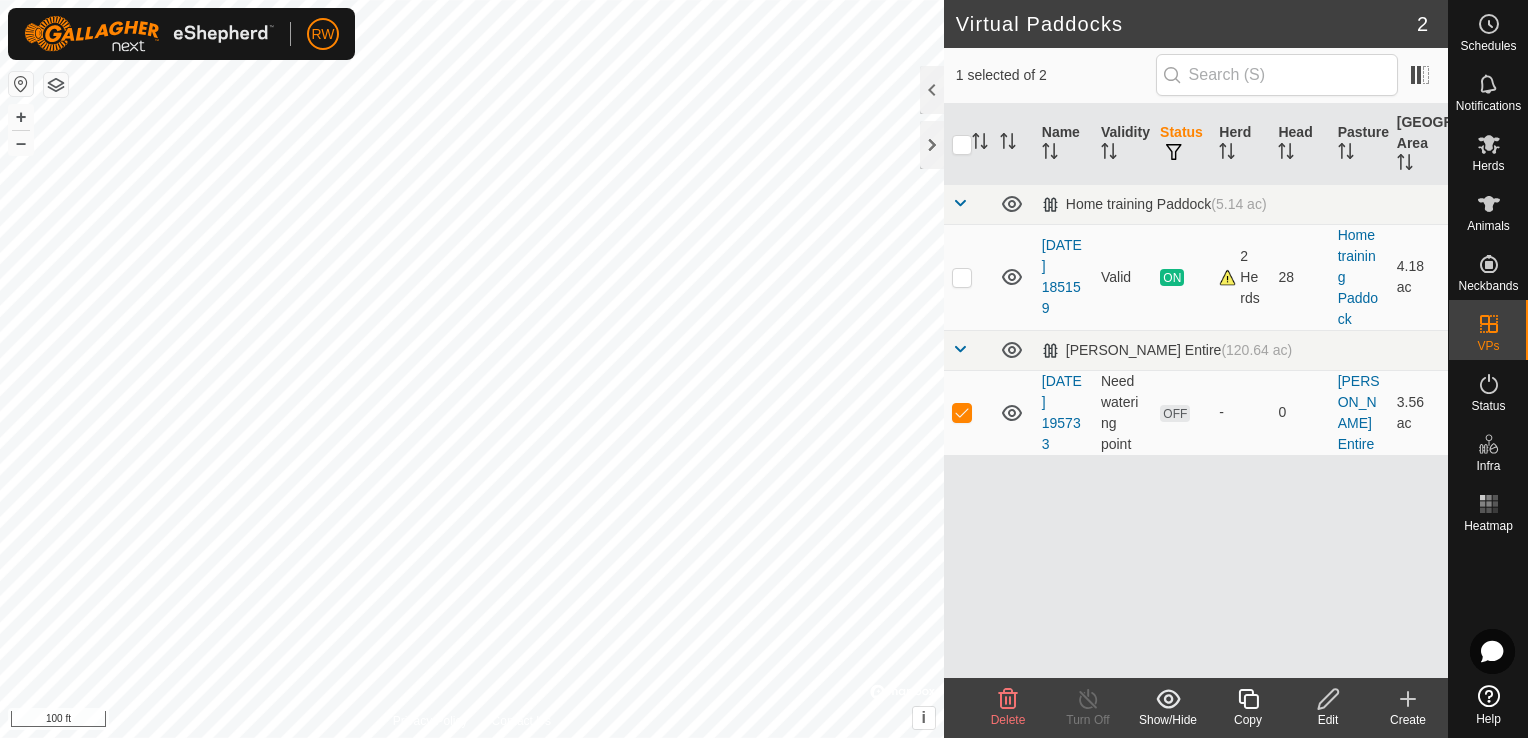 click 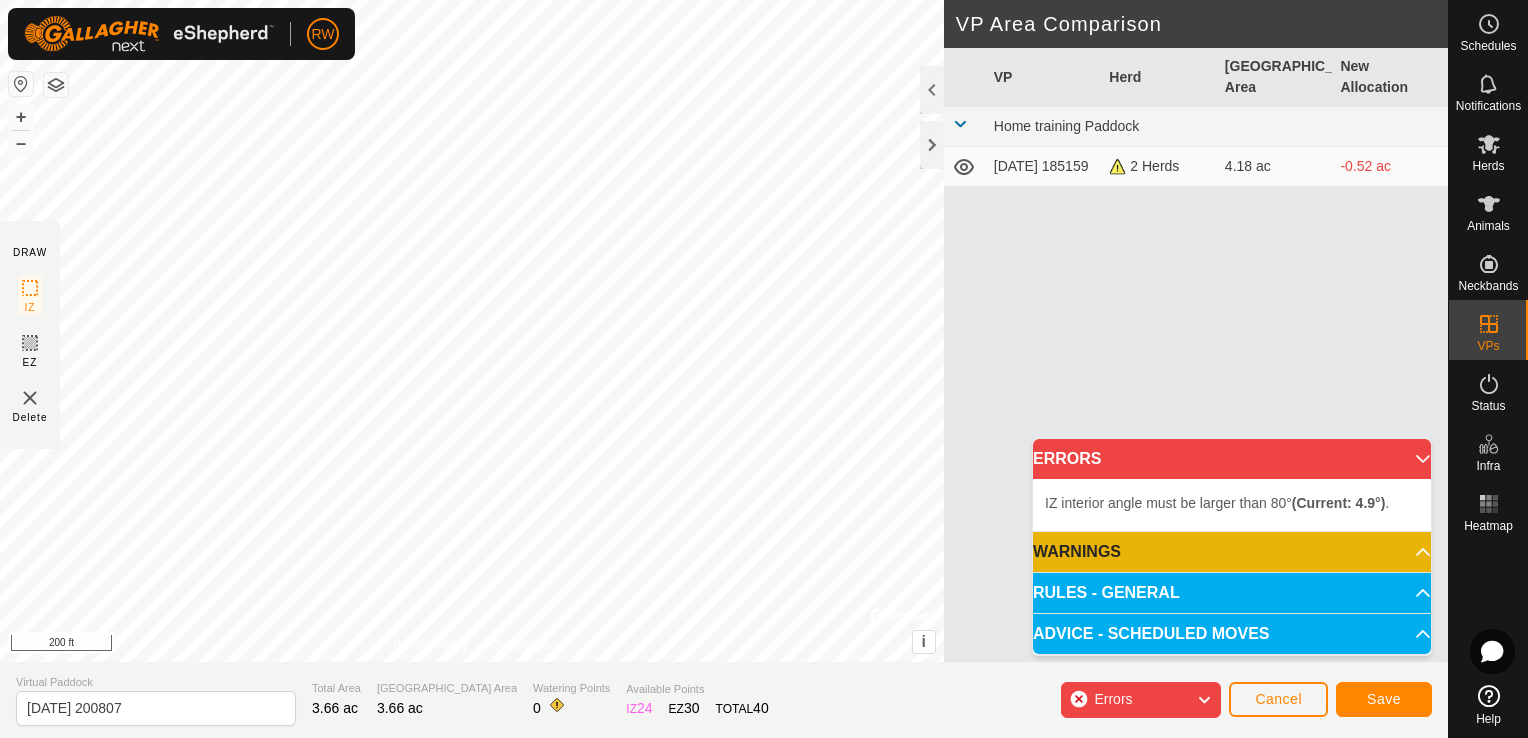 click on "IZ interior angle must be larger than 80°  (Current: 4.9°) . + – ⇧ i ©  Mapbox , ©  OpenStreetMap ,  Improve this map 200 ft" at bounding box center (472, 331) 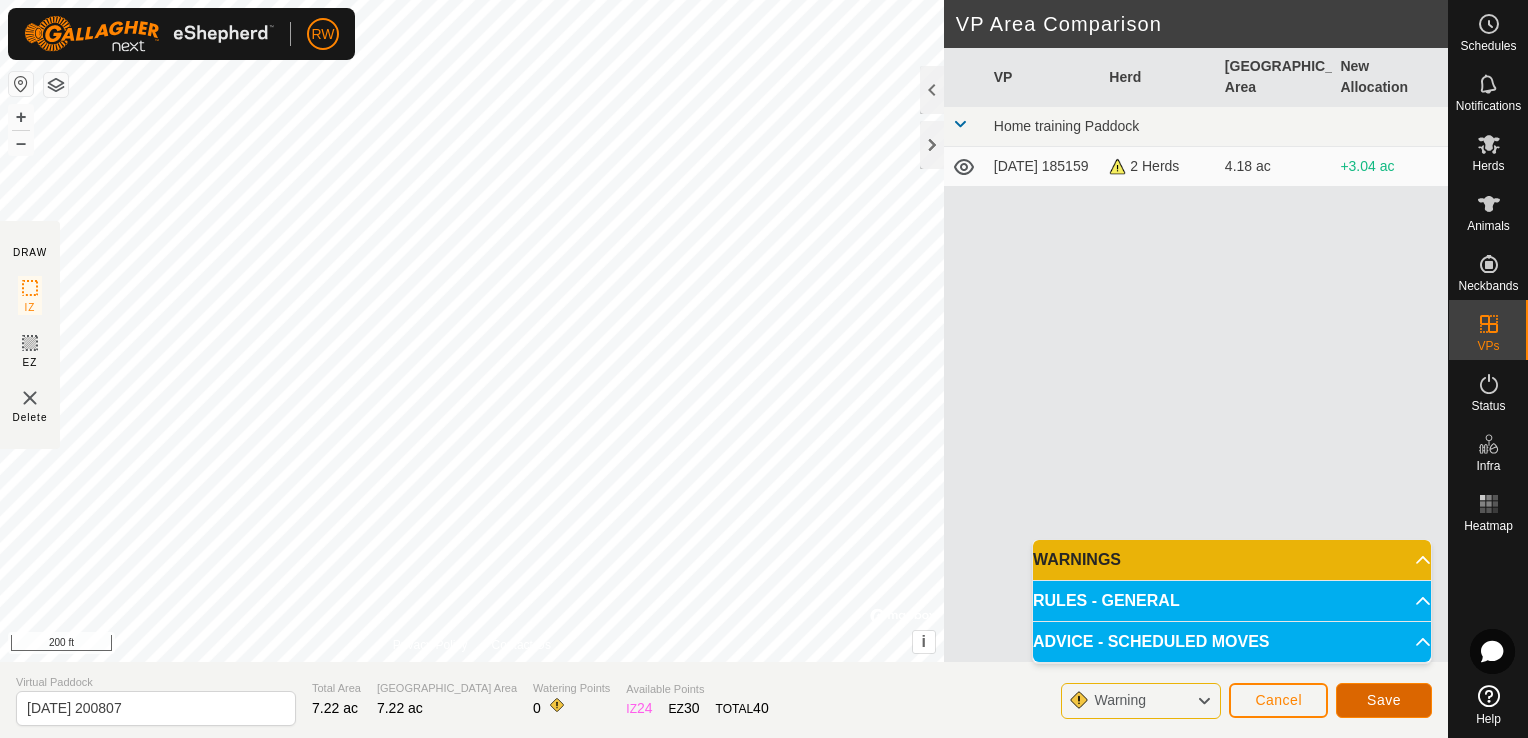 click on "Save" 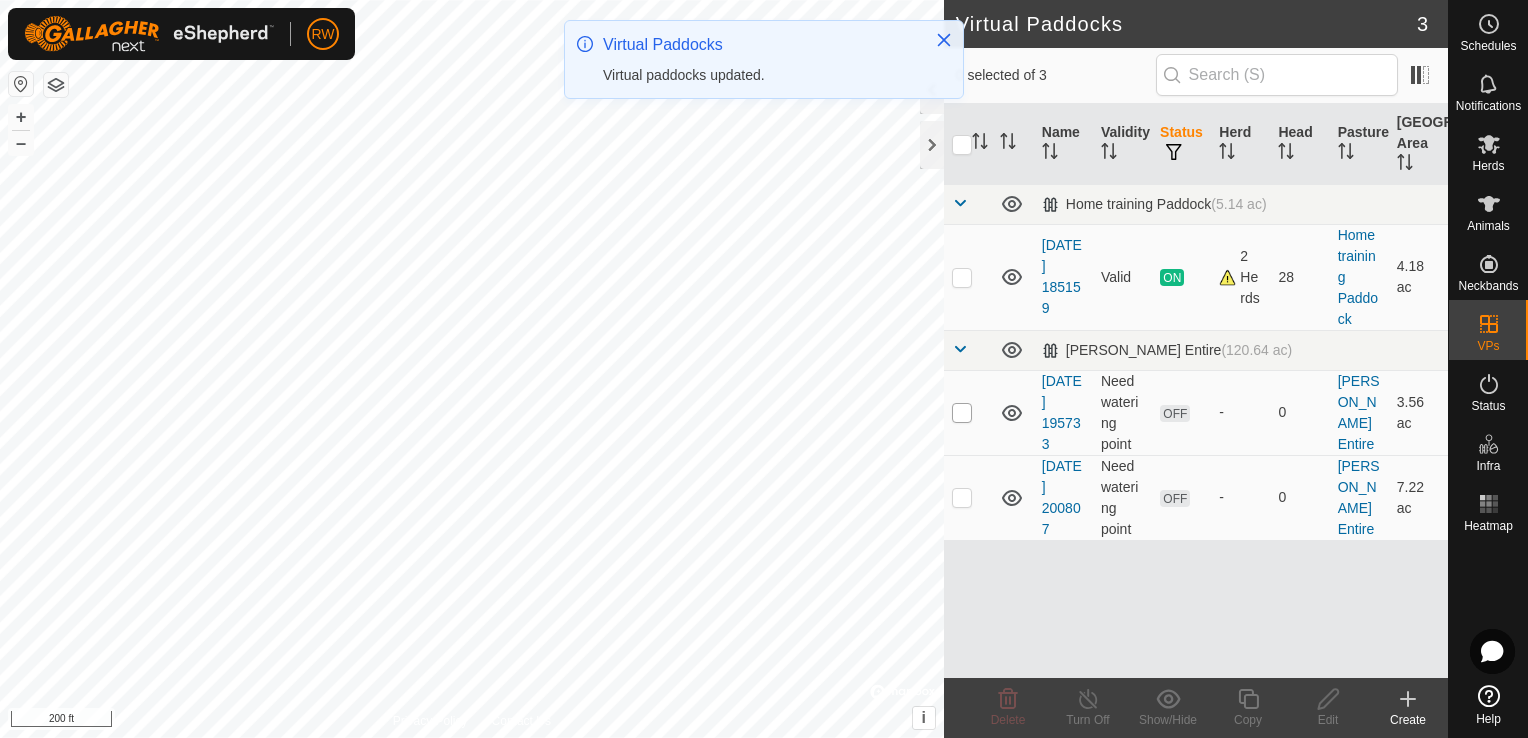 click at bounding box center [962, 413] 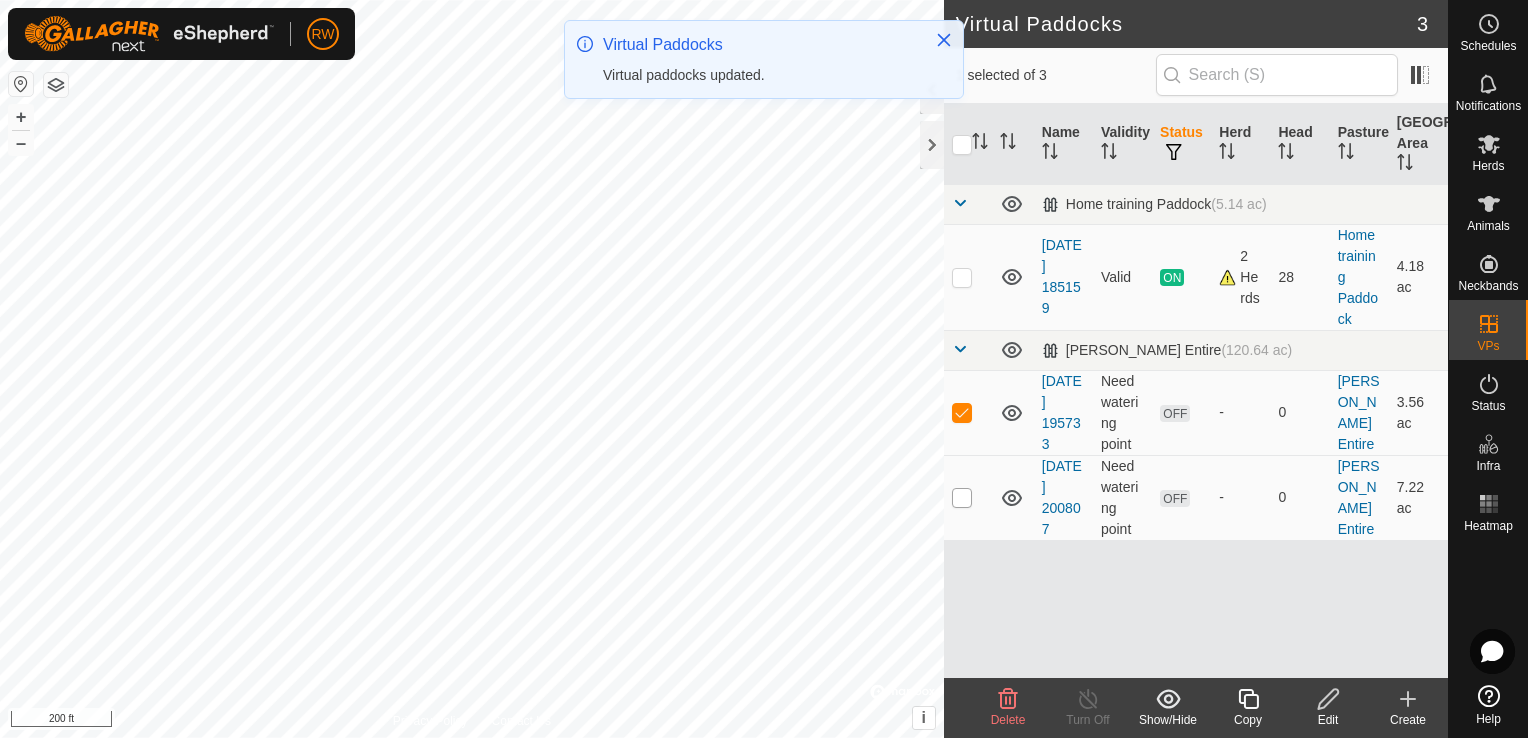 click at bounding box center [962, 498] 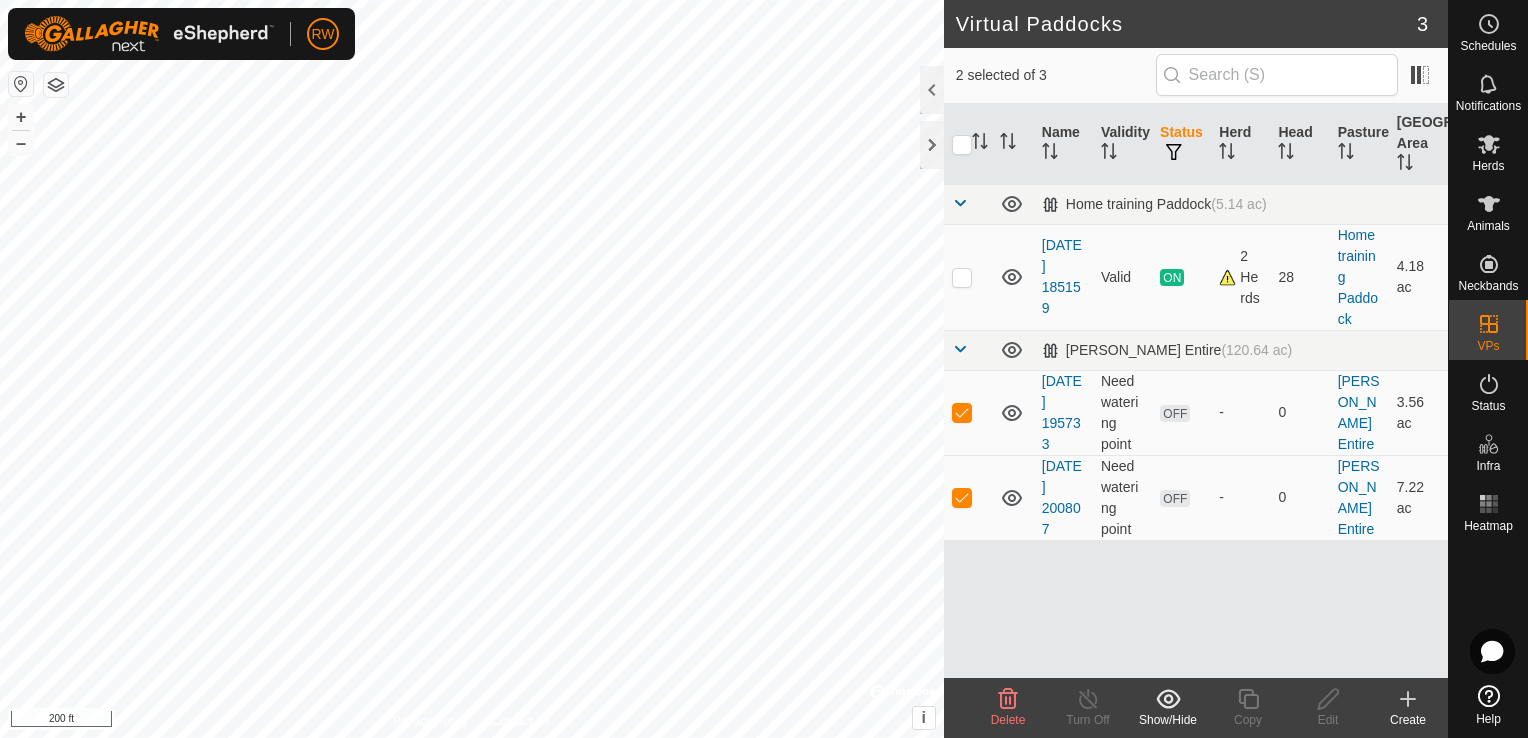 click 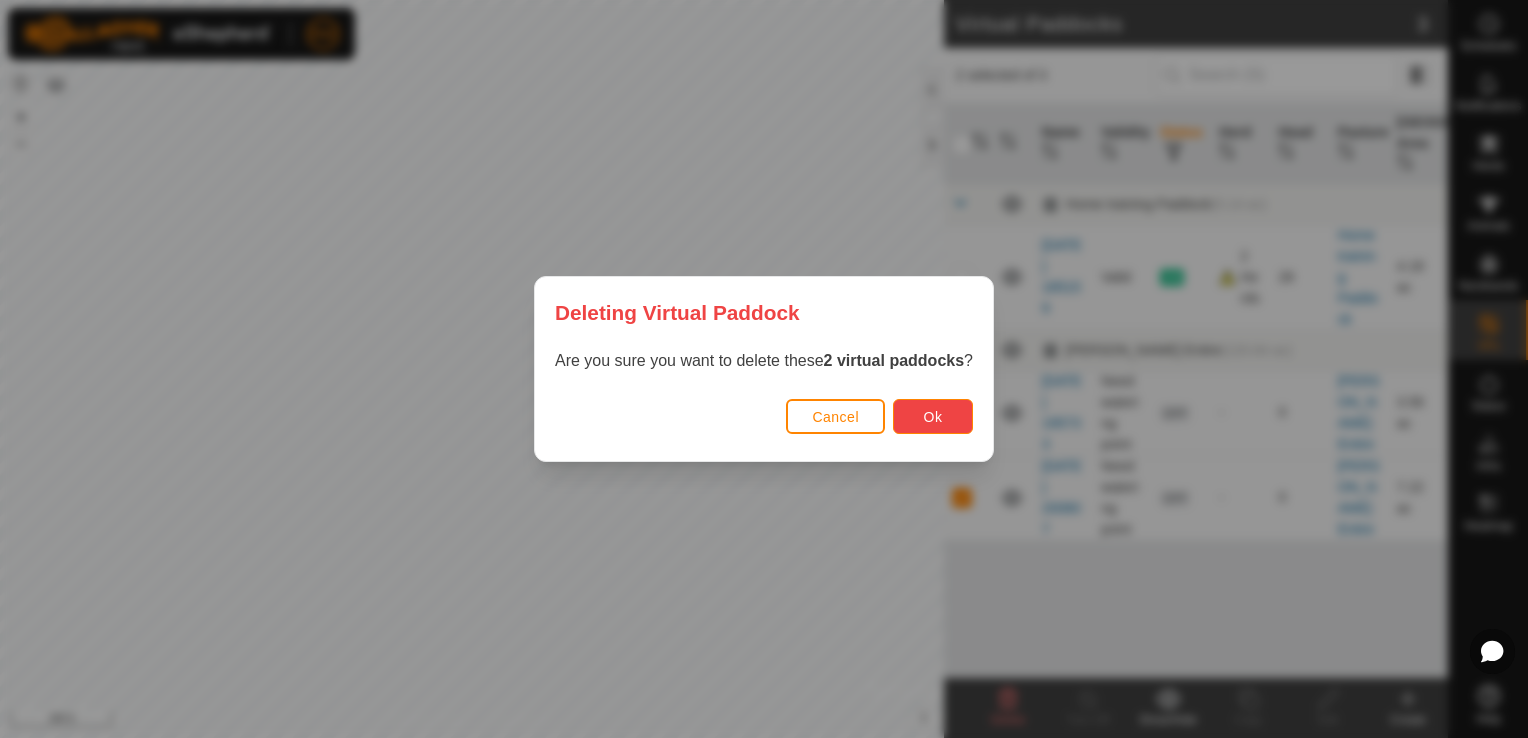 click on "Ok" at bounding box center [933, 417] 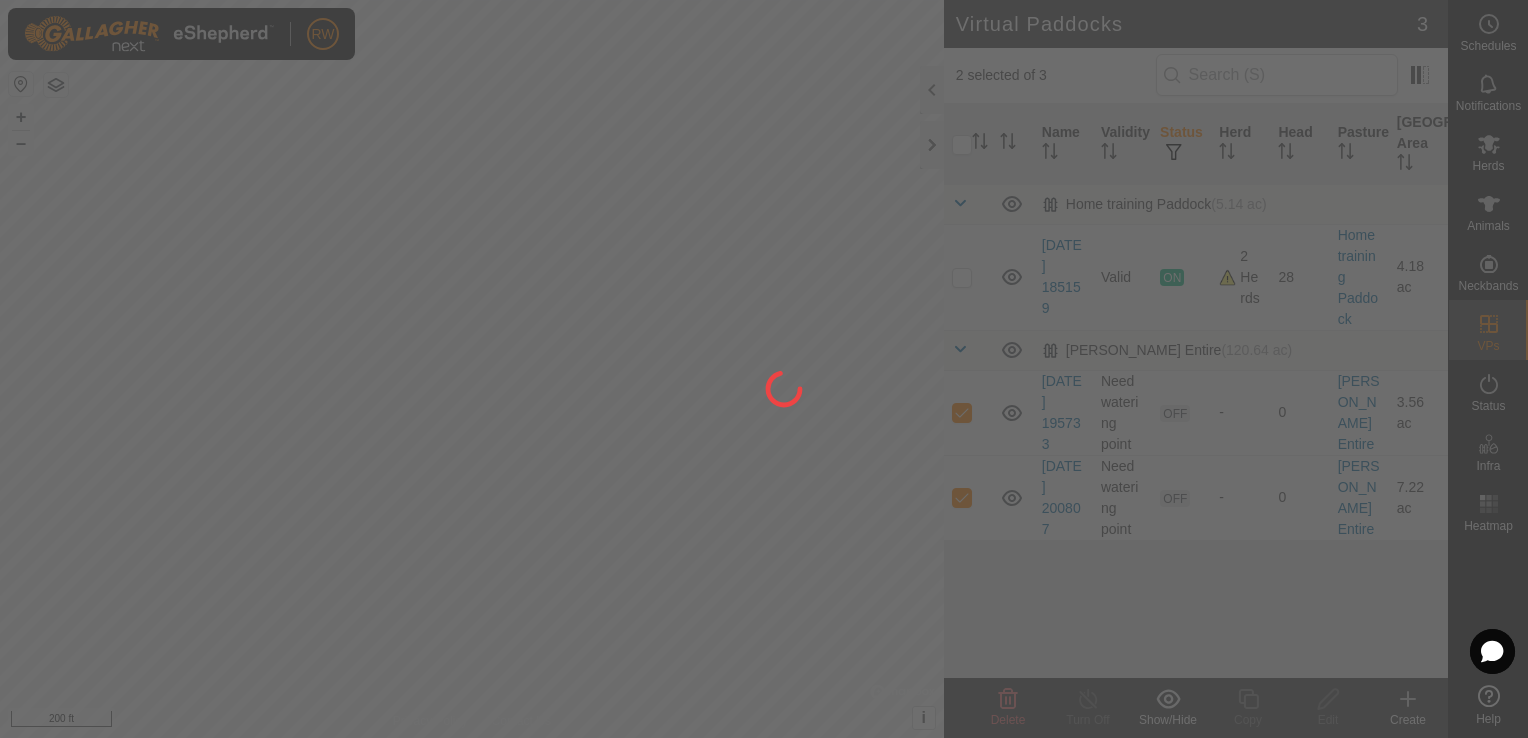 checkbox on "false" 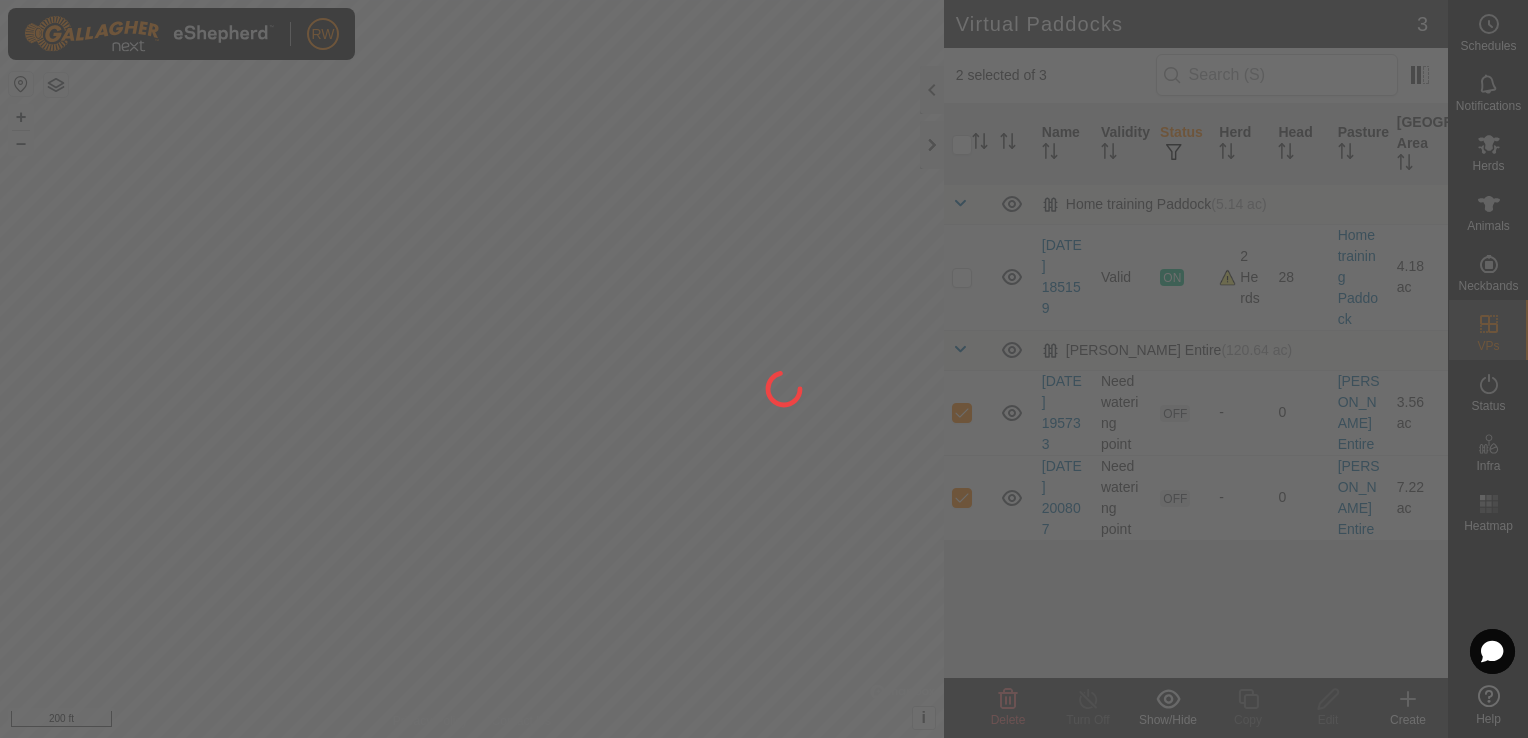 checkbox on "false" 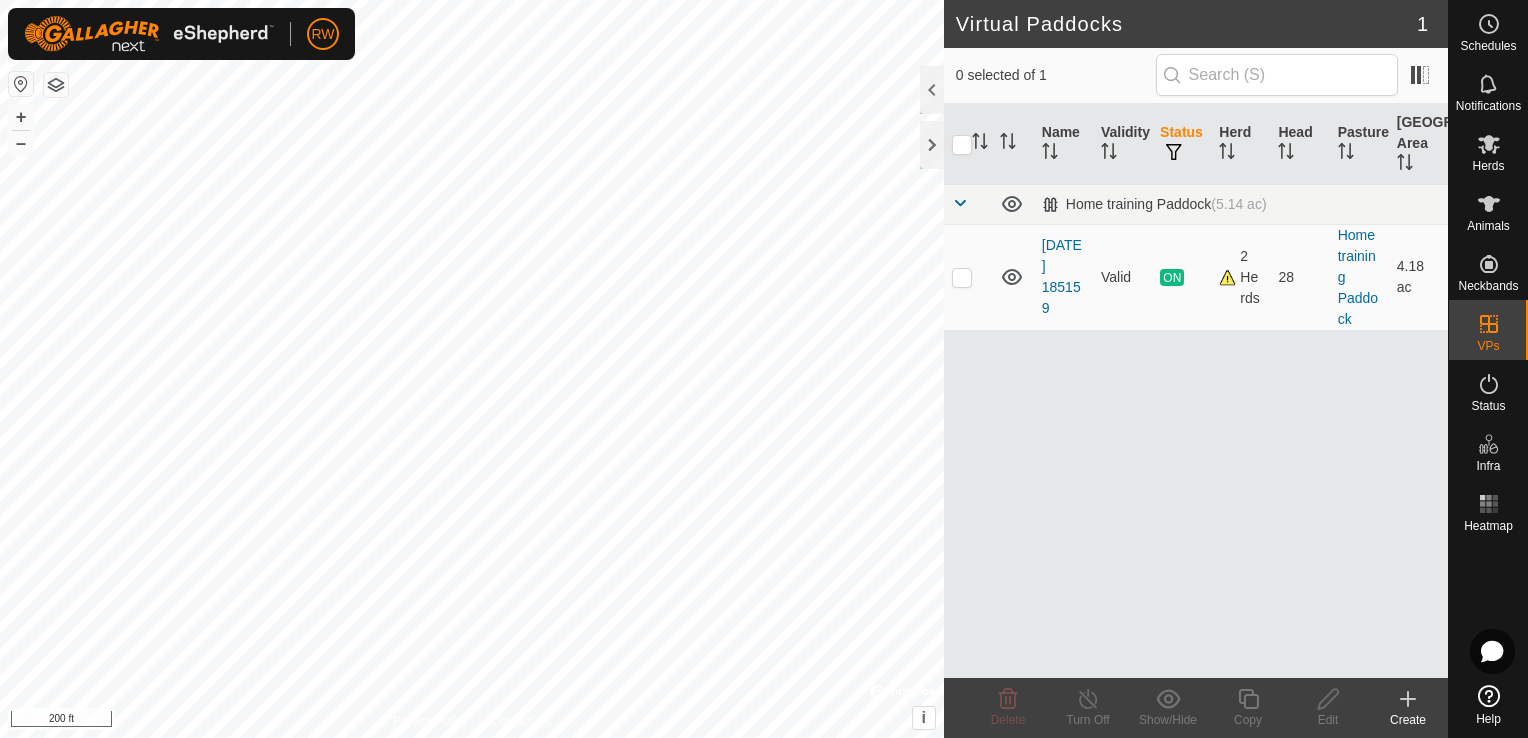 click 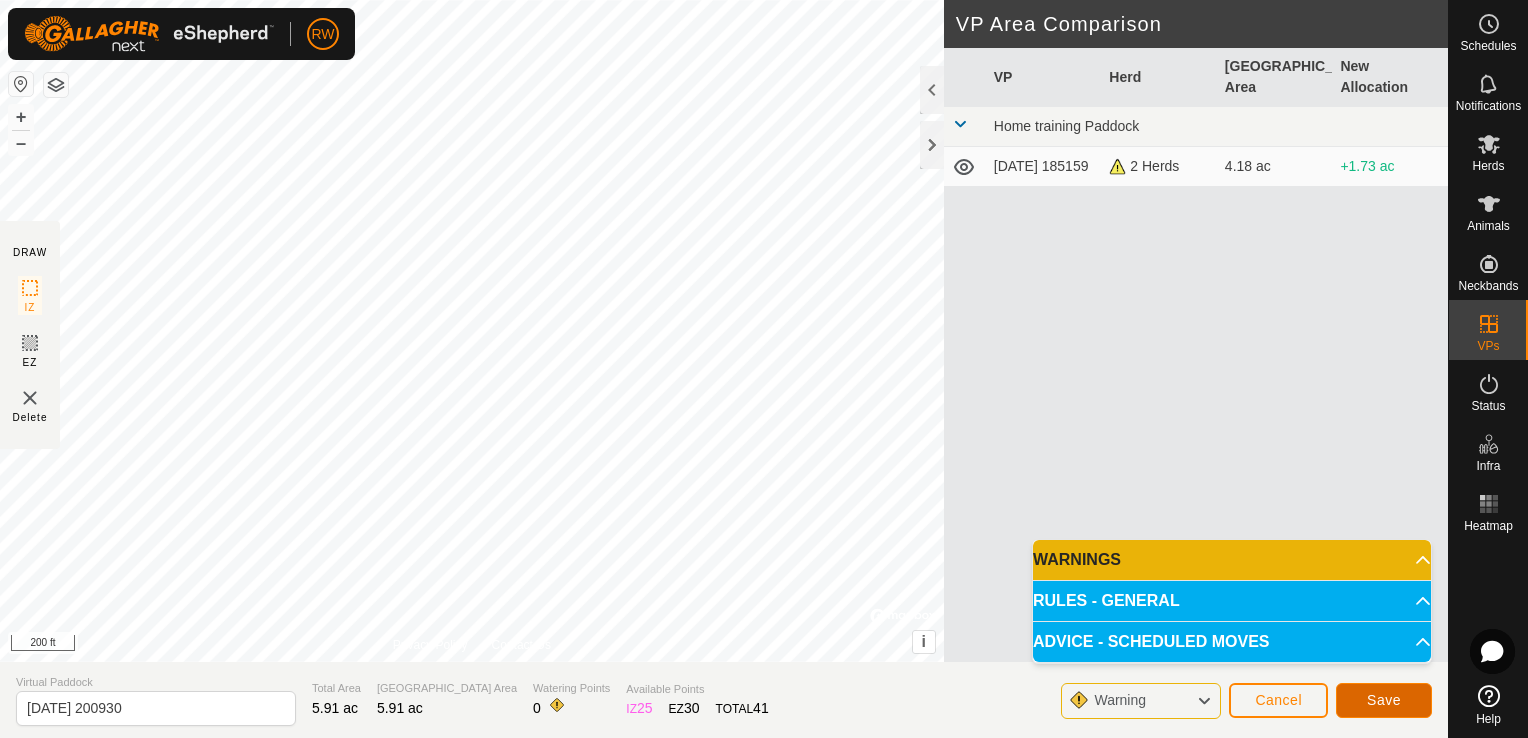click on "Save" 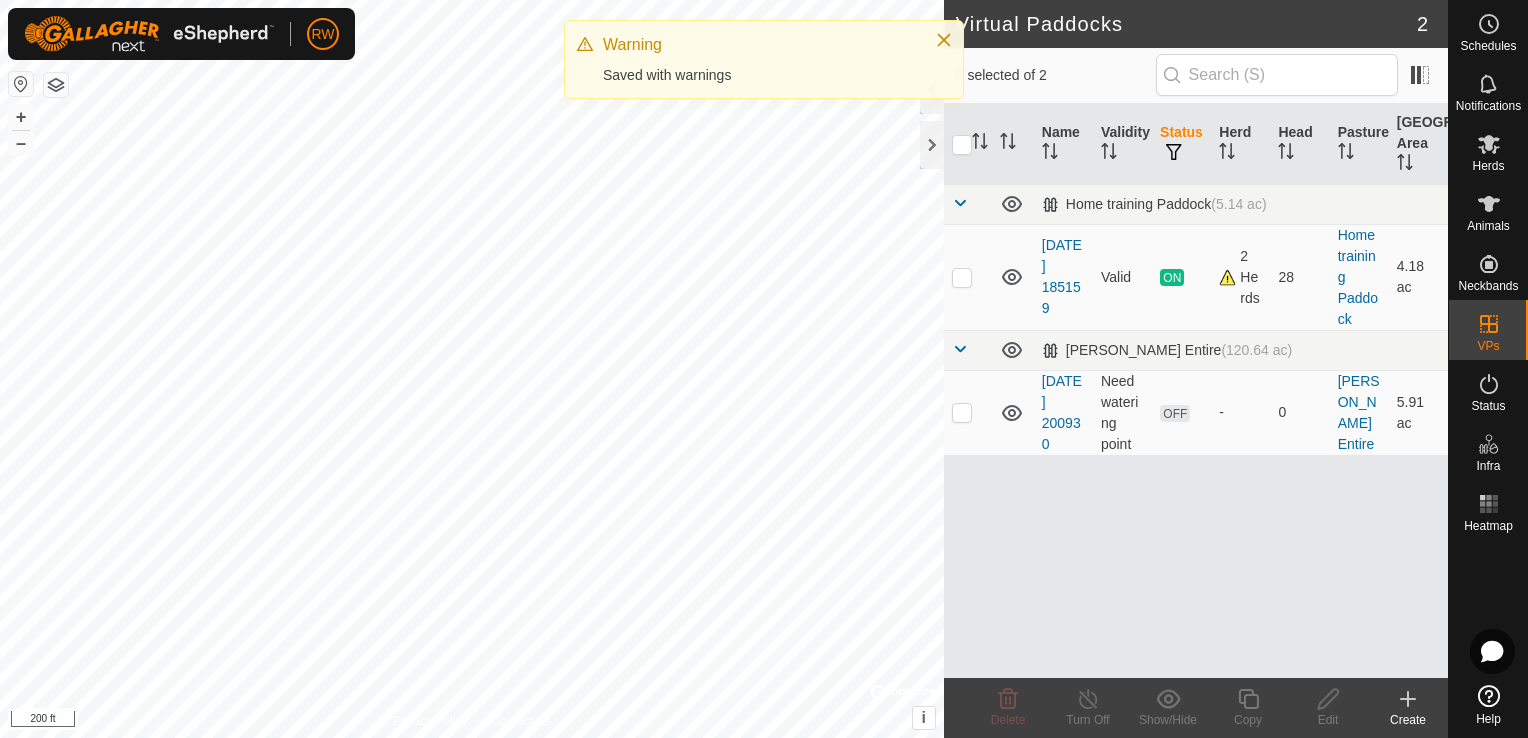 checkbox on "true" 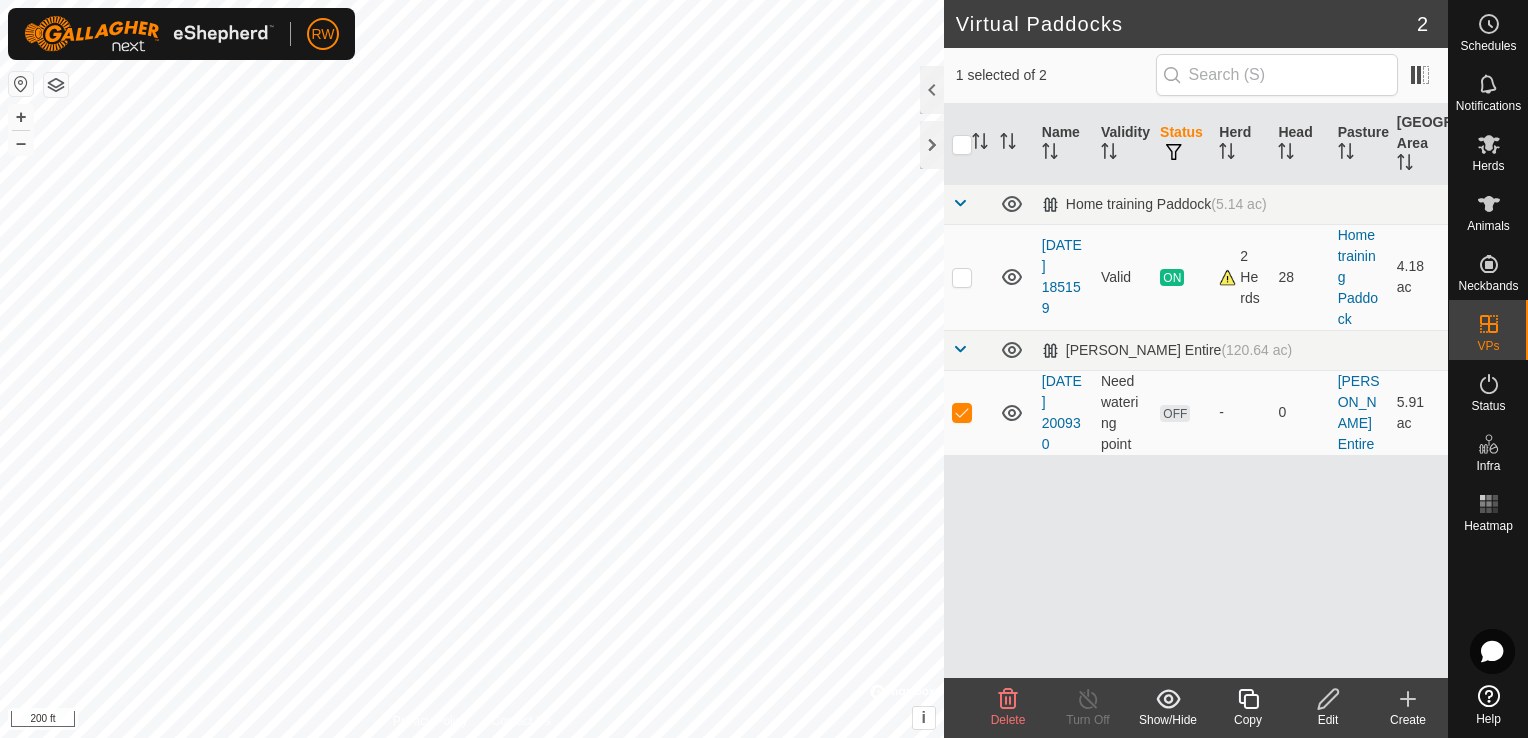 click 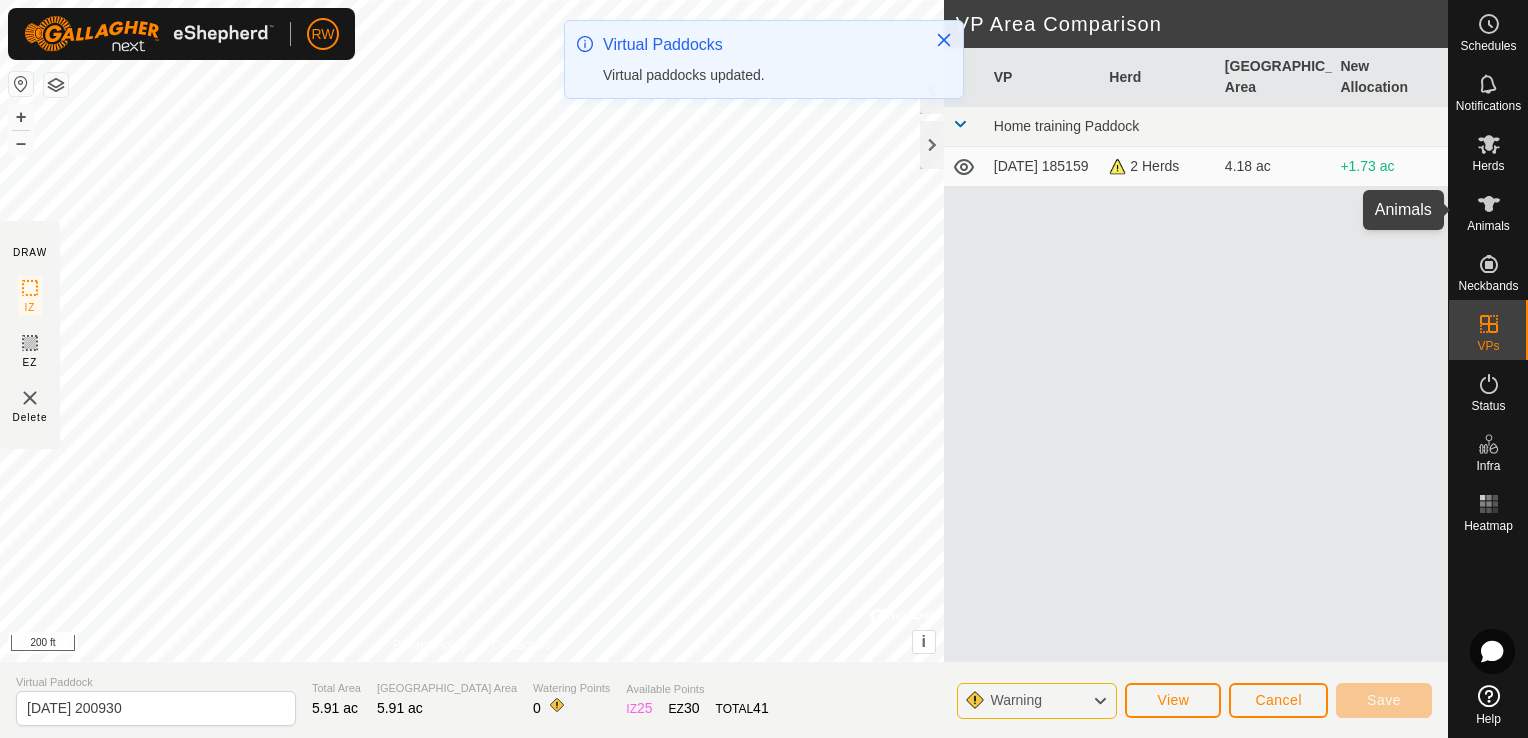 click 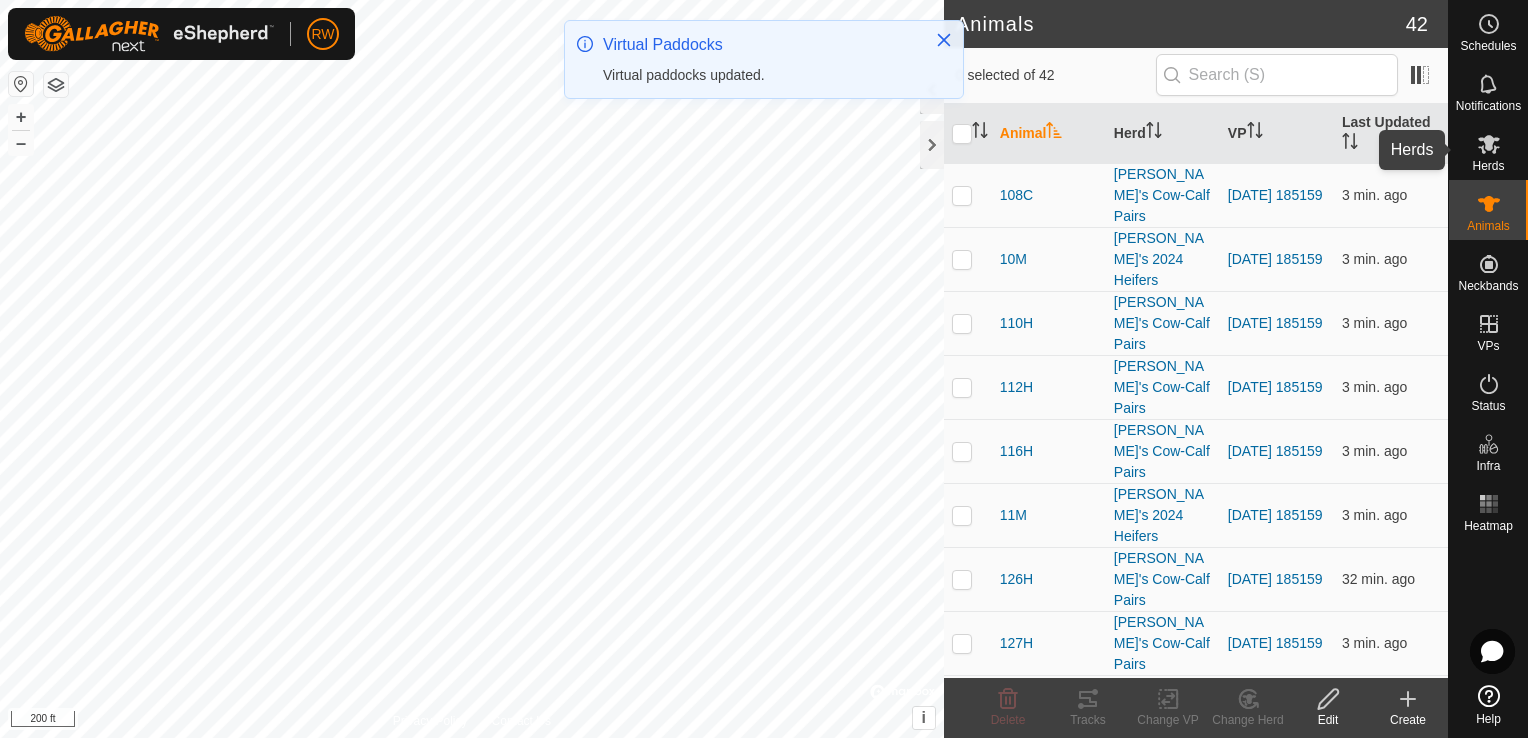 click 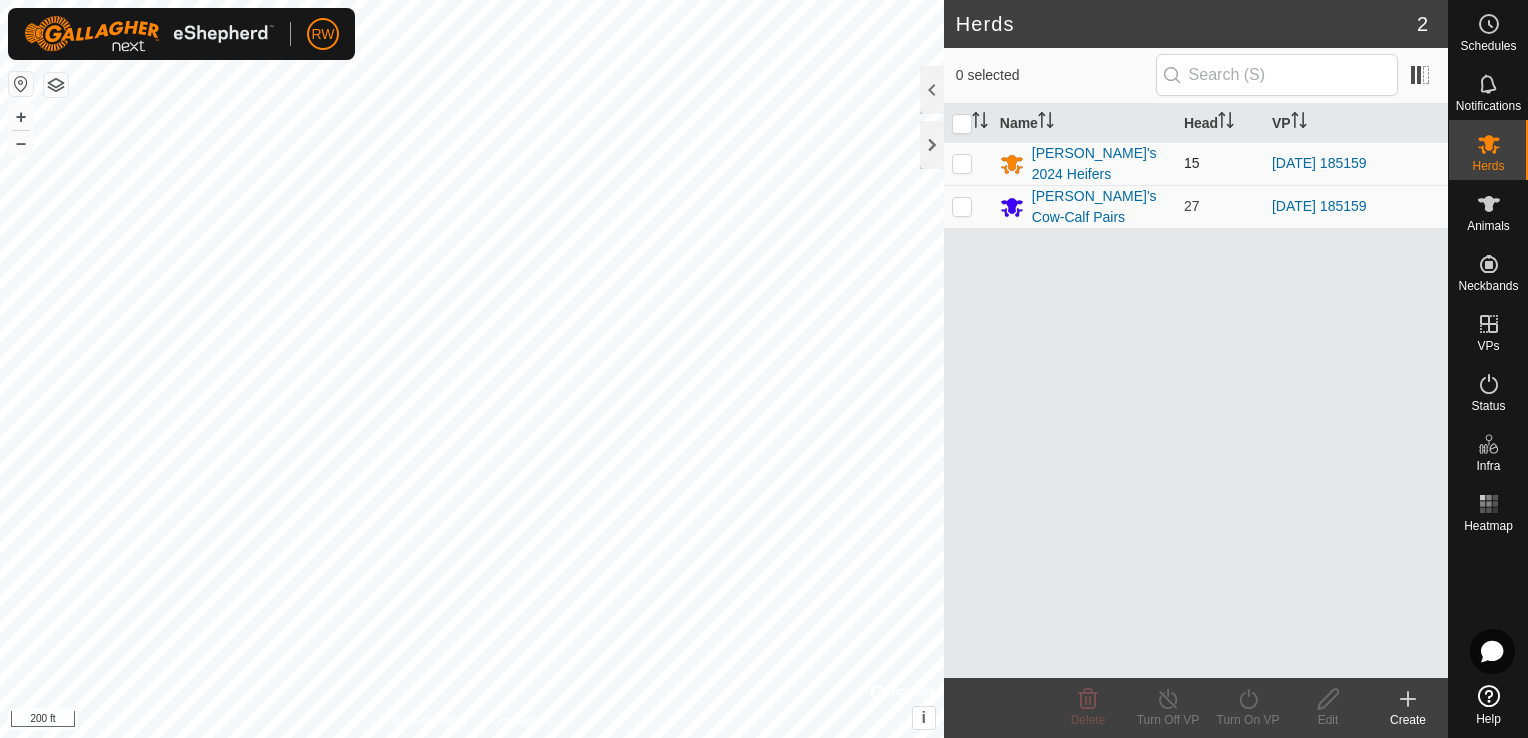 click at bounding box center (962, 163) 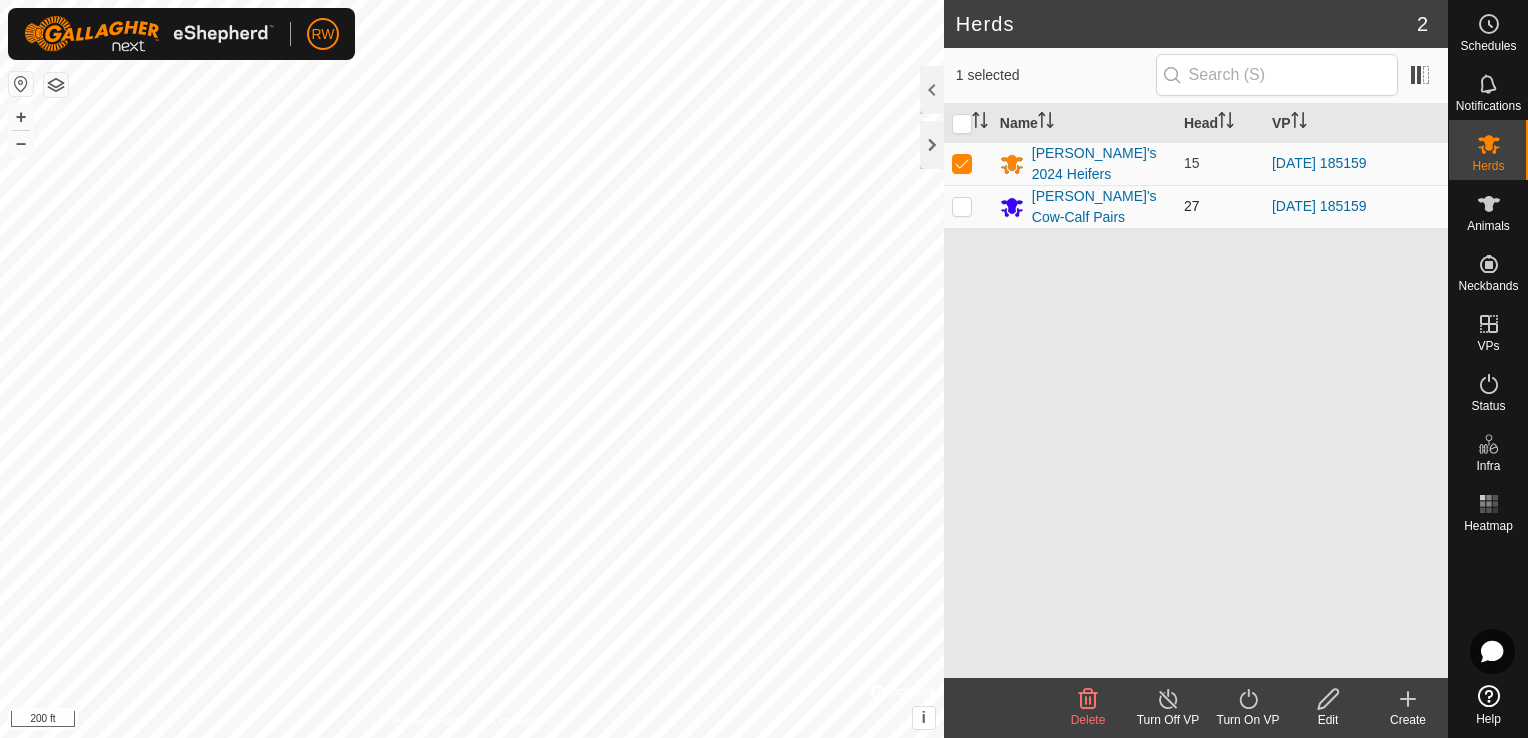 click at bounding box center (962, 206) 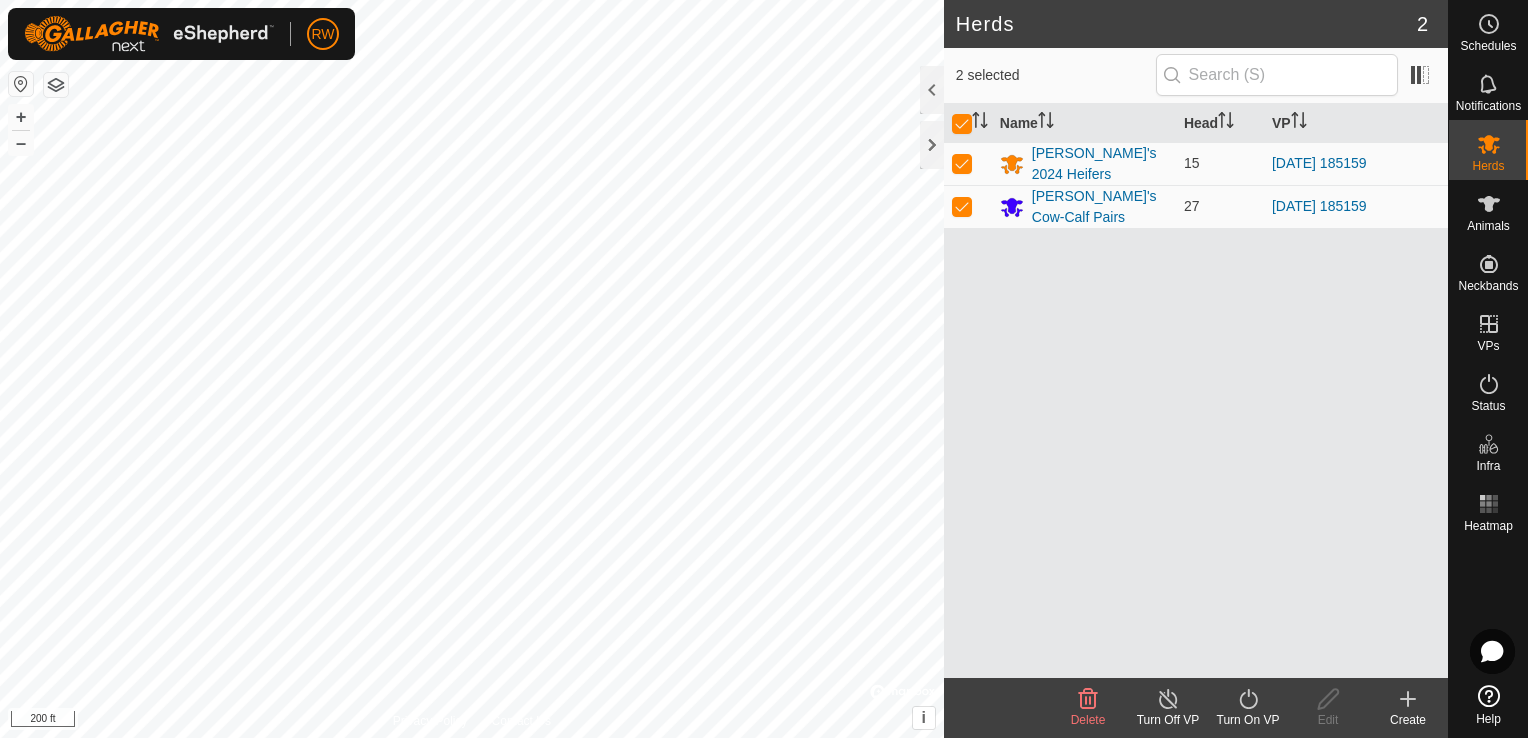 click 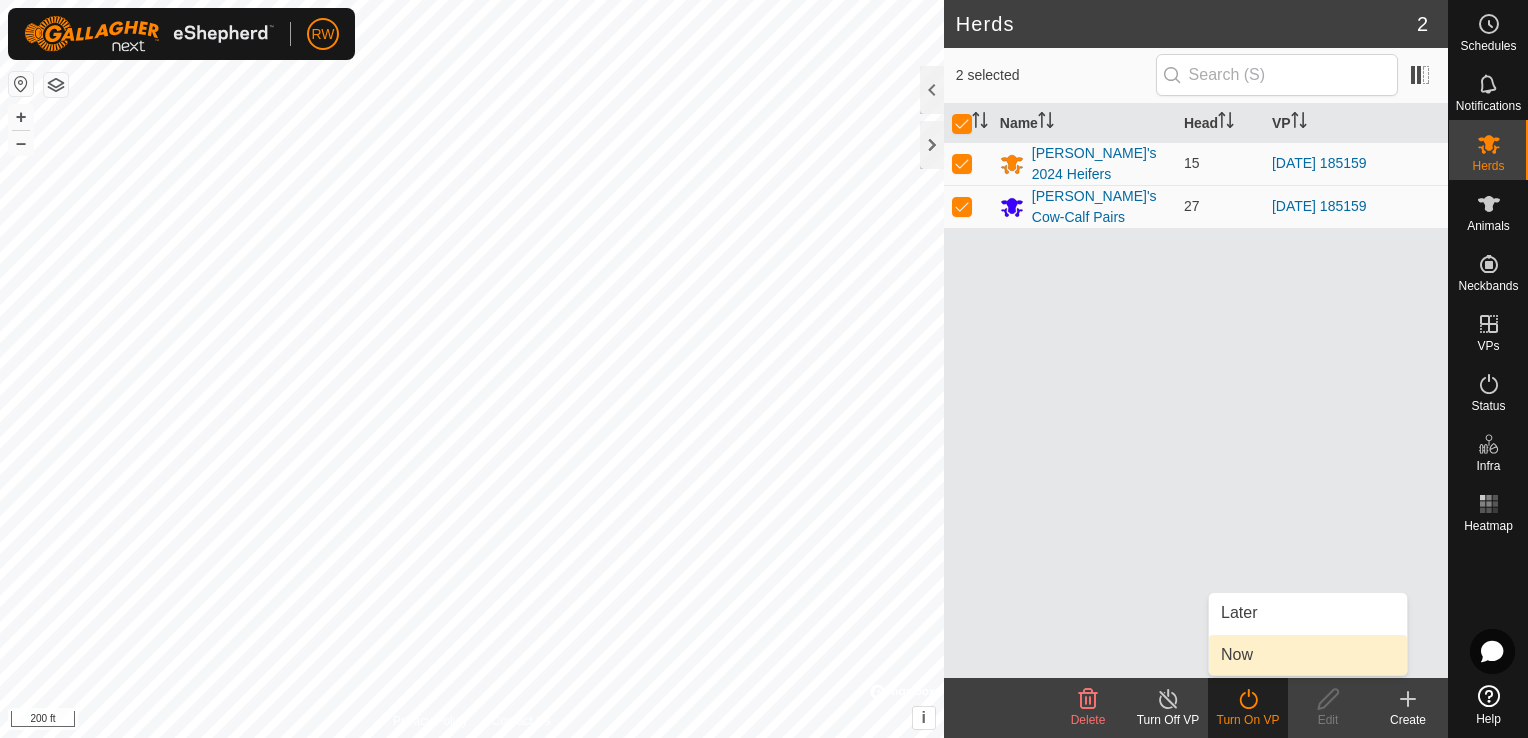 click on "Now" at bounding box center [1308, 655] 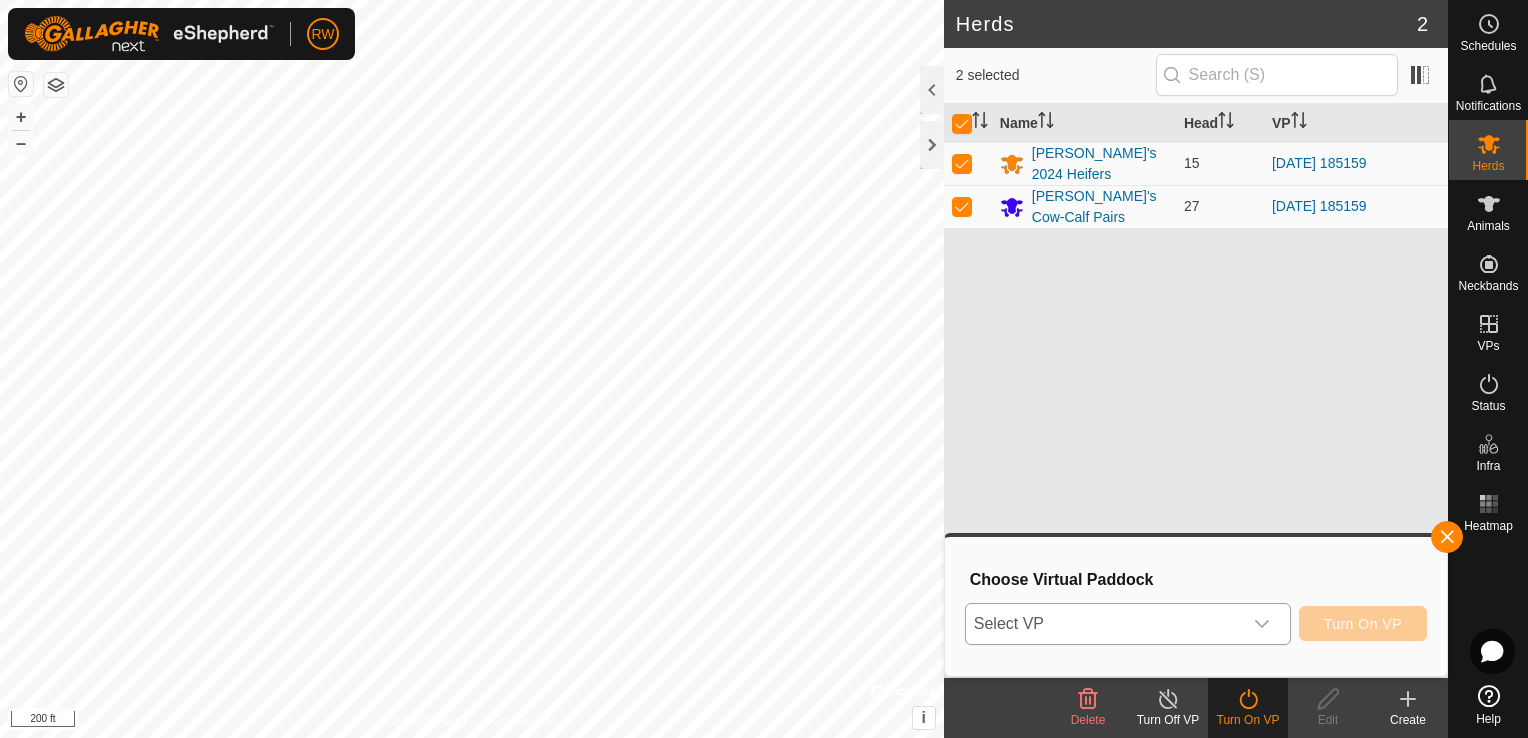 click 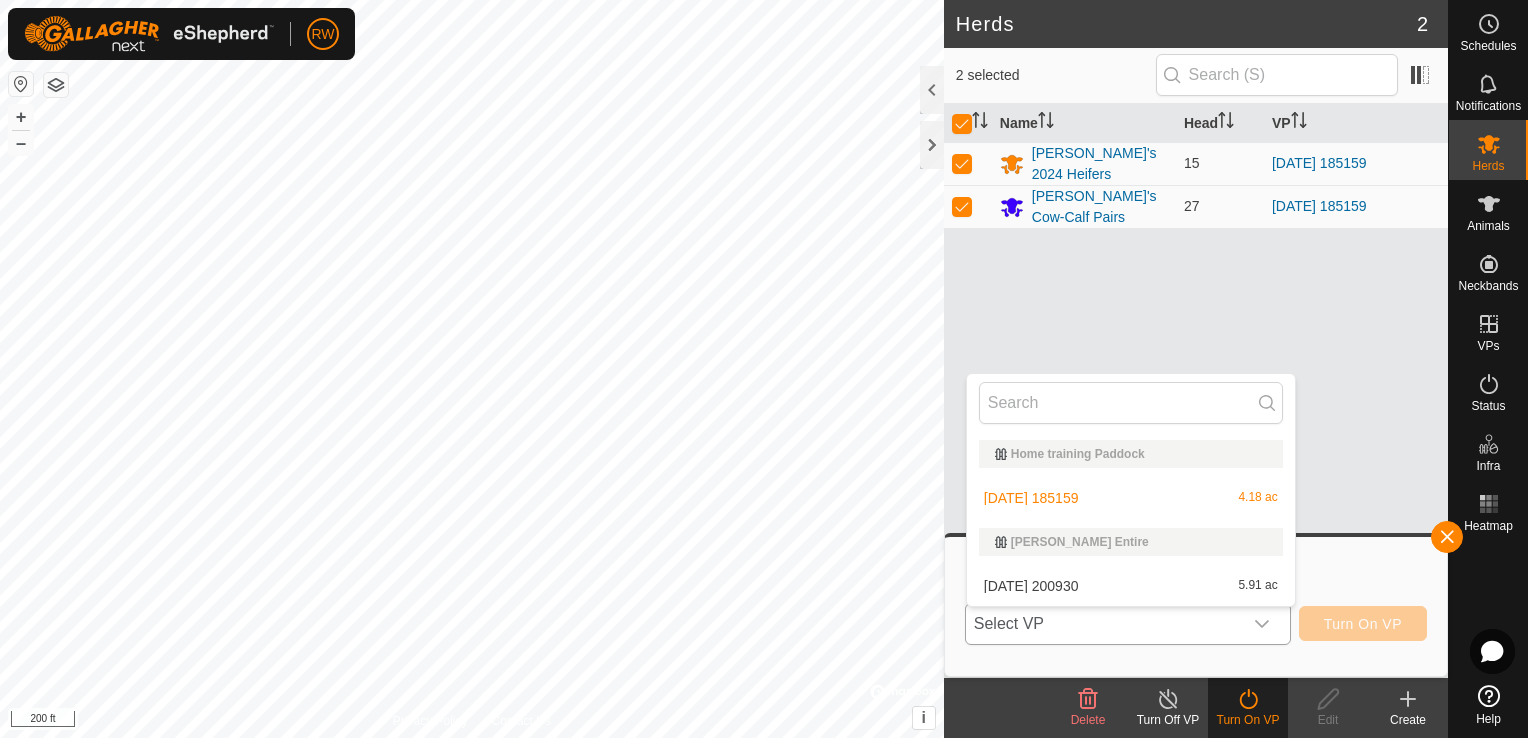 click on "[DATE] 200930  5.91 ac" at bounding box center (1131, 586) 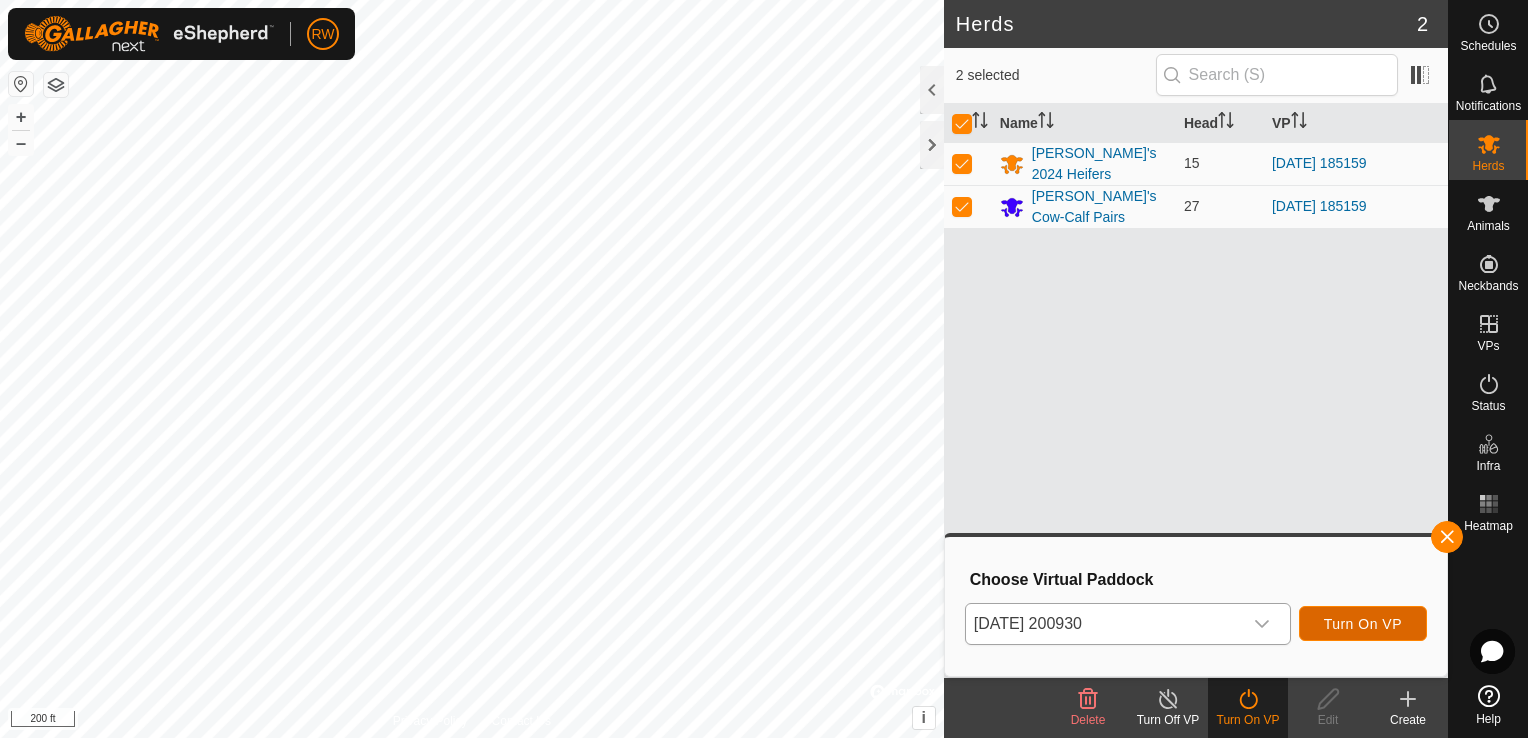 click on "Turn On VP" at bounding box center (1363, 624) 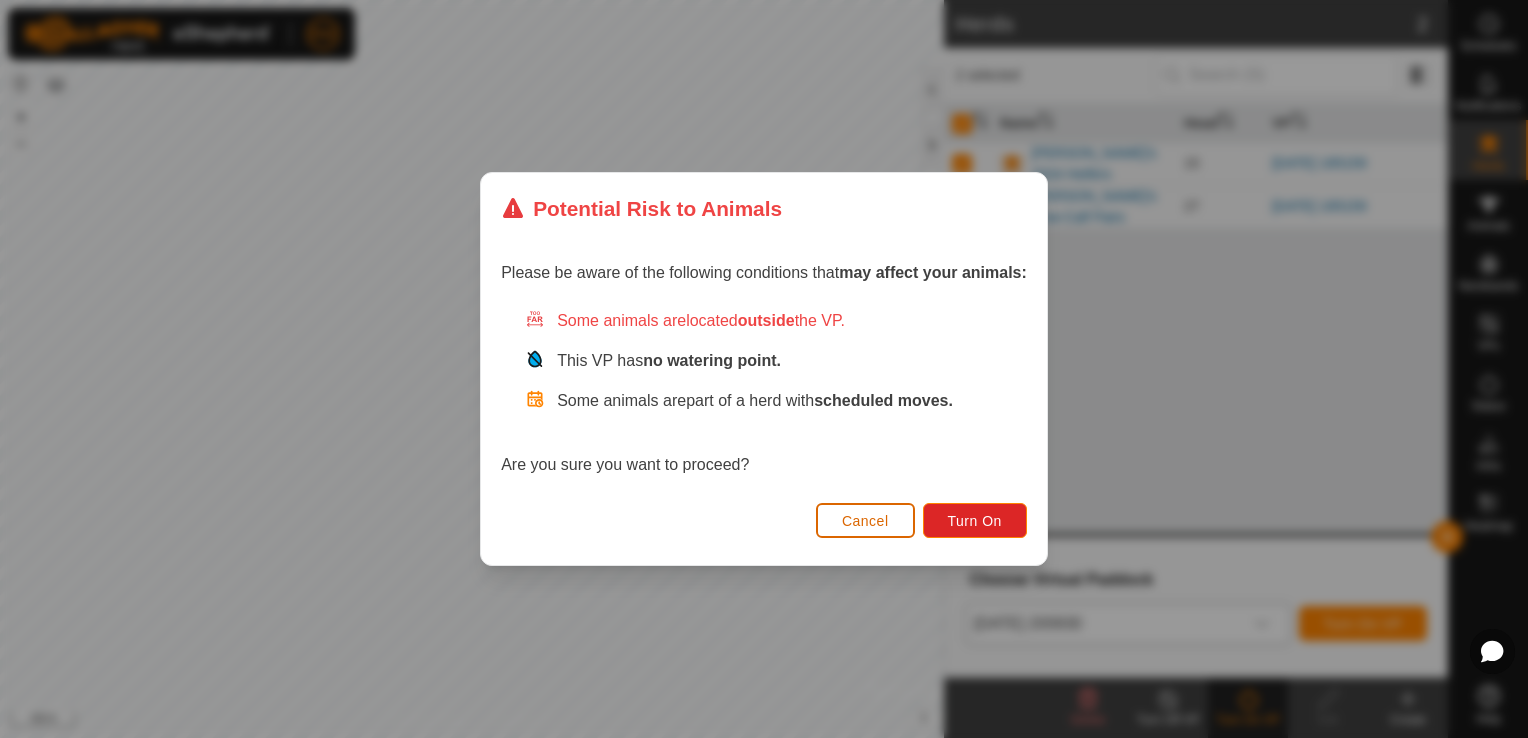 click on "Cancel" at bounding box center [865, 520] 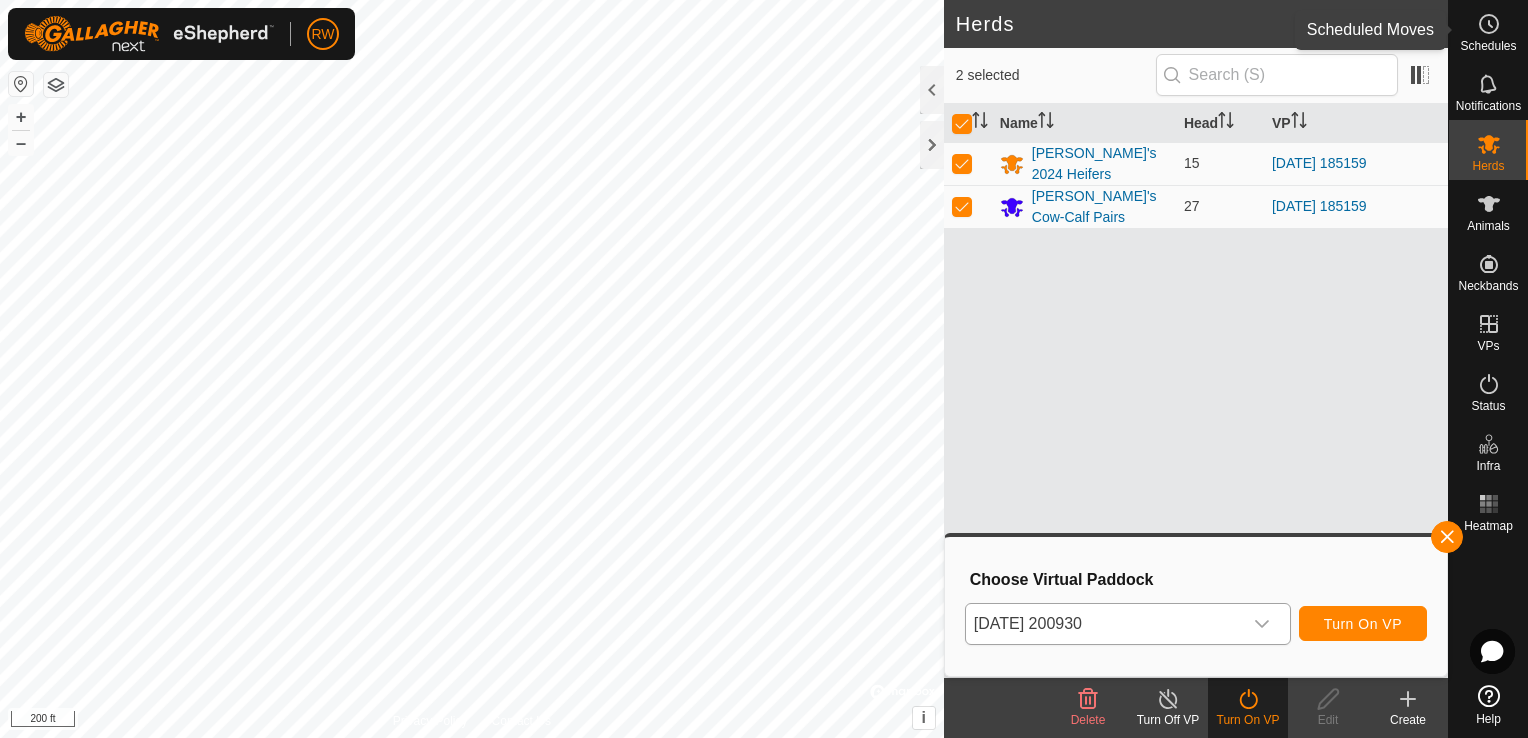 click 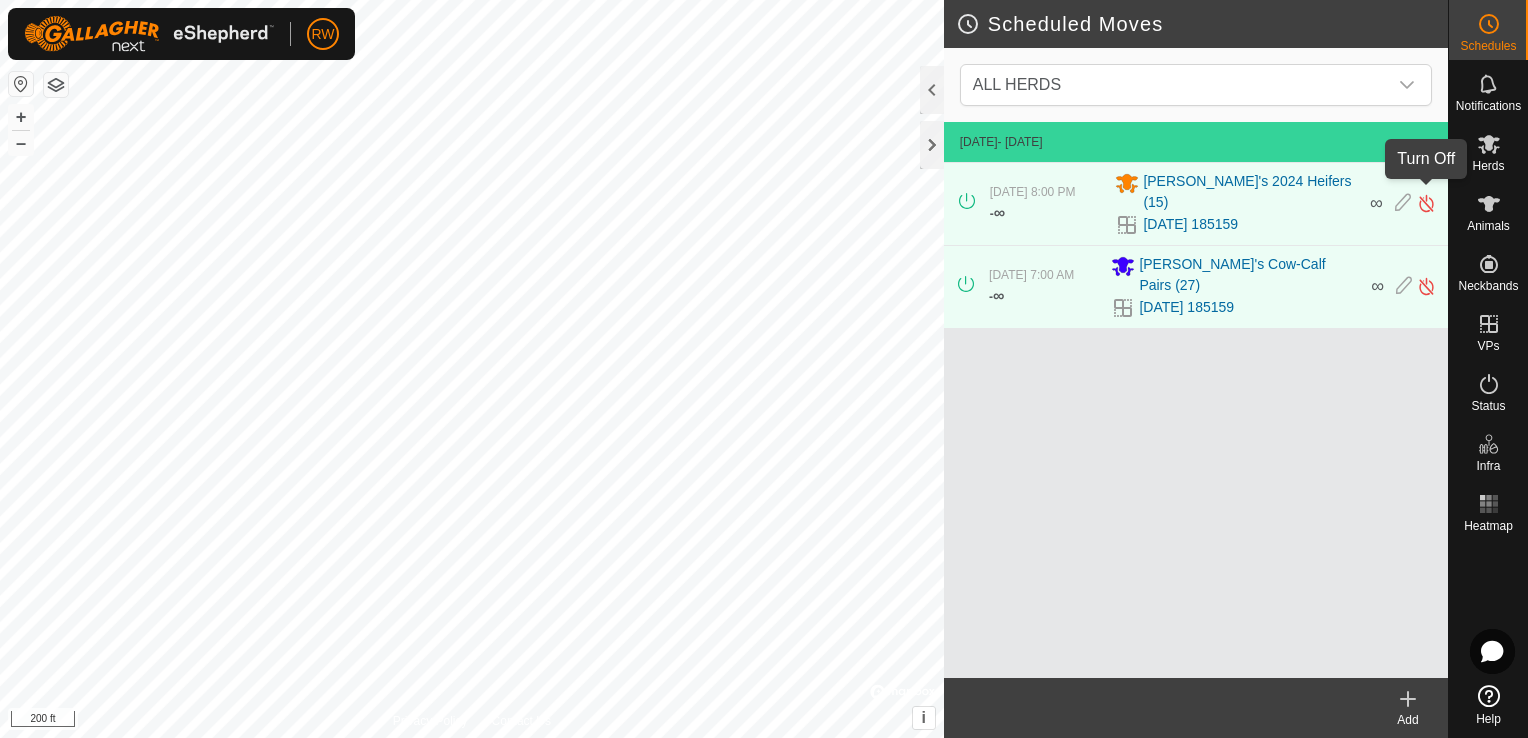 click at bounding box center (1426, 203) 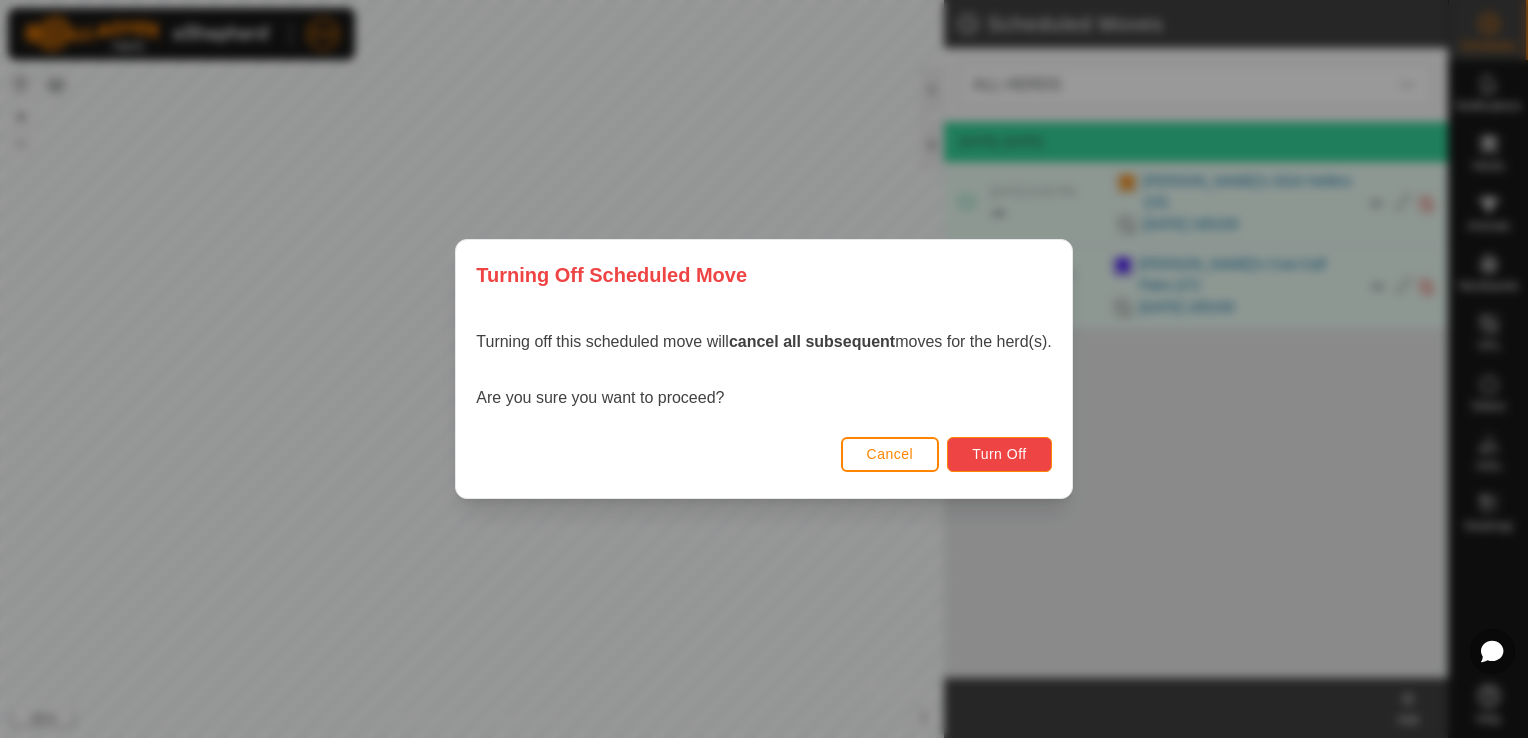 click on "Turn Off" at bounding box center [999, 454] 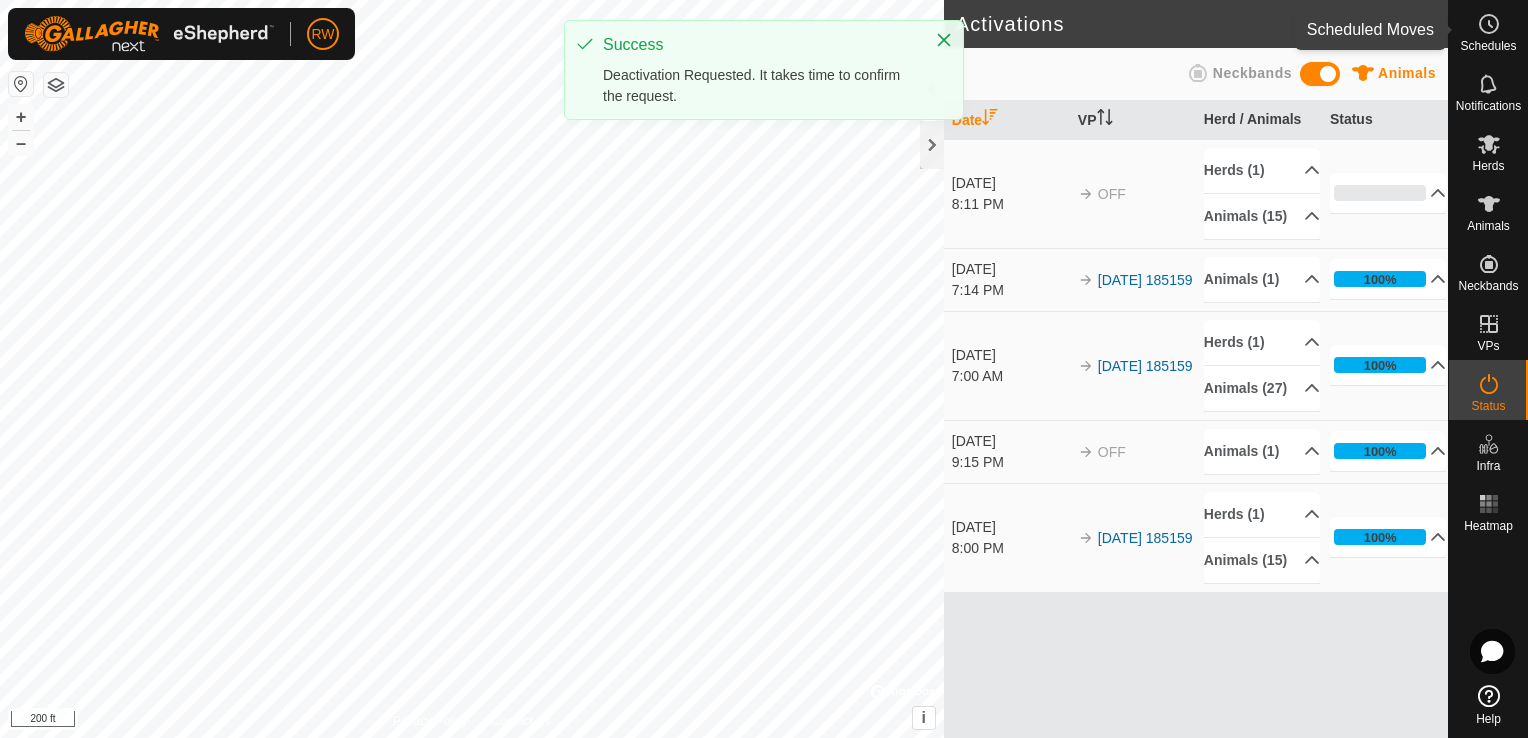 click 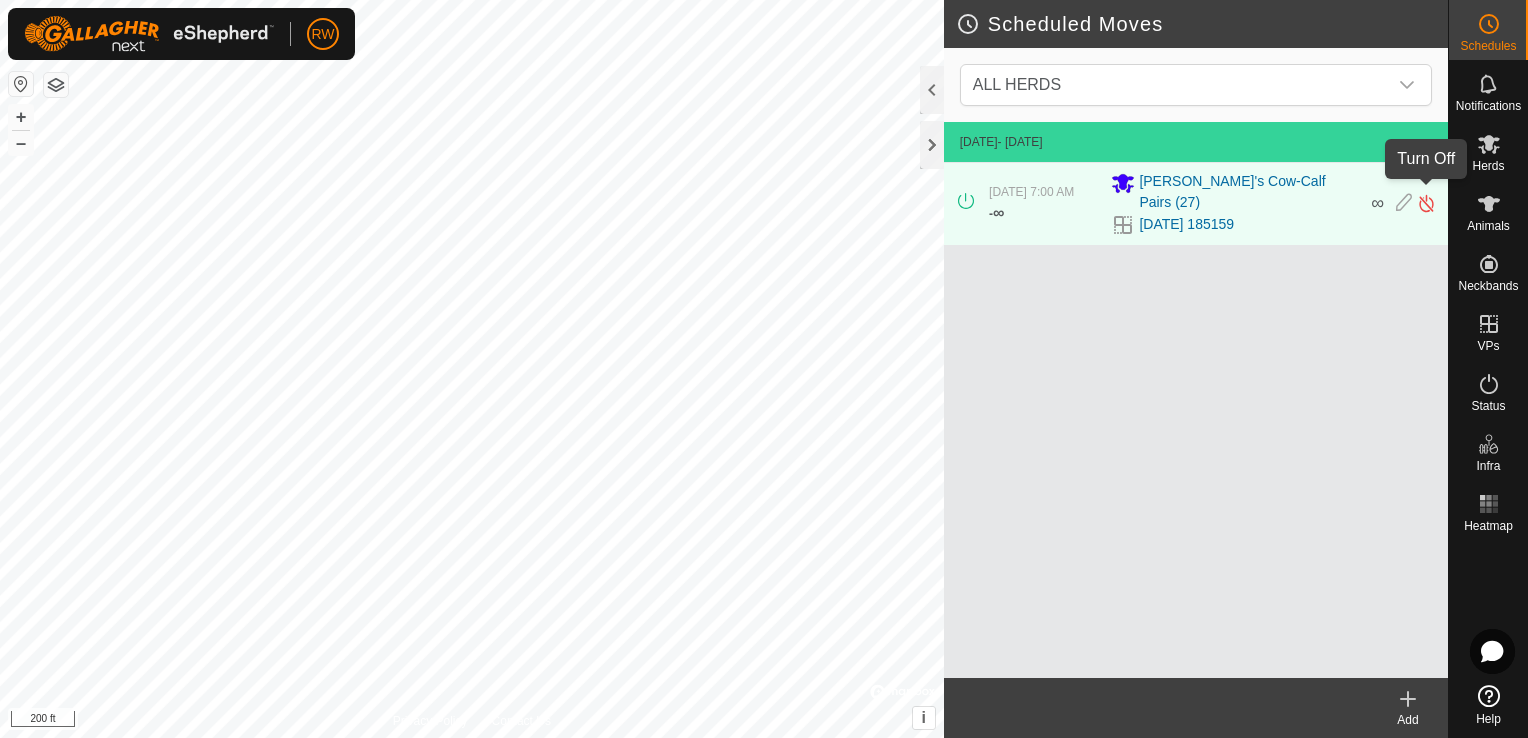 click at bounding box center [1426, 203] 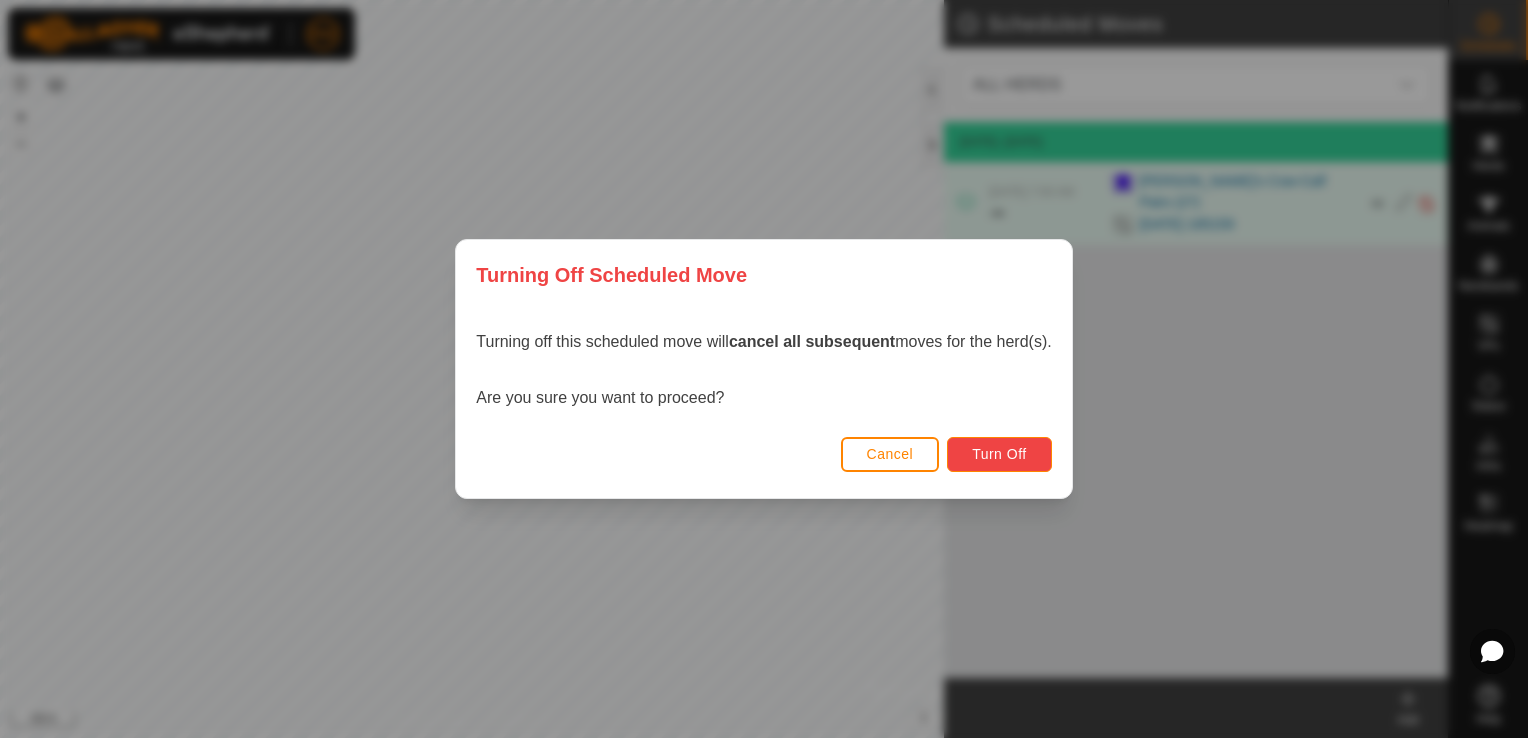 click on "Turn Off" at bounding box center (999, 454) 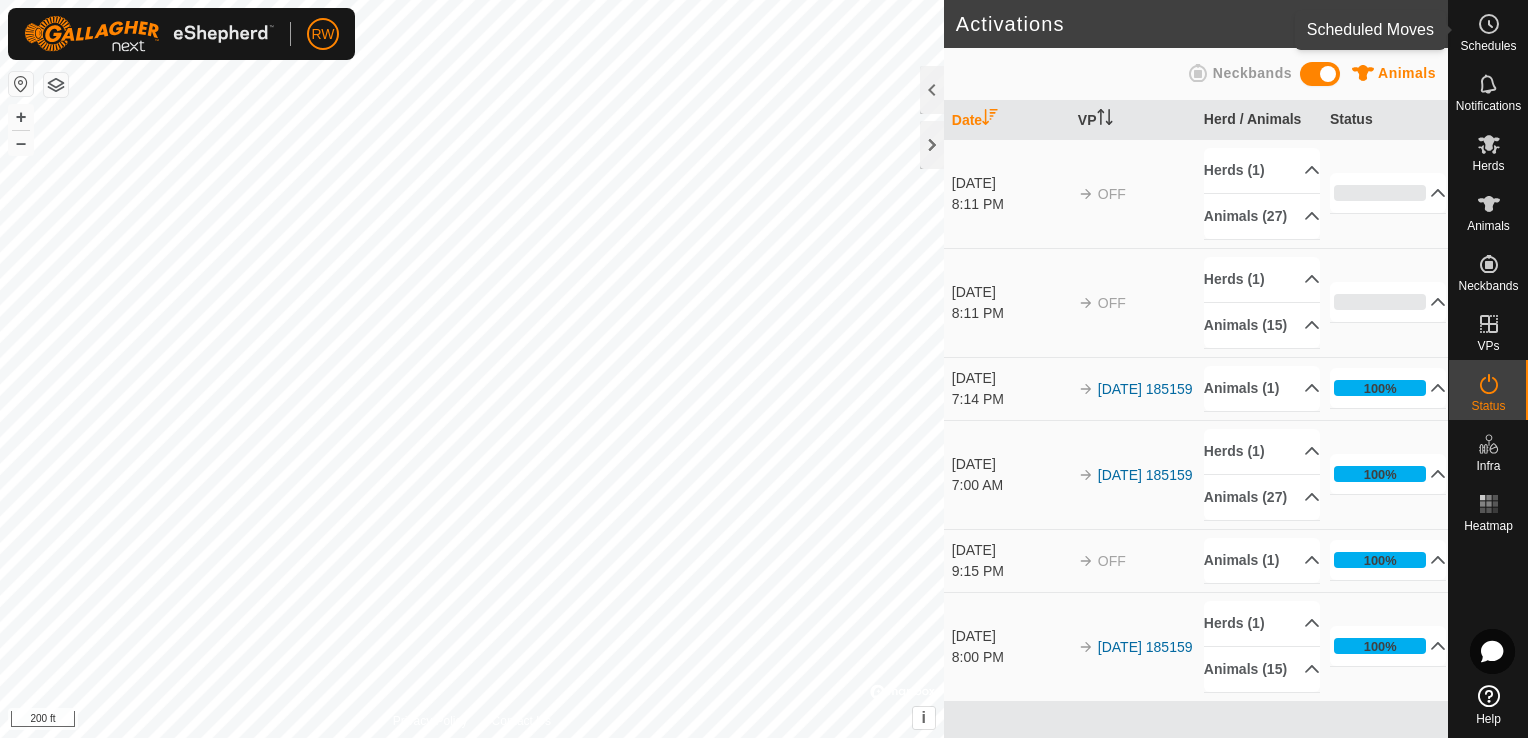 click 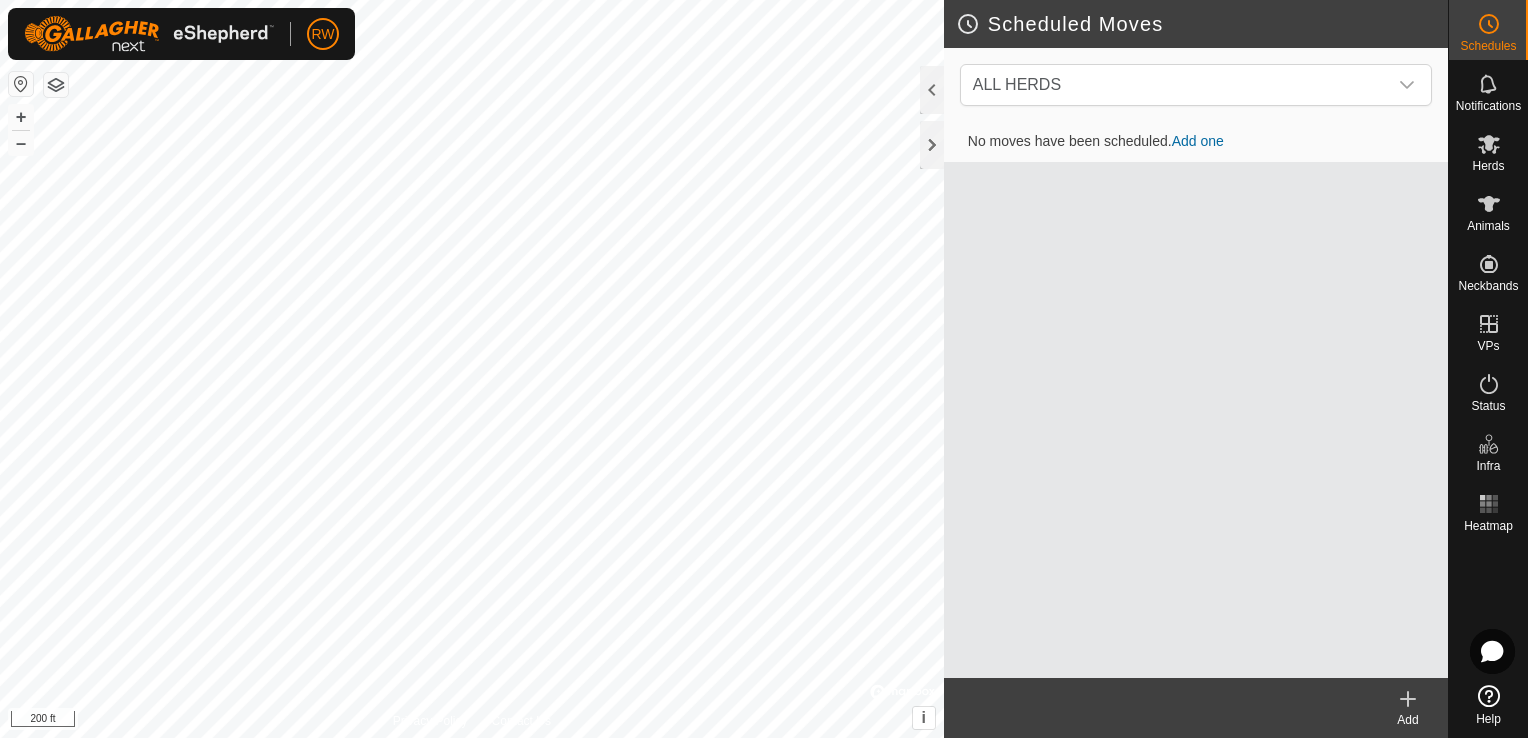 click 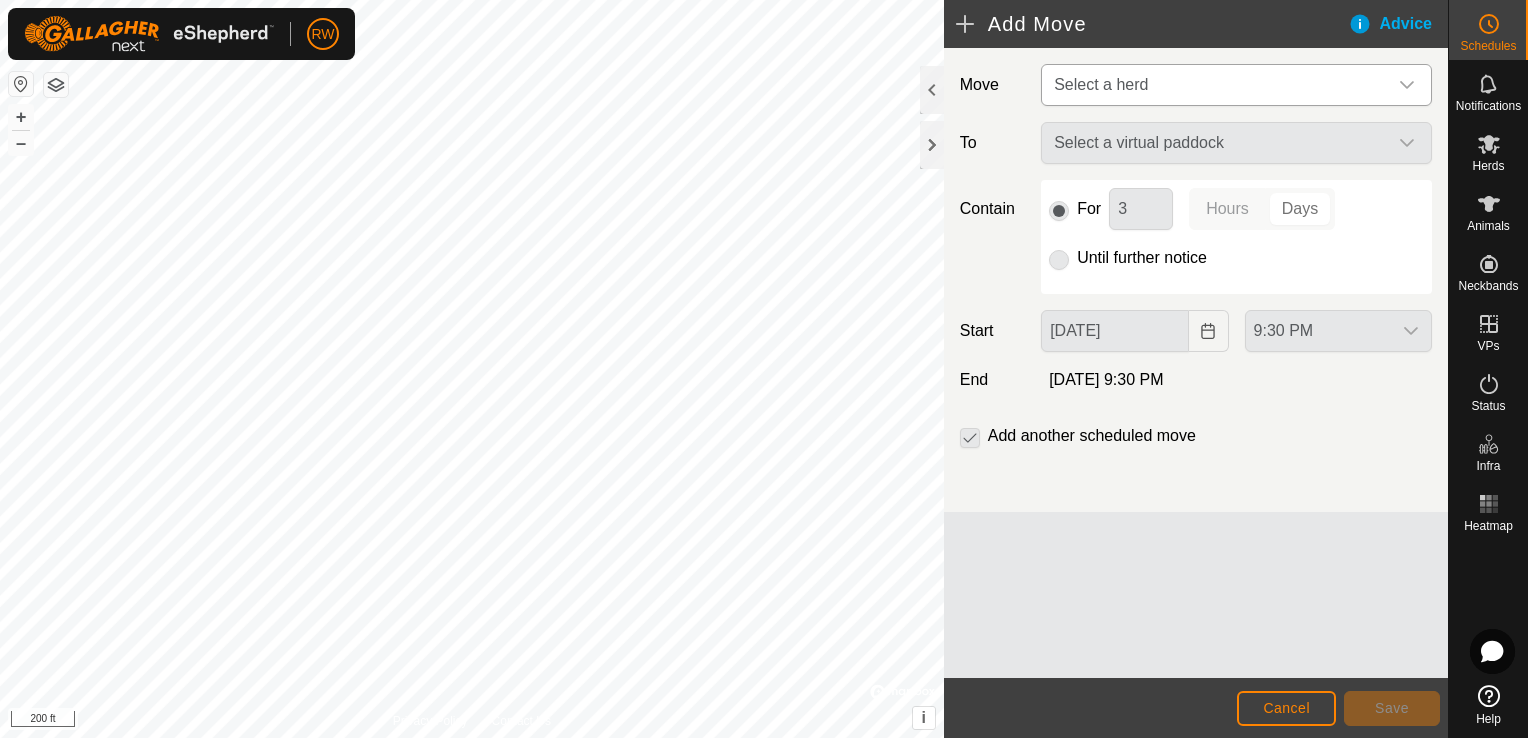 click 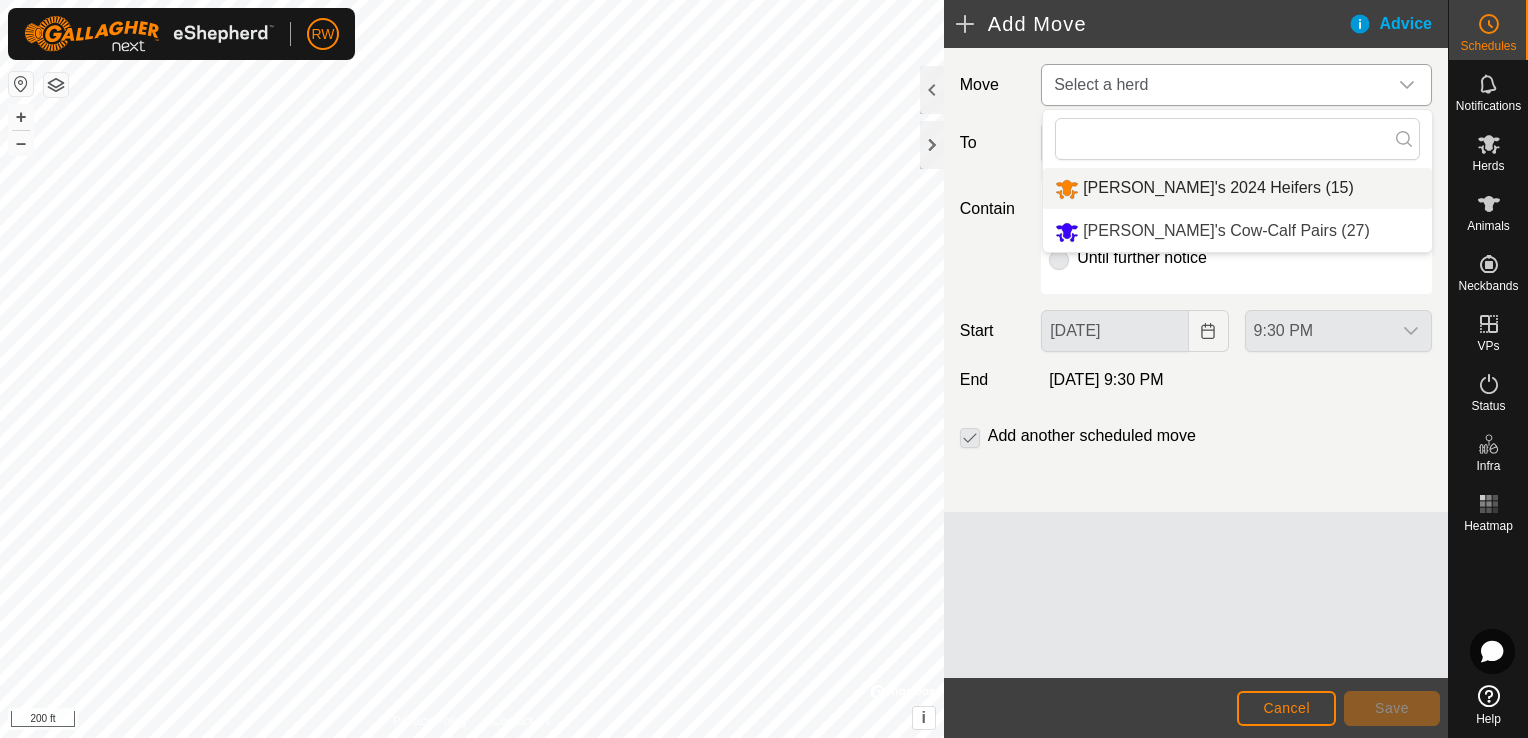click on "[PERSON_NAME]'s 2024 Heifers (15)" at bounding box center [1237, 188] 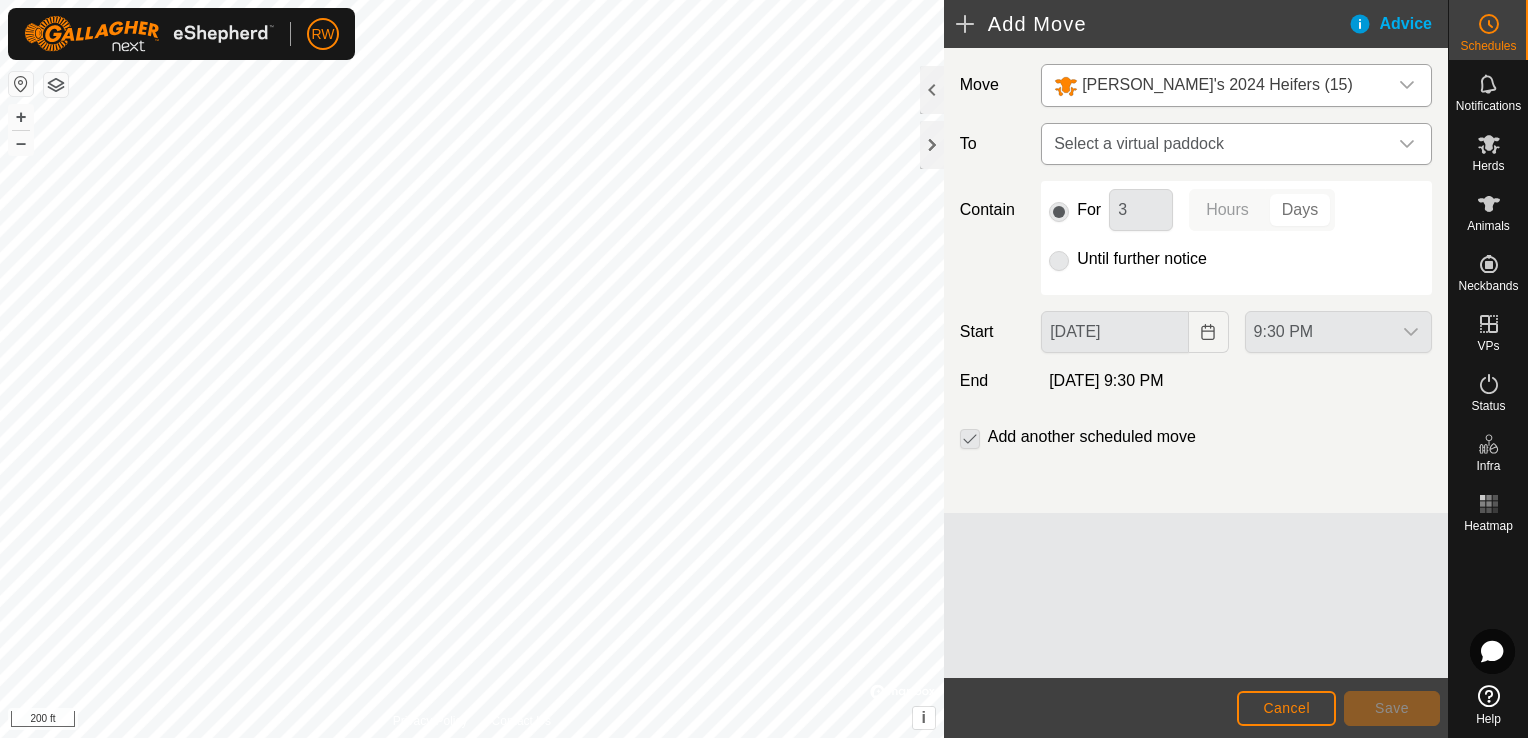 click 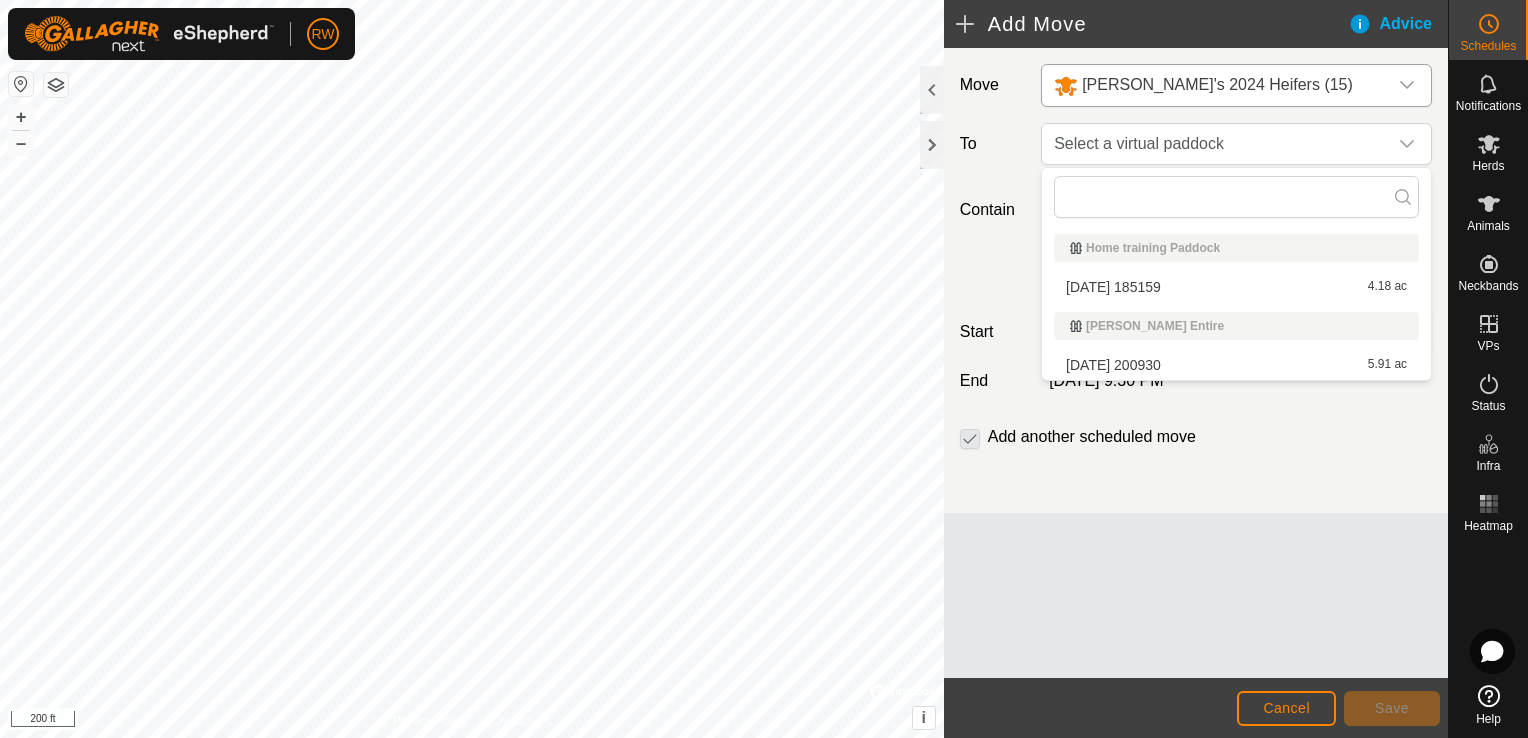 click on "[DATE] 200930  5.91 ac" at bounding box center (1236, 365) 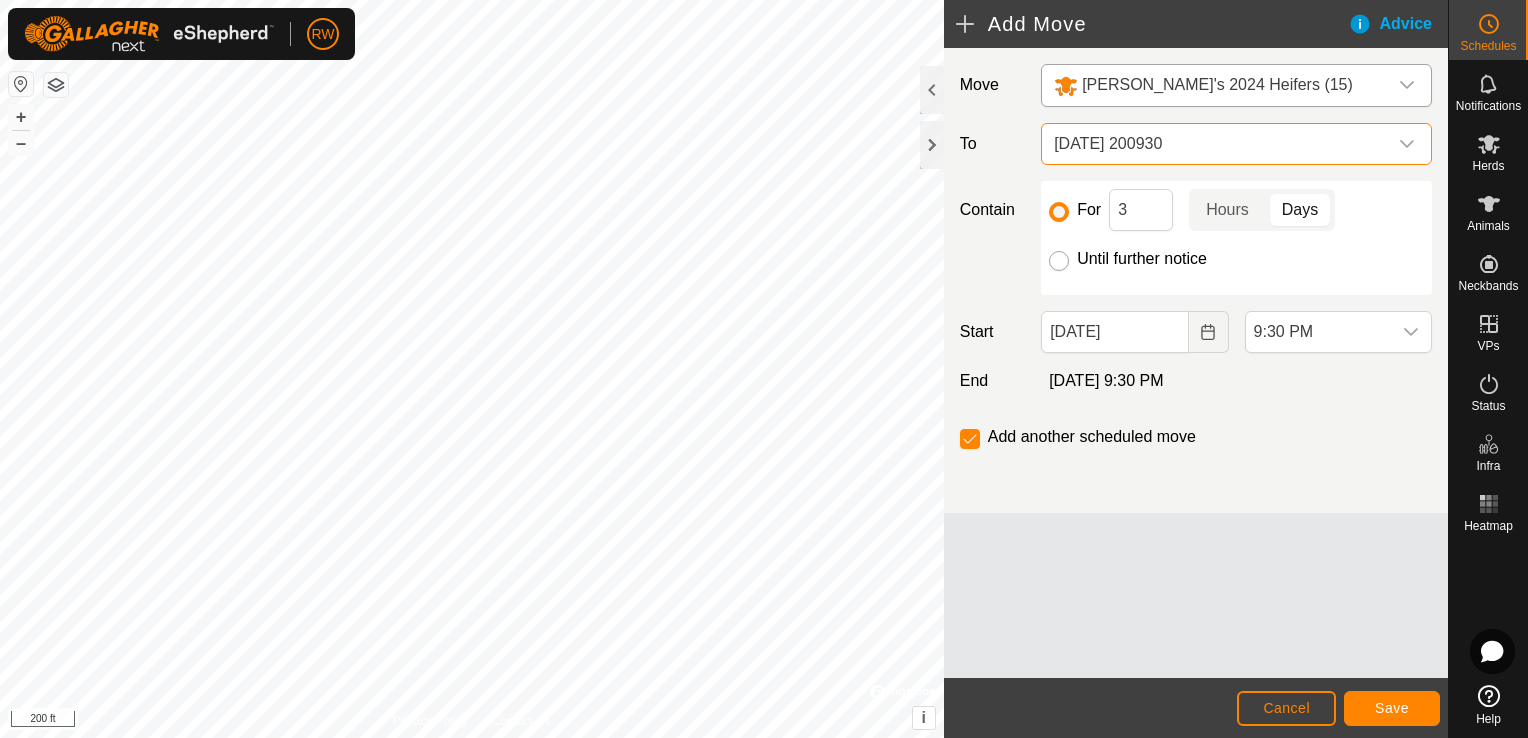 click on "Until further notice" at bounding box center (1059, 261) 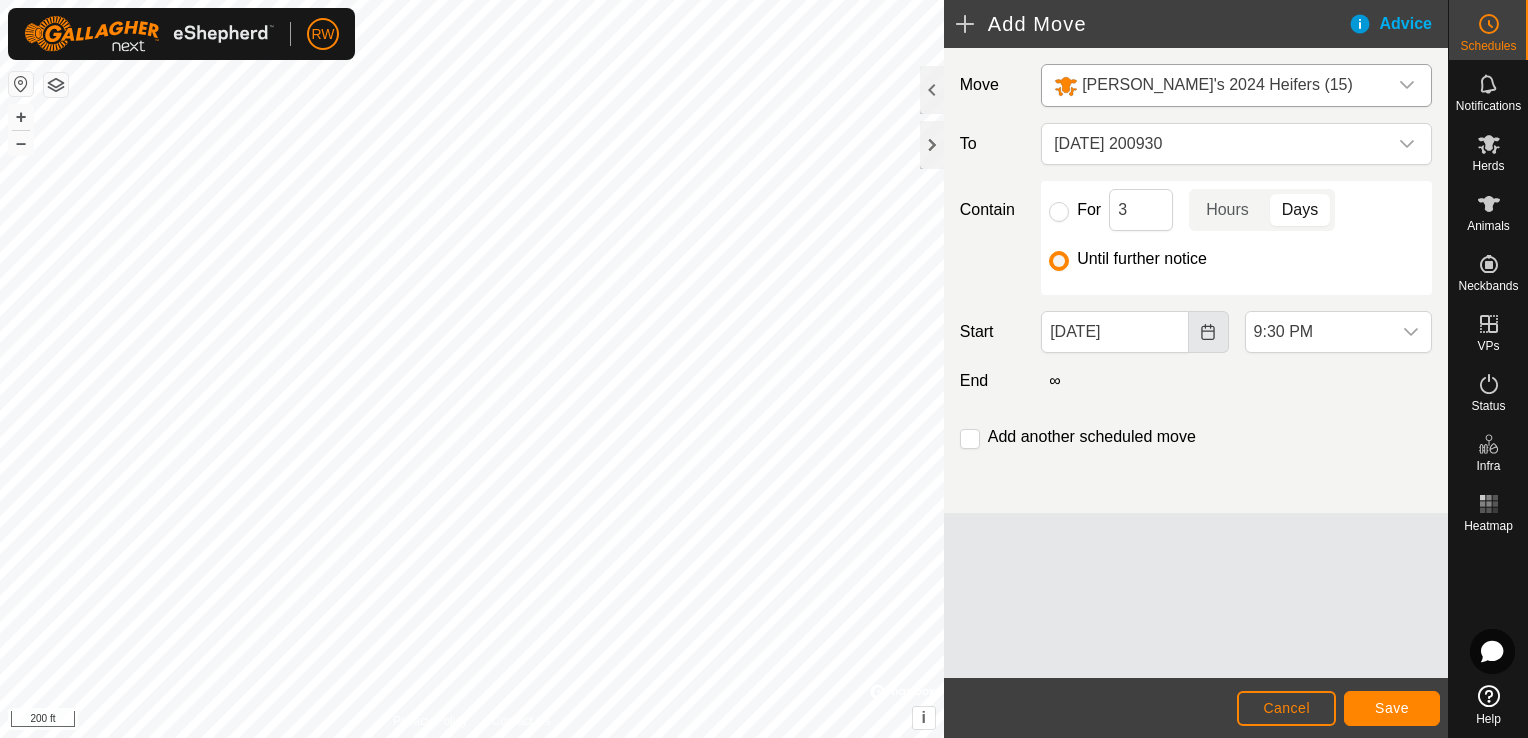 click 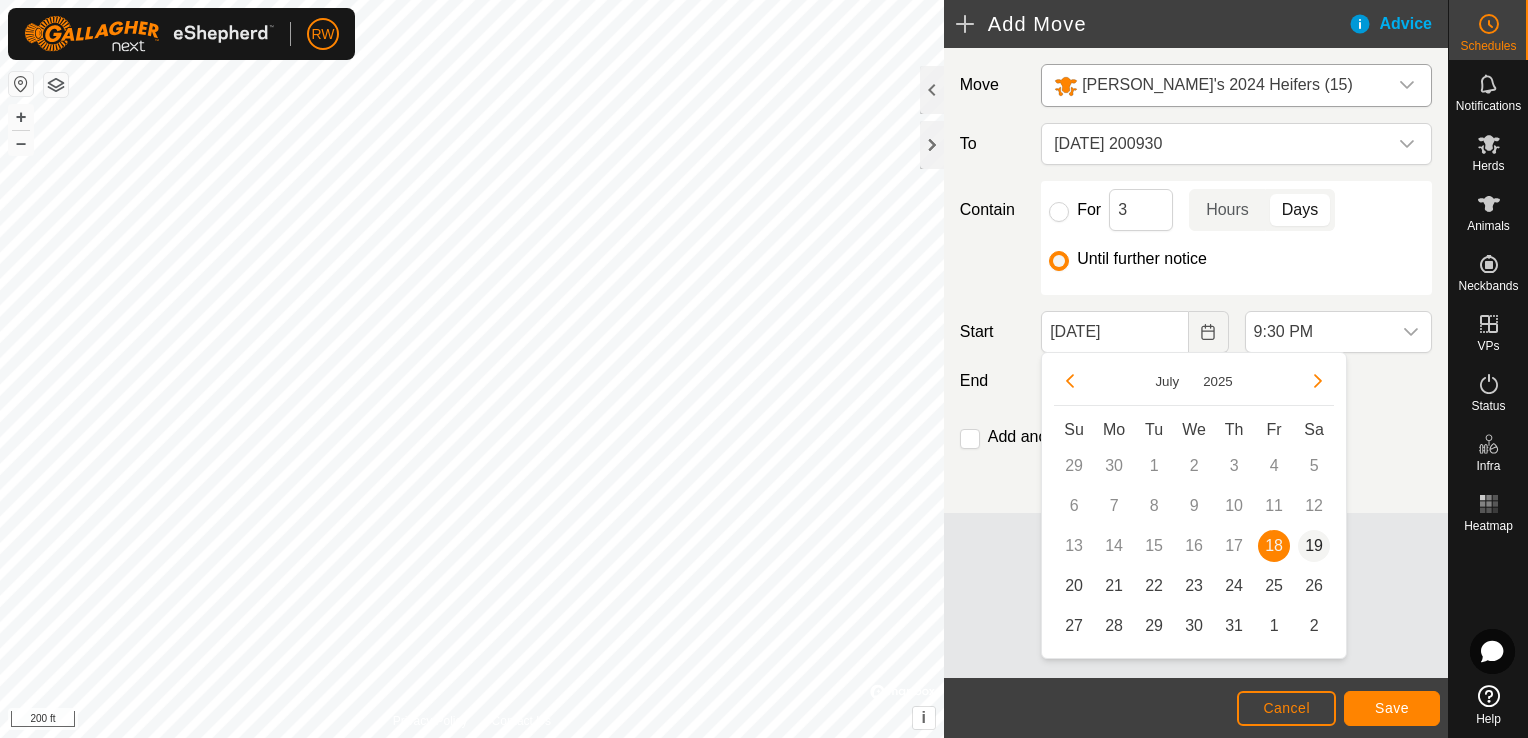 click on "19" at bounding box center [1314, 546] 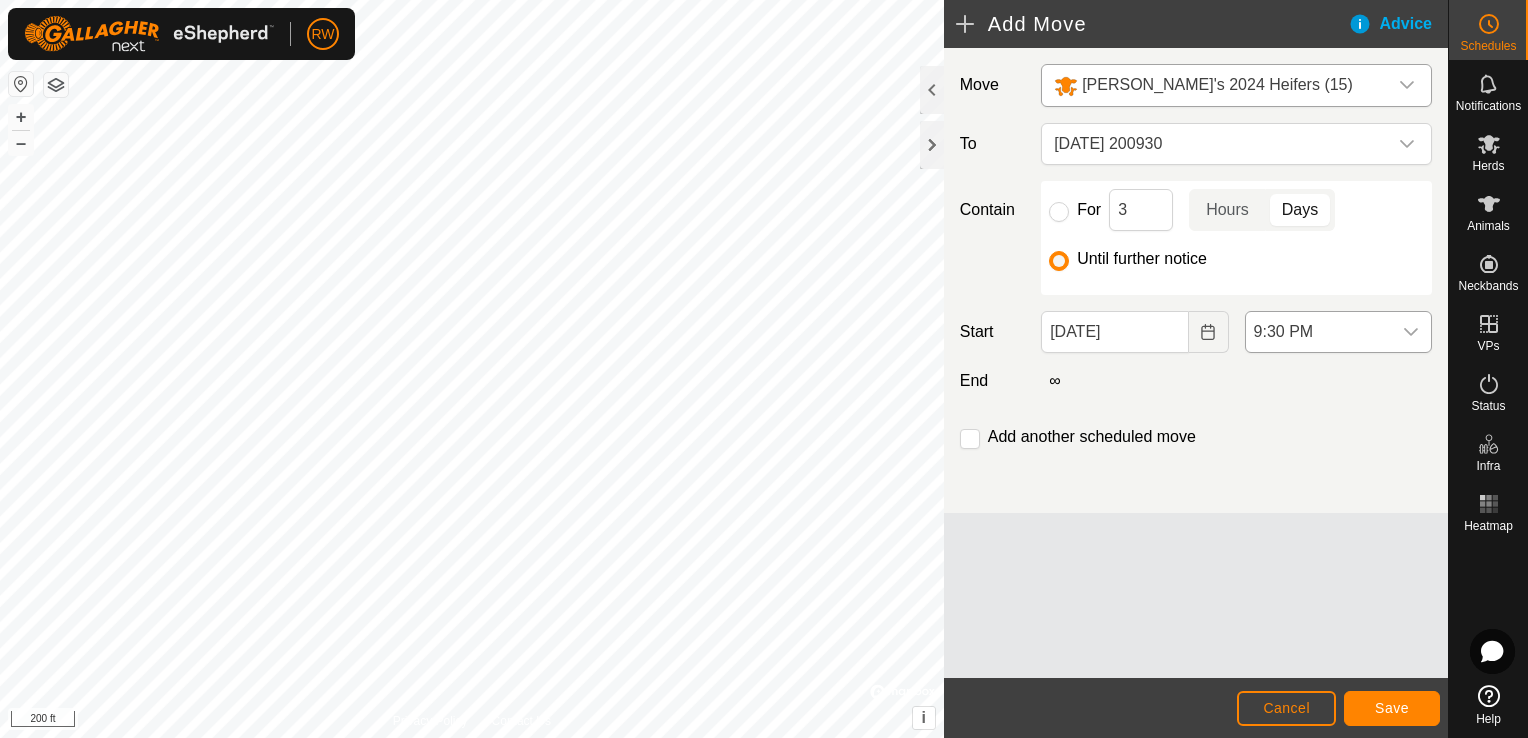 click 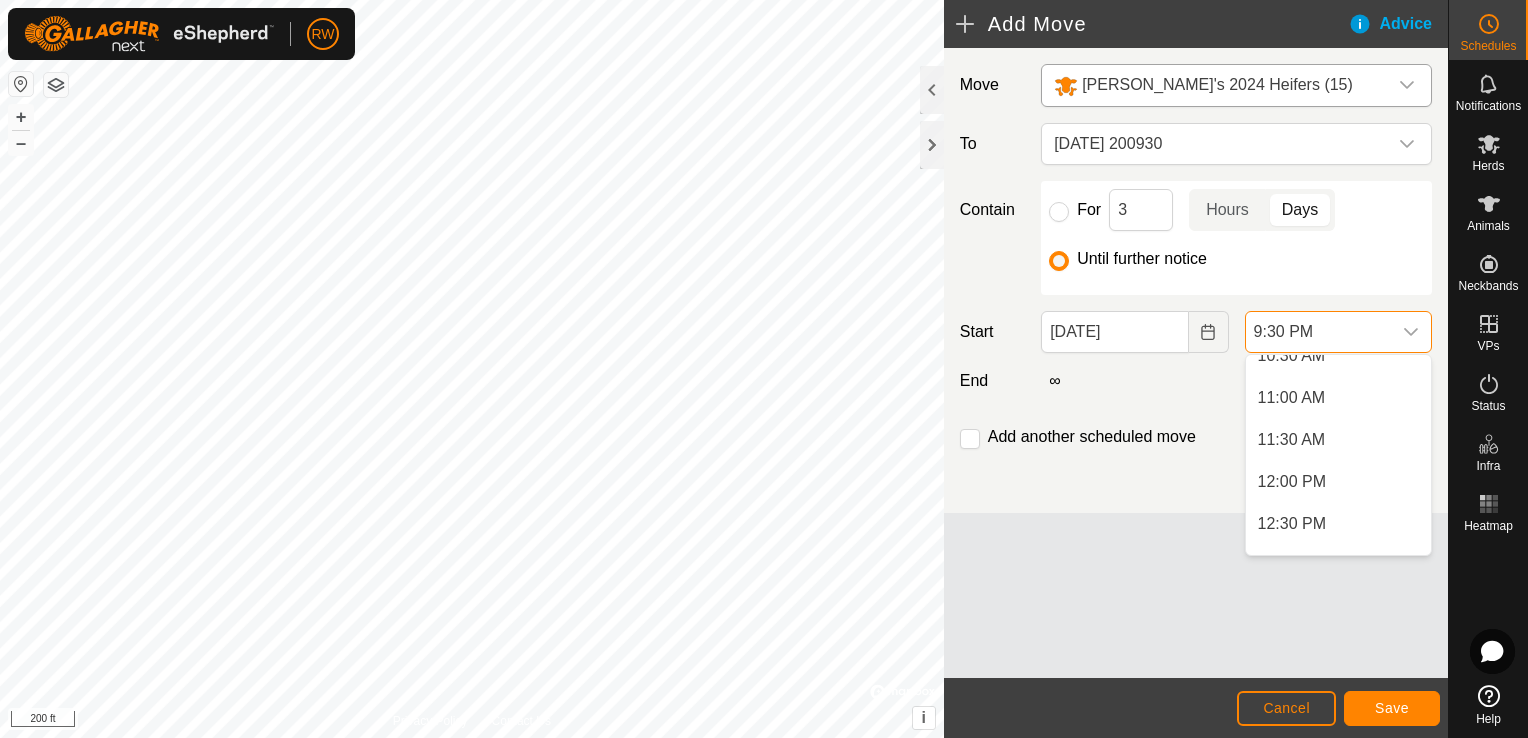 scroll, scrollTop: 434, scrollLeft: 0, axis: vertical 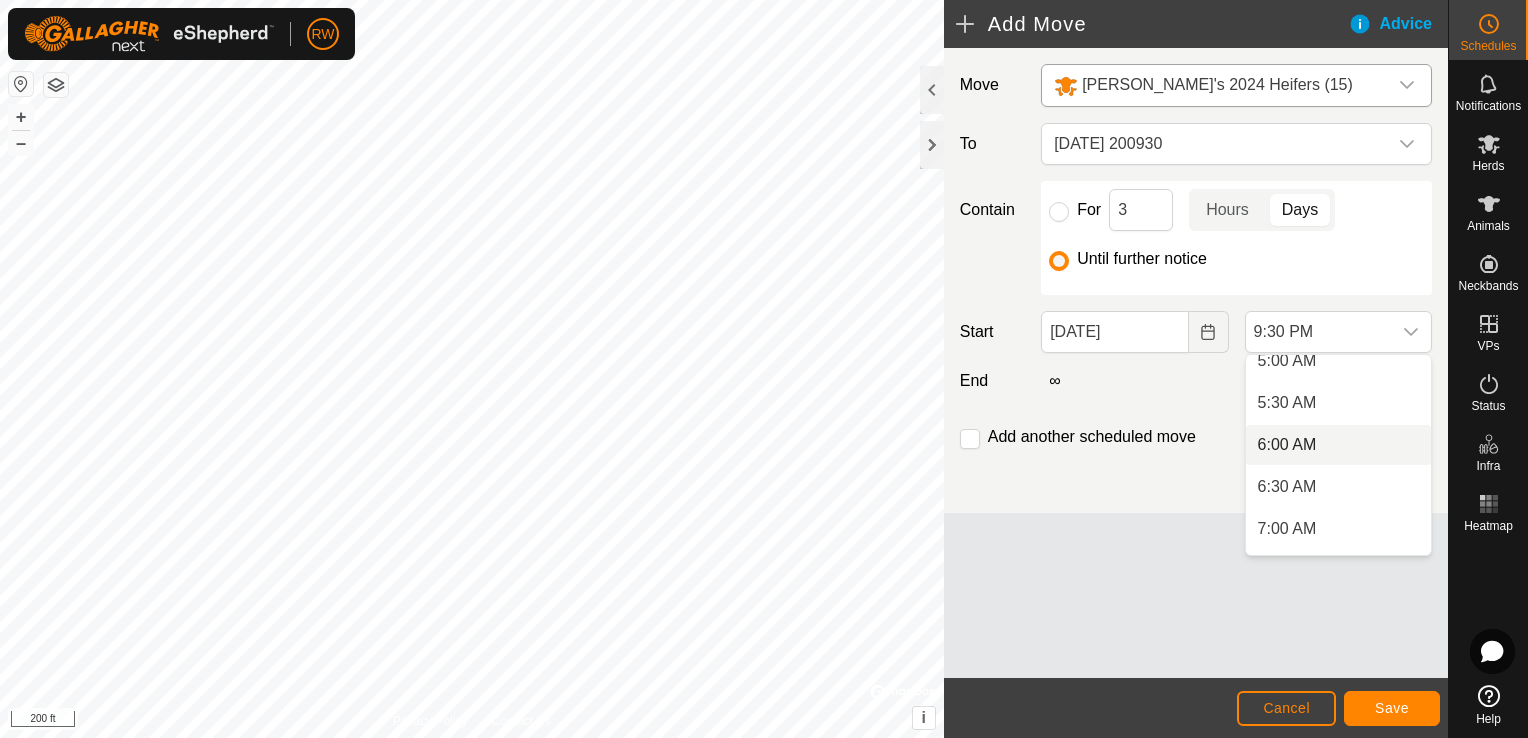 click on "6:00 AM" at bounding box center (1338, 445) 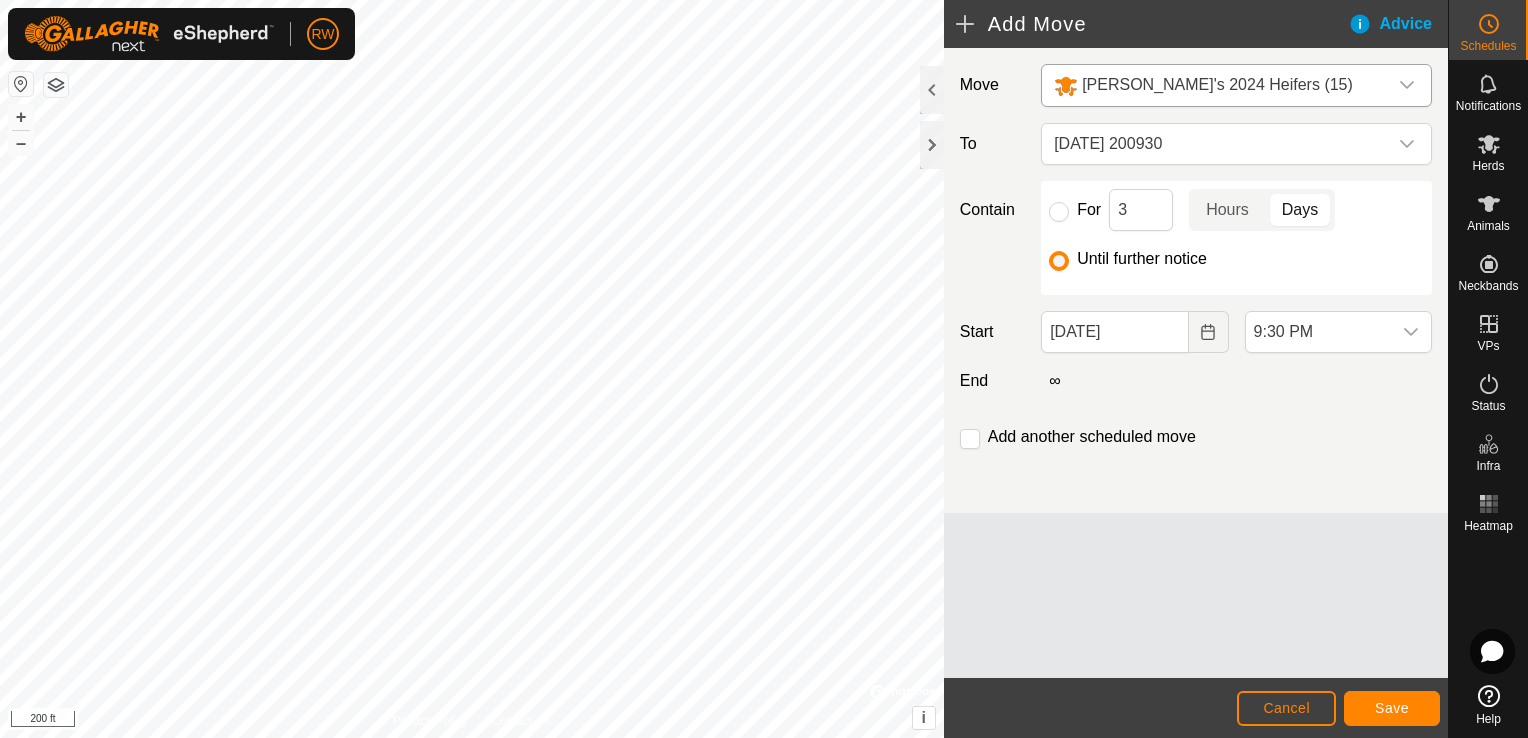 scroll, scrollTop: 1646, scrollLeft: 0, axis: vertical 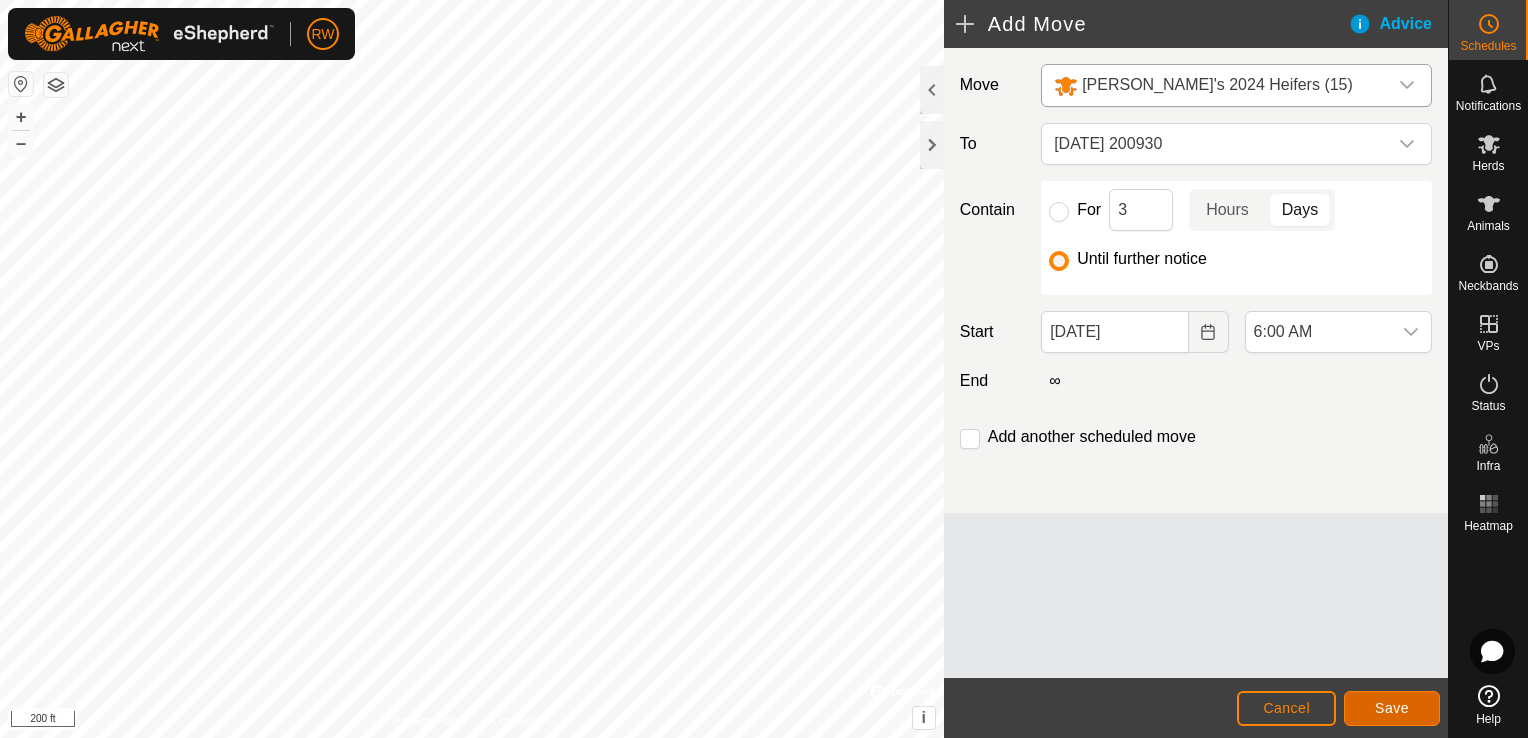 click on "Save" 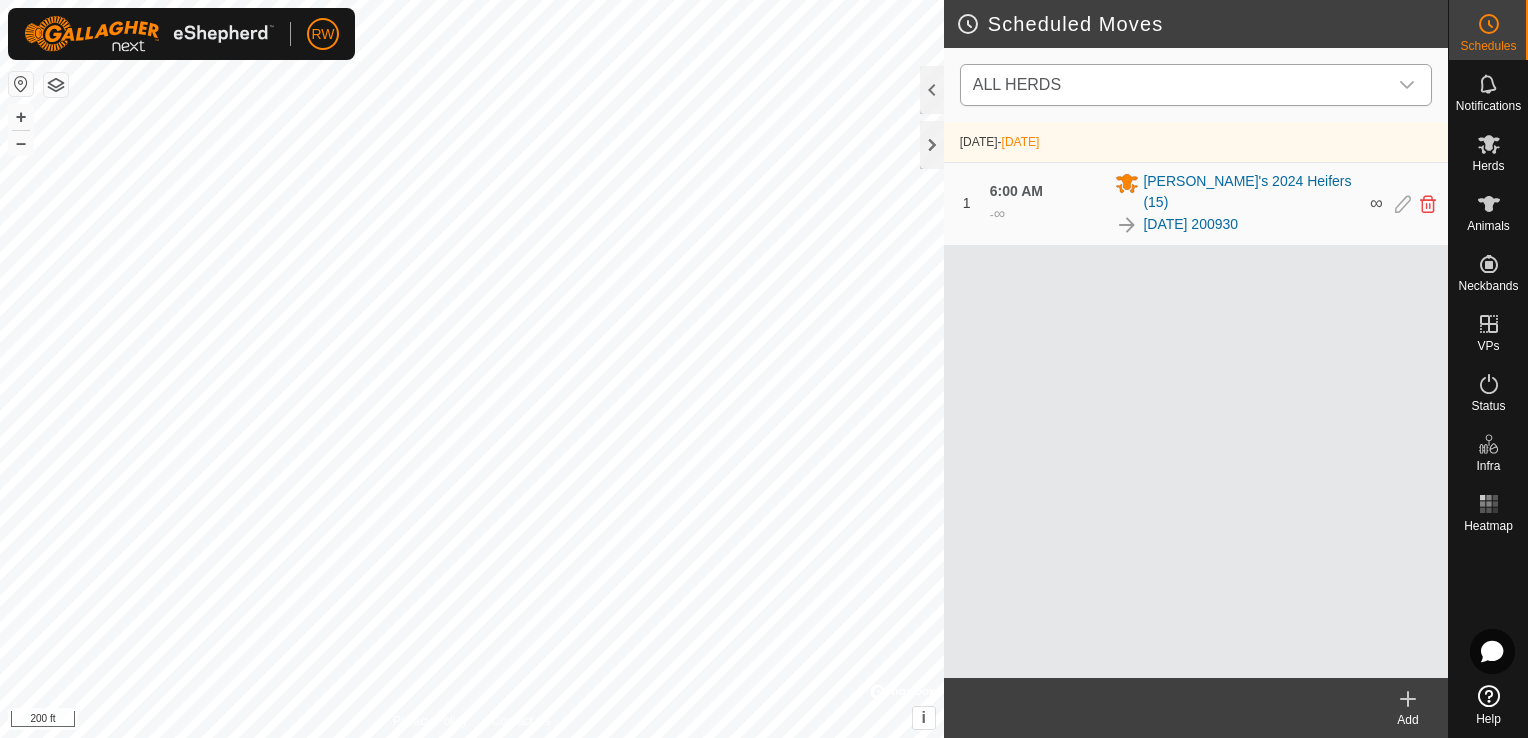 click 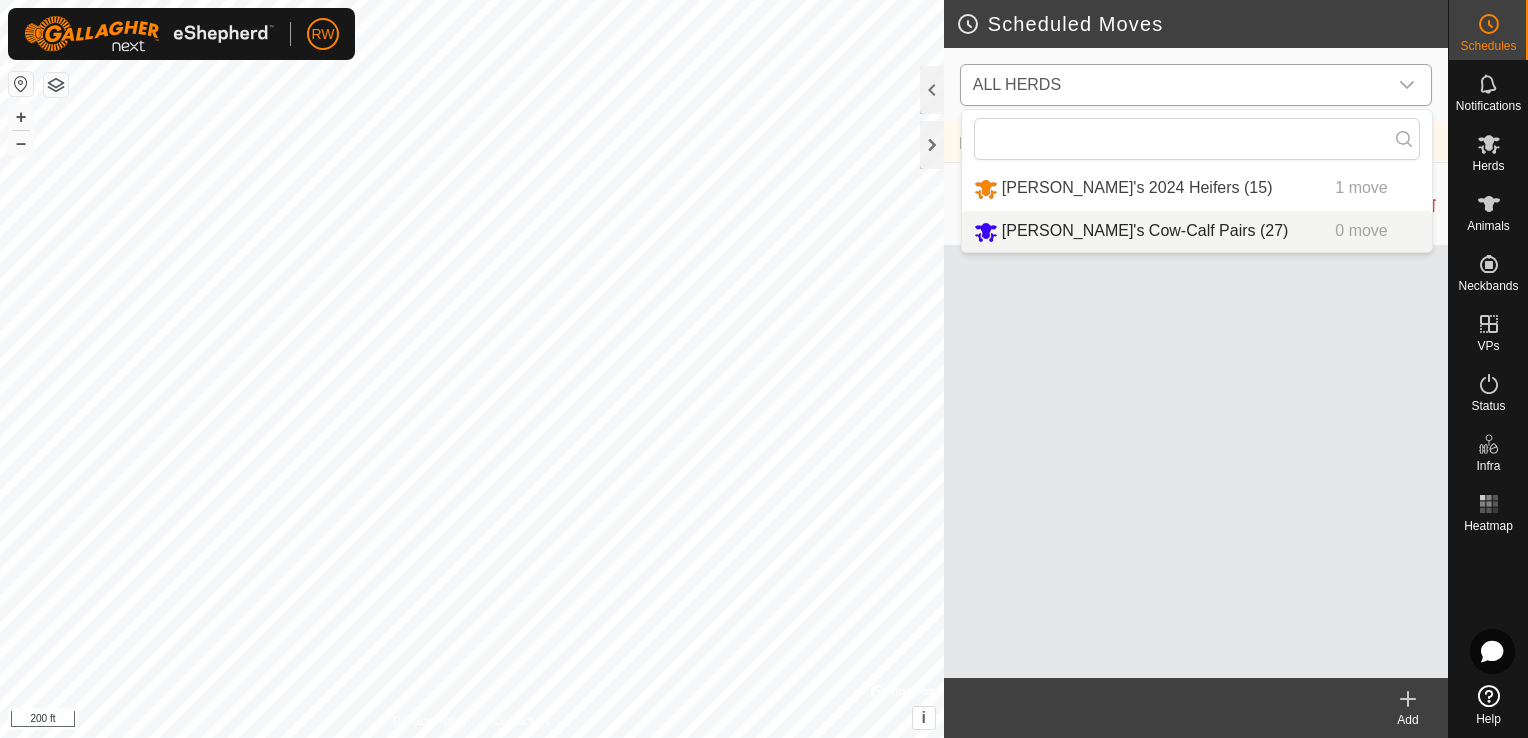click on "[PERSON_NAME]'s Cow-Calf Pairs (27) 0 move" at bounding box center (1197, 231) 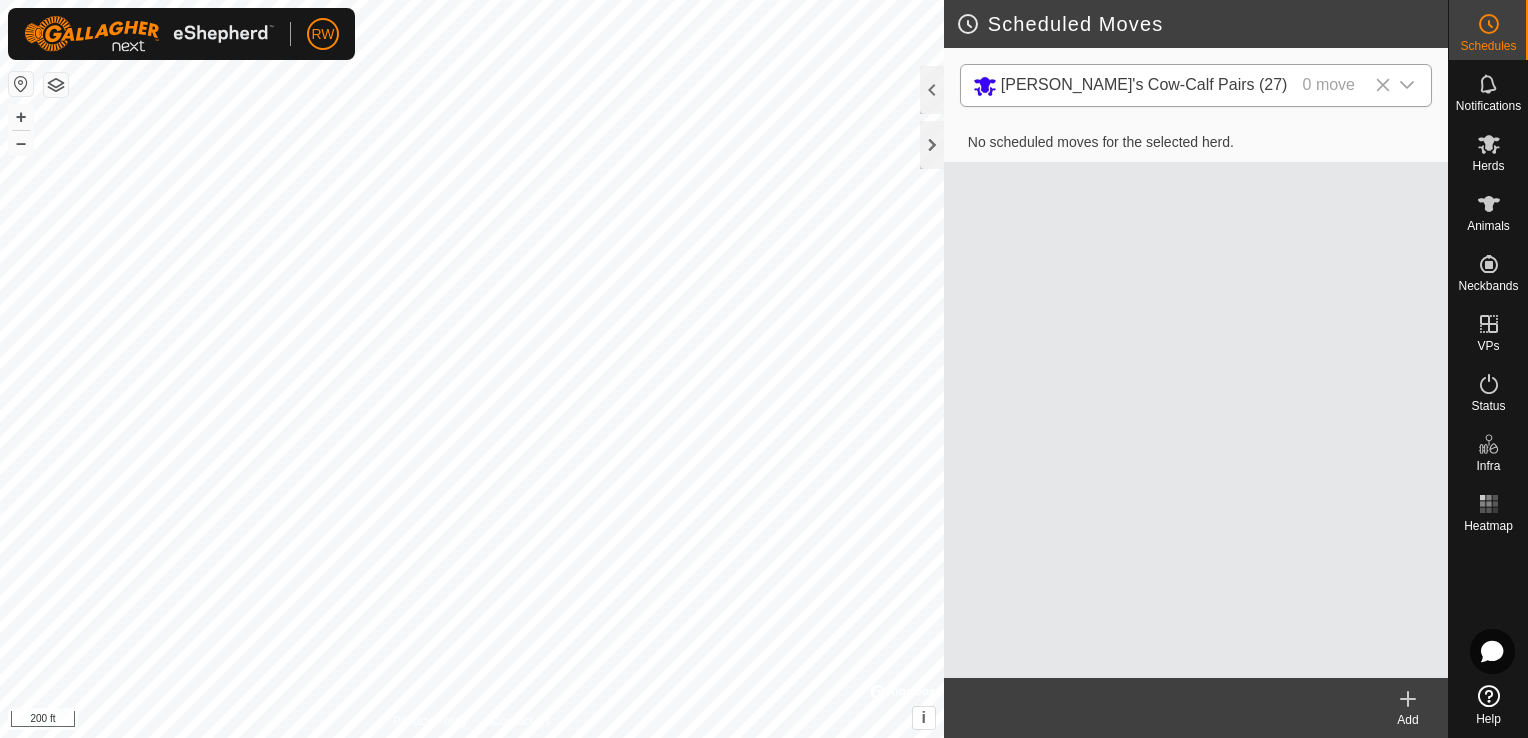 click 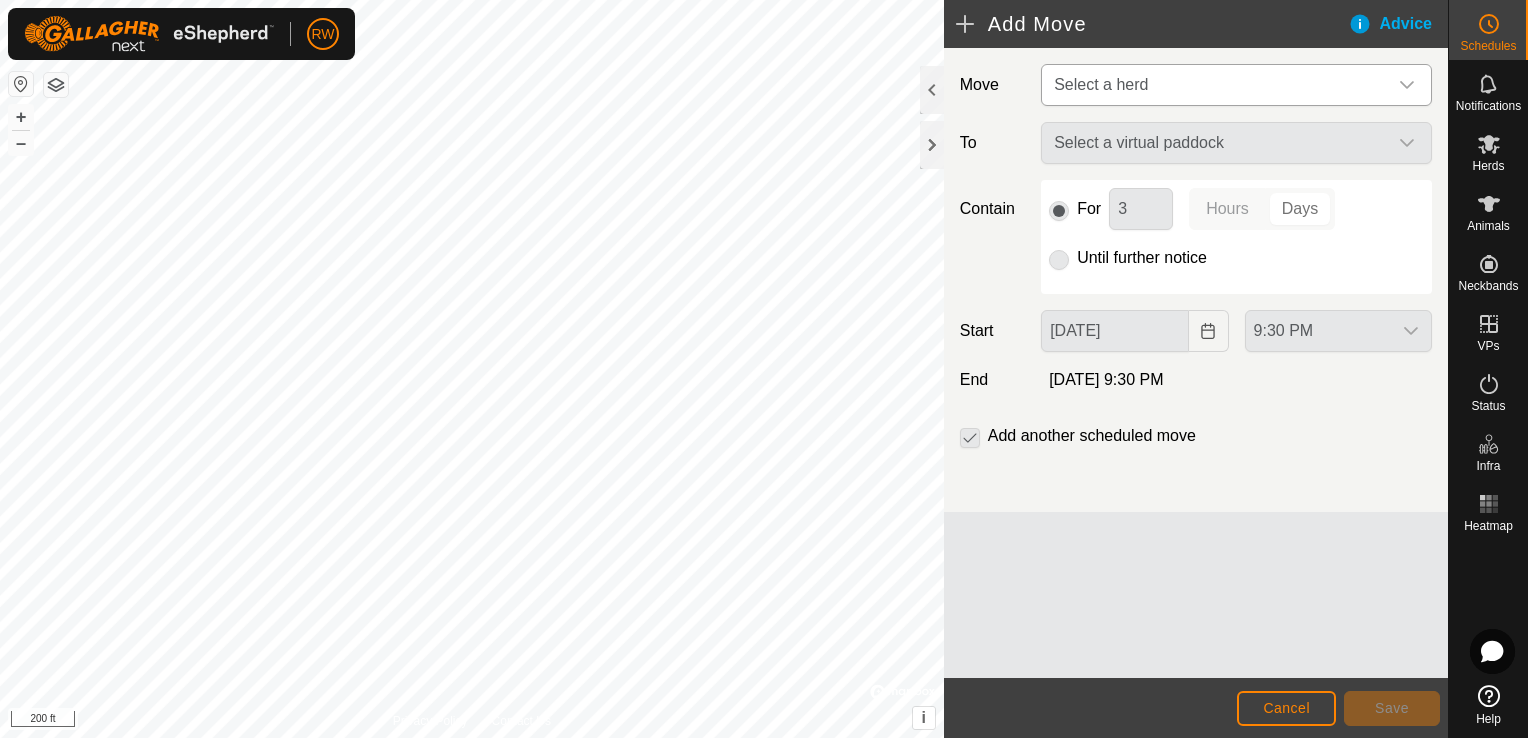 click at bounding box center [1407, 85] 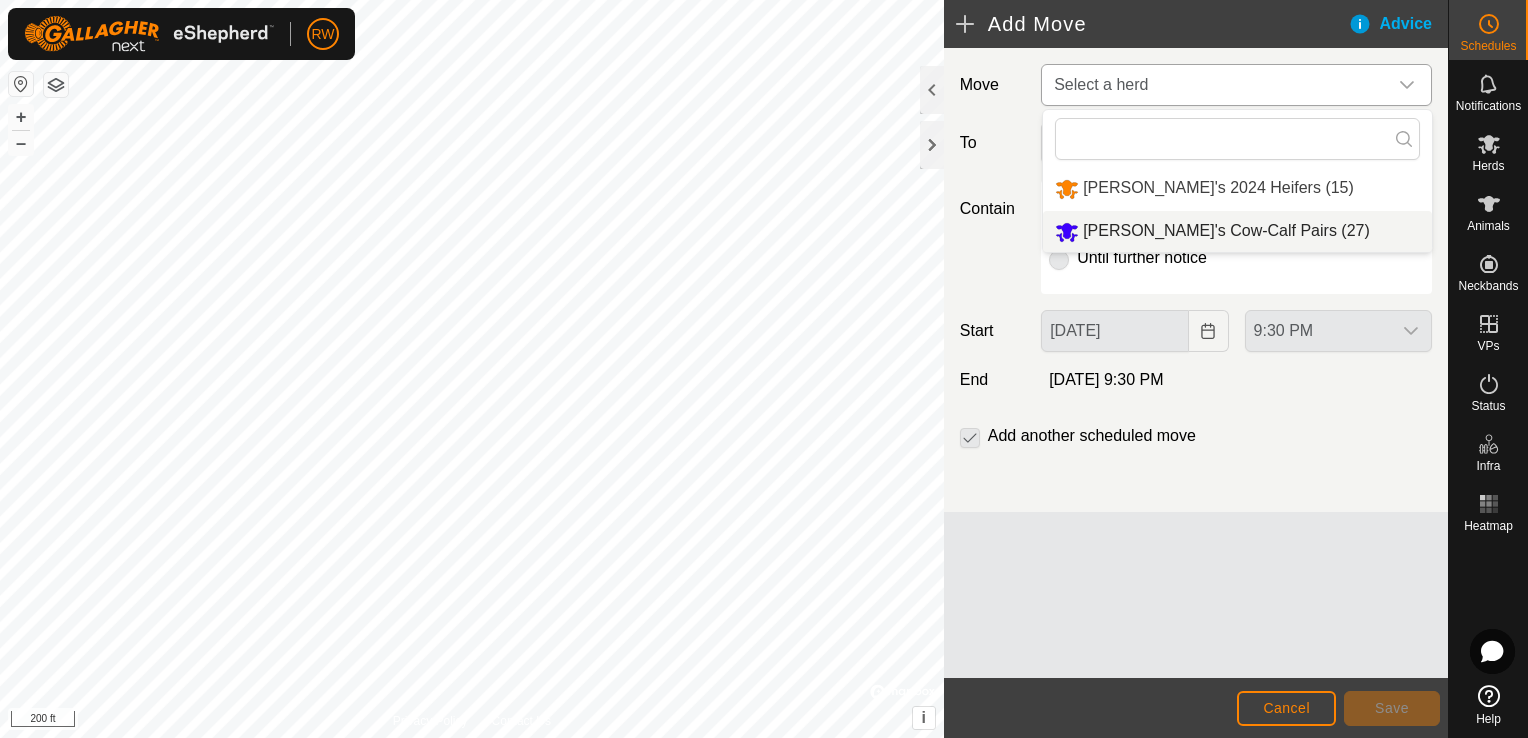click on "[PERSON_NAME]'s Cow-Calf Pairs (27)" at bounding box center (1237, 231) 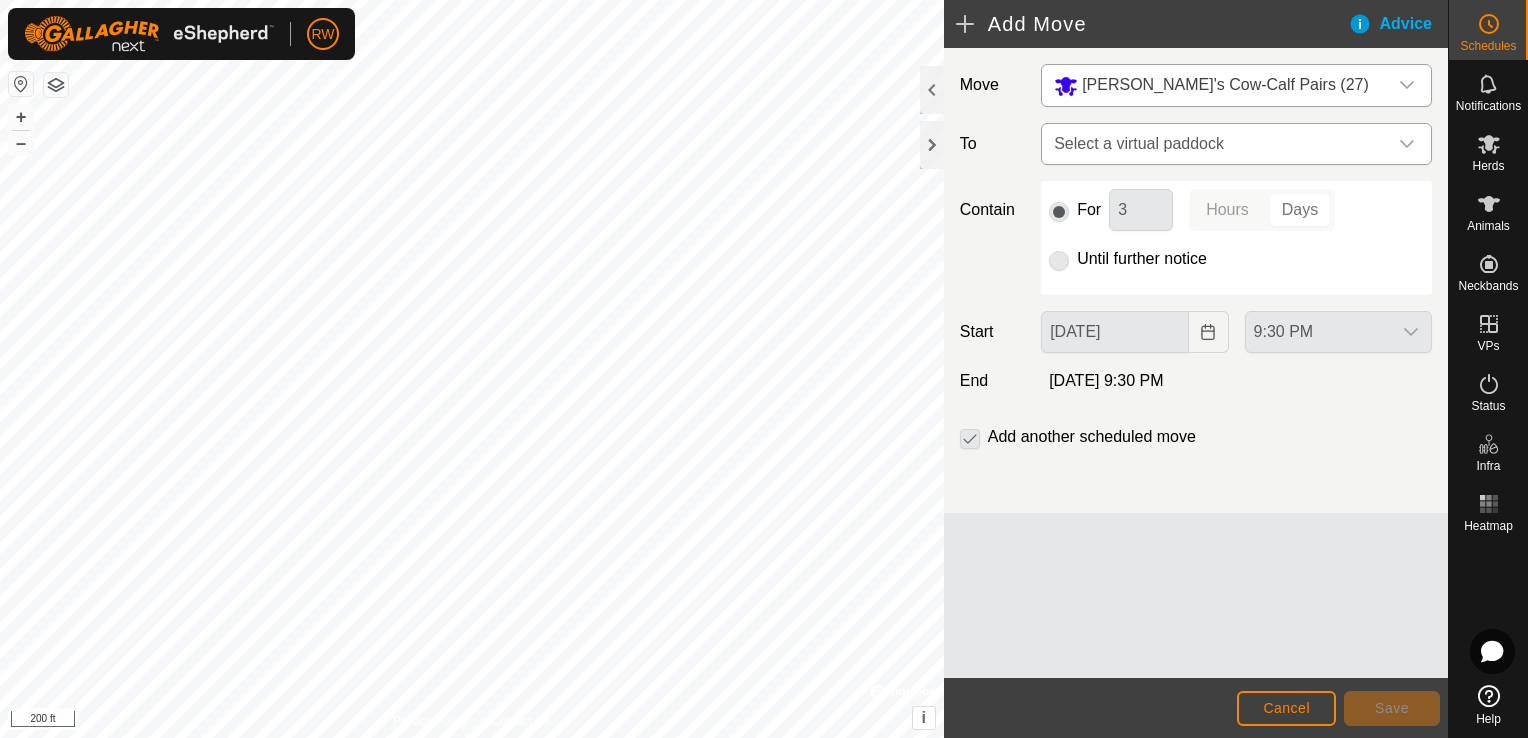 click 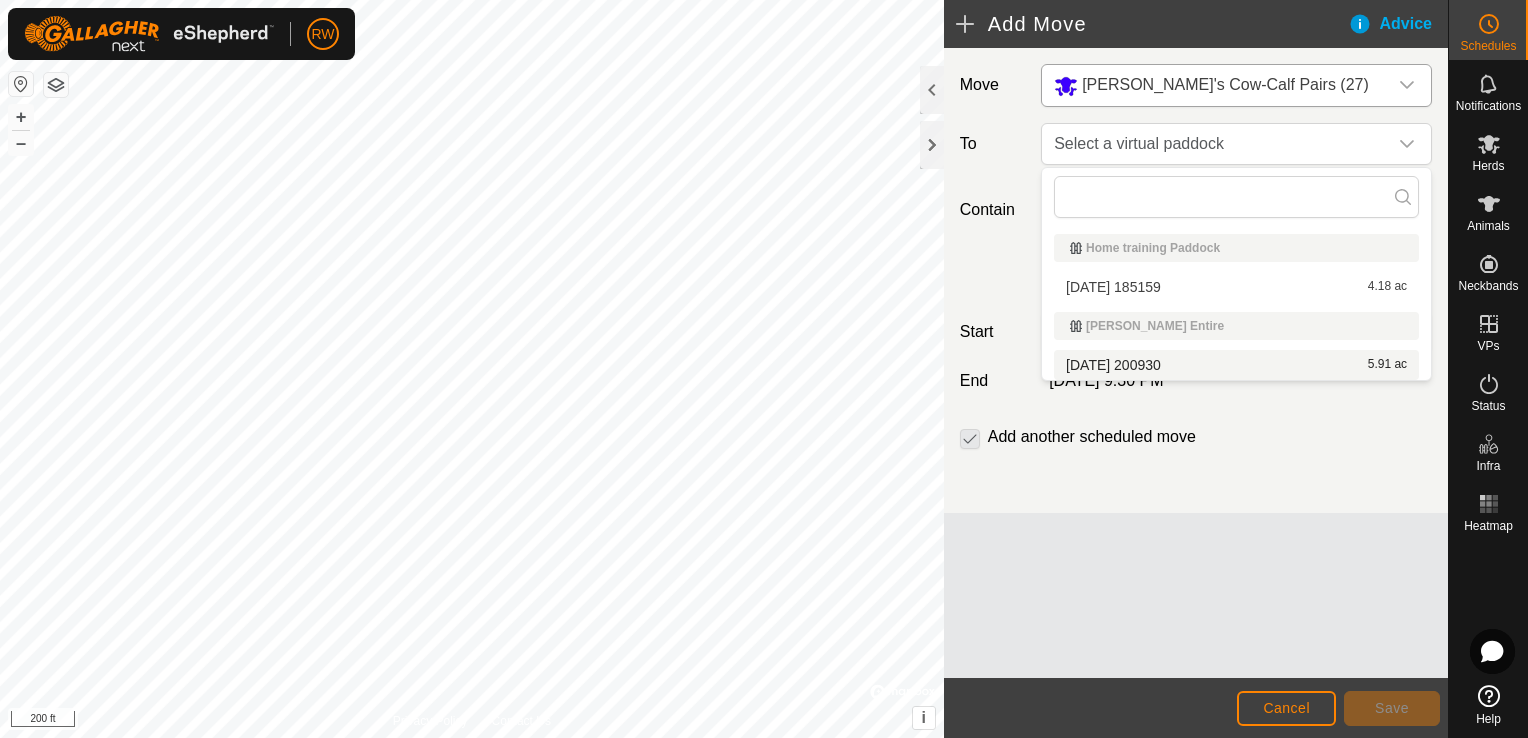 click on "[DATE] 200930  5.91 ac" at bounding box center (1236, 365) 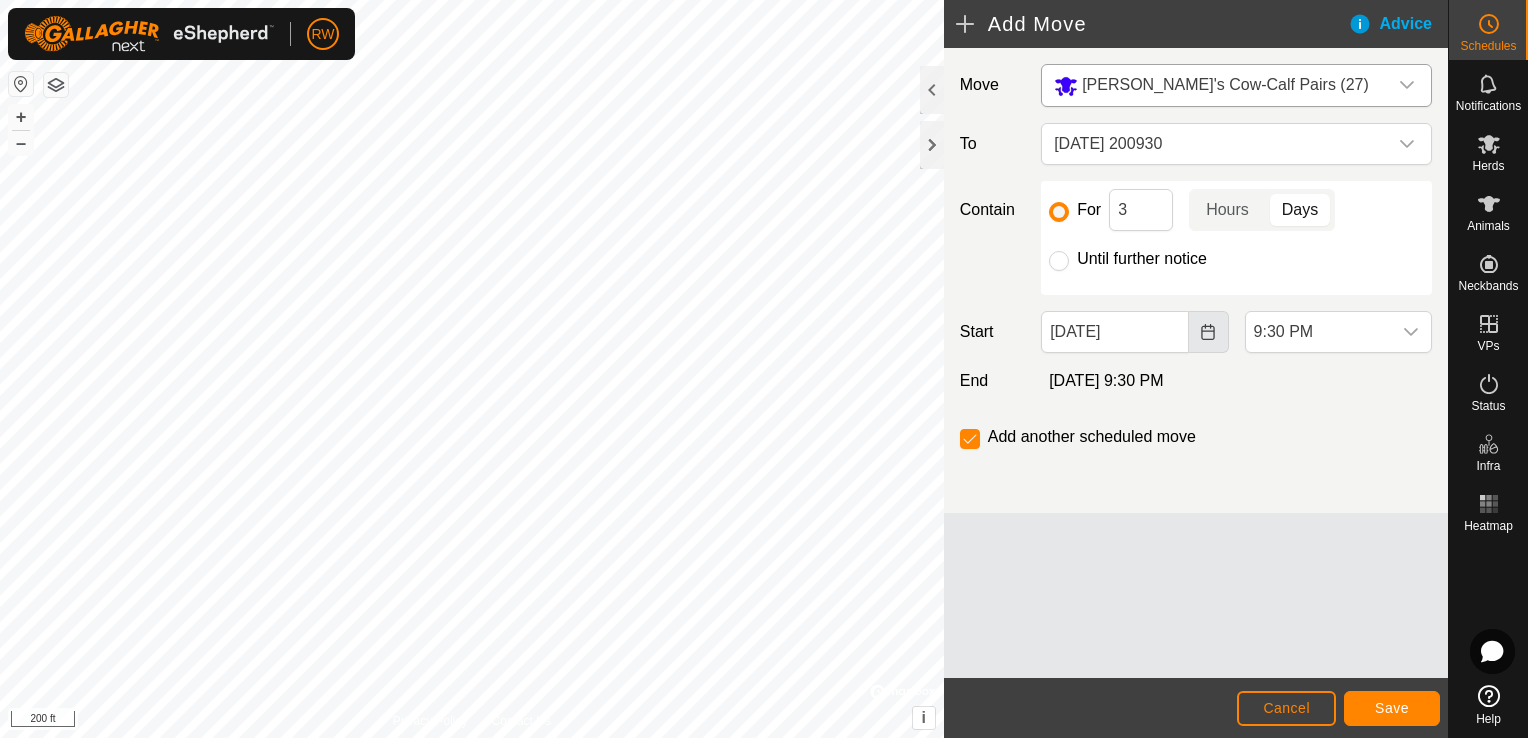 click 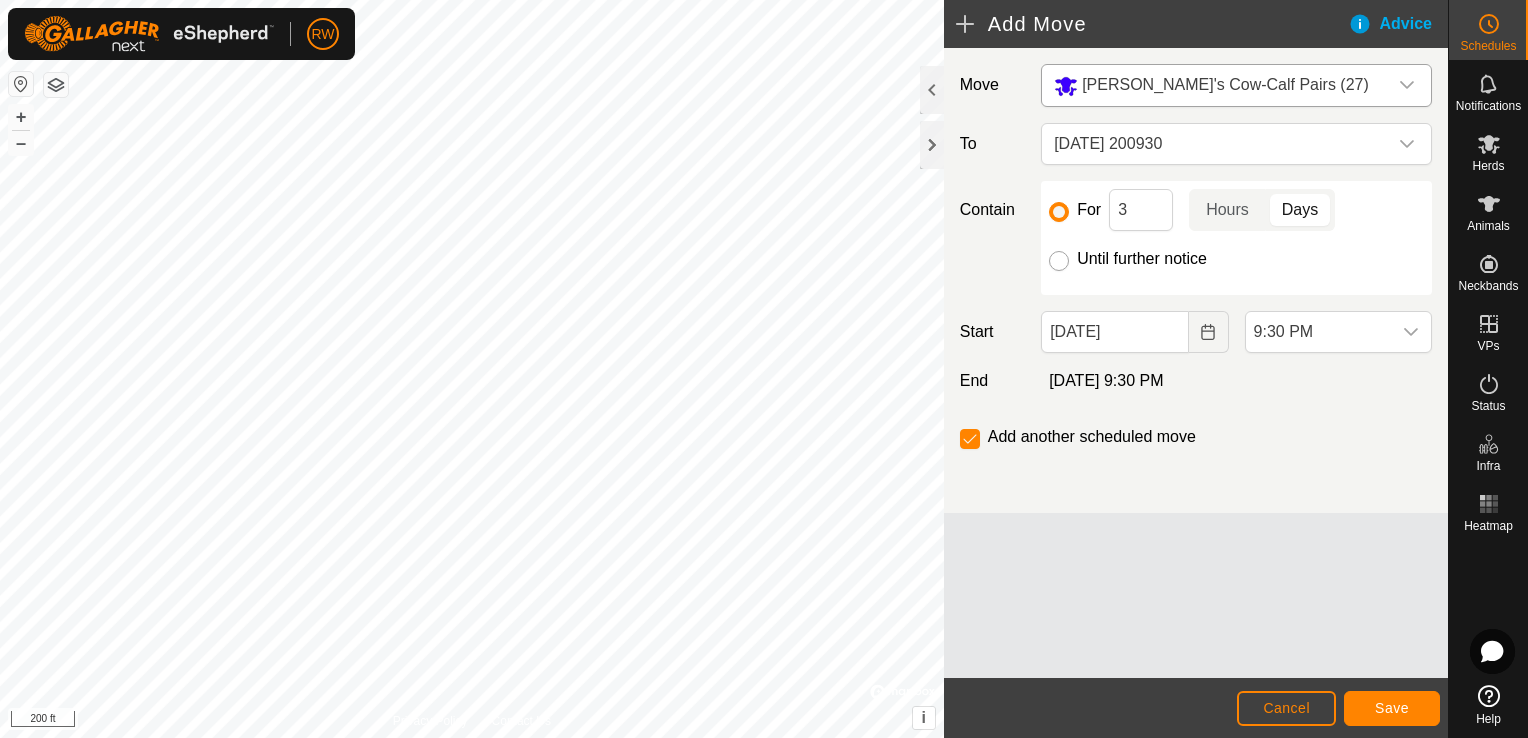 click on "Until further notice" at bounding box center [1059, 261] 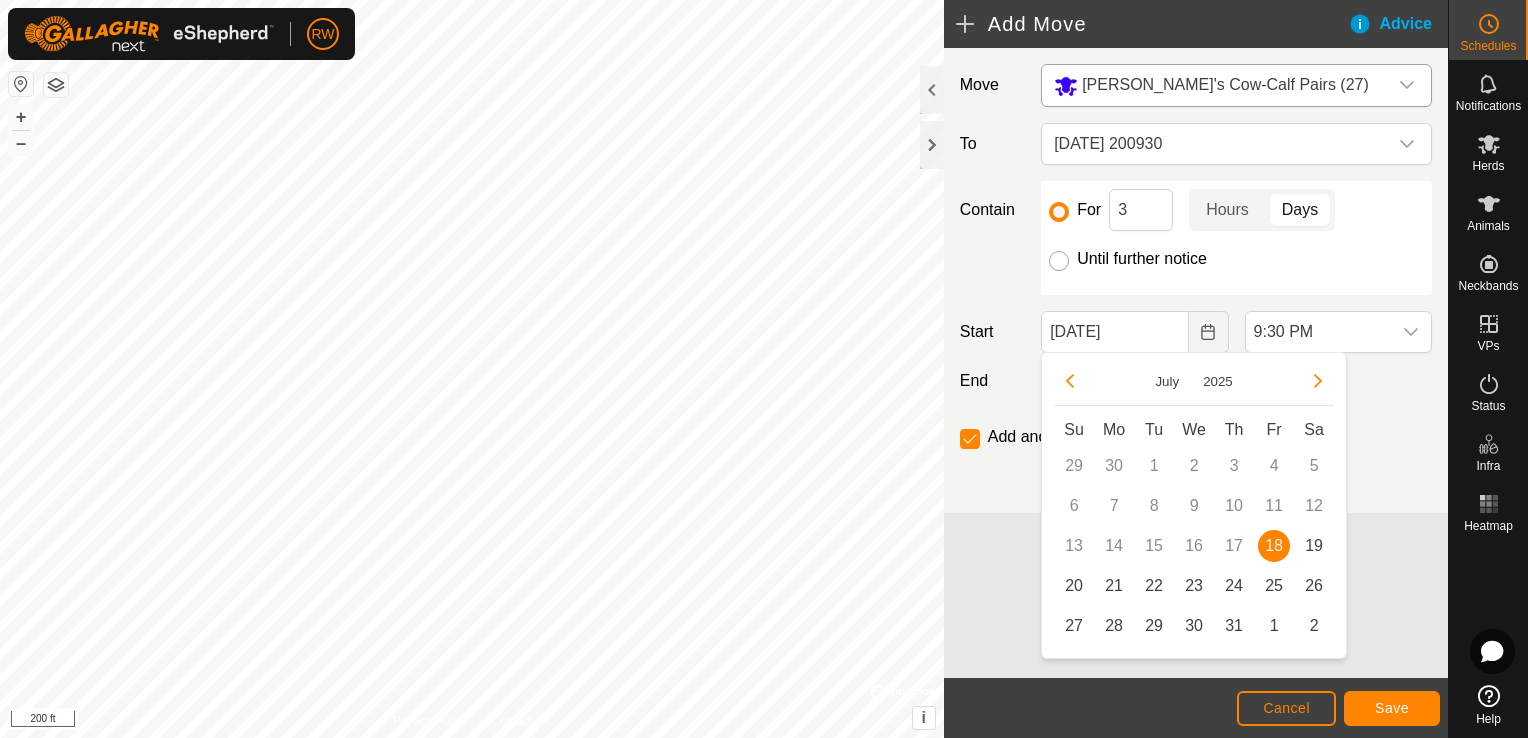 checkbox on "false" 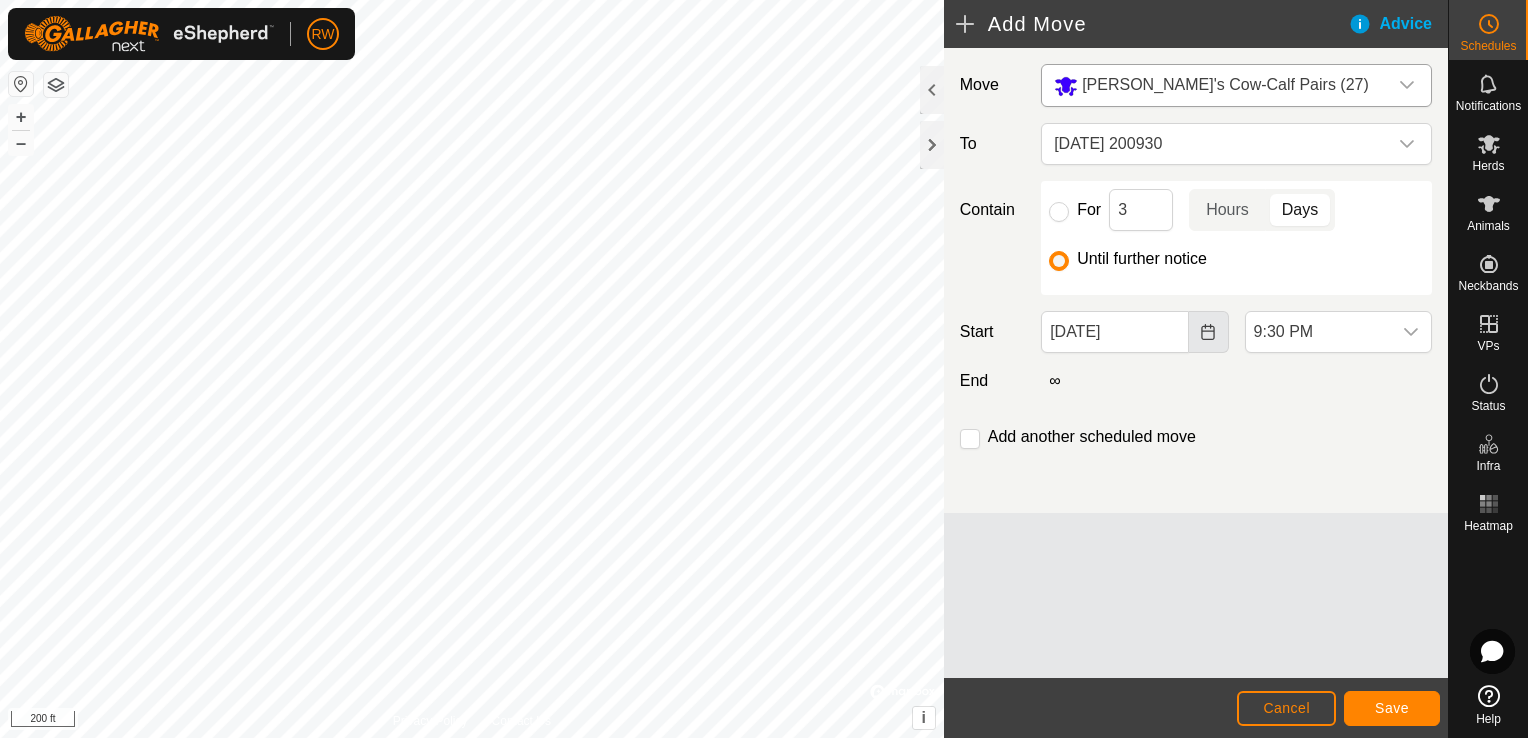 click 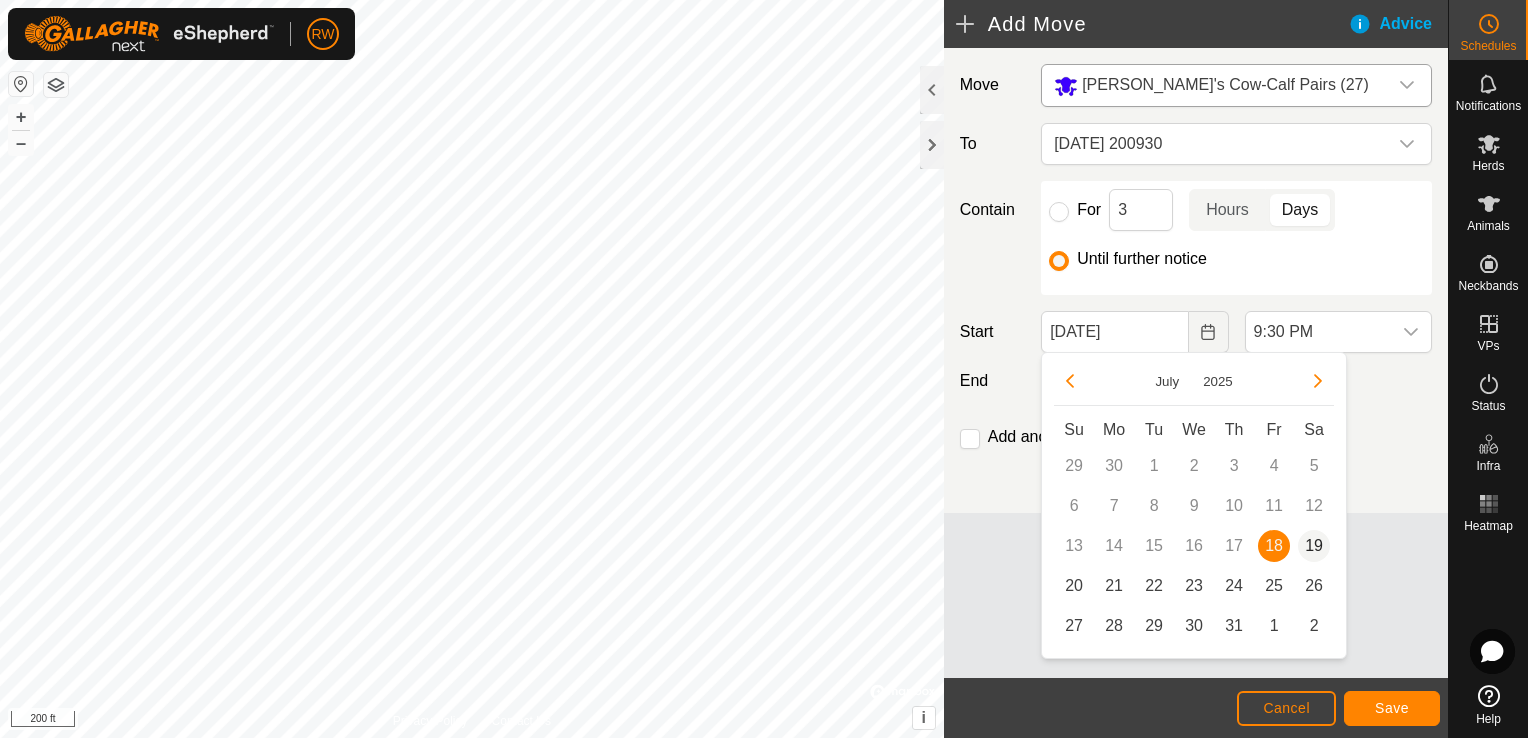 click on "19" at bounding box center [1314, 546] 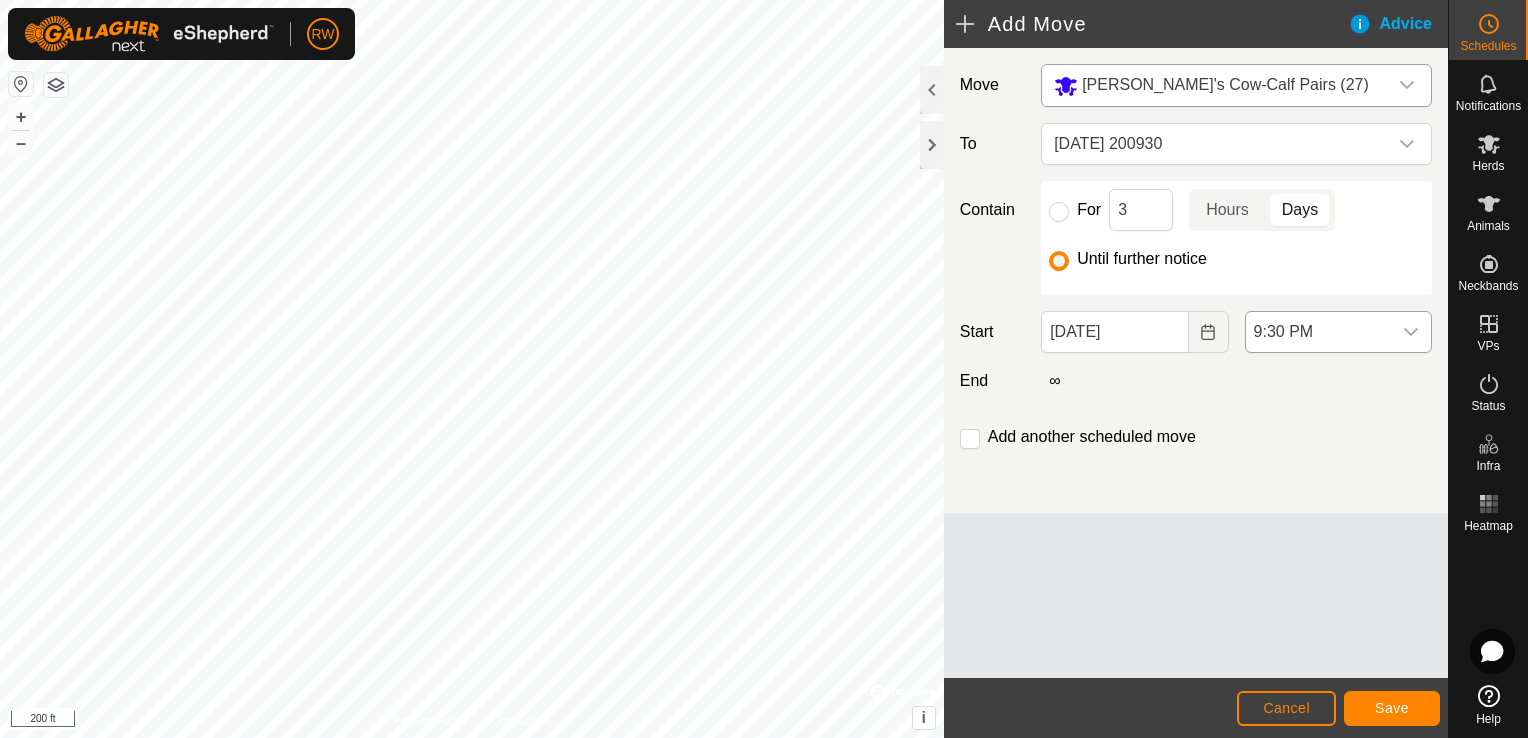 click 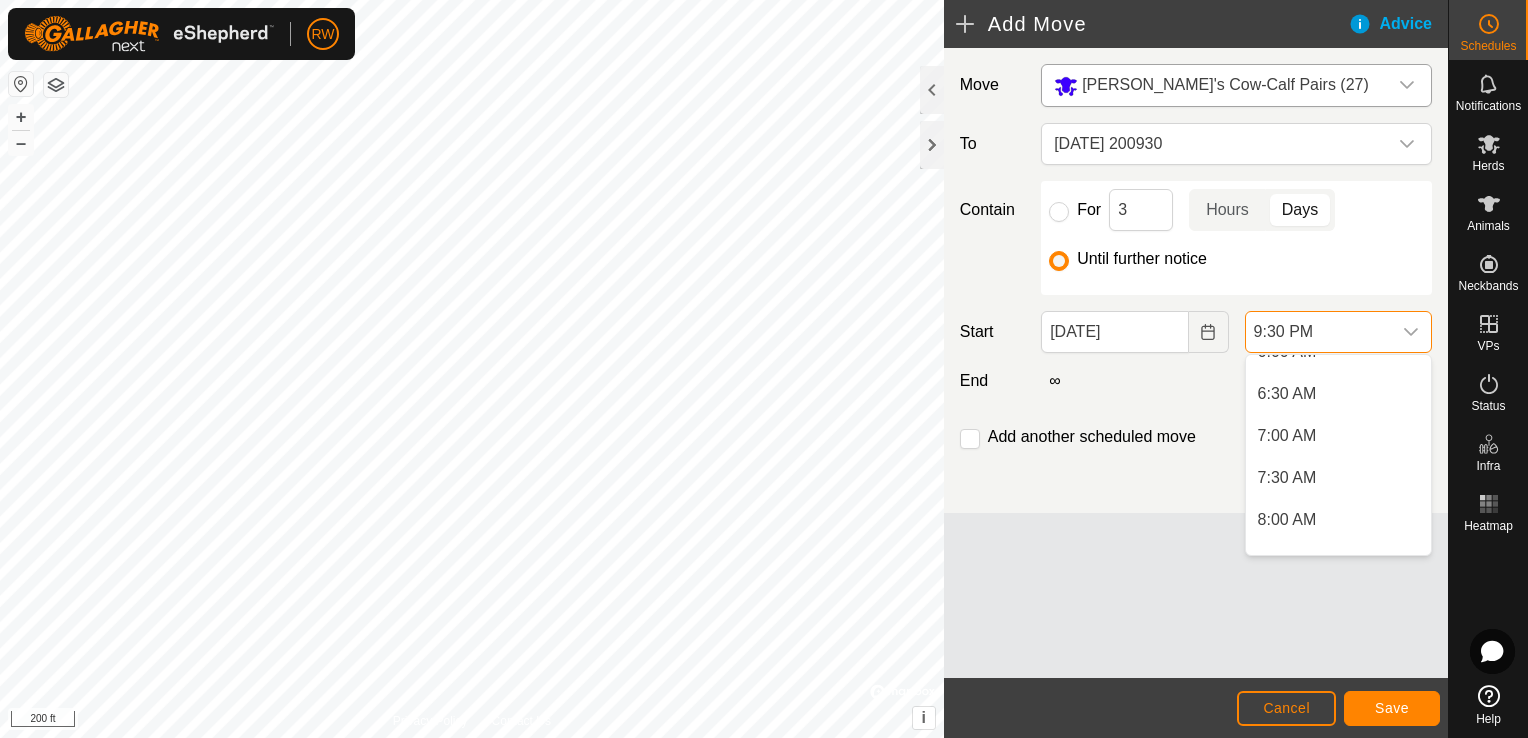 scroll, scrollTop: 421, scrollLeft: 0, axis: vertical 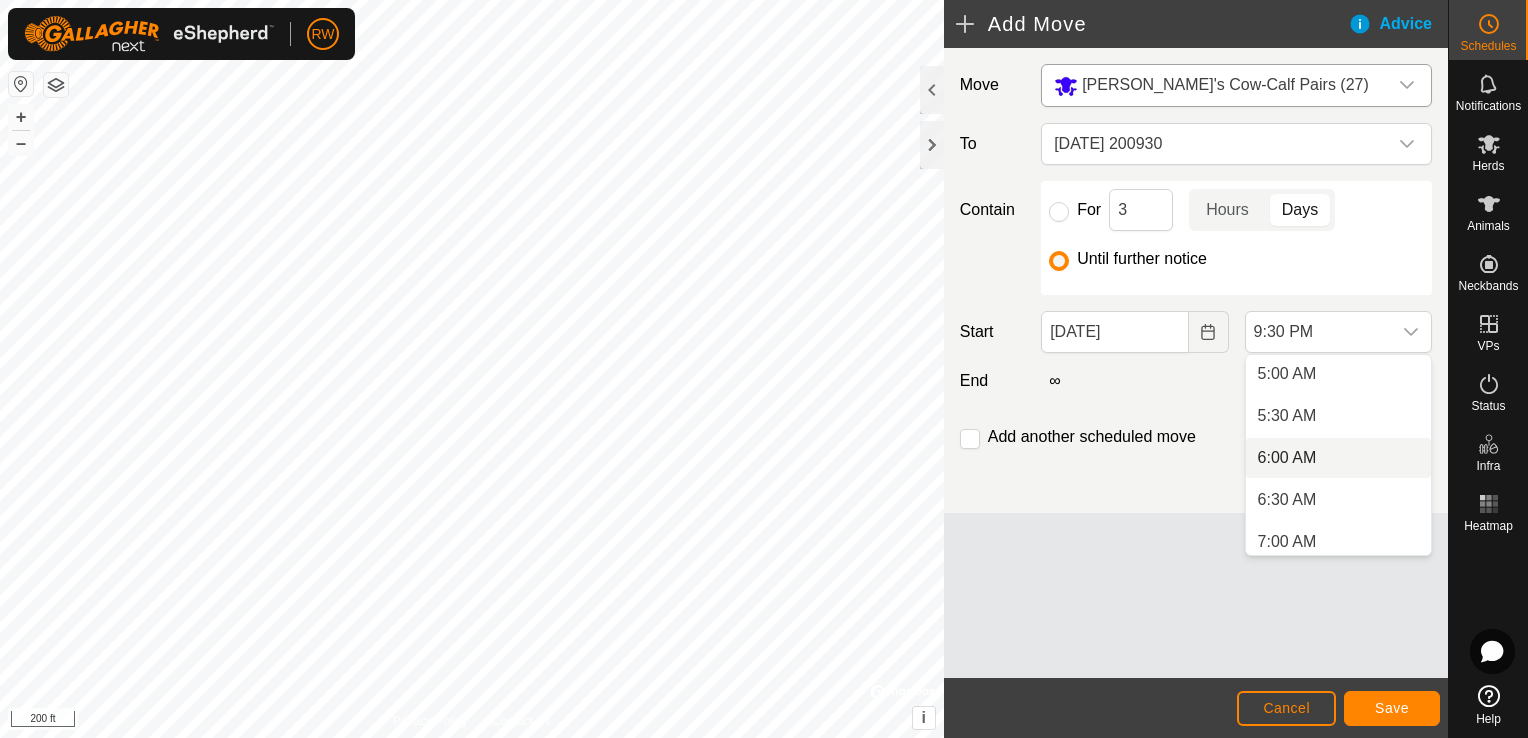 click on "6:00 AM" at bounding box center [1338, 458] 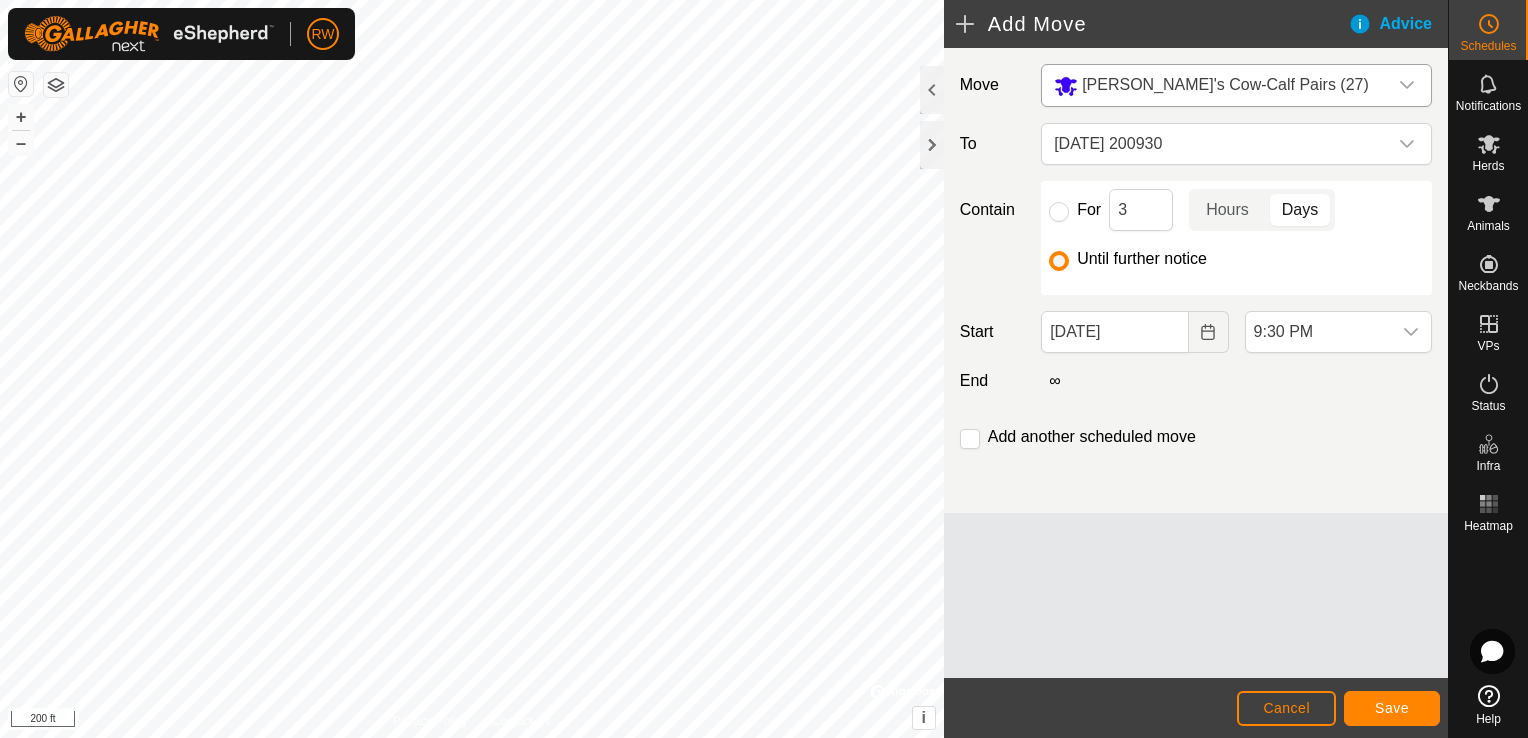 scroll, scrollTop: 1646, scrollLeft: 0, axis: vertical 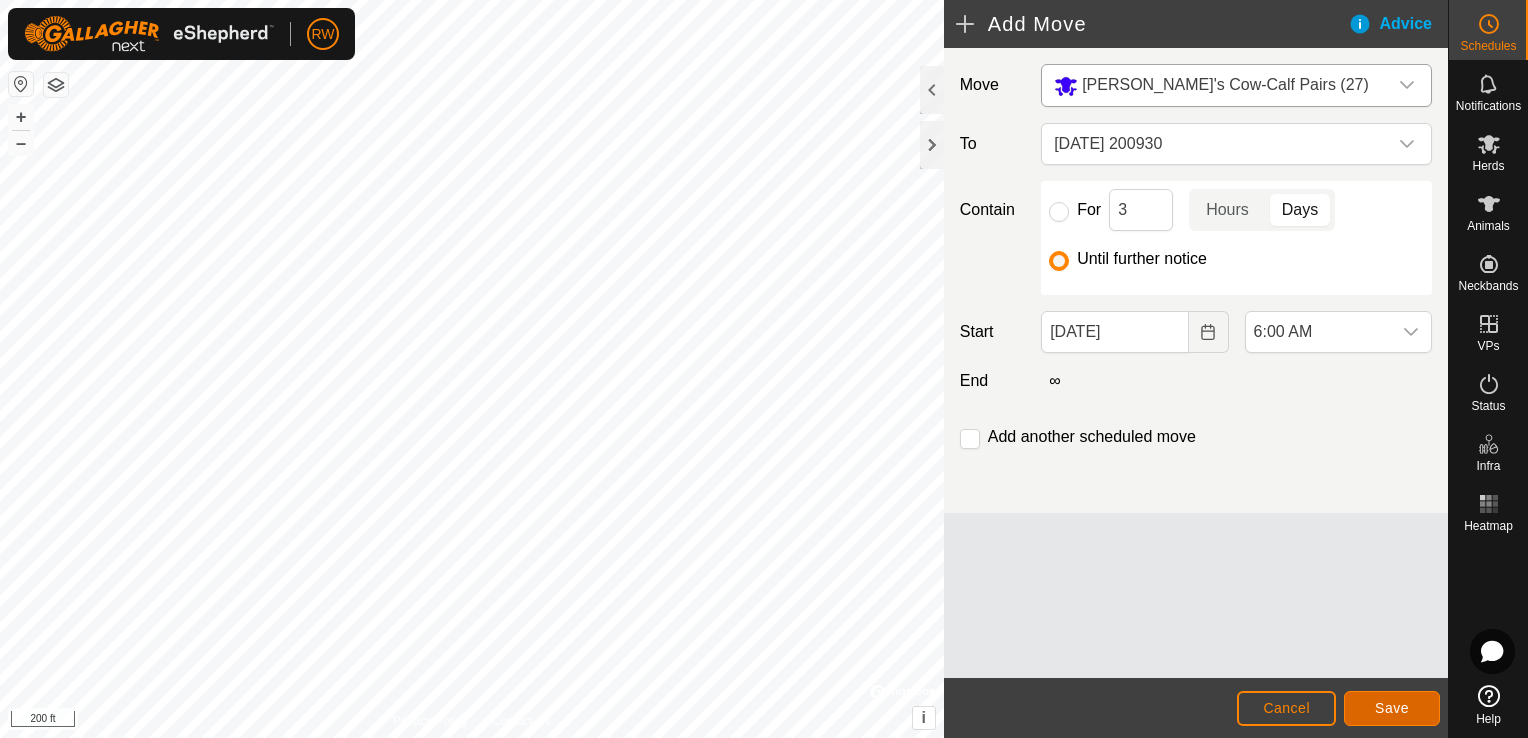 click on "Save" 